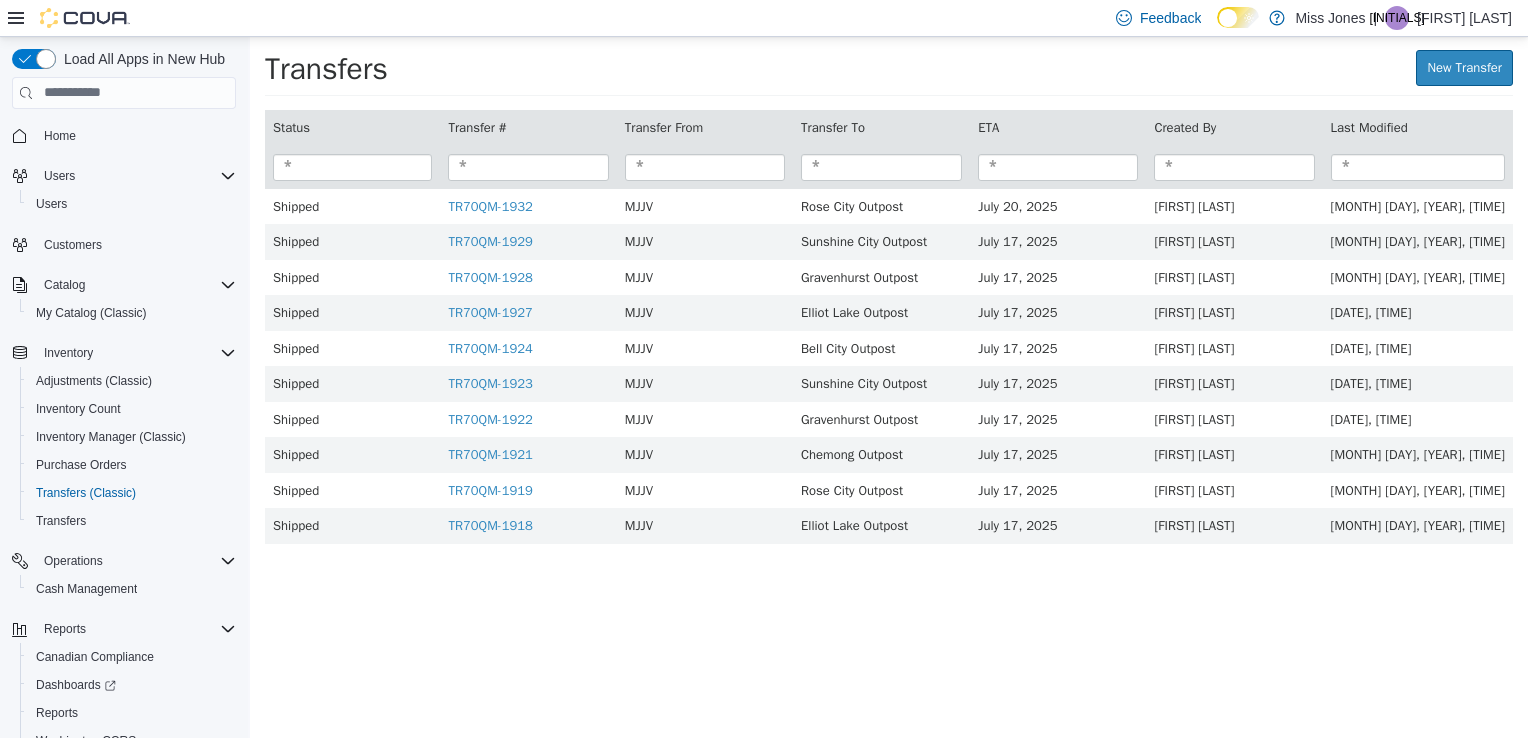 scroll, scrollTop: 0, scrollLeft: 0, axis: both 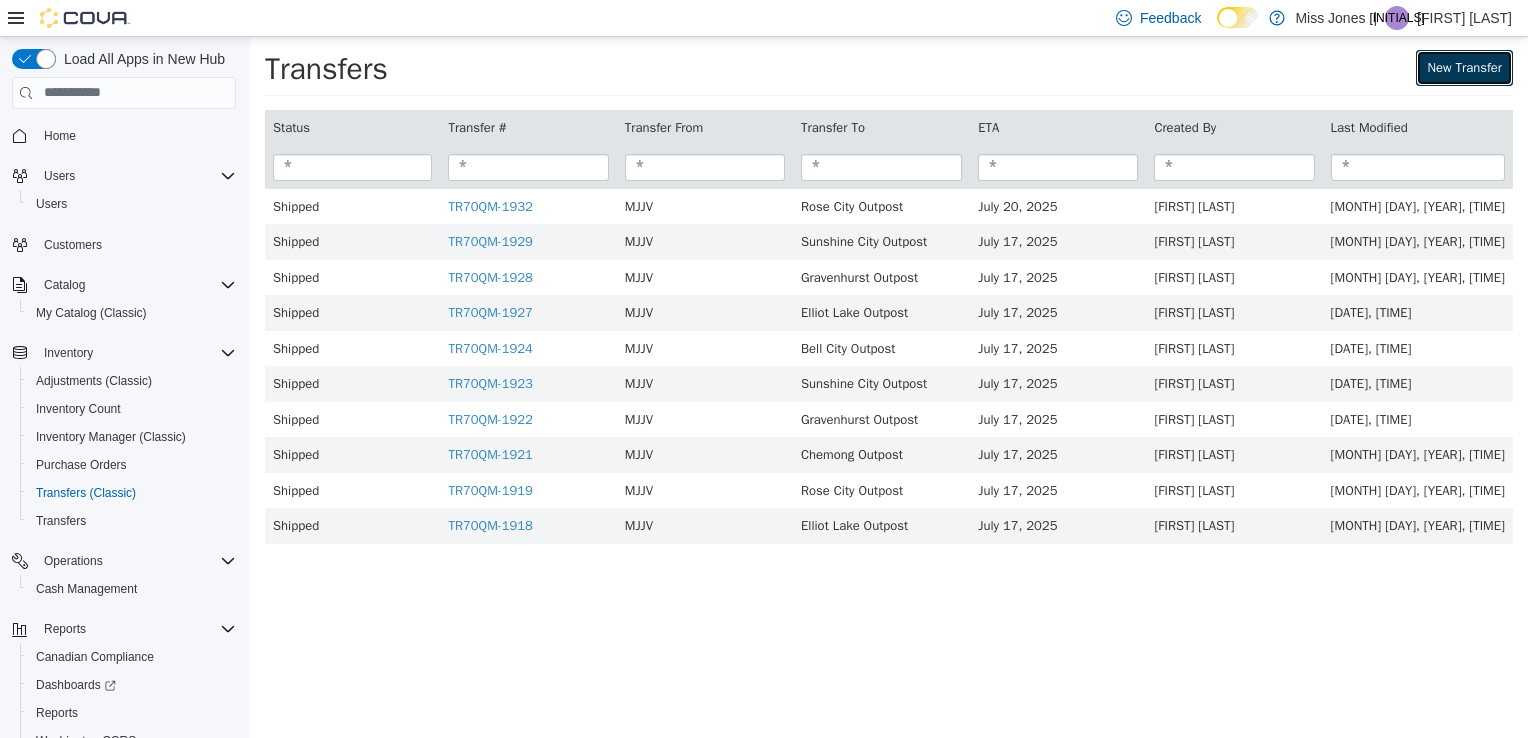 click on "New Transfer" at bounding box center (1464, 67) 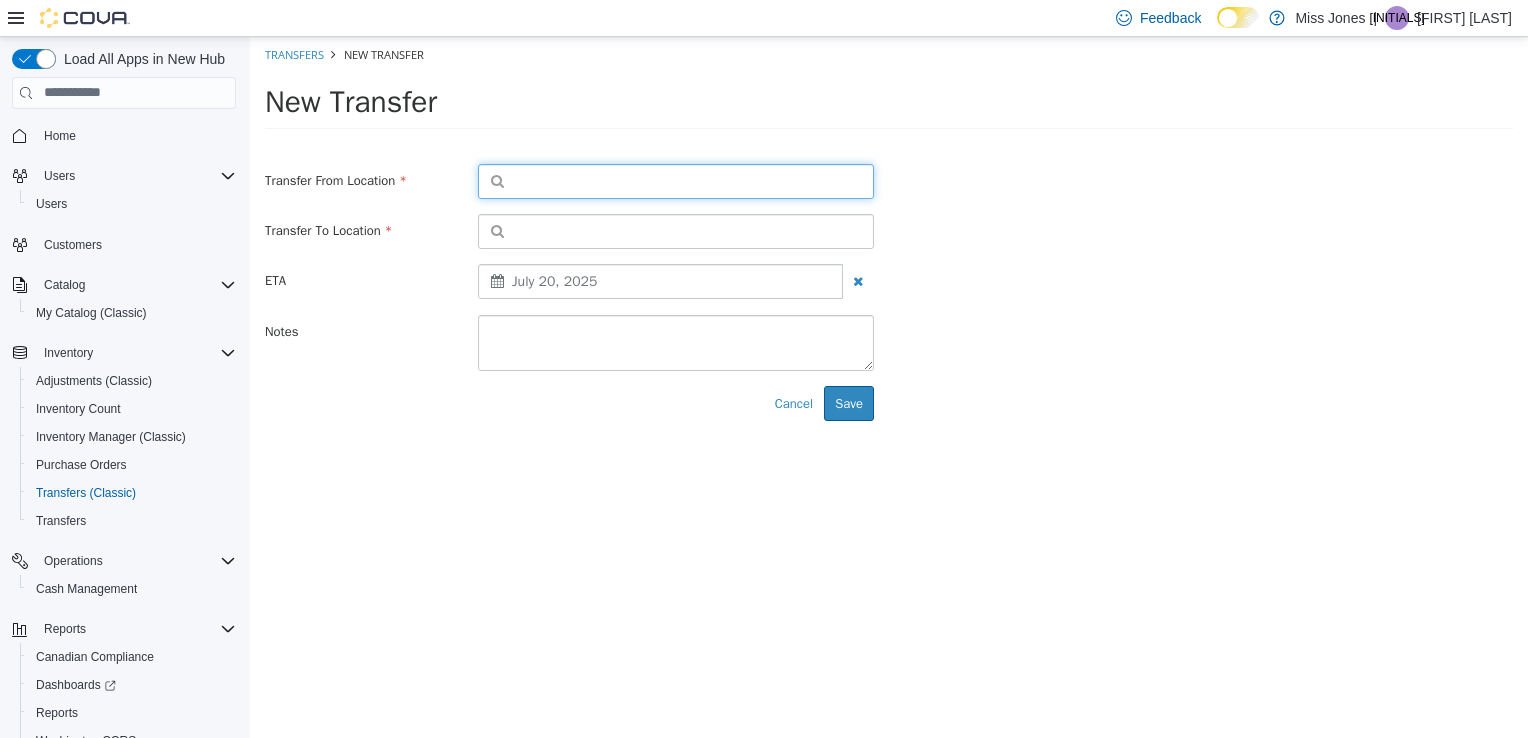 click at bounding box center (676, 180) 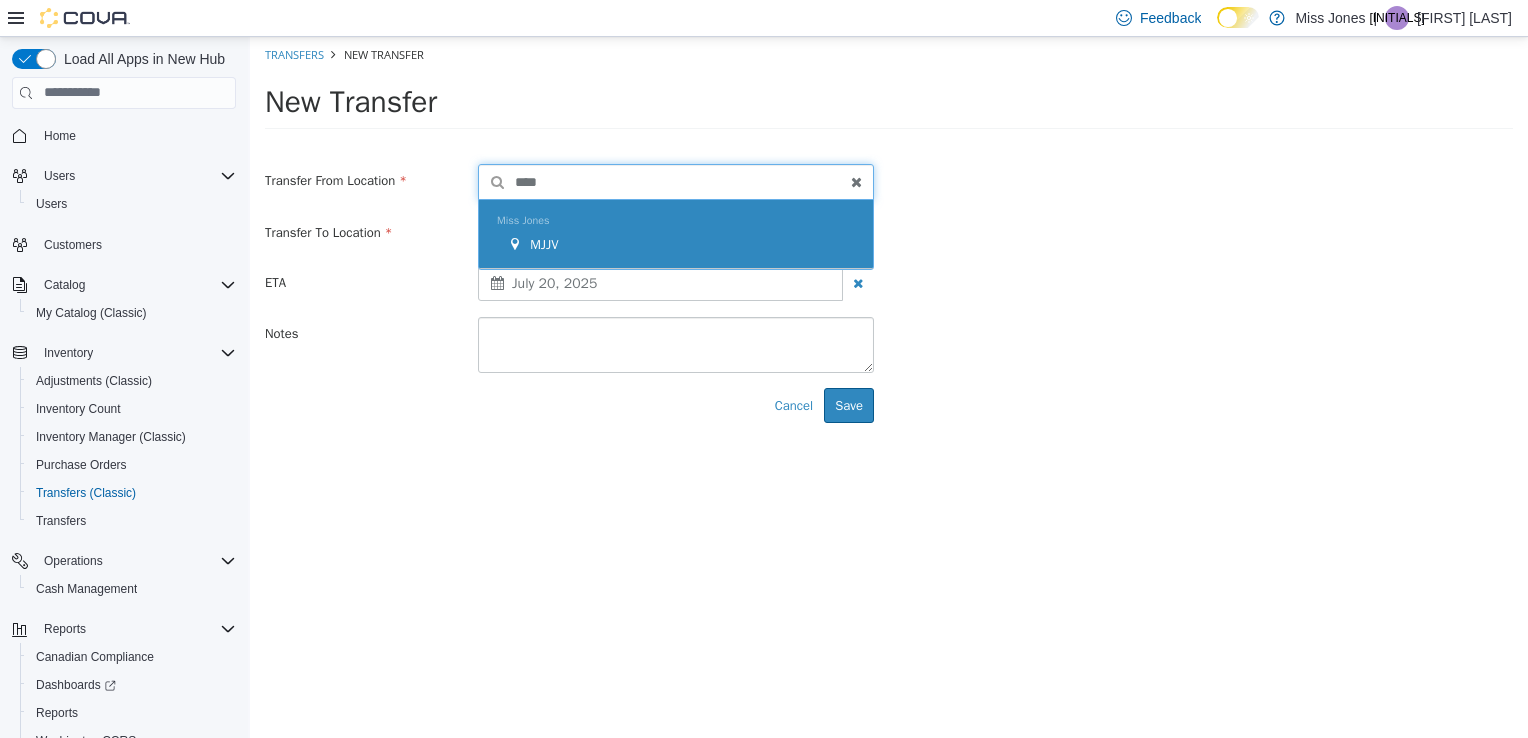 type on "****" 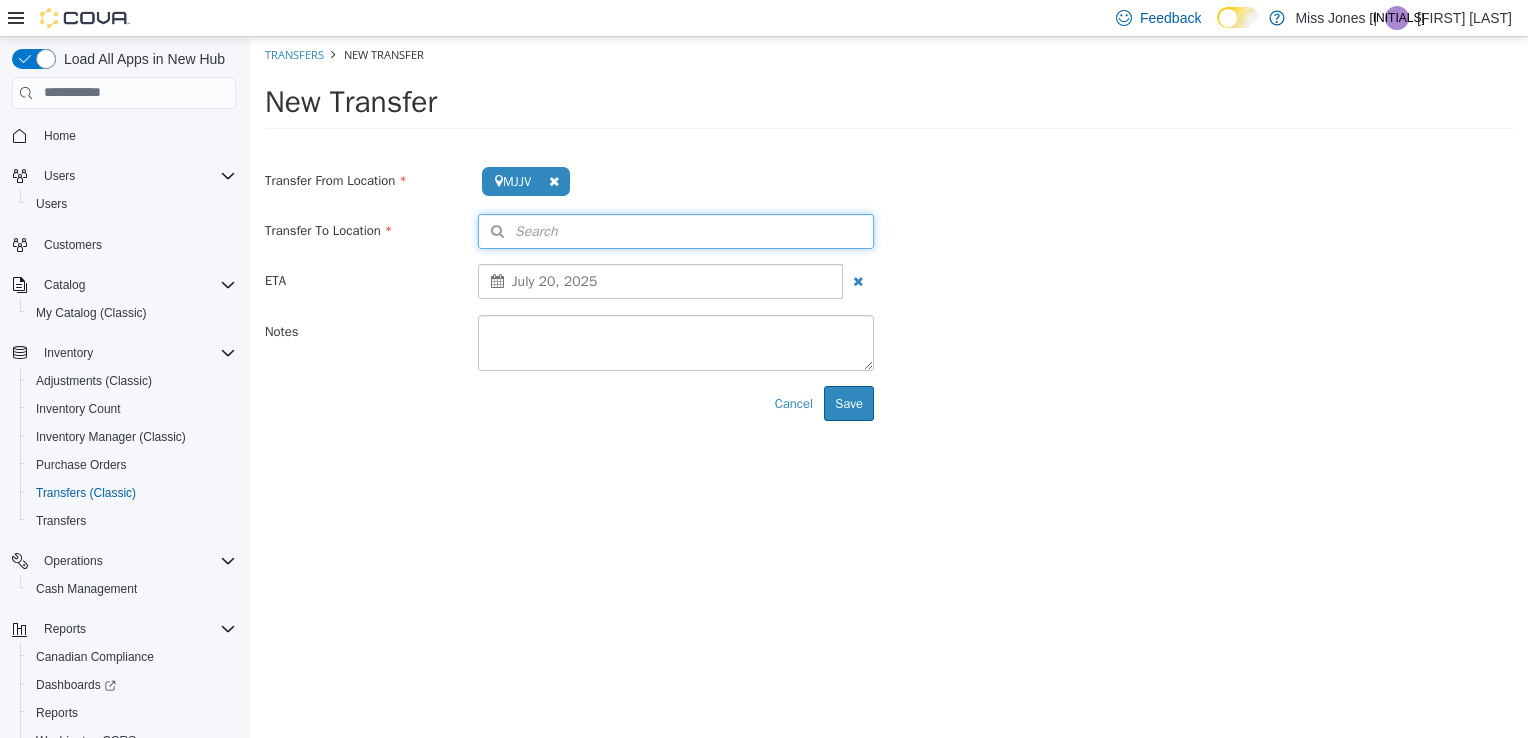 click on "Search" at bounding box center [676, 230] 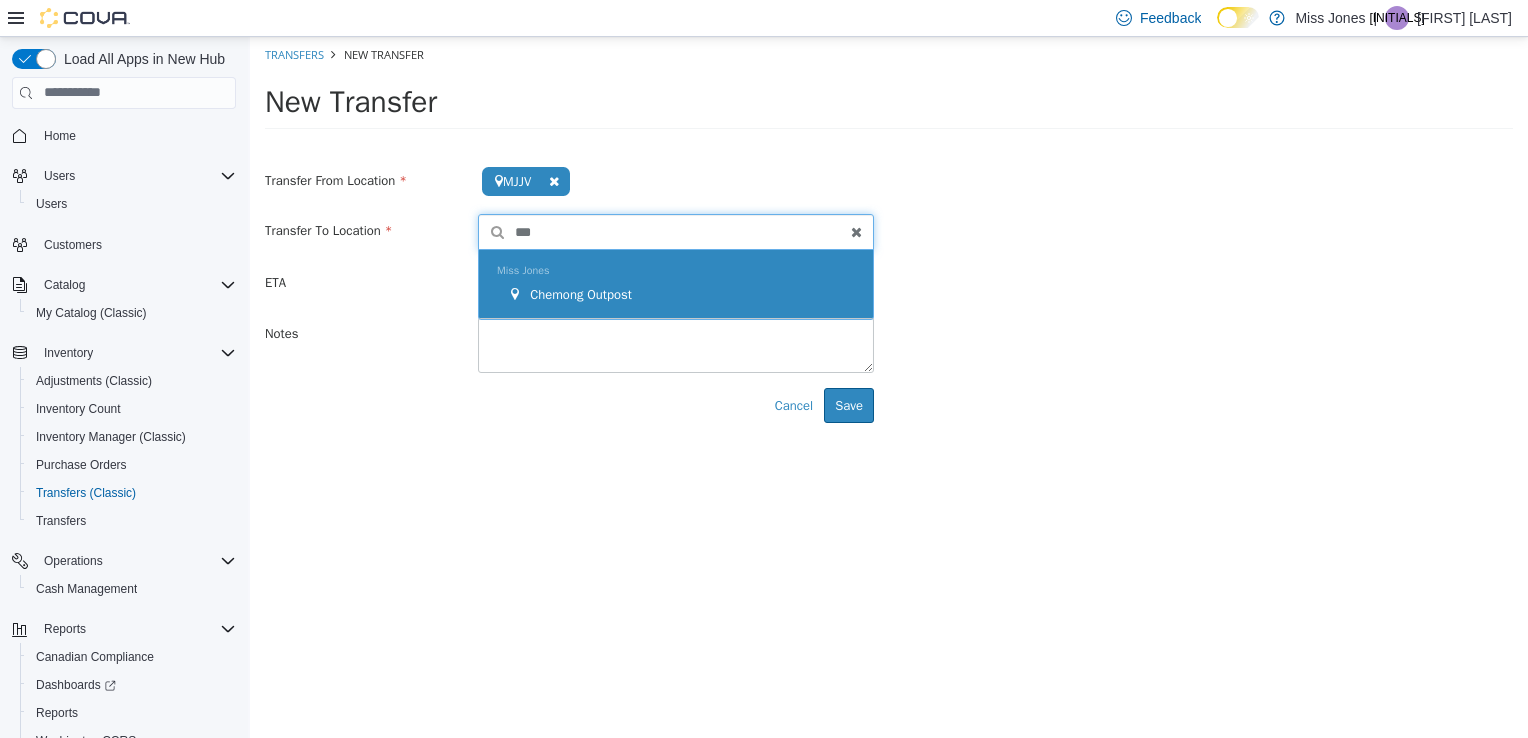 type on "***" 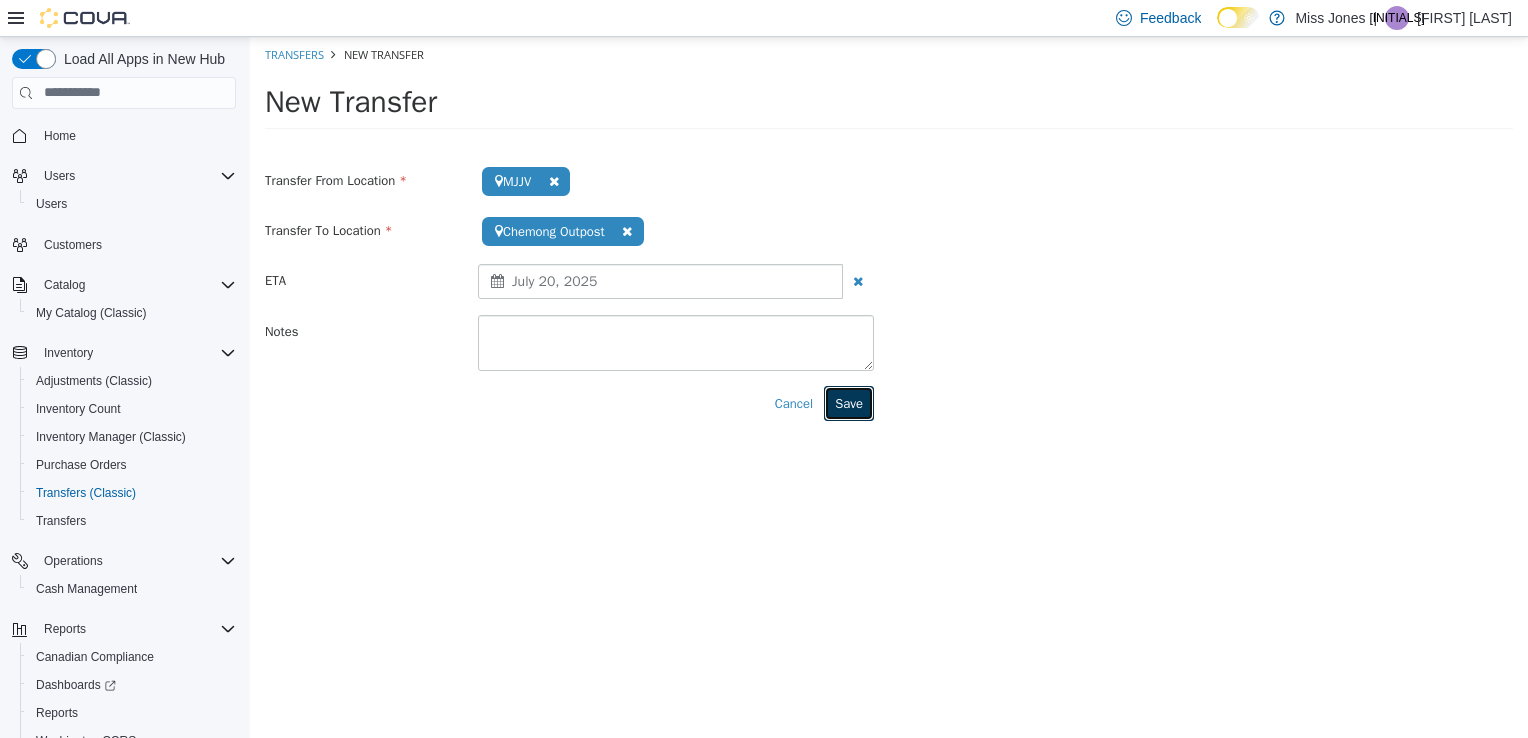 click on "Save" at bounding box center [849, 403] 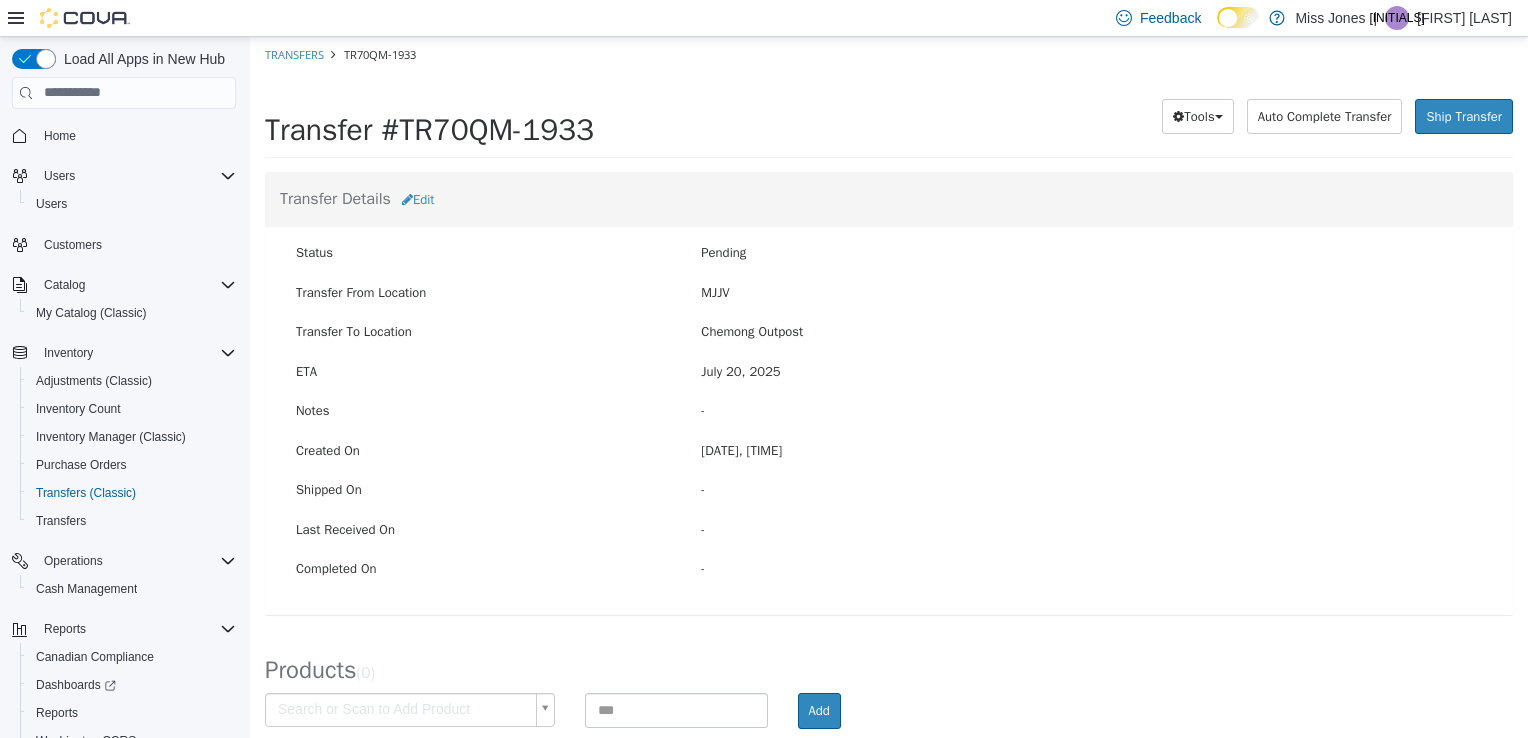 click on "×
Save successful.
Transfers
TR70QM-1933
Transfer #TR70QM-1933
Preparing Download...  Tools  PDF Download
Delete
Auto Complete Transfer Ship Transfer
Transfer Details  Edit Status
Pending
Transfer From Location
MJJV
Transfer To Location
Chemong Outpost
ETA [MONTH] [DAY], [YEAR] Notes -
Created On [MONTH] [DAY], [YEAR], [TIME] Shipped On - Last Received On - Completed On - Products  ( 0 )
Search or Scan to Add Product                             Add
Item SKU Available at Source Available at Destination Transfer Quantity Unit
Cancel Apply                                                                                                                                                                                                                                                                                           Cancel Apply" at bounding box center (889, 435) 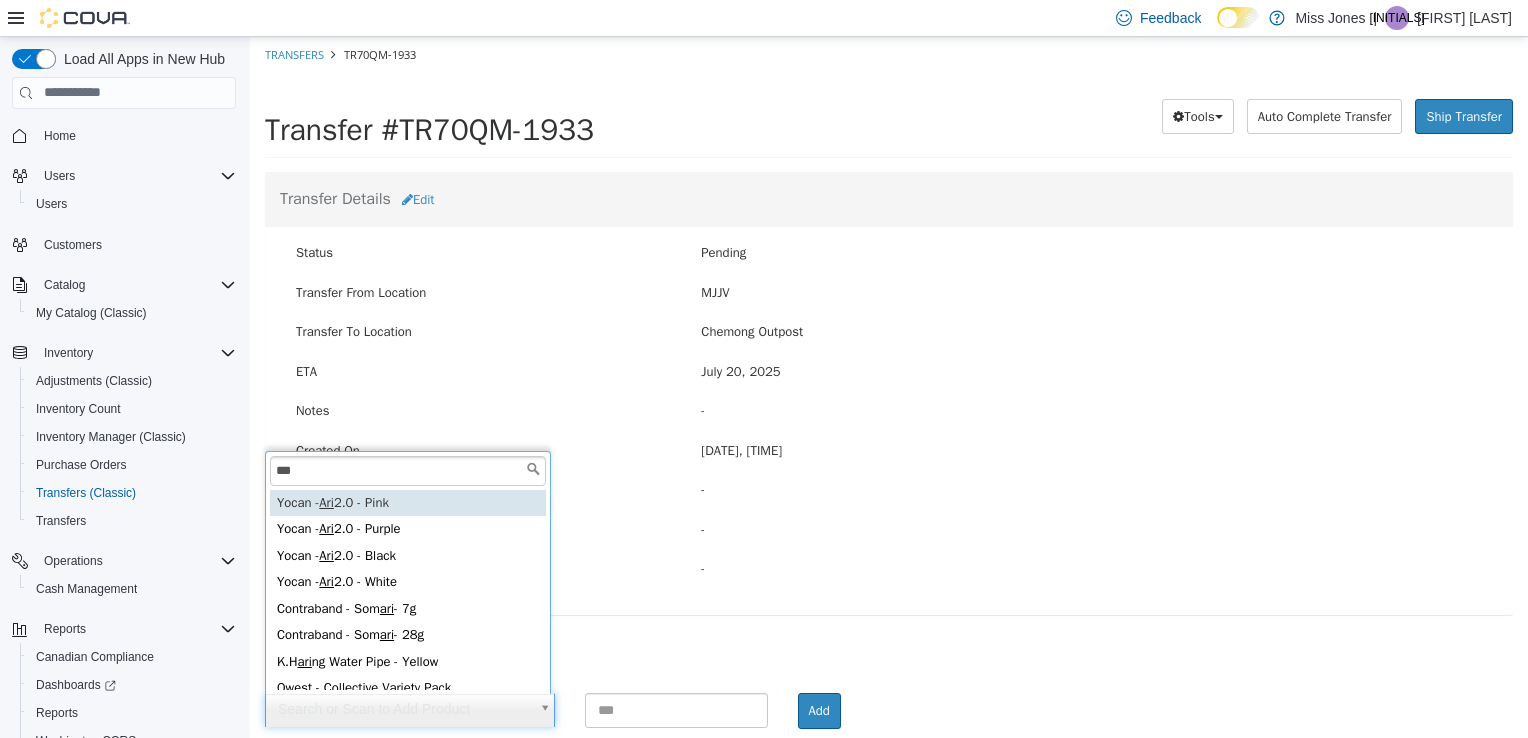 scroll, scrollTop: 4, scrollLeft: 0, axis: vertical 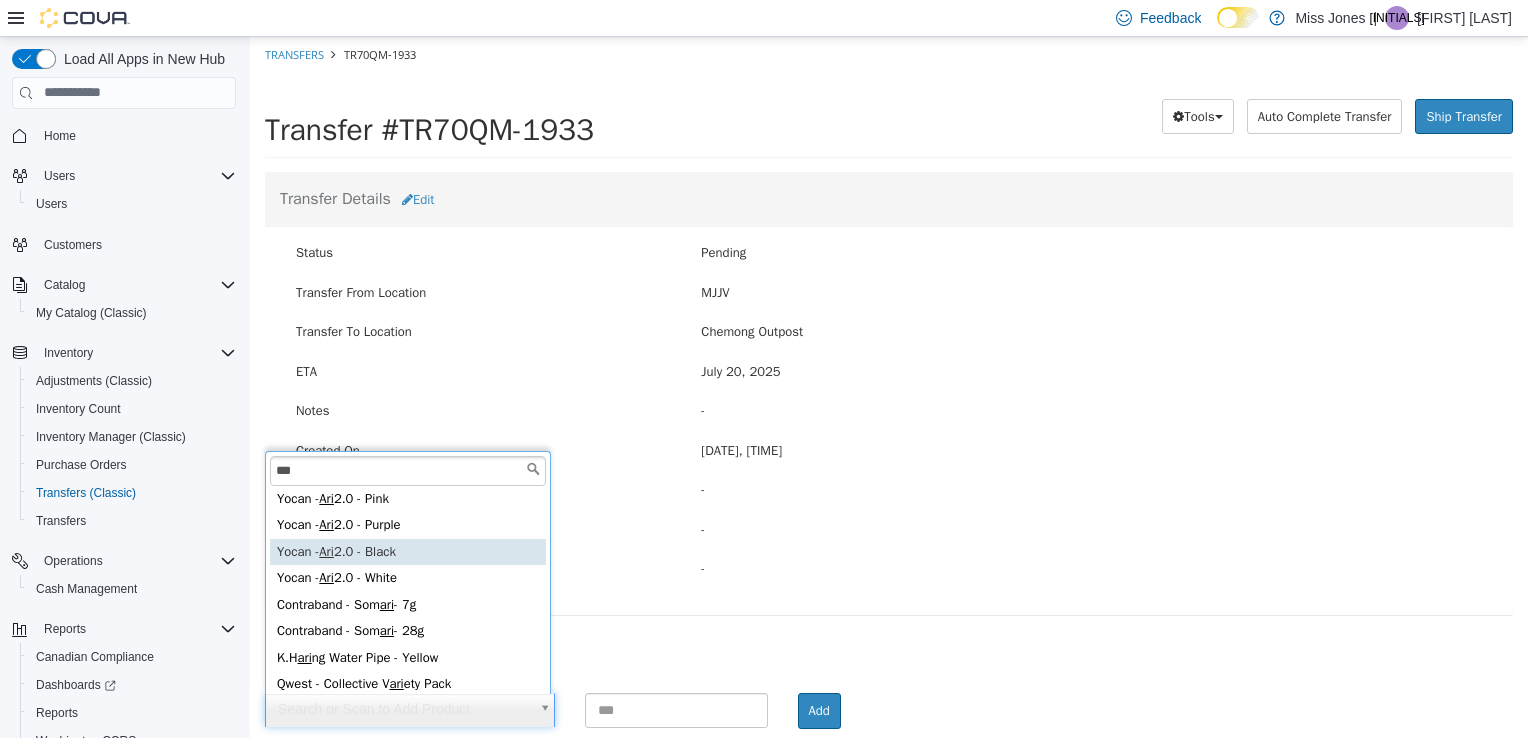 type on "***" 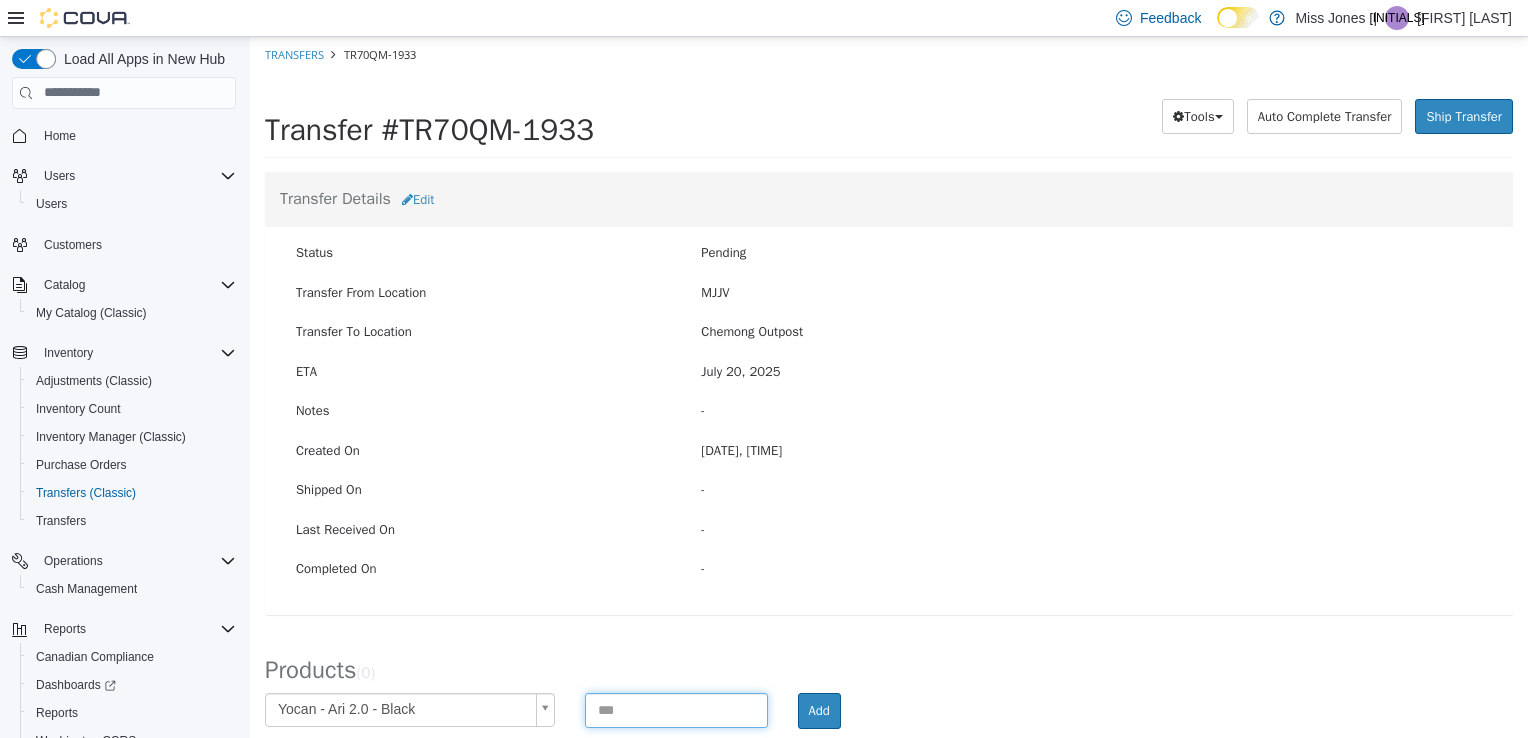click at bounding box center (676, 709) 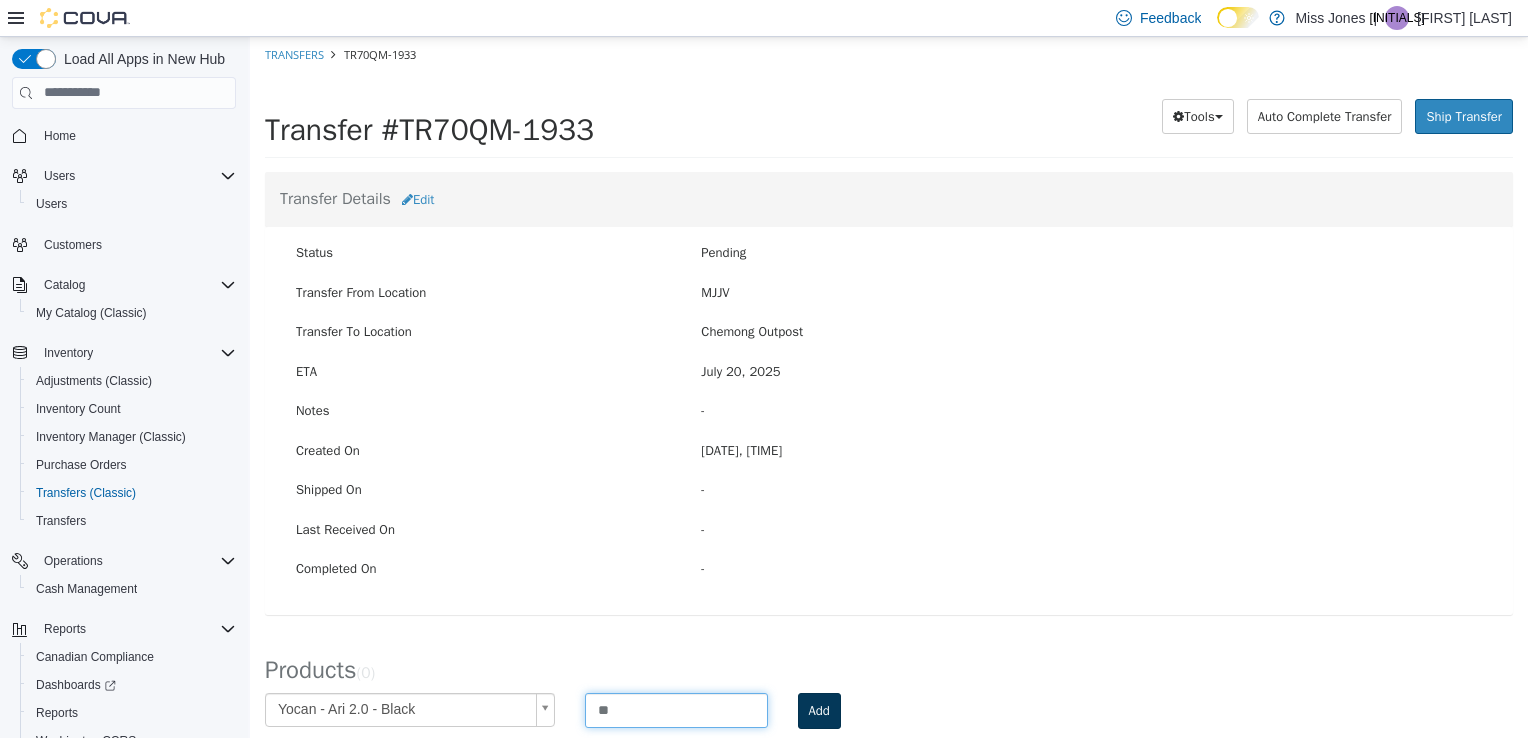 type on "**" 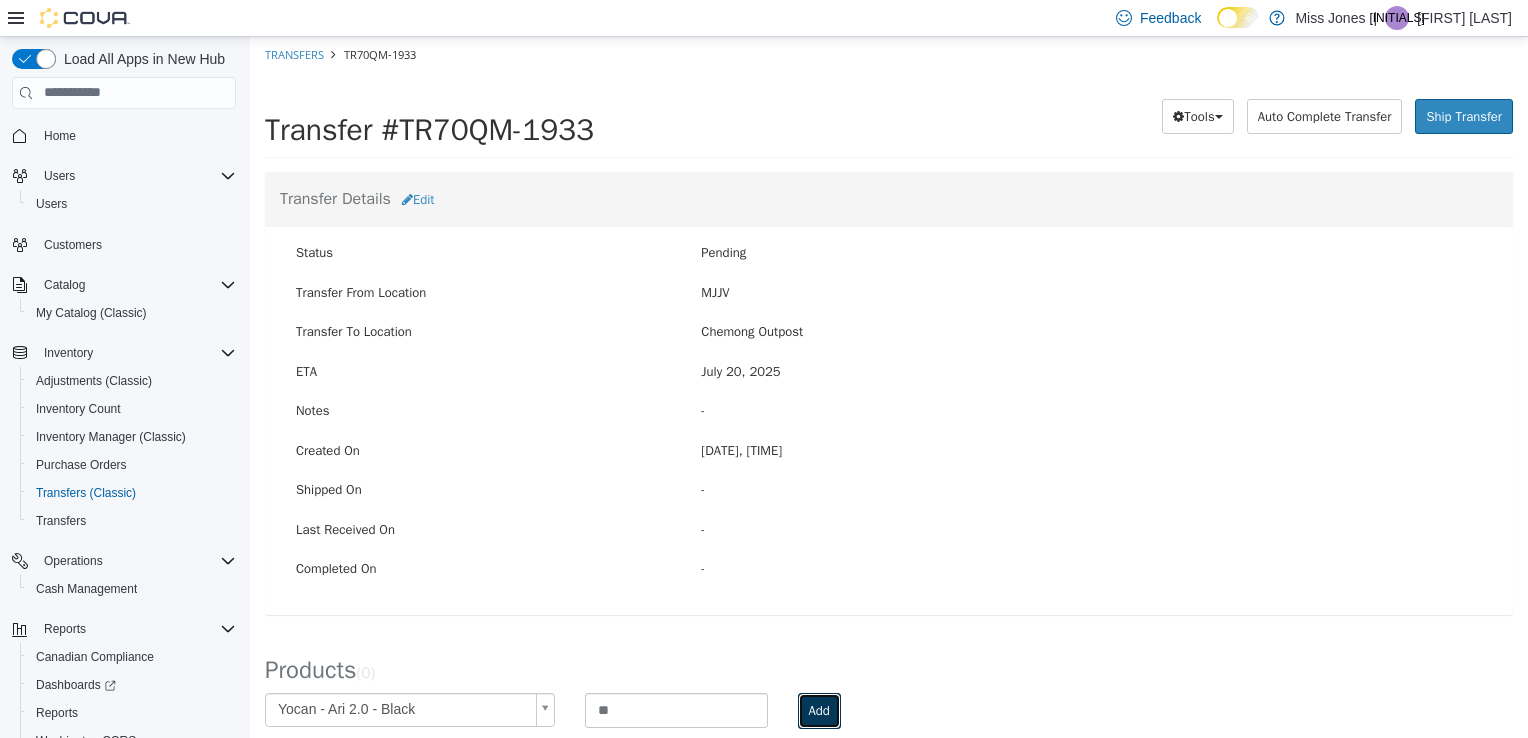 click on "Add" at bounding box center [819, 710] 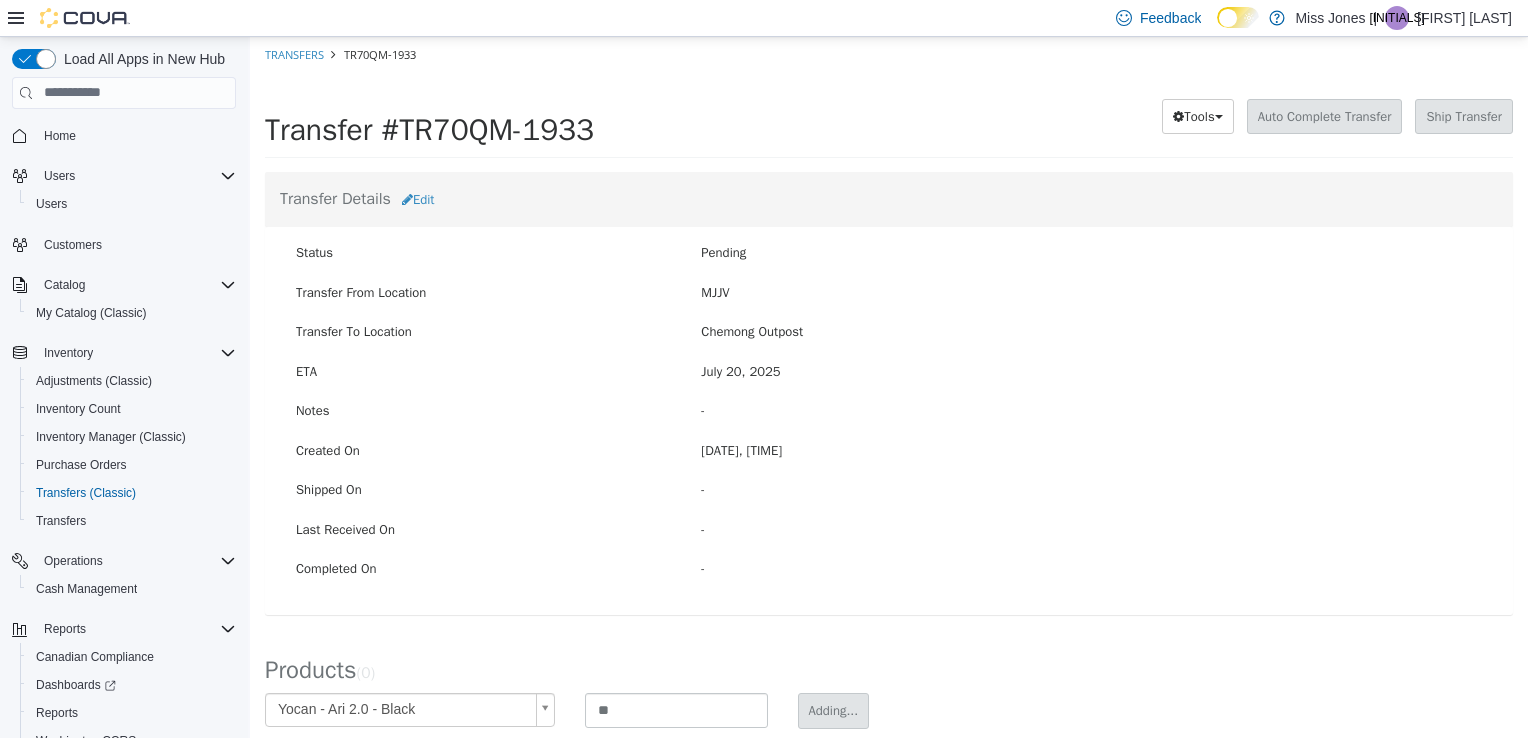scroll, scrollTop: 95, scrollLeft: 0, axis: vertical 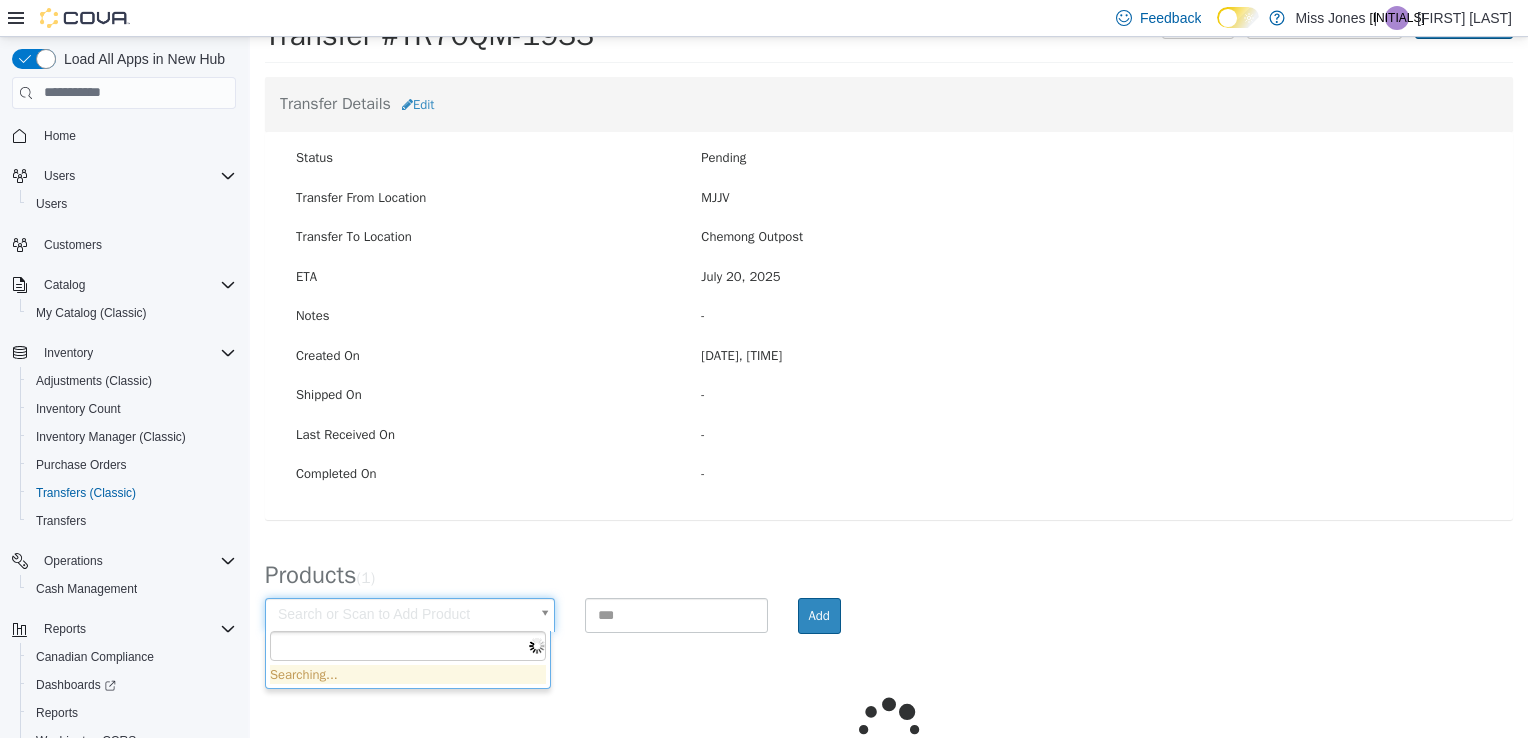click on "×
Save successful.
Transfers
TR70QM-1933
Transfer #TR70QM-1933
Preparing Download...  Tools  PDF Download
Delete
Auto Complete Transfer Ship Transfer
Transfer Details  Edit Status
Pending
Transfer From Location
MJJV
Transfer To Location
[CITY] Outpost
ETA [DATE] [TIME] Notes -
Created On [DATE], [TIME] Shipped On - Last Received On - Completed On - Products  ( 1 )
Search or Scan to Add Product     Add
Loading...
Cancel Apply                                                                                                                                                                                                                                                                                           Cancel Apply                                           Searching..." at bounding box center (889, 413) 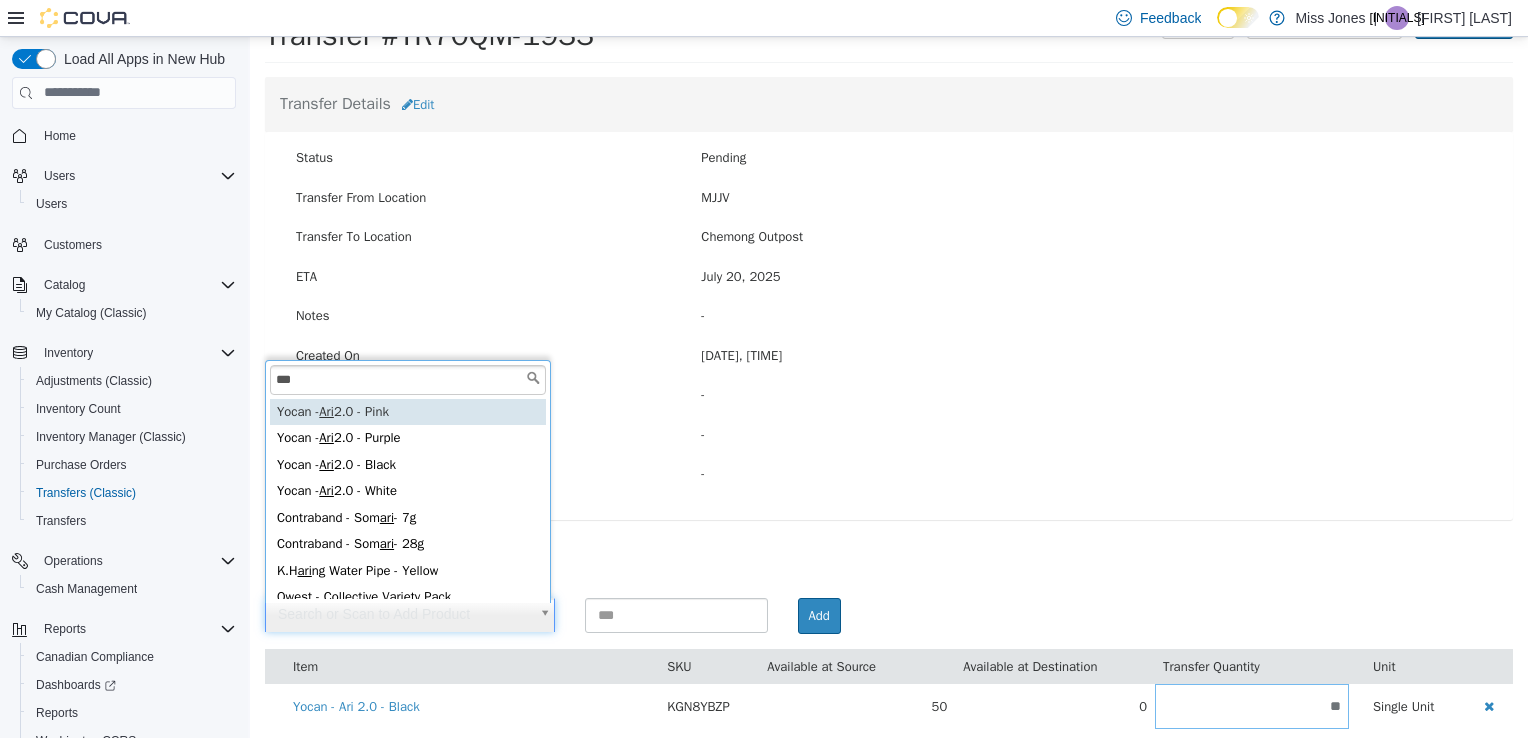 scroll, scrollTop: 4, scrollLeft: 0, axis: vertical 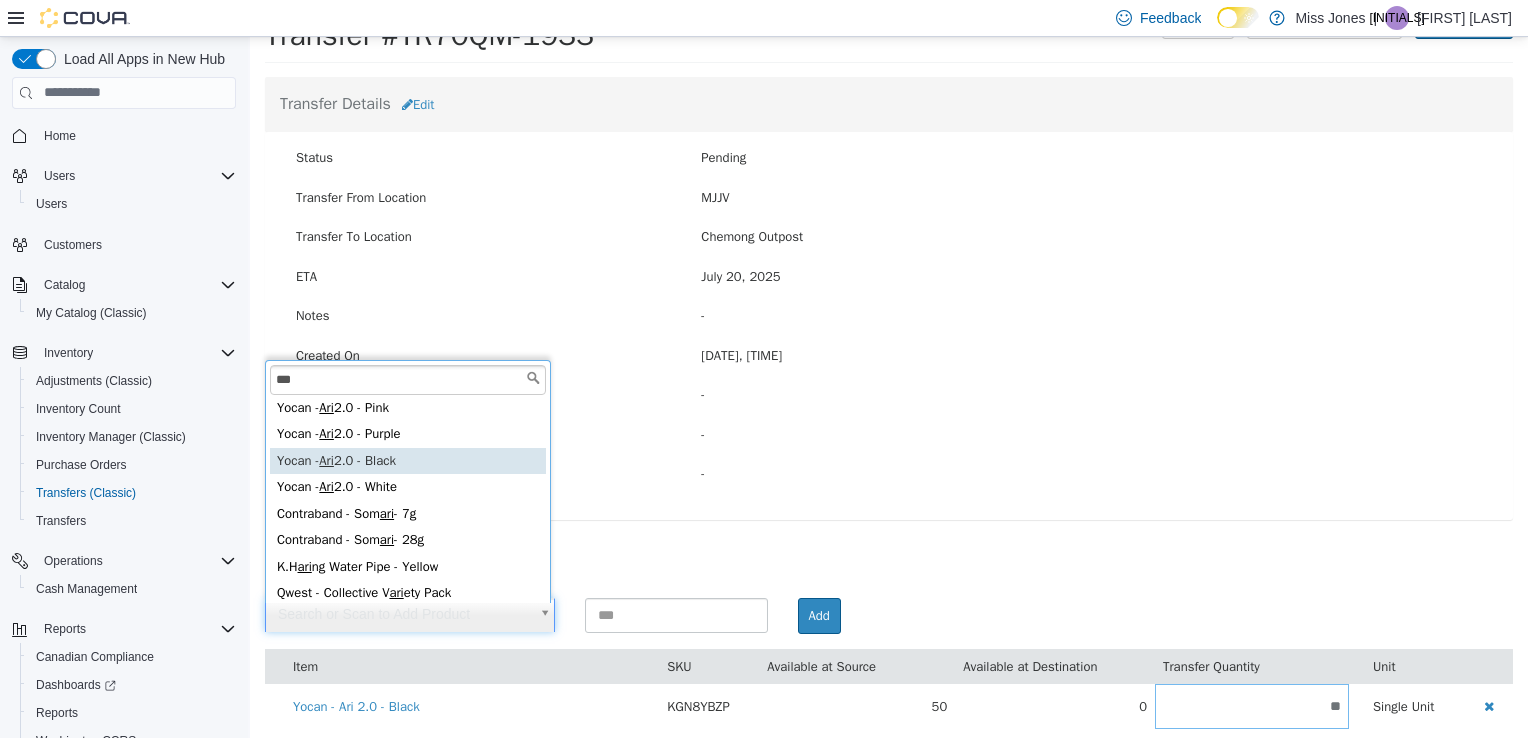 type on "***" 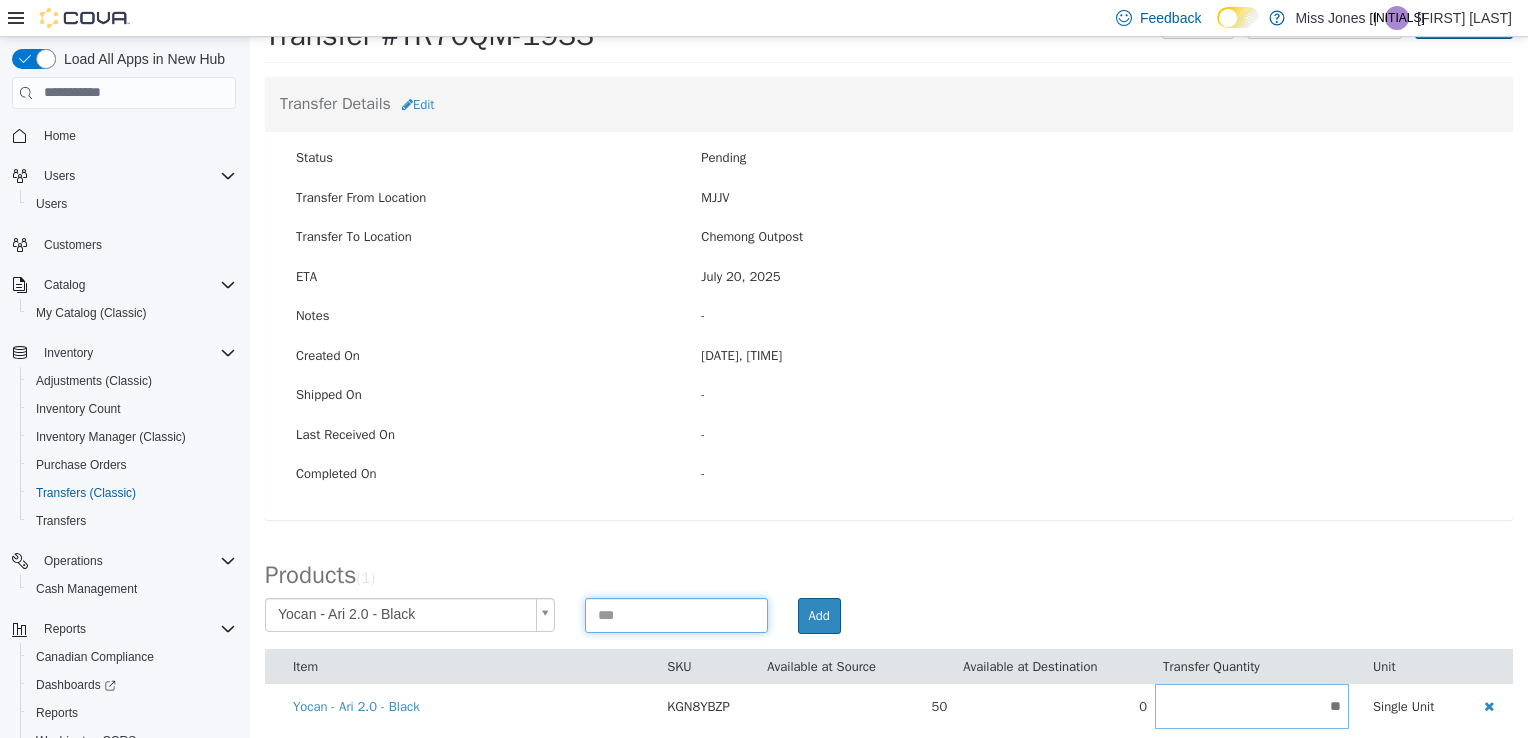 click at bounding box center [676, 614] 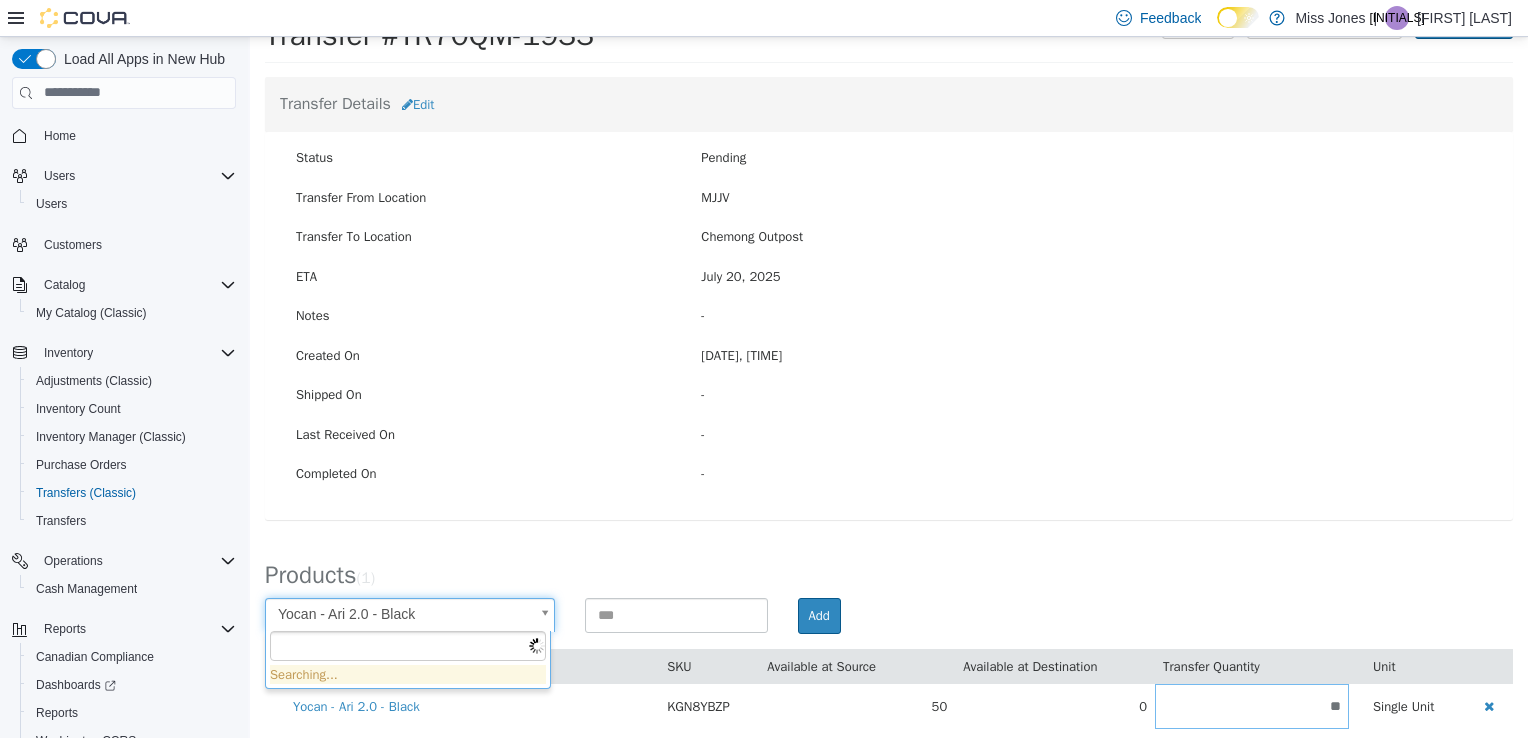 click on "**********" at bounding box center [889, 345] 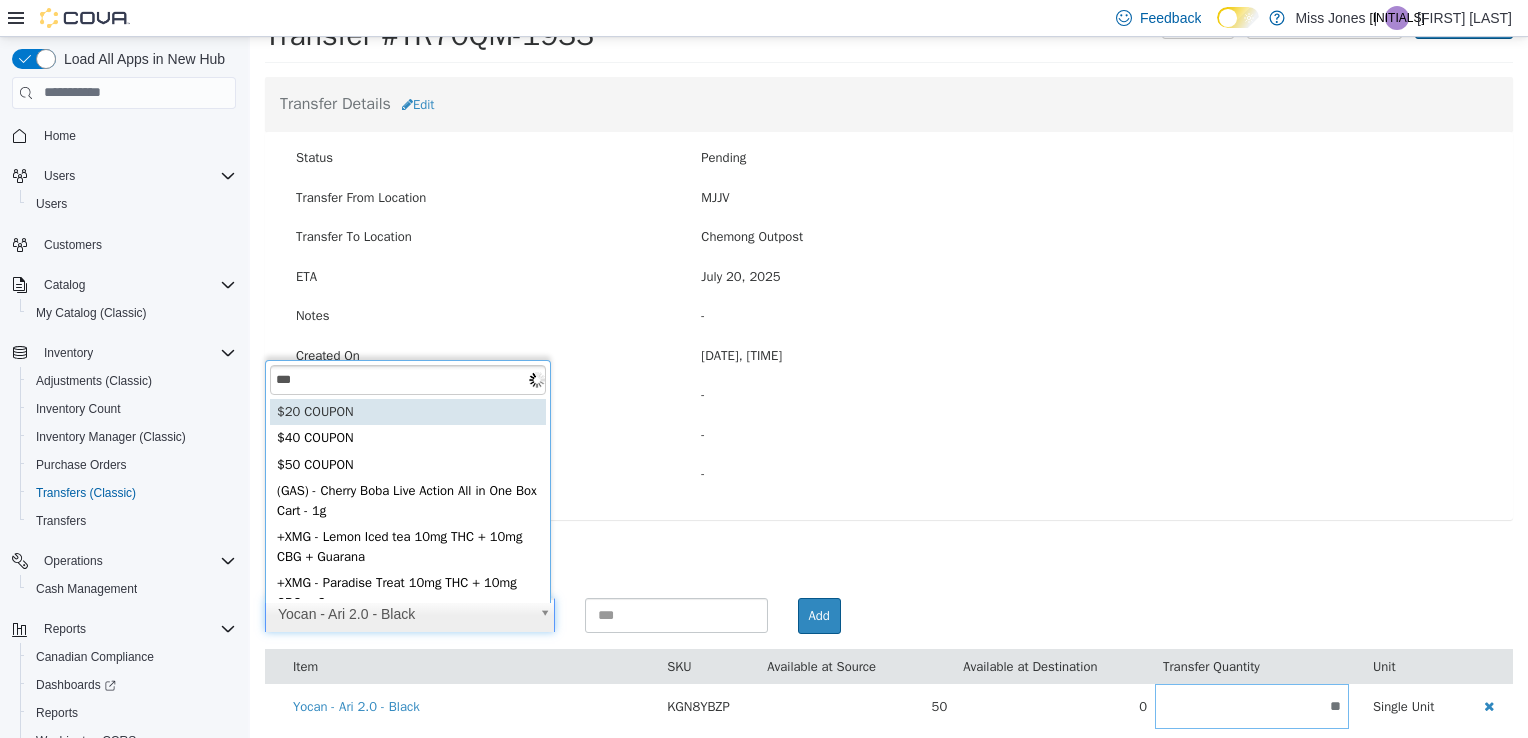 scroll, scrollTop: 9, scrollLeft: 0, axis: vertical 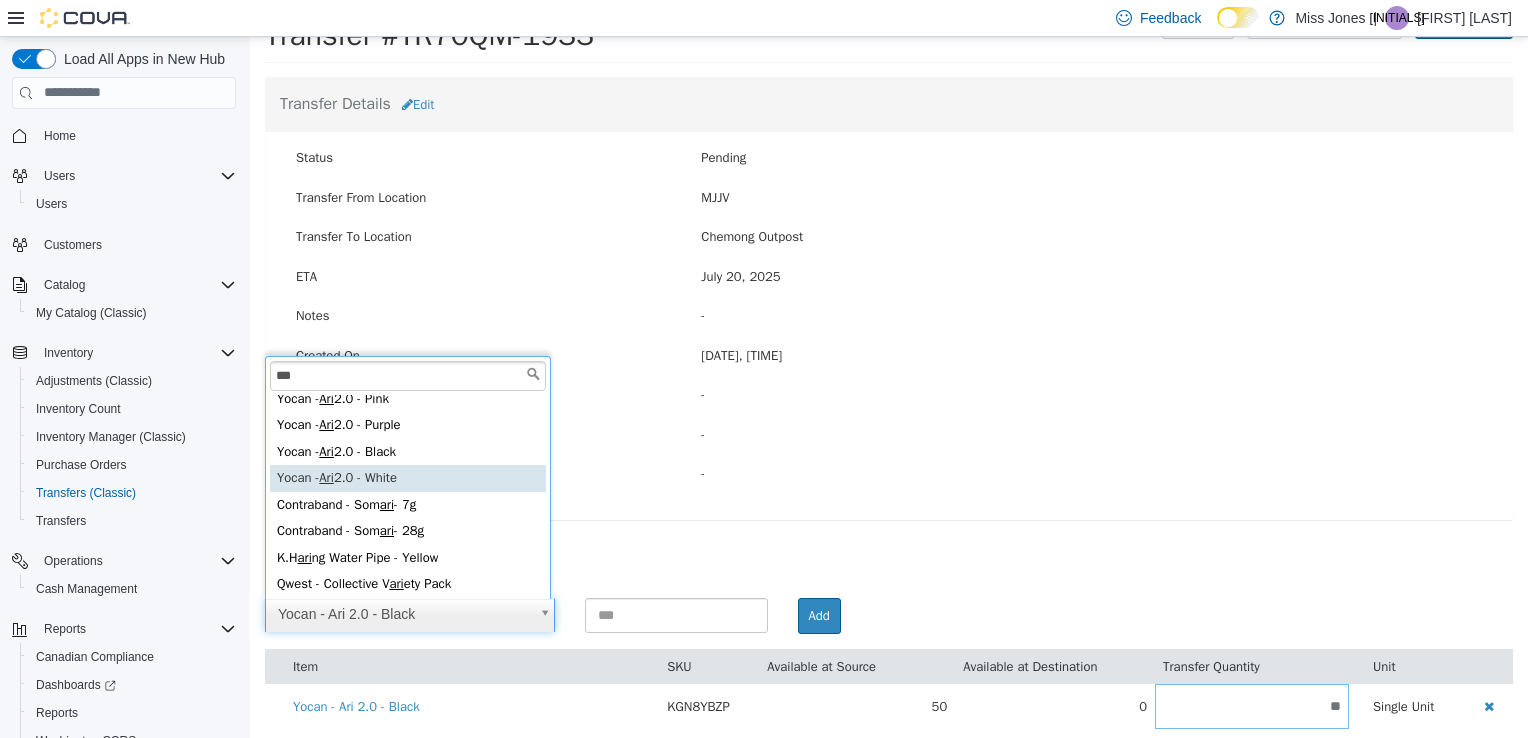 type on "***" 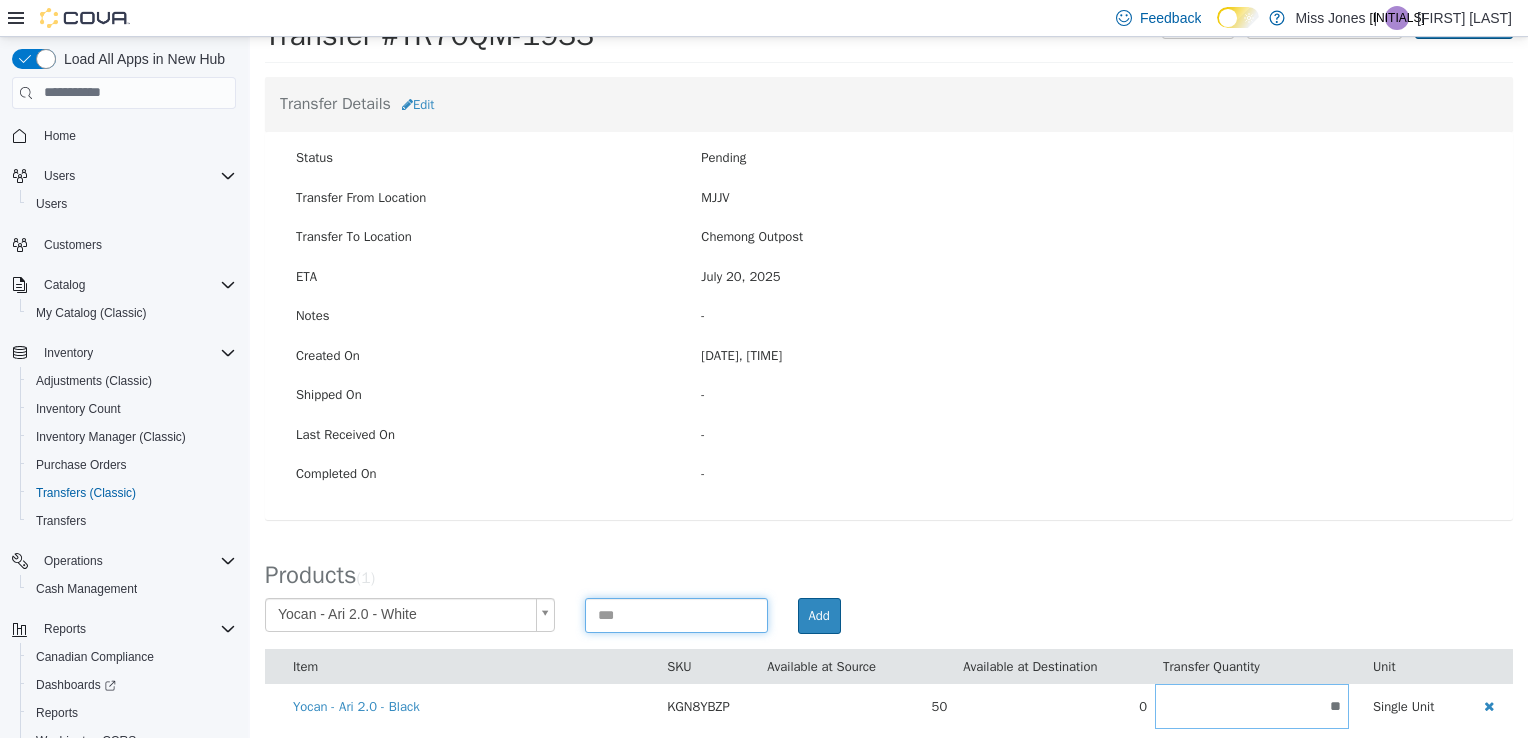 click at bounding box center (676, 614) 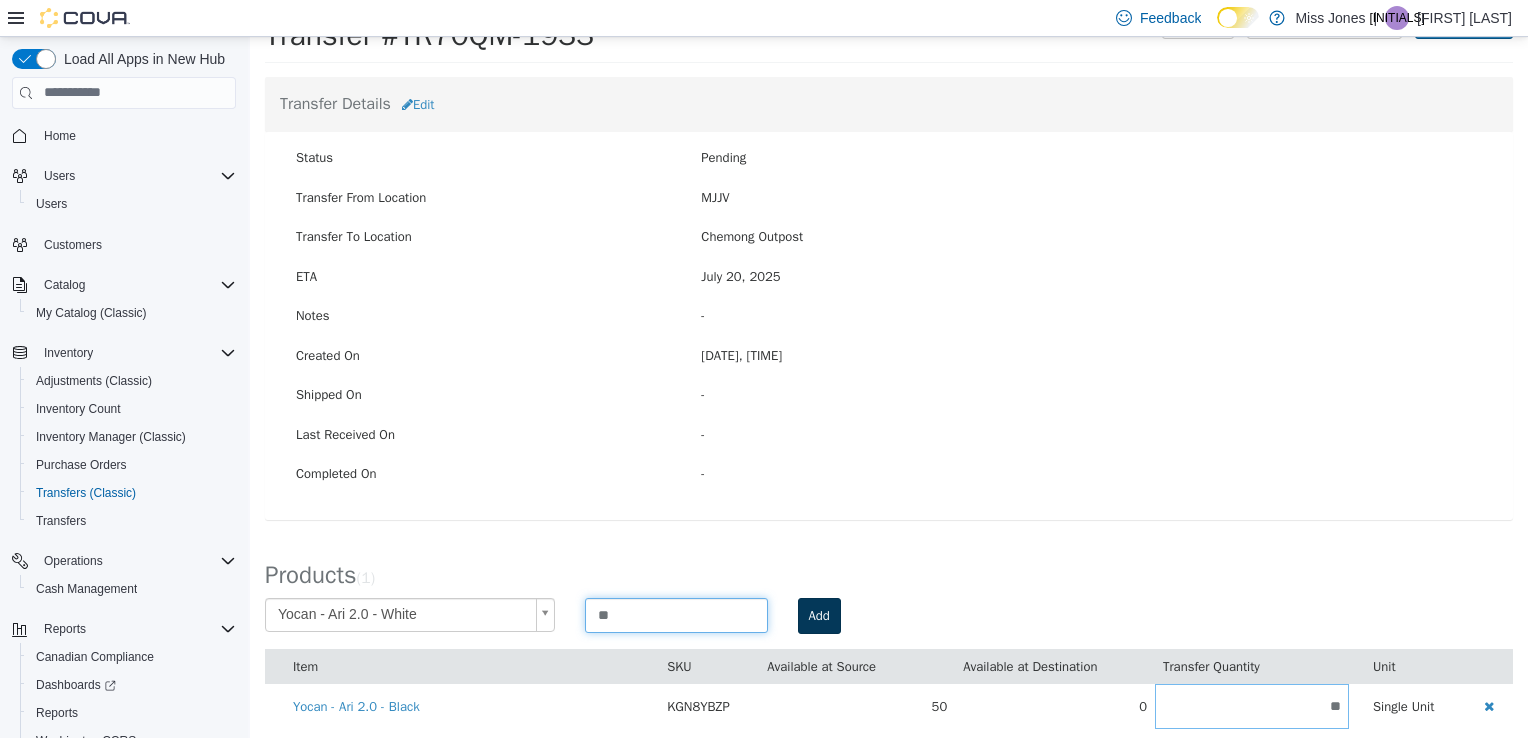 type on "**" 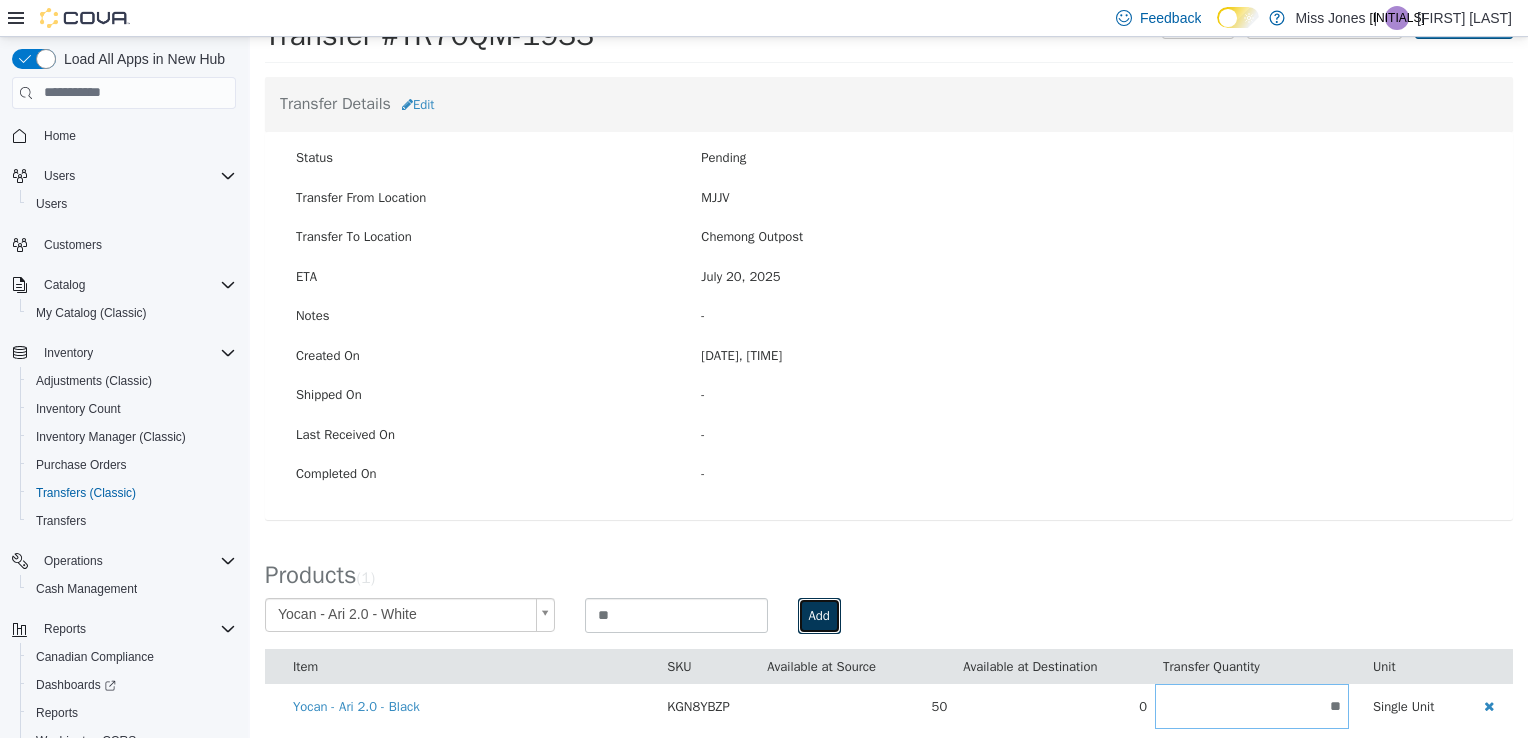 click on "Add" at bounding box center (819, 615) 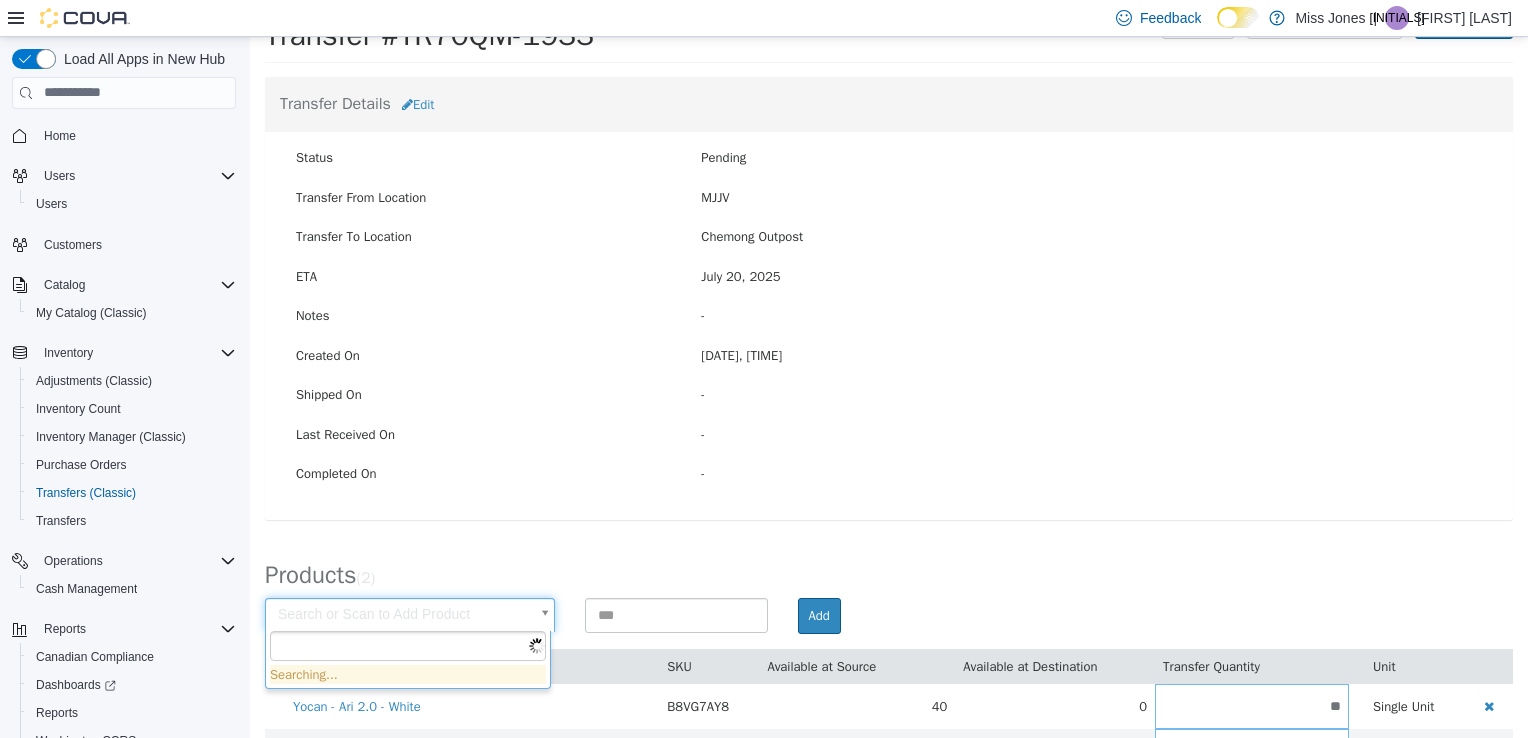 click on "×
Save successful.
Transfers
TR70QM-1933
Transfer #TR70QM-1933
Preparing Download...  Tools  PDF Download
Delete
Auto Complete Transfer Ship Transfer
Transfer Details  Edit Status
Pending
Transfer From Location
MJJV
Transfer To Location
Chemong Outpost
ETA [MONTH] [DAY], [YEAR] Notes -
Created On [MONTH] [DAY], [YEAR], [TIME] Shipped On - Last Received On - Completed On - Products  ( 2 )
Search or Scan to Add Product     Add
Item SKU Available at Source Available at Destination Transfer Quantity Unit [BRAND] - [BRAND] - [COLOR] [SKU] [NUMBER]  0  ** Single Unit [BRAND] - [BRAND] - [COLOR] [SKU] [NUMBER]  0  ** Single Unit
Cancel Apply" at bounding box center [889, 367] 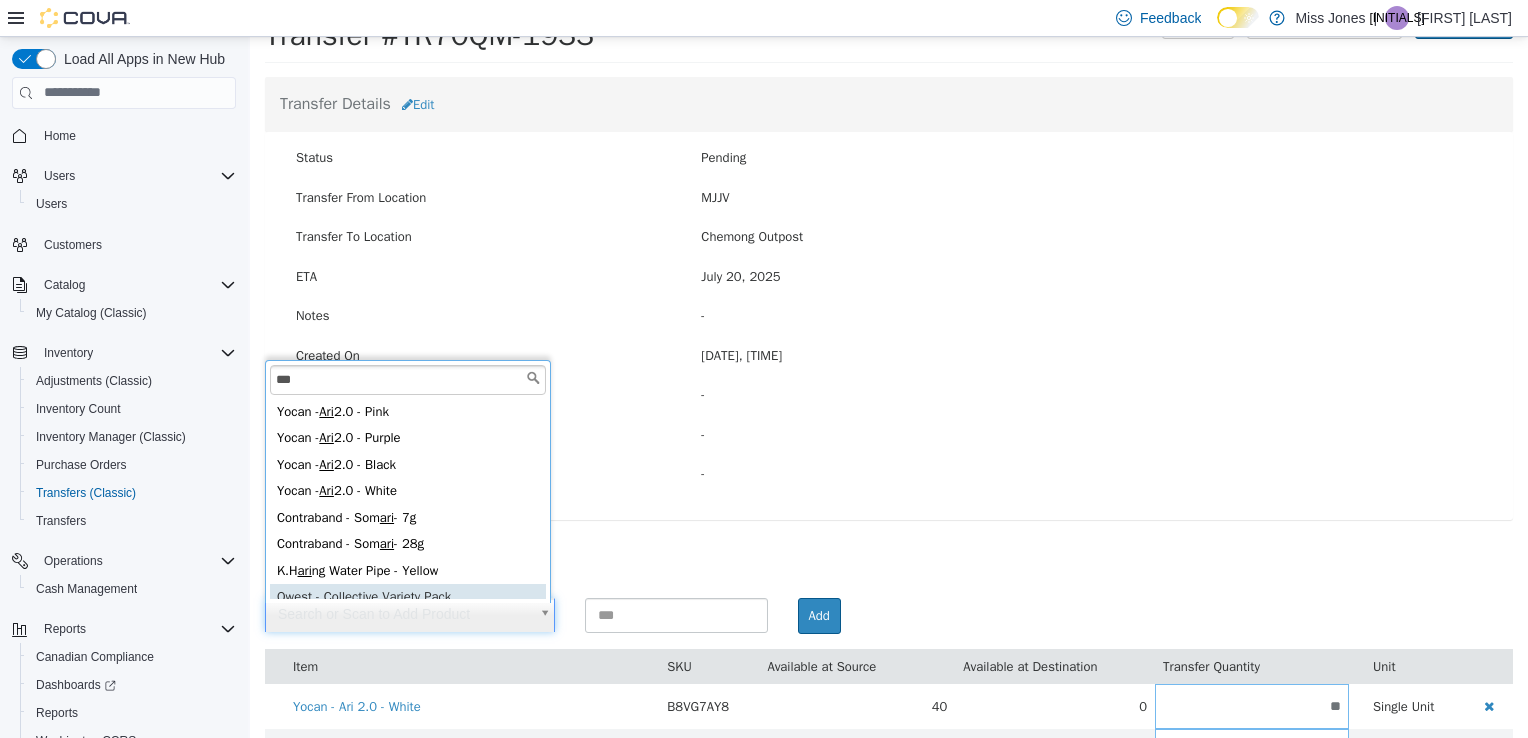 scroll, scrollTop: 4, scrollLeft: 0, axis: vertical 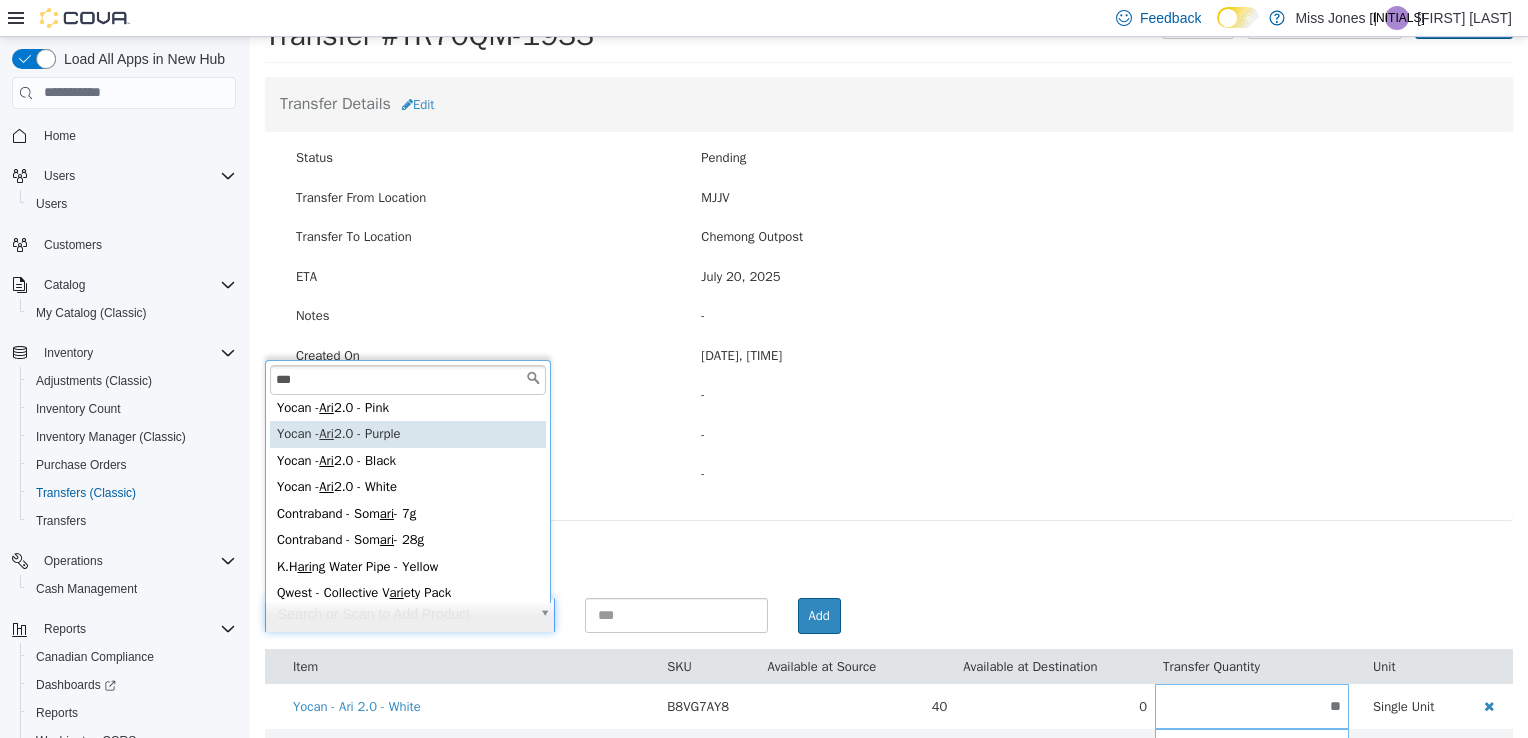 type on "***" 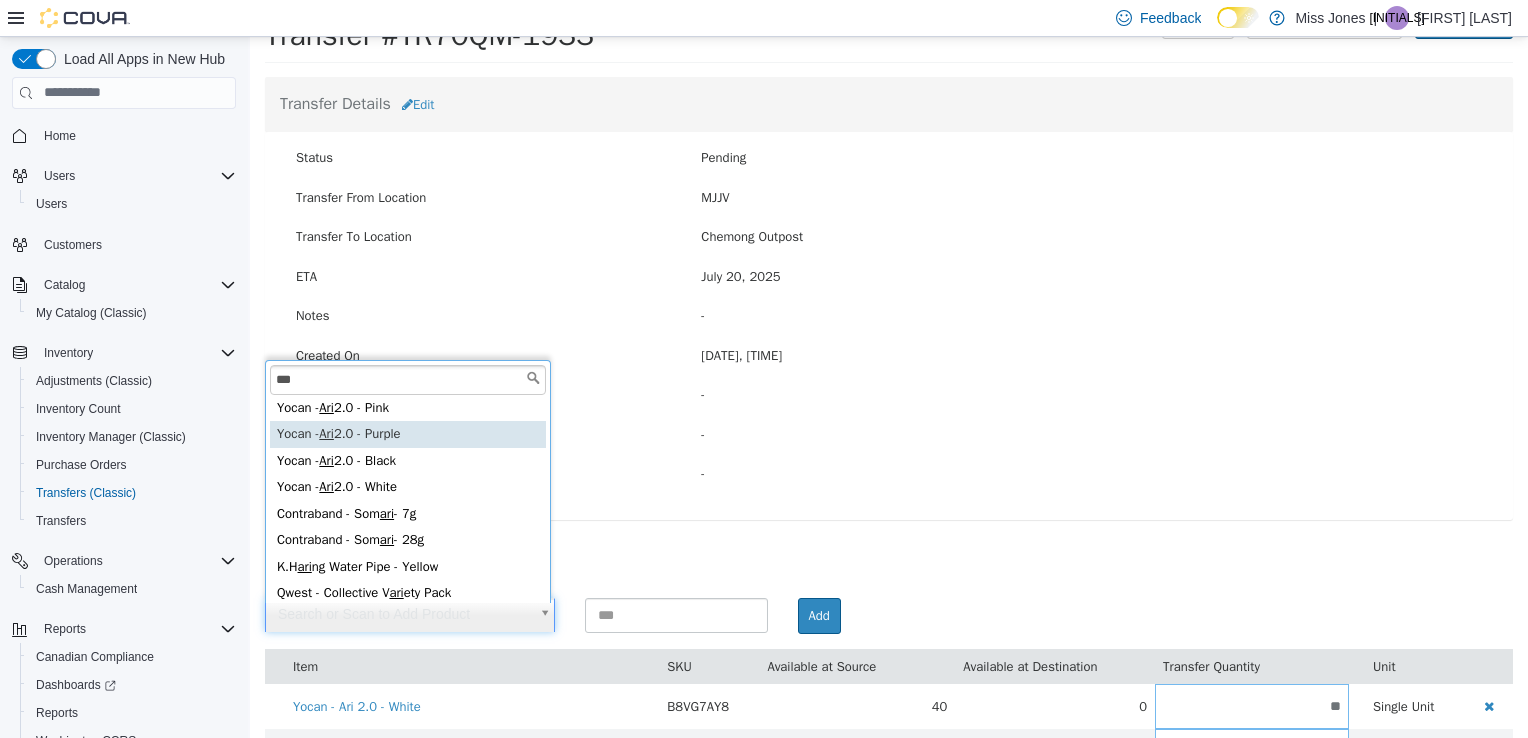 type on "**********" 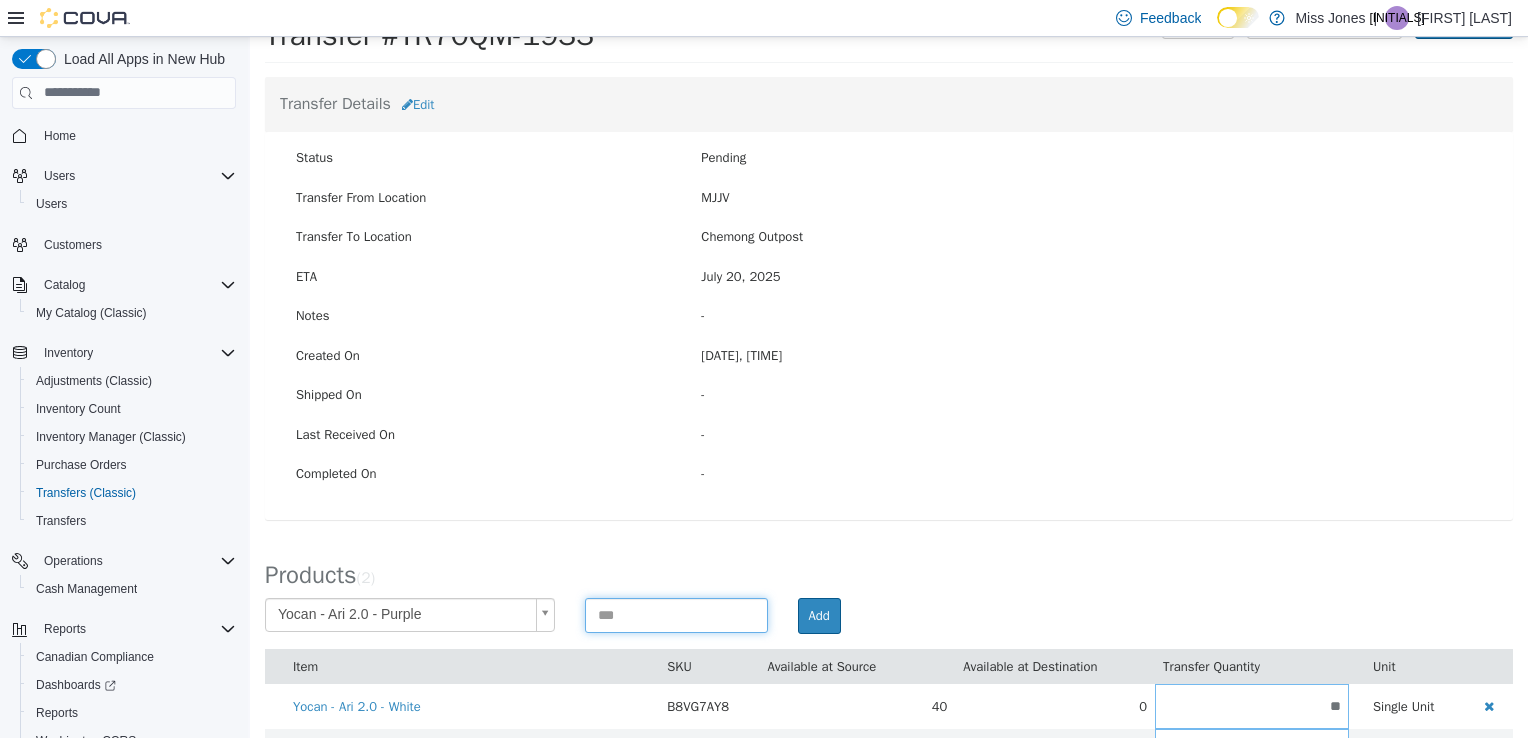 click at bounding box center (676, 614) 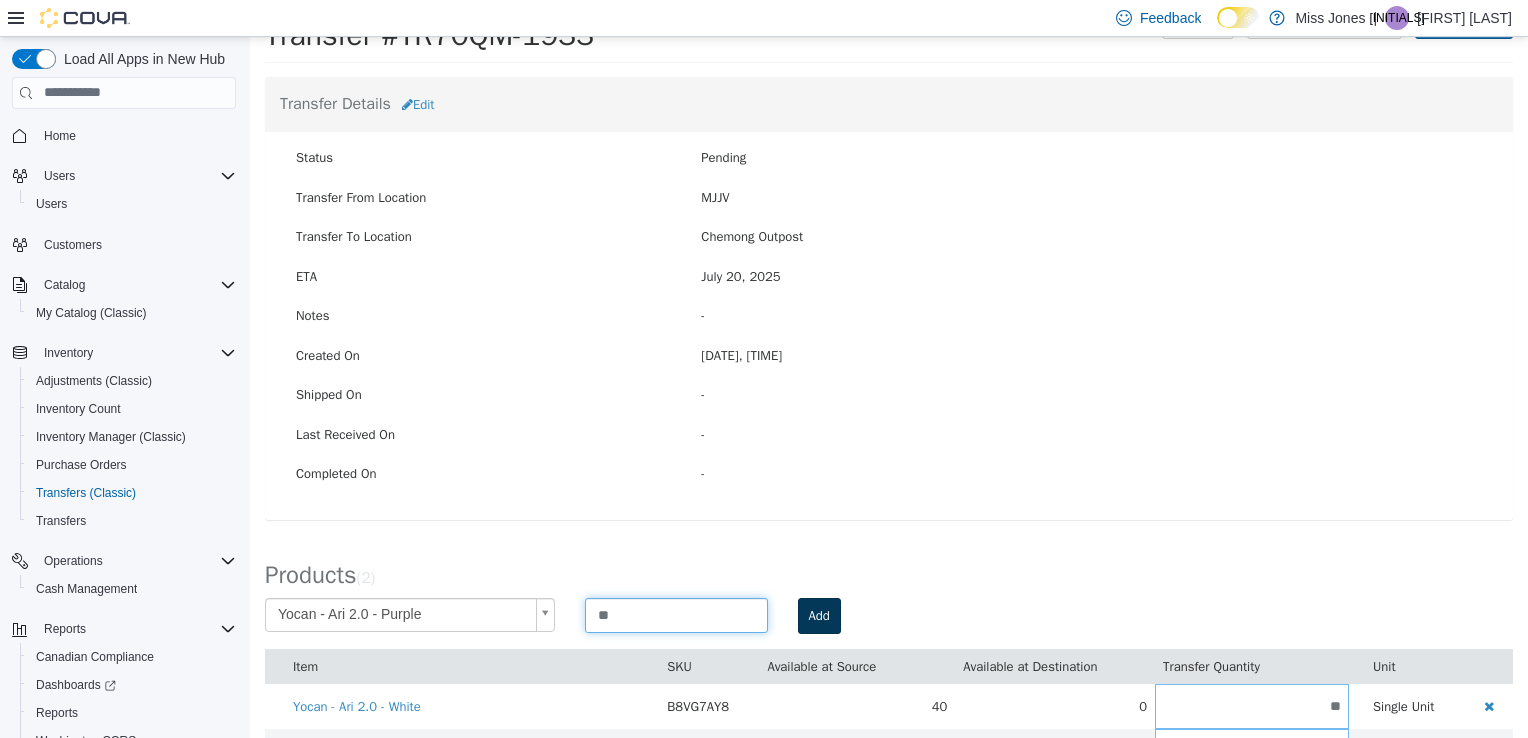 type on "**" 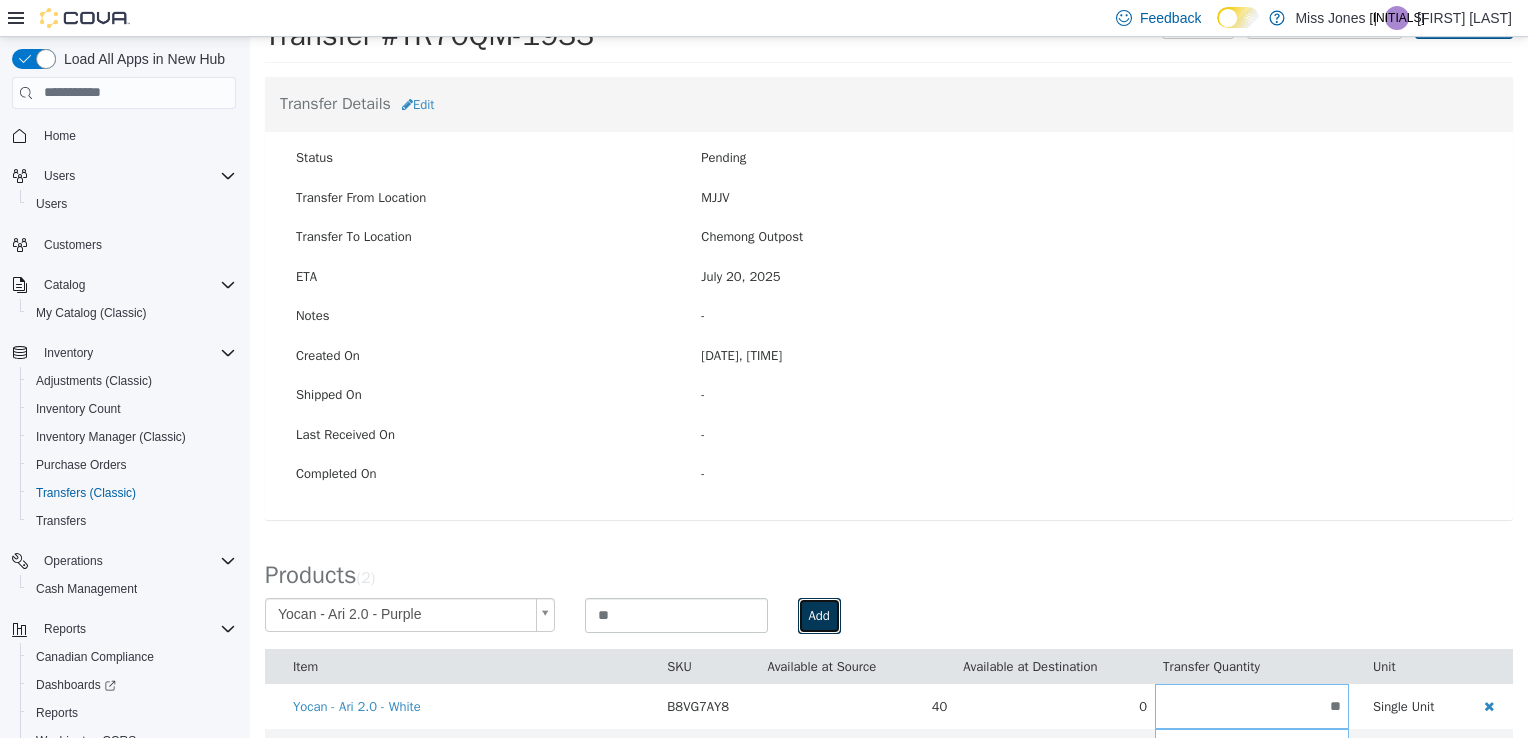 click on "Add" at bounding box center (819, 615) 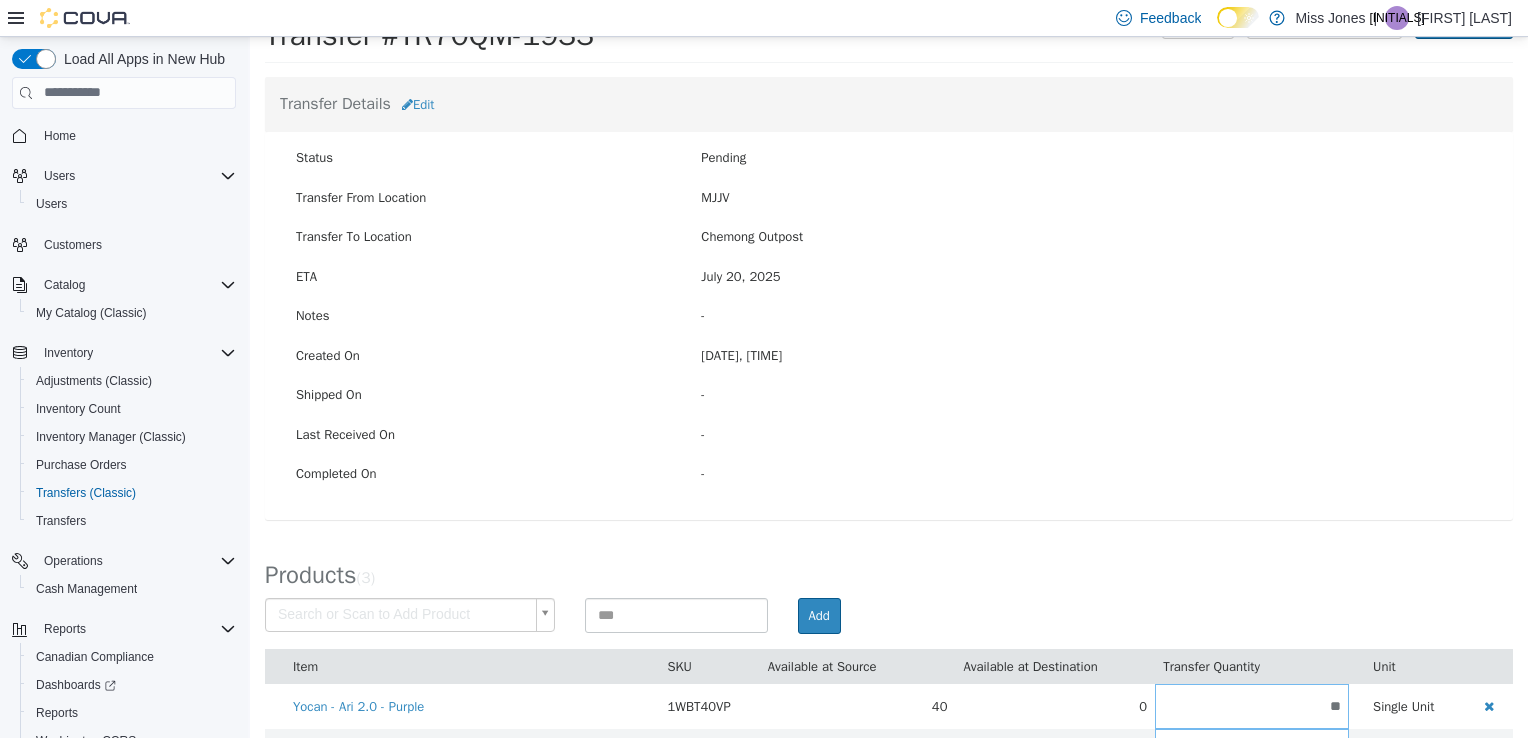 click on "×
Save successful.
Transfers
TR70QM-1933
Transfer #TR70QM-1933
Preparing Download...  Tools  PDF Download
Delete
Auto Complete Transfer Ship Transfer
Transfer Details  Edit Status
Pending
Transfer From Location
MJJV
Transfer To Location
[CITY] Outpost
ETA [DATE] [TIME] Notes -
Created On [DATE], [TIME] Shipped On - Last Received On - Completed On - Products  ( 3 )
Search or Scan to Add Product                             Add
Item SKU Available at Source Available at Destination Transfer Quantity Unit Yocan - Ari 2.0 - Purple 1WBT40VP 40  0  ** Single Unit Yocan - Ari 2.0 - White B8VG7AY8 40  0  ** Single Unit Yocan - Ari 2.0 - Black KGN8YBZP 50  0  ** Single Unit
Cancel Apply" at bounding box center (889, 390) 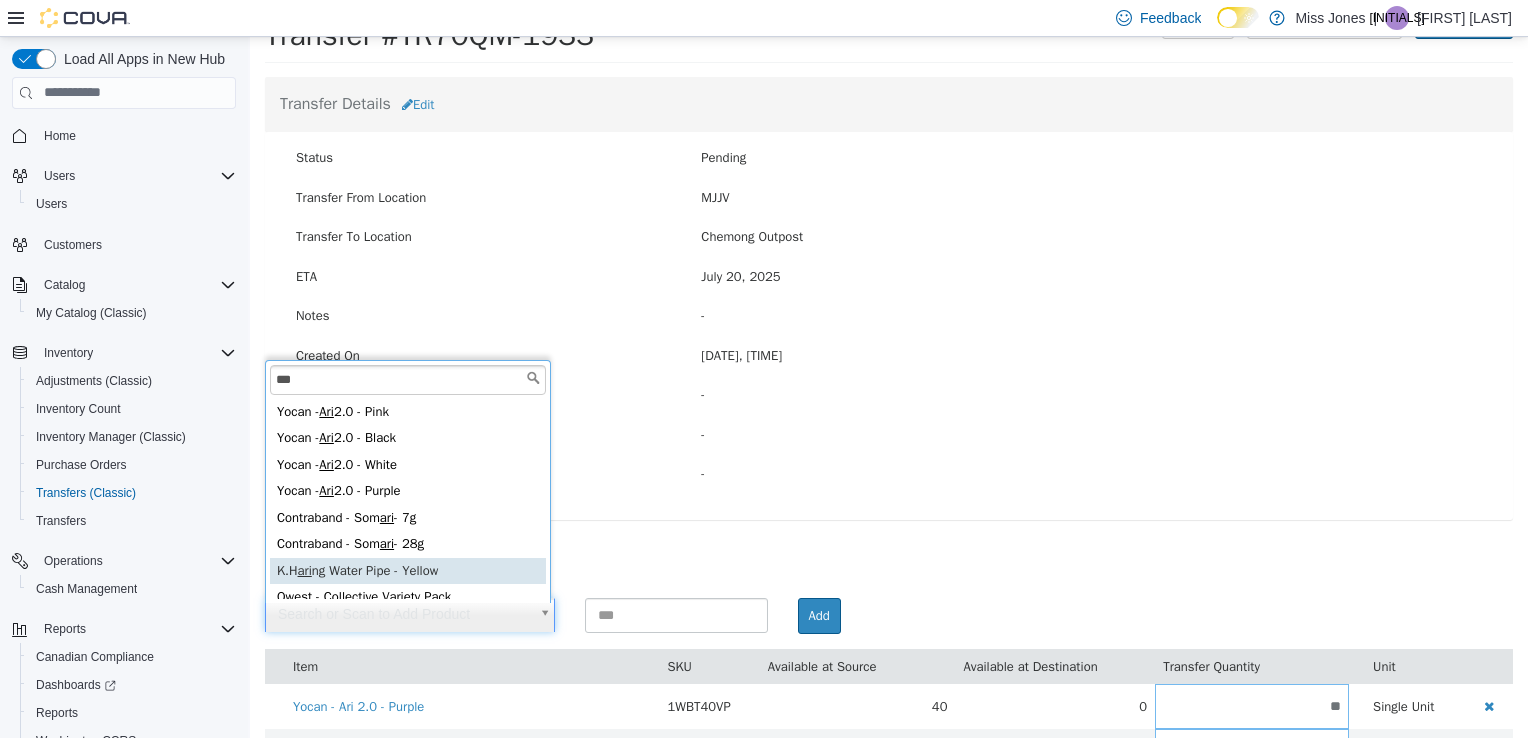 scroll, scrollTop: 4, scrollLeft: 0, axis: vertical 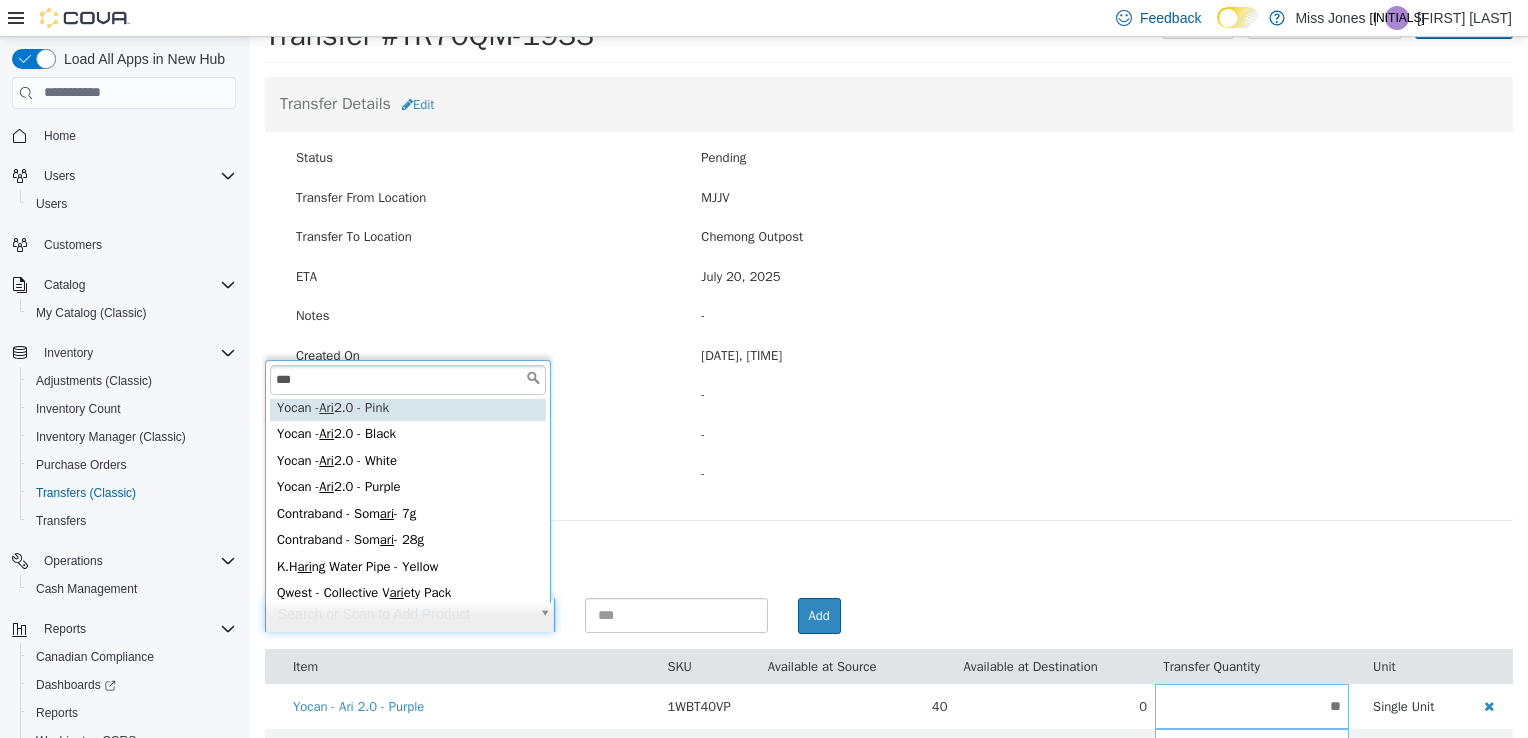 type on "***" 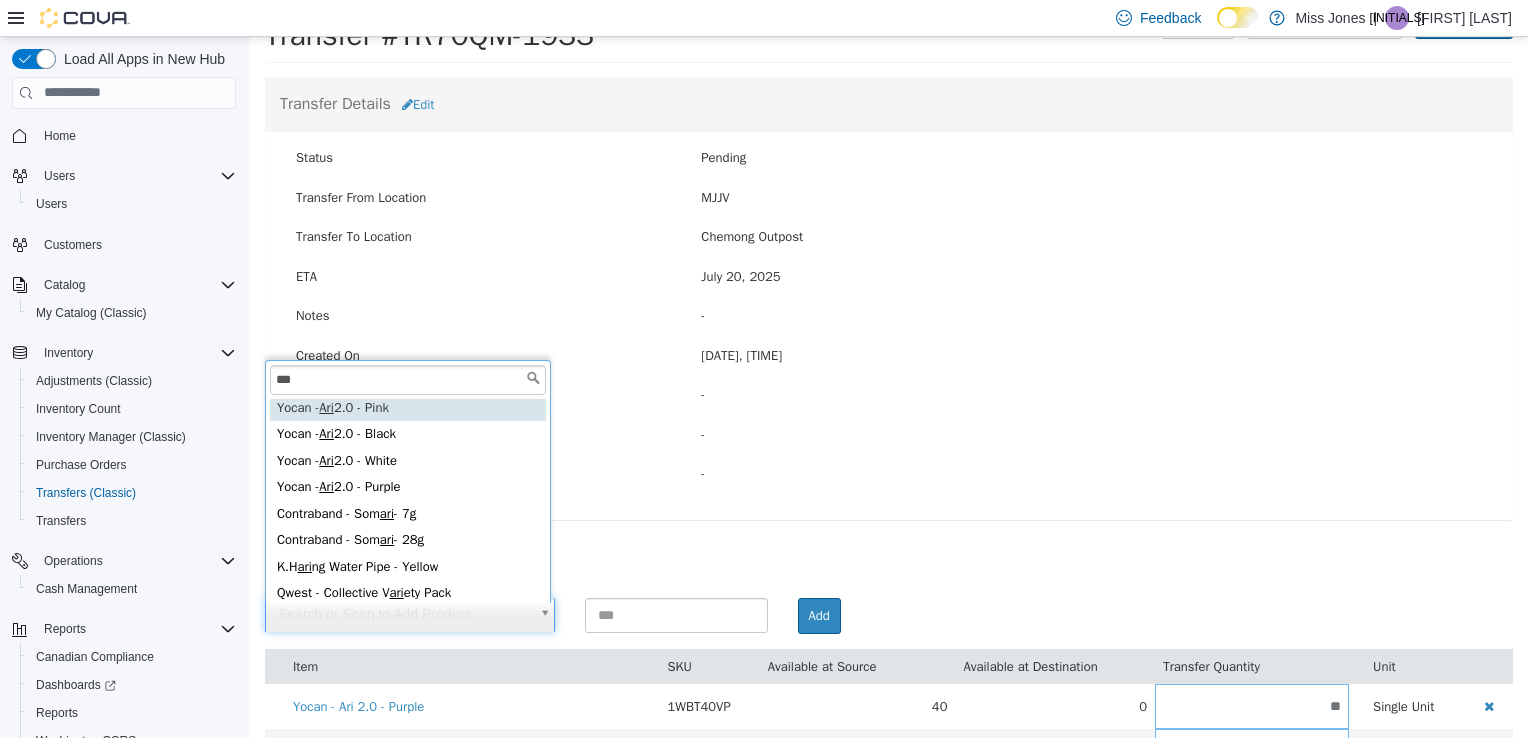 click on "***         [BRAND] - [BRAND] - [COLOR] [BRAND] - [BRAND] - [COLOR] [BRAND] - [BRAND] - [COLOR] [BRAND] - [BRAND] - [COLOR] [BRAND] - [BRAND] - [NUMBER]g [BRAND] - [BRAND] - [NUMBER]g [BRAND] - [NUMBER] [BRAND] - [COLOR] [BRAND] - [BRAND] - [COLOR] [BRAND] - [BRAND] - [NUMBER]g [BRAND] - [NUMBER] [BRAND] - [COLOR] [BRAND] - [BRAND] - [COLOR] [BRAND] - [BRAND] - [COLOR] [BRAND] - [BRAND] - [COLOR] [BRAND] - [BRAND] - [COLOR] [BRAND] - [NUMBER] [BRAND] - [BRAND] - [NUMBER]g [BRAND] - [BRAND] - [NUMBER]g [BRAND] - [NUMBER] [BRAND] - [COLOR] [BRAND] - [BRAND] - [COLOR] [BRAND] - [BRAND] - [NUMBER]g [BRAND] - [NUMBER] [BRAND] - [COLOR] [BRAND] - [BRAND] - [COLOR] [BRAND] - [BRAND] - [COLOR] [BRAND] - [BRAND] - [COLOR] [BRAND] - [BRAND] - [COLOR] [BRAND] - [NUMBER] [BRAND] - [BRAND] - [NUMBER]g [BRAND] - [BRAND] - [NUMBER]g [BRAND] - [NUMBER] [BRAND] - [COLOR] [BRAND] - [BRAND] - [COLOR] [BRAND] - [BRAND] - [NUMBER]g [BRAND] - [NUMBER] [BRAND] - [COLOR] [BRAND] - [BRAND] - [COLOR] [BRAND] - [BRAND] - [COLOR] [BRAND] - [BRAND] - [COLOR] [BRAND] - [BRAND] - [COLOR] [BRAND] - [NUMBER] [BRAND] - [BRAND] - [NUMBER]g [BRAND] - [BRAND] - [NUMBER]g [BRAND] - [NUMBER] [BRAND] - [COLOR] [BRAND] - [BRAND] - [COLOR] [BRAND] - [BRAND] - [NUMBER]g [BRAND] - [NUMBER] [BRAND] - [COLOR] [BRAND] - [BRAND] - [COLOR] [BRAND] - [BRAND] - [COLOR] [BRAND] - [BRAND] - [COLOR] [BRAND] - [BRAND] - [COLOR] [BRAND] - [NUMBER] [BRAND] - [BRAND] - [NUMBER]g [BRAND] - [BRAND] - [NUMBER]g [BRAND] - [NUMBER] [BRAND] - [COLOR] [BRAND] - [BRAND] - [COLOR] [BRAND] - [BRAND] - [NUMBER]g [BRAND] - [NUMBER] [BRAND] - [COLOR] [BRAND] - [BRAND] - [COLOR] [BRAND] - [BRAND] - [COLOR] [BRAND] - [BRAND] - [COLOR] [BRAND] - [BRAND] - [COLOR] [BRAND] - [NUMBER] [BRAND] - [BRAND] - [NUMBER]g [BRAND] - [BRAND] - [NUMBER]g [BRAND] - [NUMBER] [BRAND] - [COLOR] [BRAND] - [BRAND] - [COLOR] [BRAND] - [BRAND] - [NUMBER]g [BRAND] - [NUMBER] [BRAND] - [COLOR] [BRAND] - [BRAND] - [COLOR] [BRAND] - [BRAND] - [COLOR] [BRAND] - [BRAND] - [COLOR] [BRAND] - [BRAND] - [COLOR] [BRAND] - [NUMBER] [BRAND] - [BRAND] - [NUMBER]g [BRAND] - [BRAND] - [NUMBER]g [BRAND] - [NUMBER] [BRAND] - [COLOR] [BRAND] - [BRAND] - [COLOR] [BRAND] - [BRAND] - [NUMBER]g [BRAND] - [NUMBER] [BRAND] - [COLOR] [BRAND] - [BRAND] - [COLOR] [BRAND] - [BRAND] - [COLOR] [BRAND] - [BRAND] - [COLOR] [BRAND] - [BRAND] - [COLOR] [BRAND] - [NUMBER]" at bounding box center [408, 480] 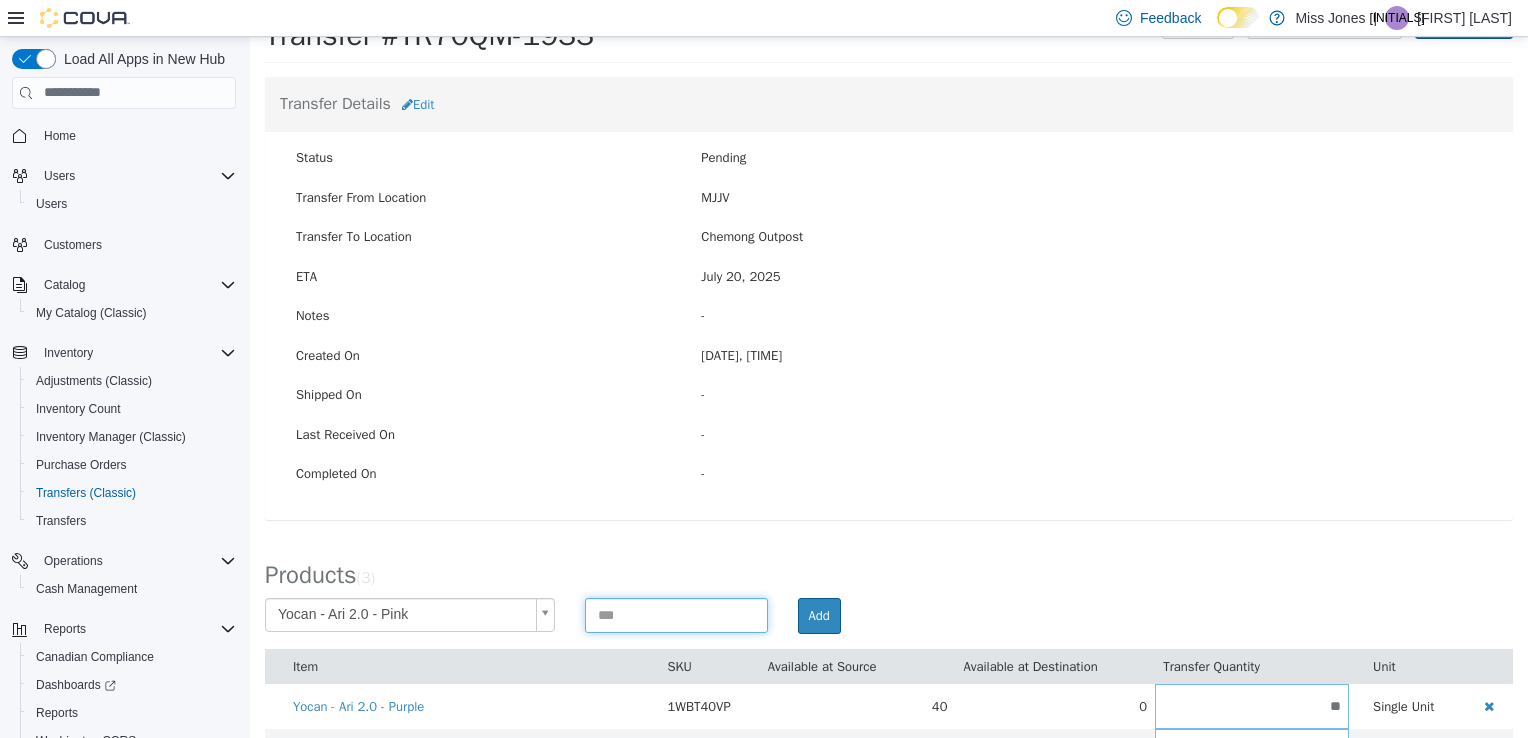 click at bounding box center [676, 614] 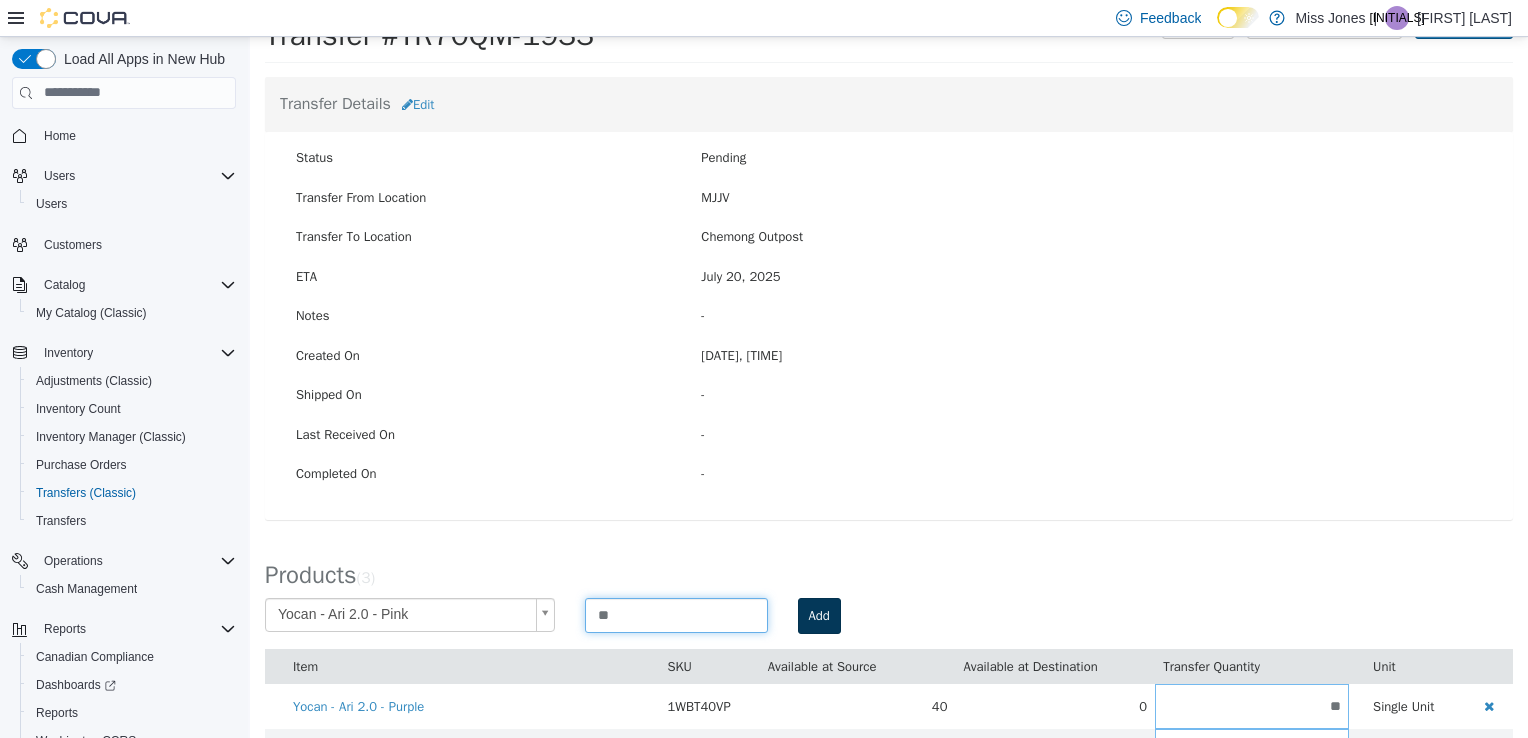 type on "**" 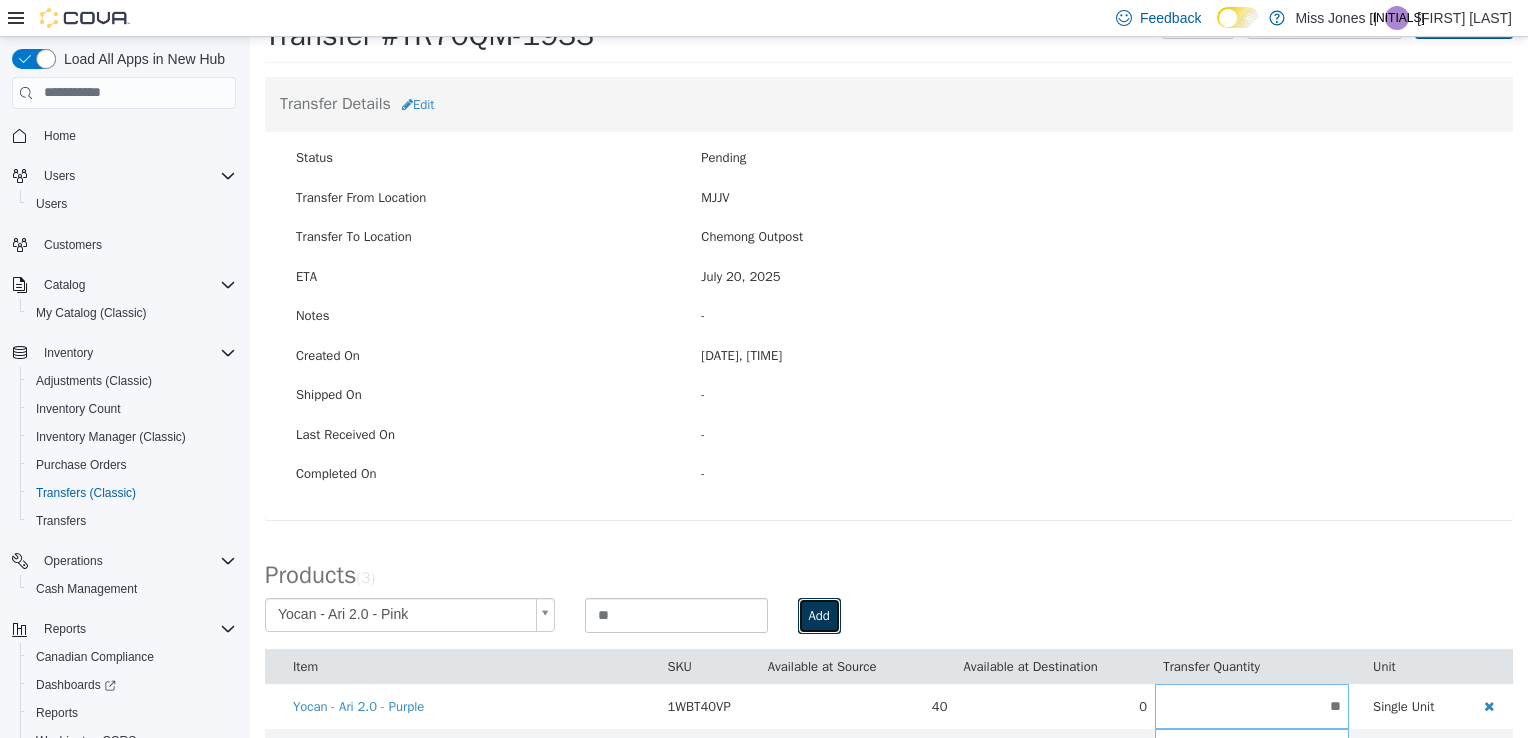 click on "Add" at bounding box center [819, 615] 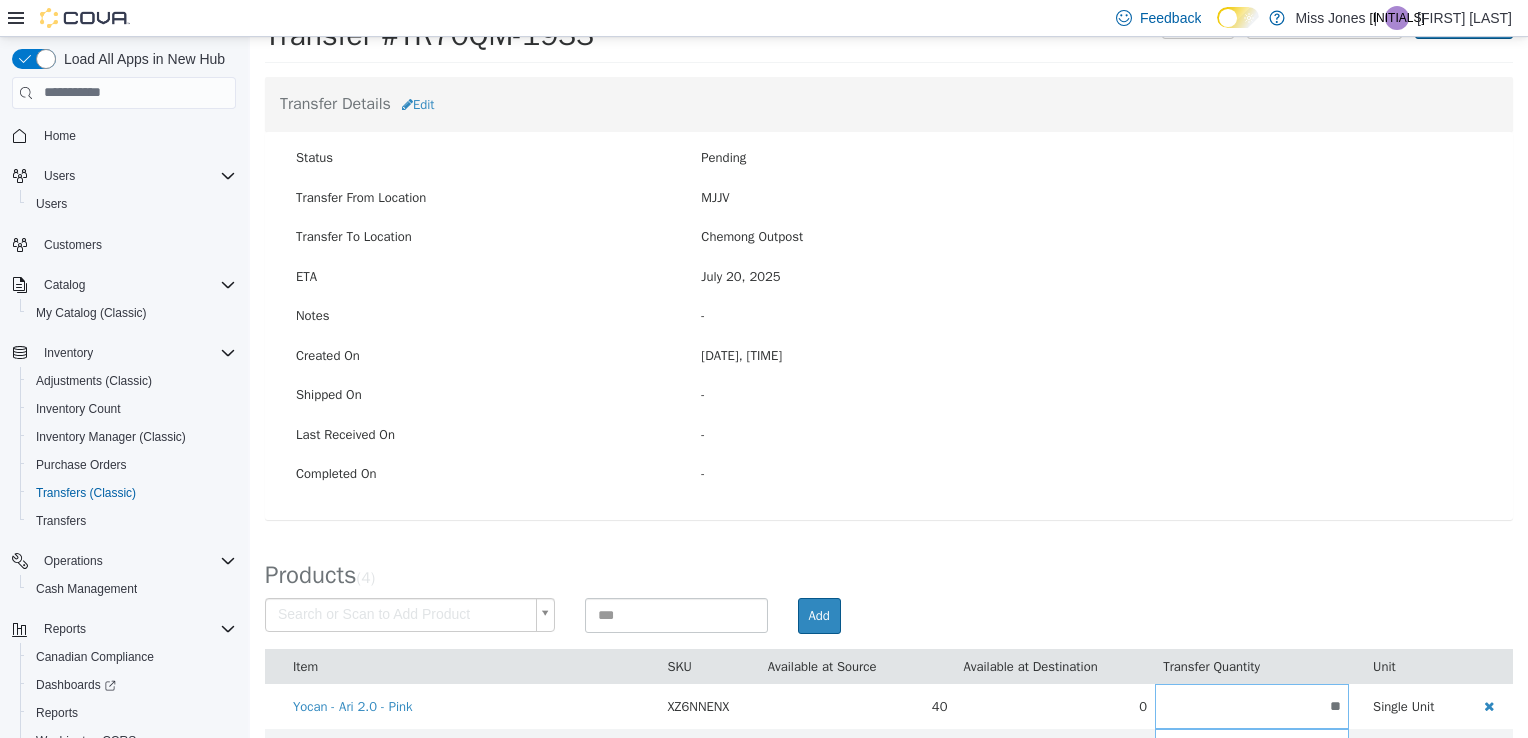 click on "×
Save successful.
Transfers
TR70QM-1933
Transfer #TR70QM-1933
Preparing Download...  Tools  PDF Download
Delete
Auto Complete Transfer Ship Transfer
Transfer Details  Edit Status
Pending
Transfer From Location
MJJV
Transfer To Location
[CITY] Outpost
ETA [DATE] [TIME] Notes -
Created On [DATE], [TIME] Shipped On - Last Received On - Completed On - Products  ( 4 )
Search or Scan to Add Product                             Add
Item SKU Available at Source Available at Destination Transfer Quantity Unit Yocan - Ari 2.0 - Pink XZ6NNENX 40  0  ** Single Unit Yocan - Ari 2.0 - Purple 1WBT40VP 40  0  ** Single Unit Yocan - Ari 2.0 - White B8VG7AY8 40  0  ** Single Unit Yocan - Ari 2.0 - Black KGN8YBZP 50  0  ** Single Unit
Cancel Apply" at bounding box center (889, 412) 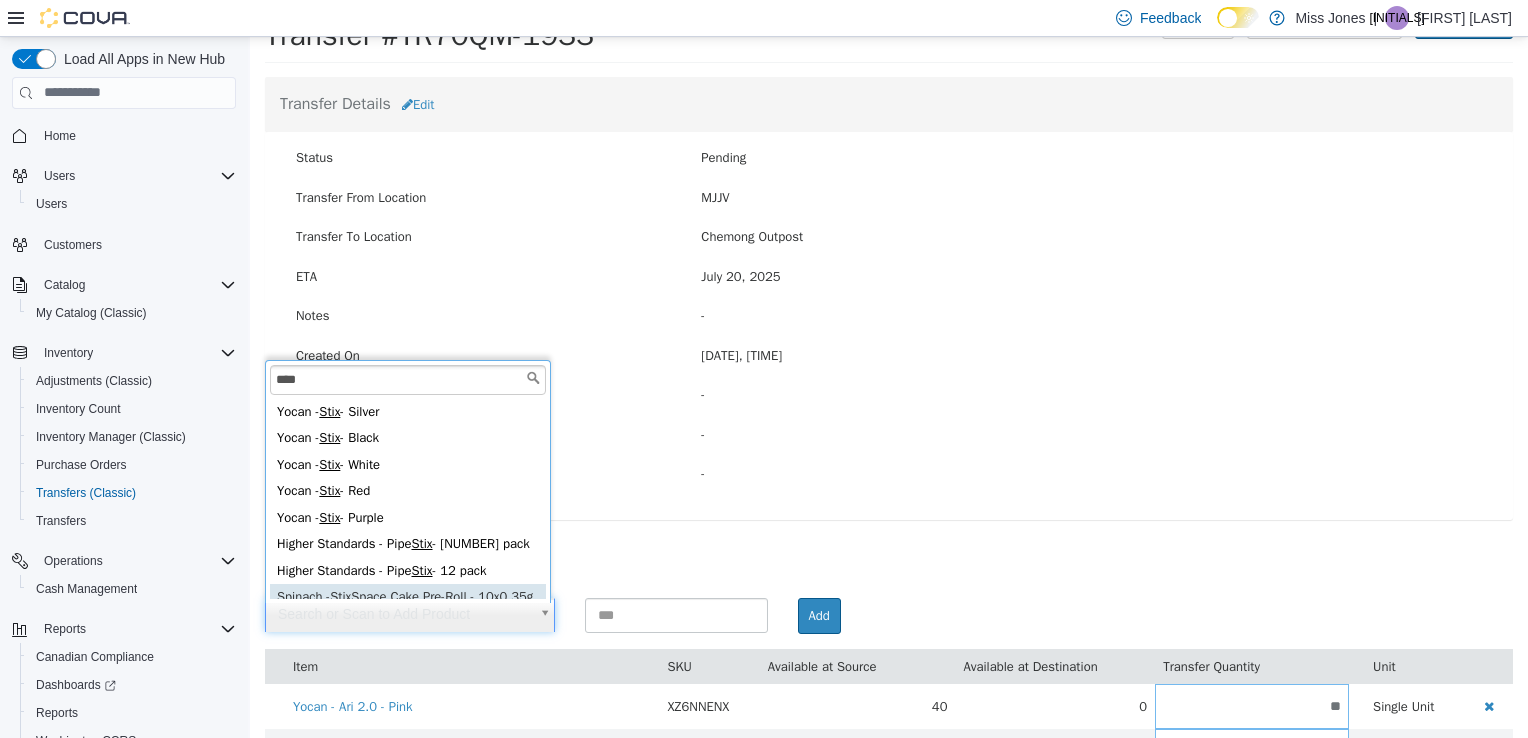 scroll, scrollTop: 23, scrollLeft: 0, axis: vertical 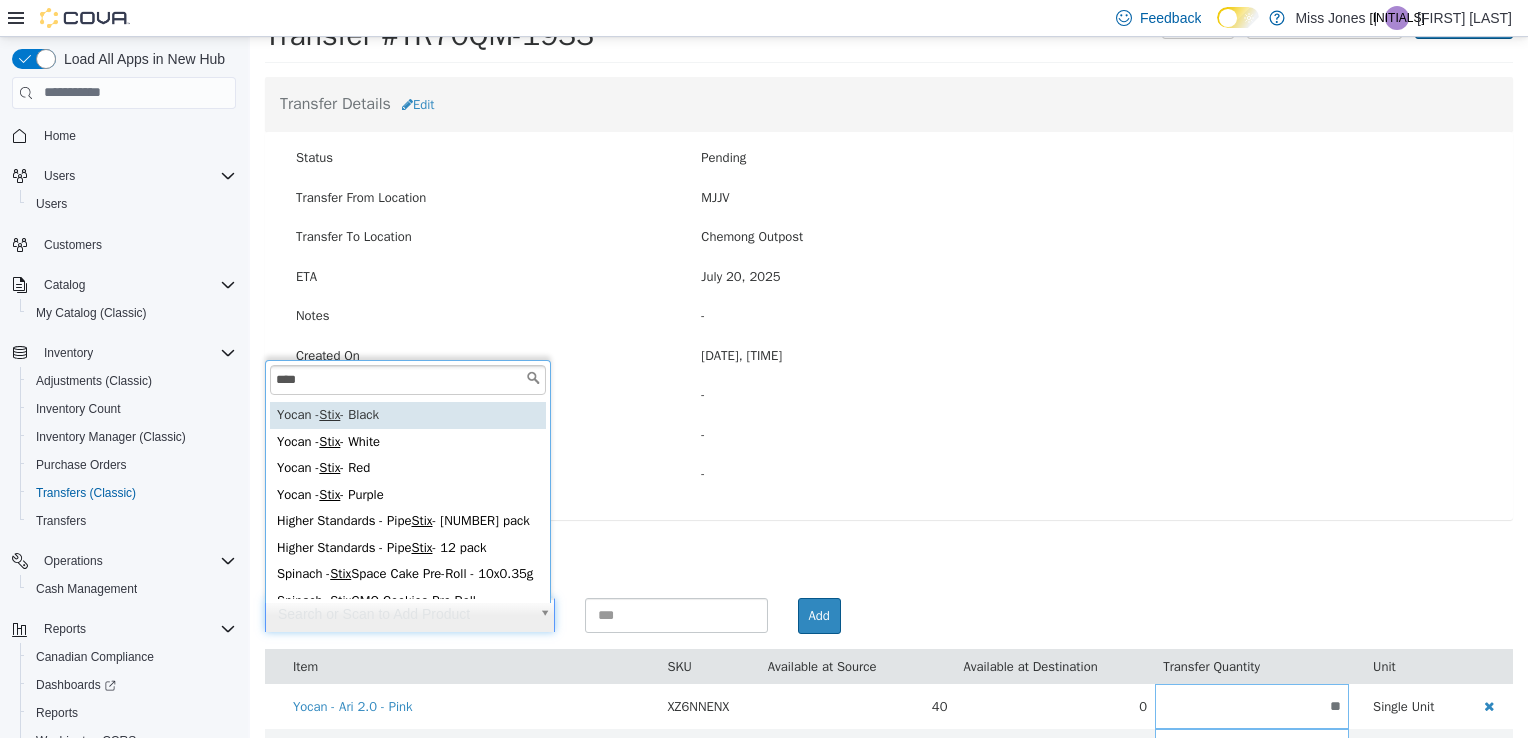 type on "****" 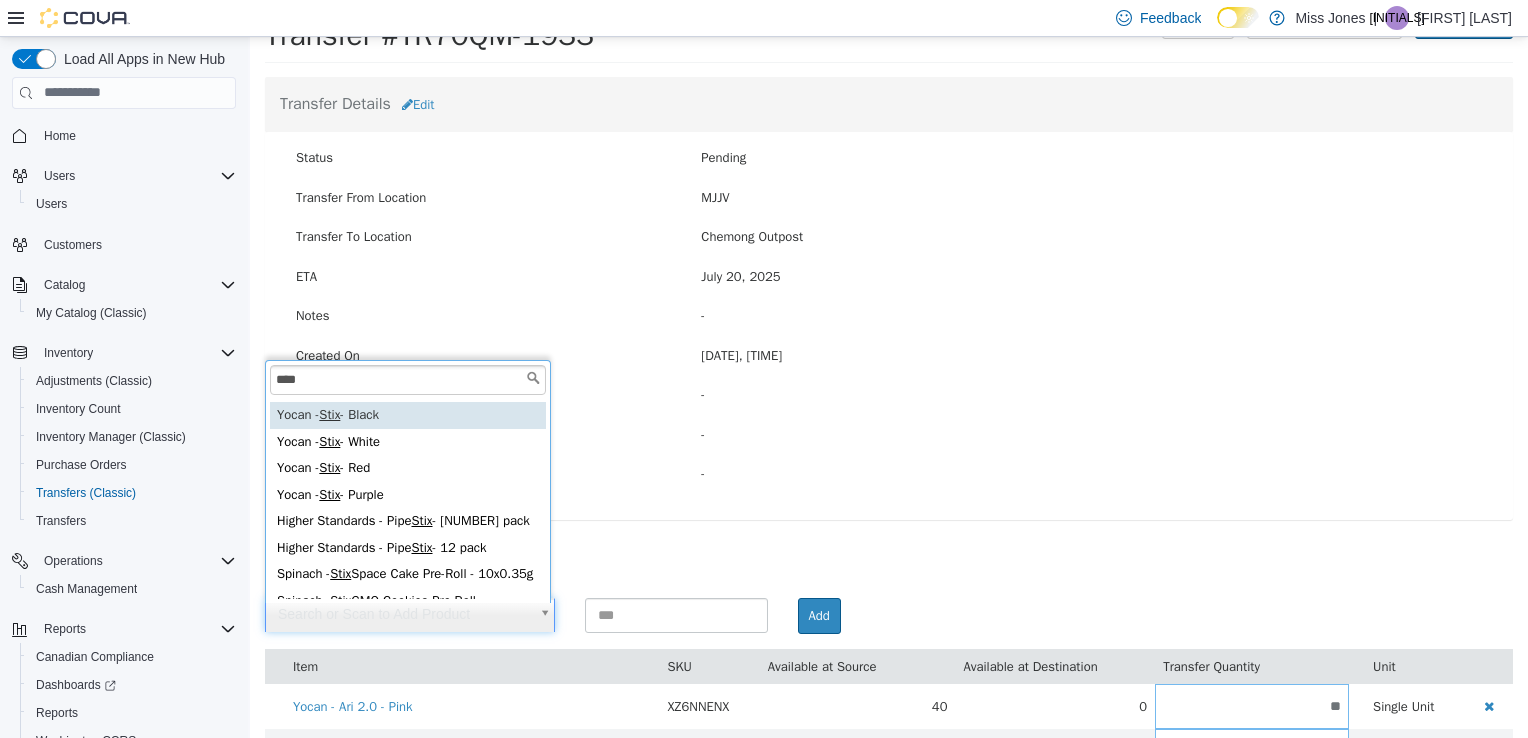 type on "**********" 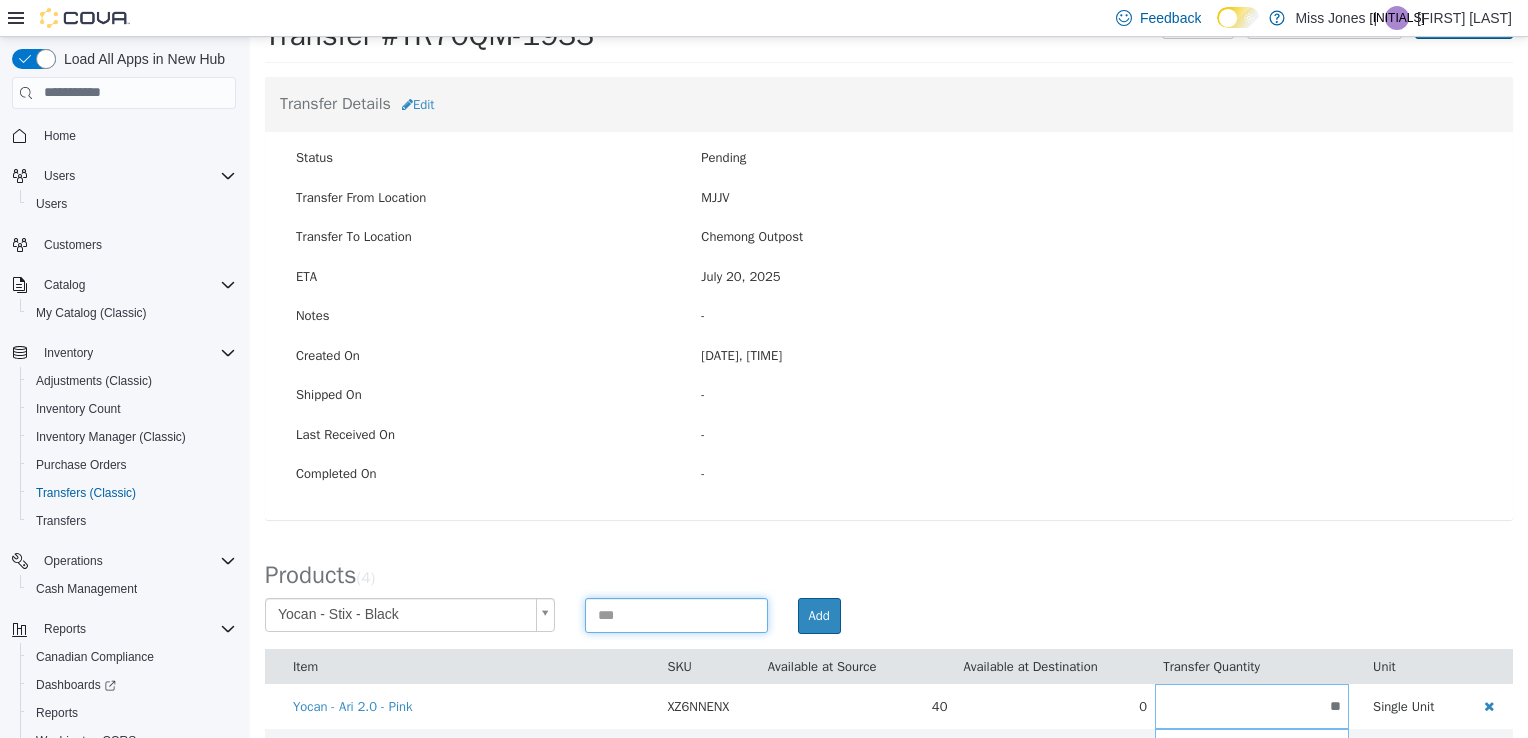 click at bounding box center (676, 614) 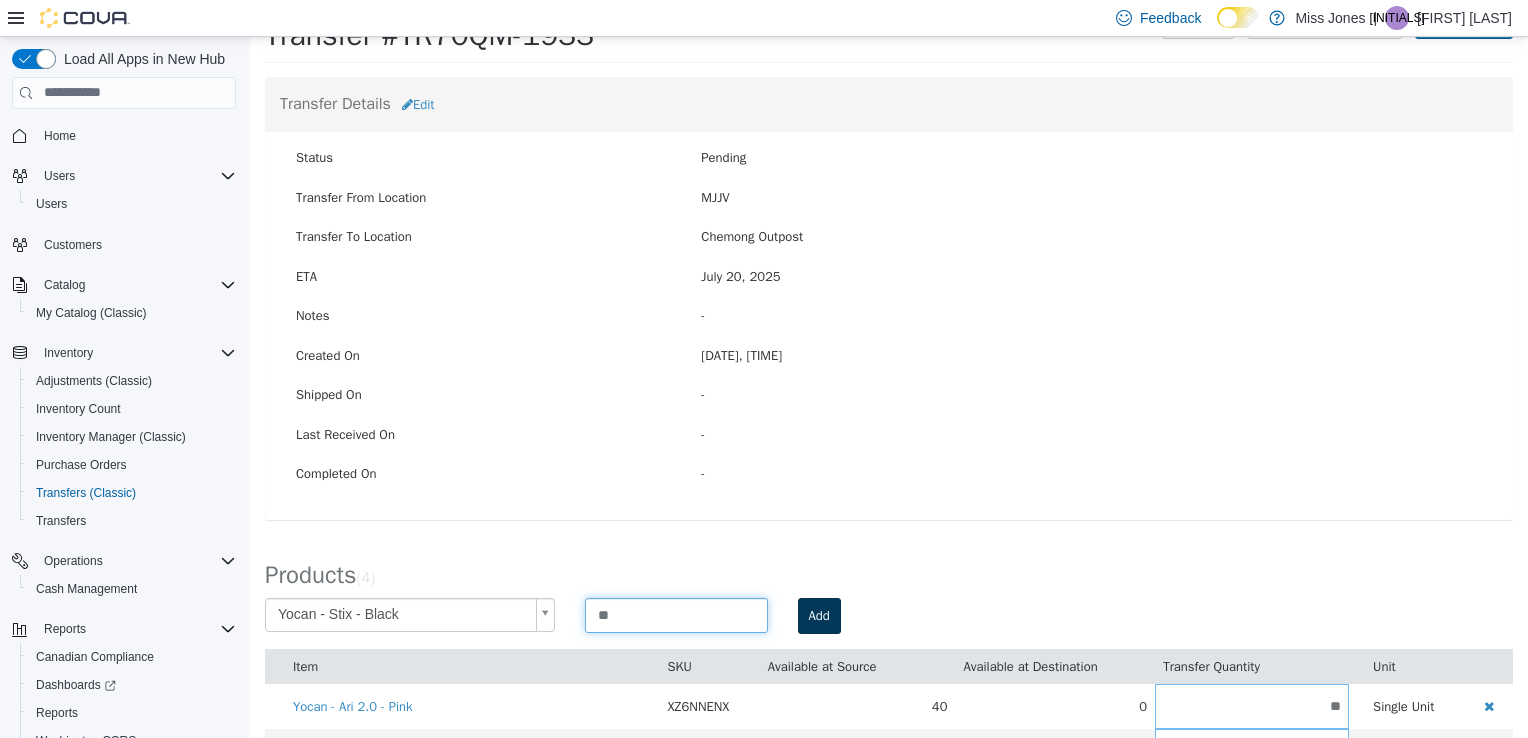 type on "**" 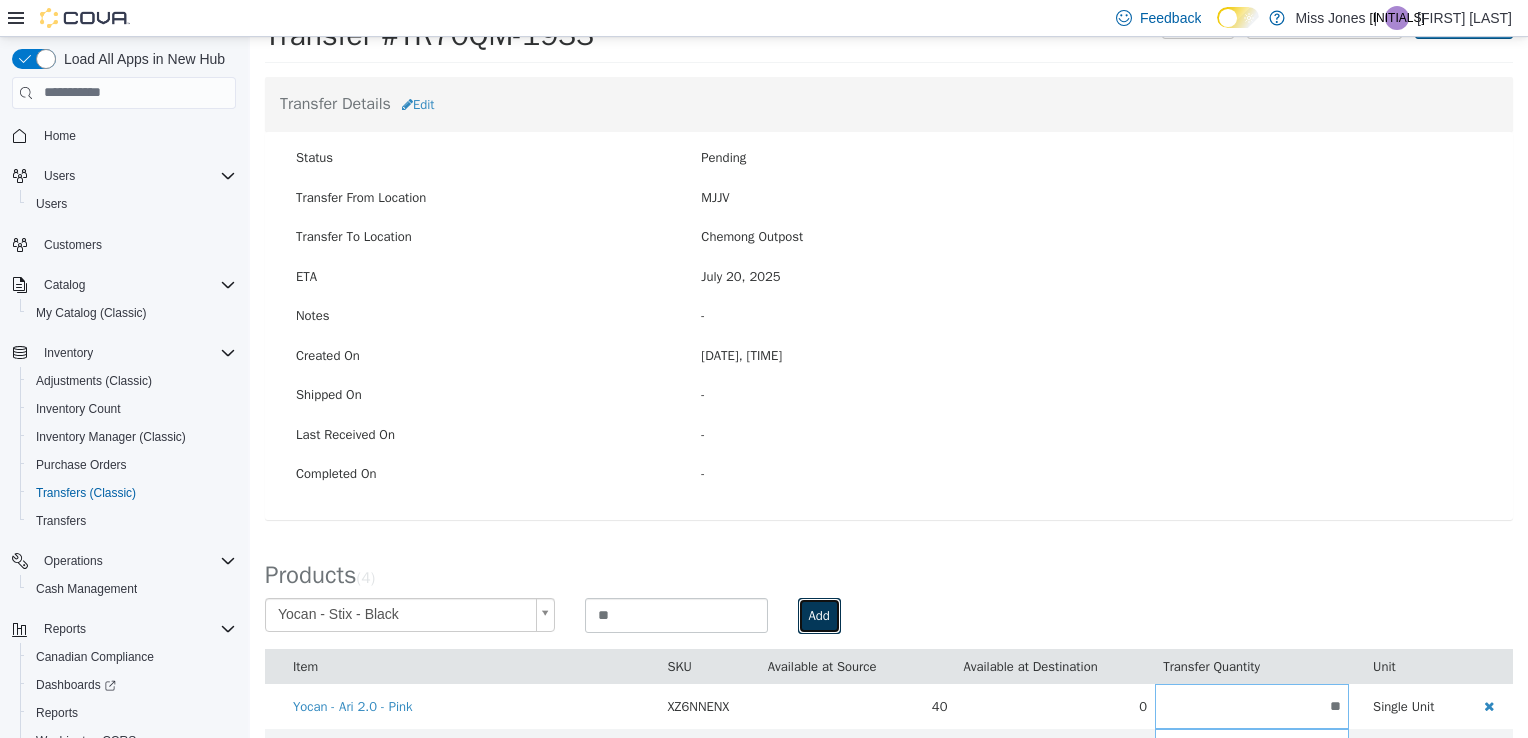 click on "Add" at bounding box center [819, 615] 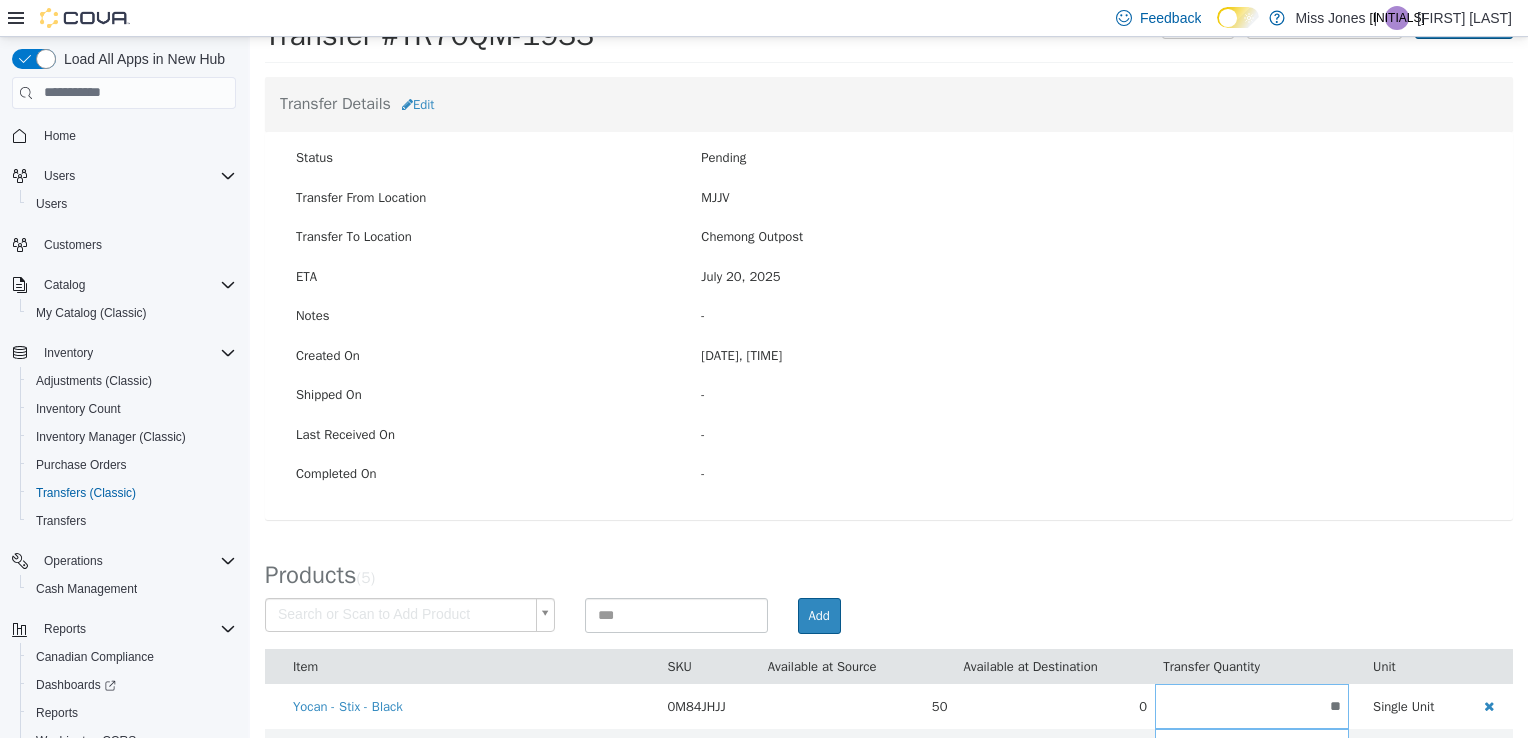 click on "×
Save successful.
Transfers
TR70QM-1933
Transfer #TR70QM-1933
Preparing Download...  Tools  PDF Download
Delete
Auto Complete Transfer Ship Transfer
Transfer Details  Edit Status
Pending
Transfer From Location
MJJV
Transfer To Location
[CITY] Outpost
ETA [DATE] [TIME] Notes -
Created On [DATE], [TIME] Shipped On - Last Received On - Completed On - Products  ( 5 )
Search or Scan to Add Product                             Add
Item SKU Available at Source Available at Destination Transfer Quantity Unit Yocan - Stix - Black 0M84JHJJ 50  0  ** Single Unit Yocan - Ari 2.0 - Pink XZ6NNENX 40  0  ** Single Unit Yocan - Ari 2.0 - Purple 1WBT40VP 40  0  ** Single Unit Yocan - Ari 2.0 - White B8VG7AY8 40  0  ** Single Unit Yocan - Ari 2.0 - Black KGN8YBZP 50  0  ** Single Unit
Cancel Apply" at bounding box center (889, 435) 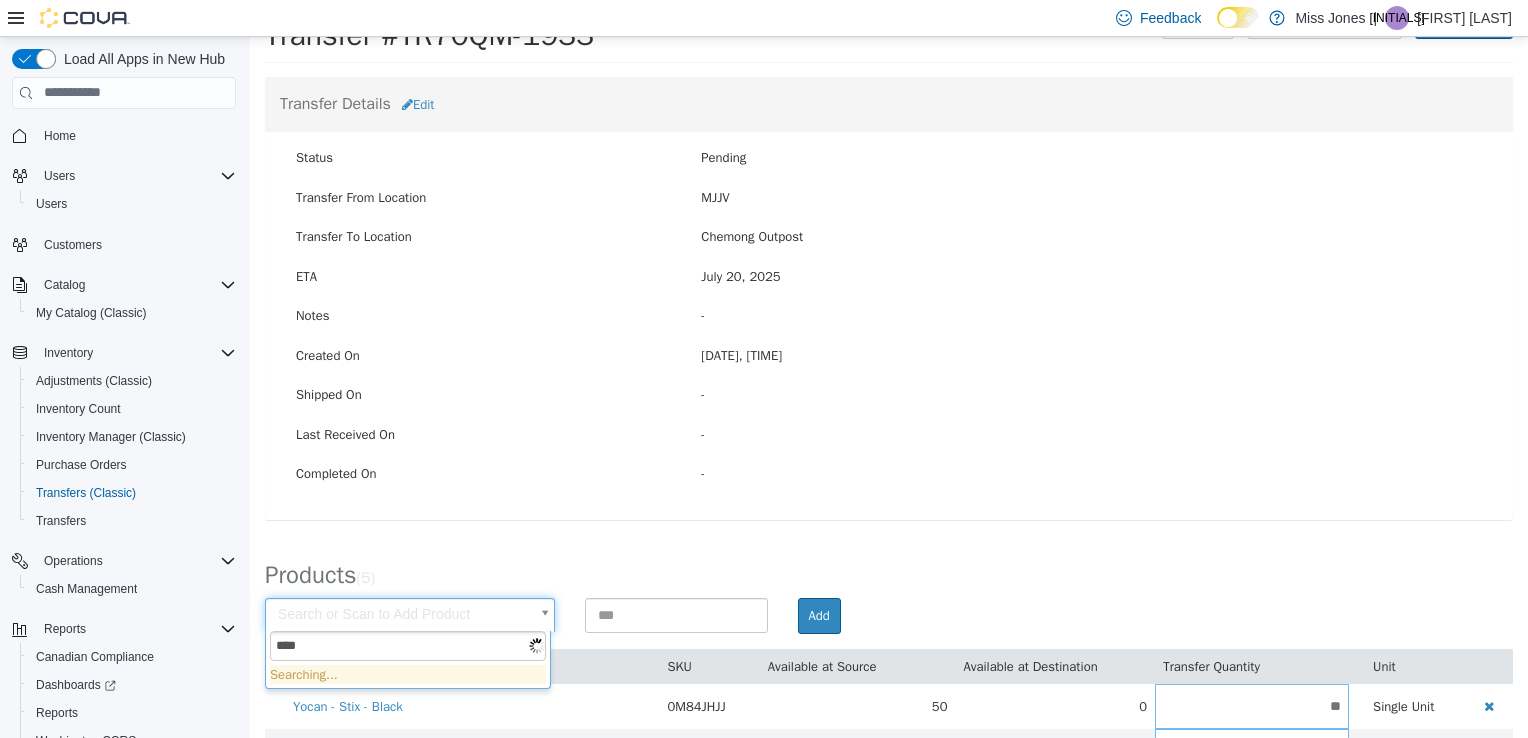 scroll, scrollTop: 23, scrollLeft: 0, axis: vertical 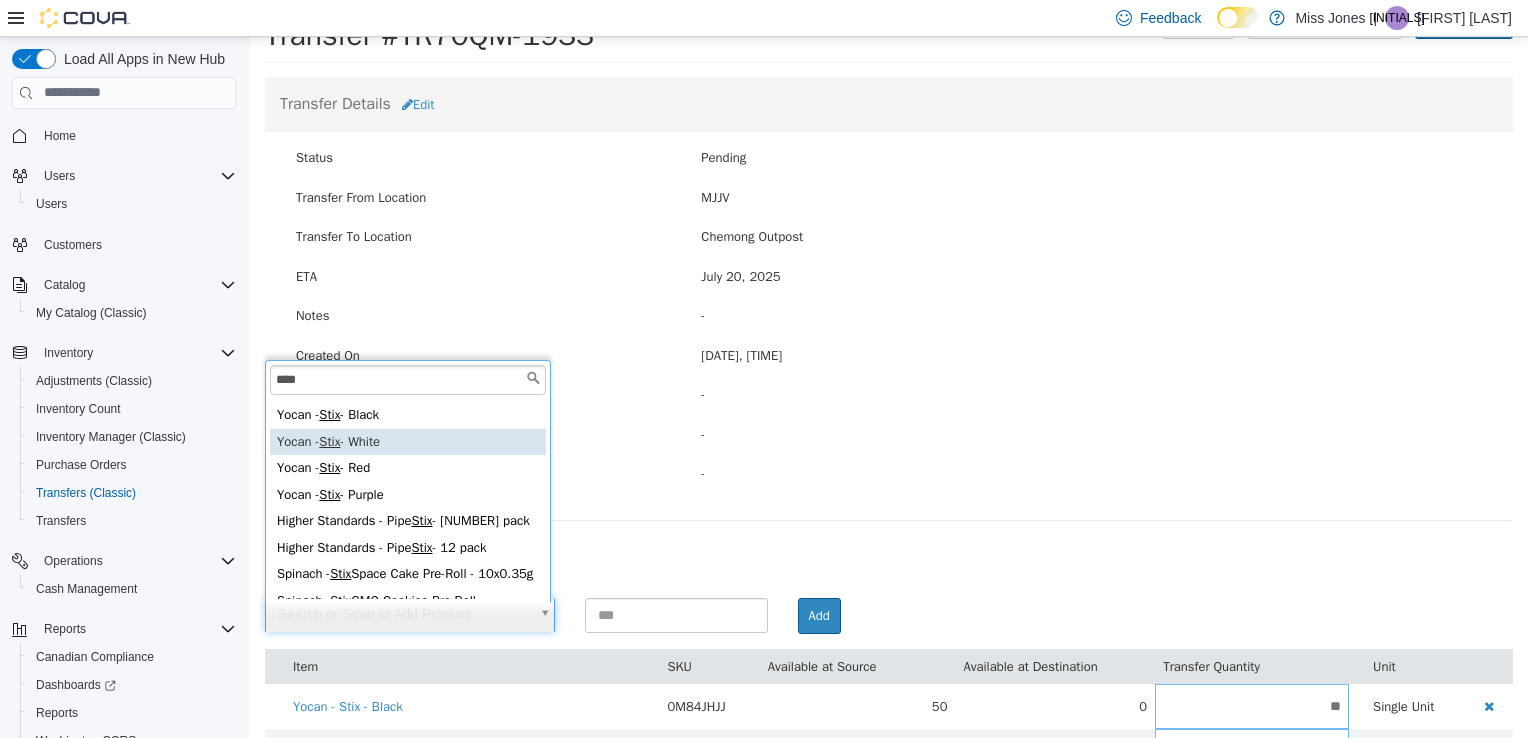 type on "****" 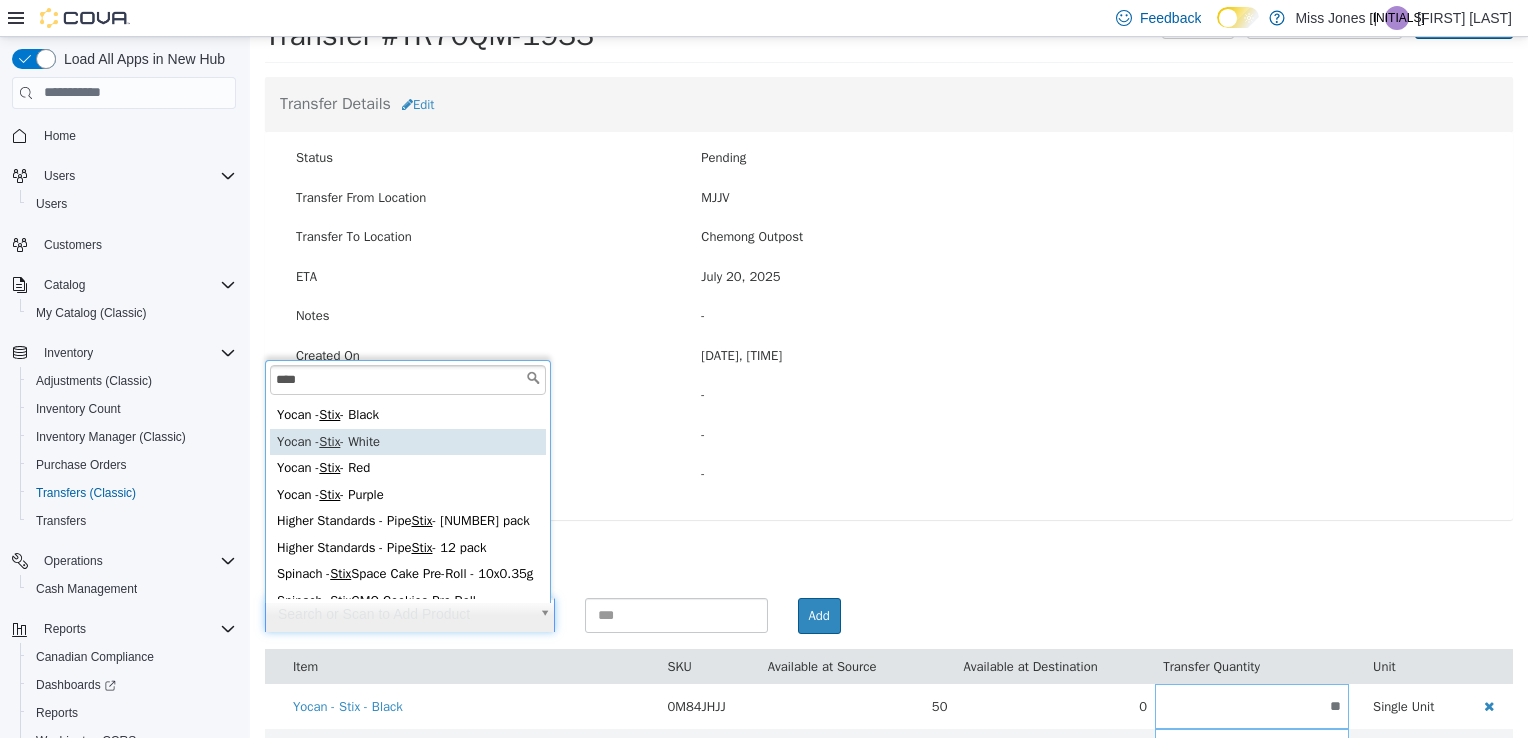 type on "**********" 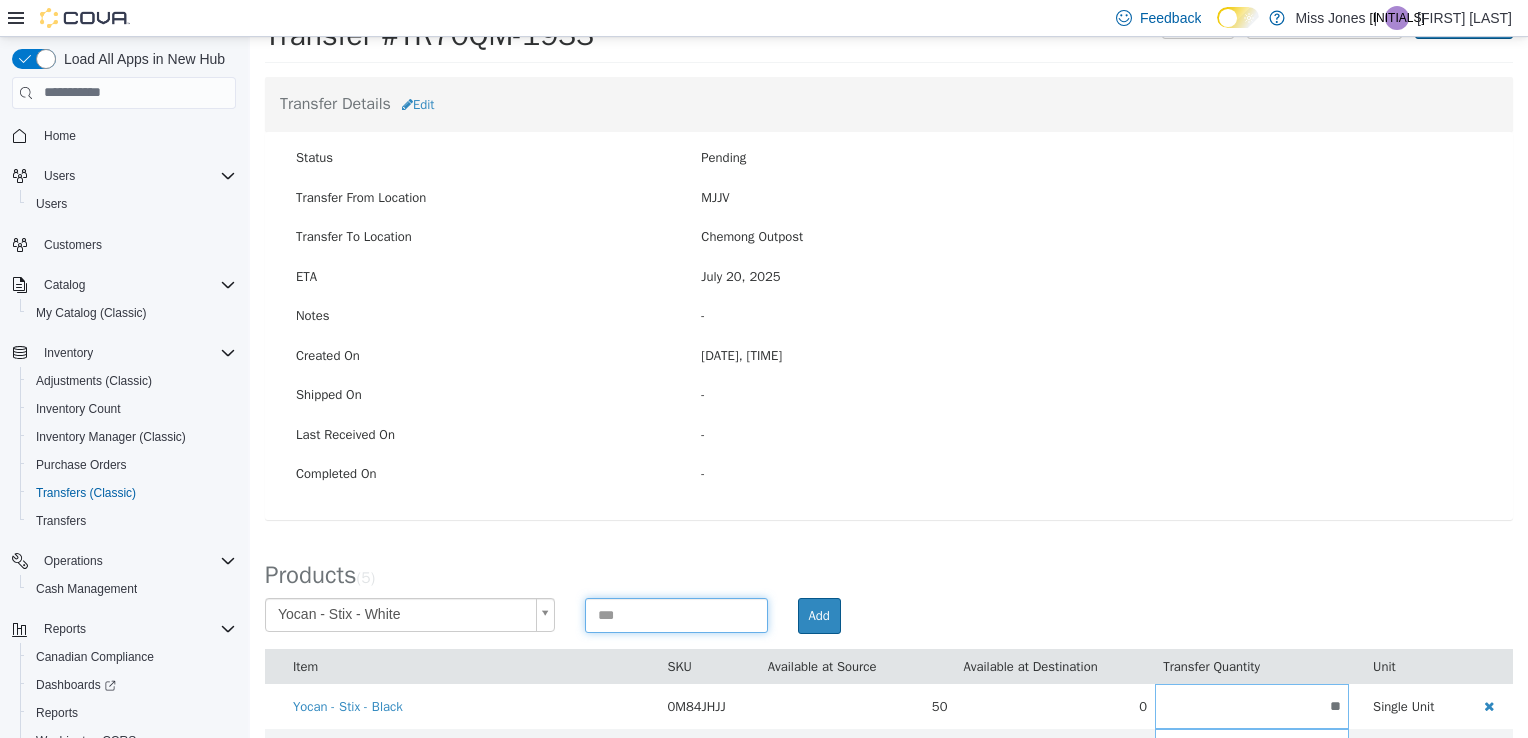 click at bounding box center [676, 614] 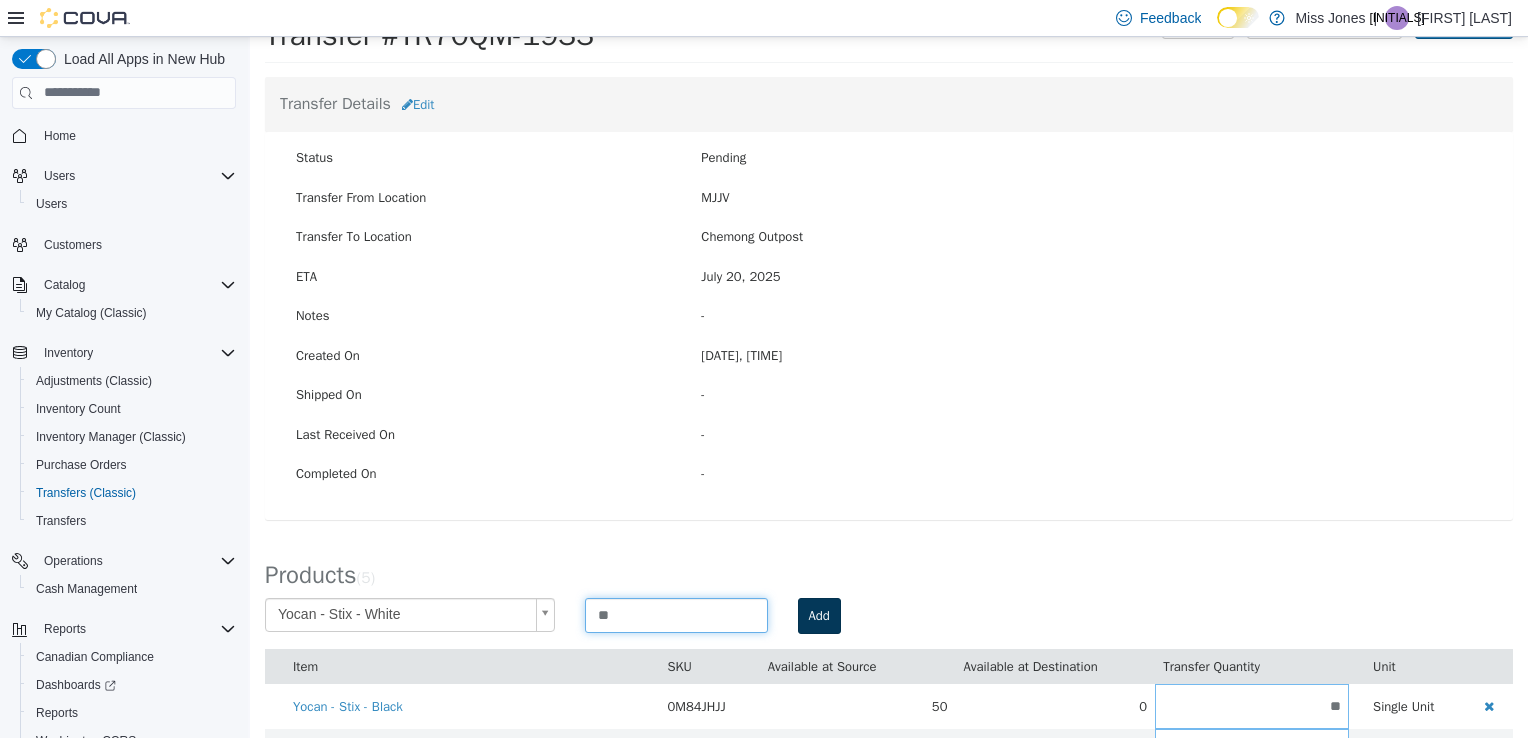 type on "**" 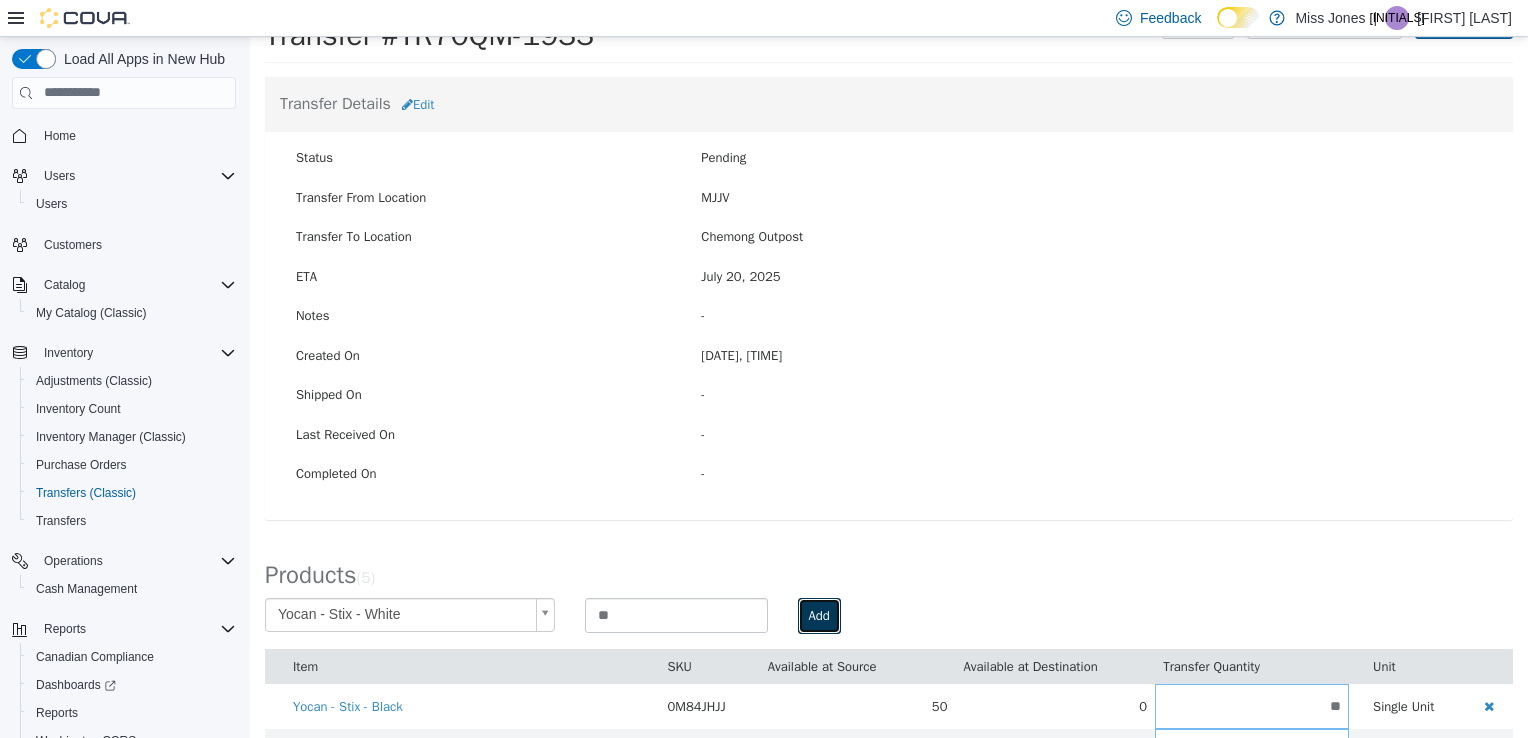 click on "Add" at bounding box center [819, 615] 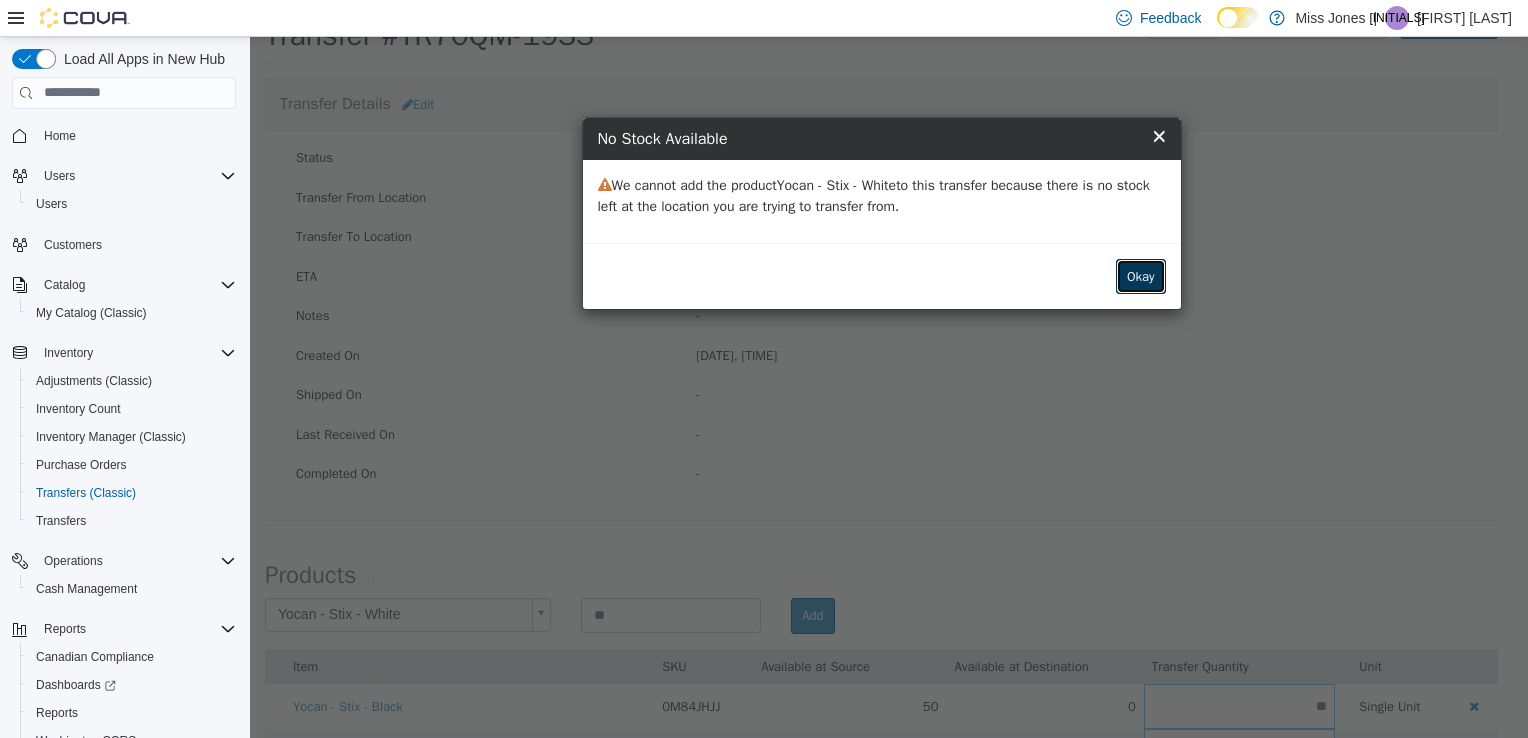 click on "Okay" at bounding box center [1141, 276] 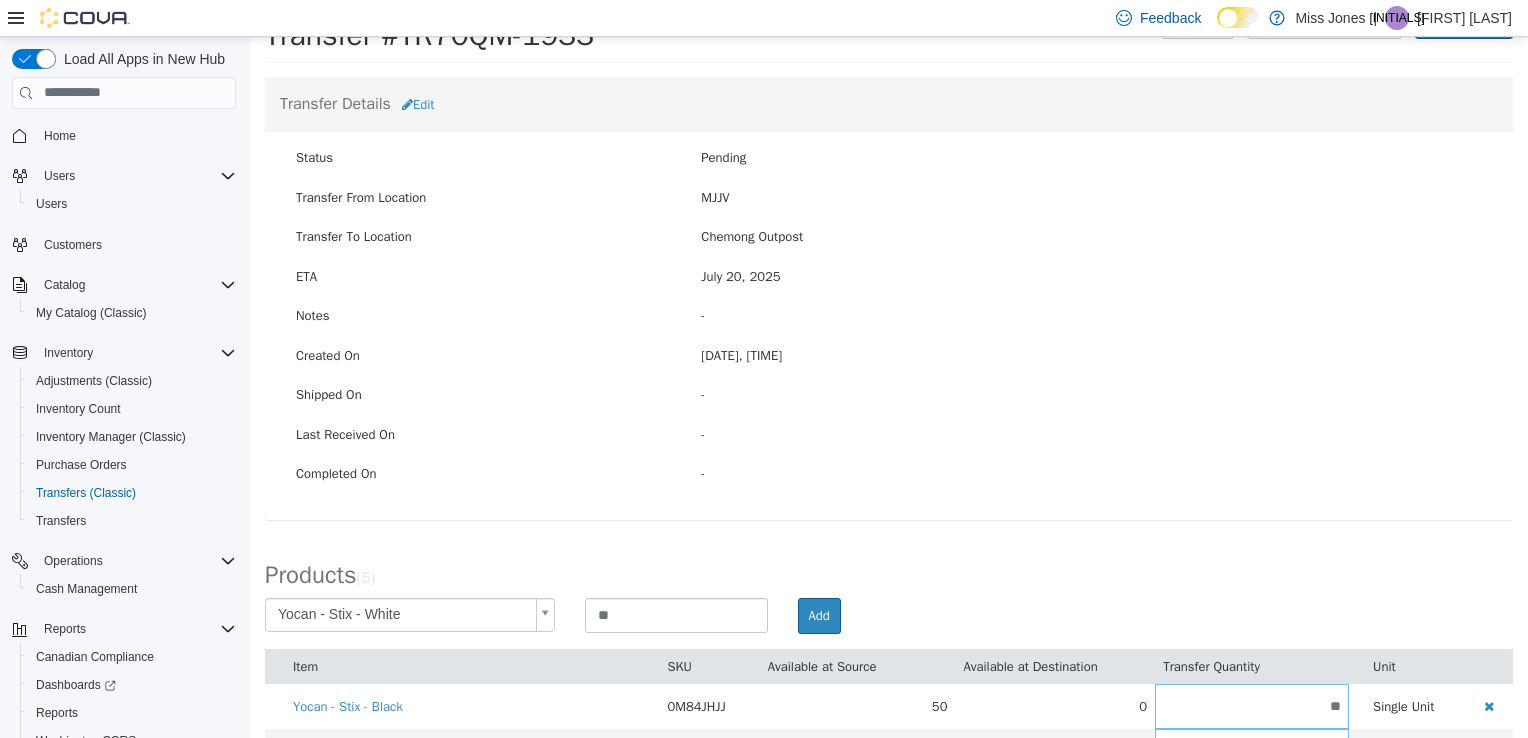 scroll, scrollTop: 0, scrollLeft: 0, axis: both 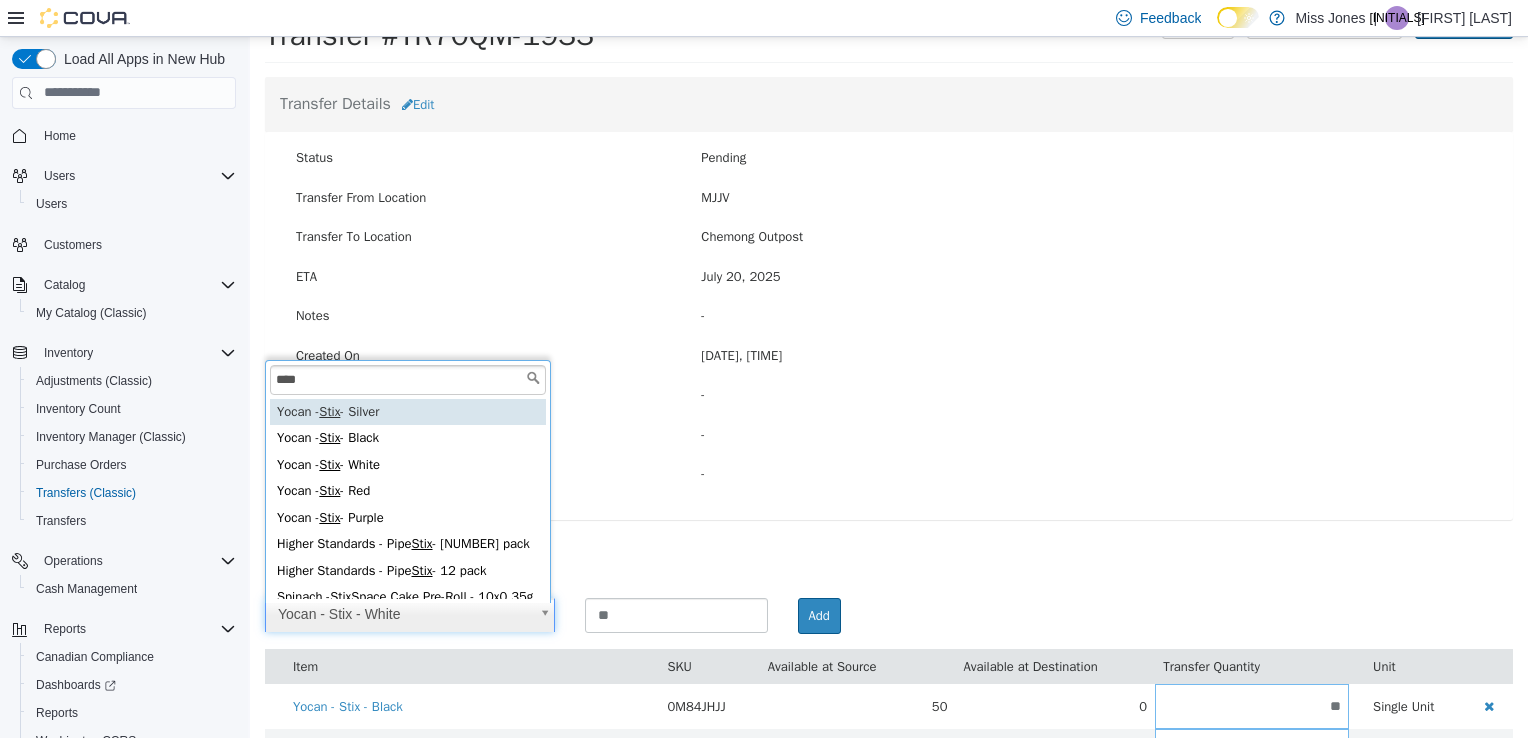 type on "****" 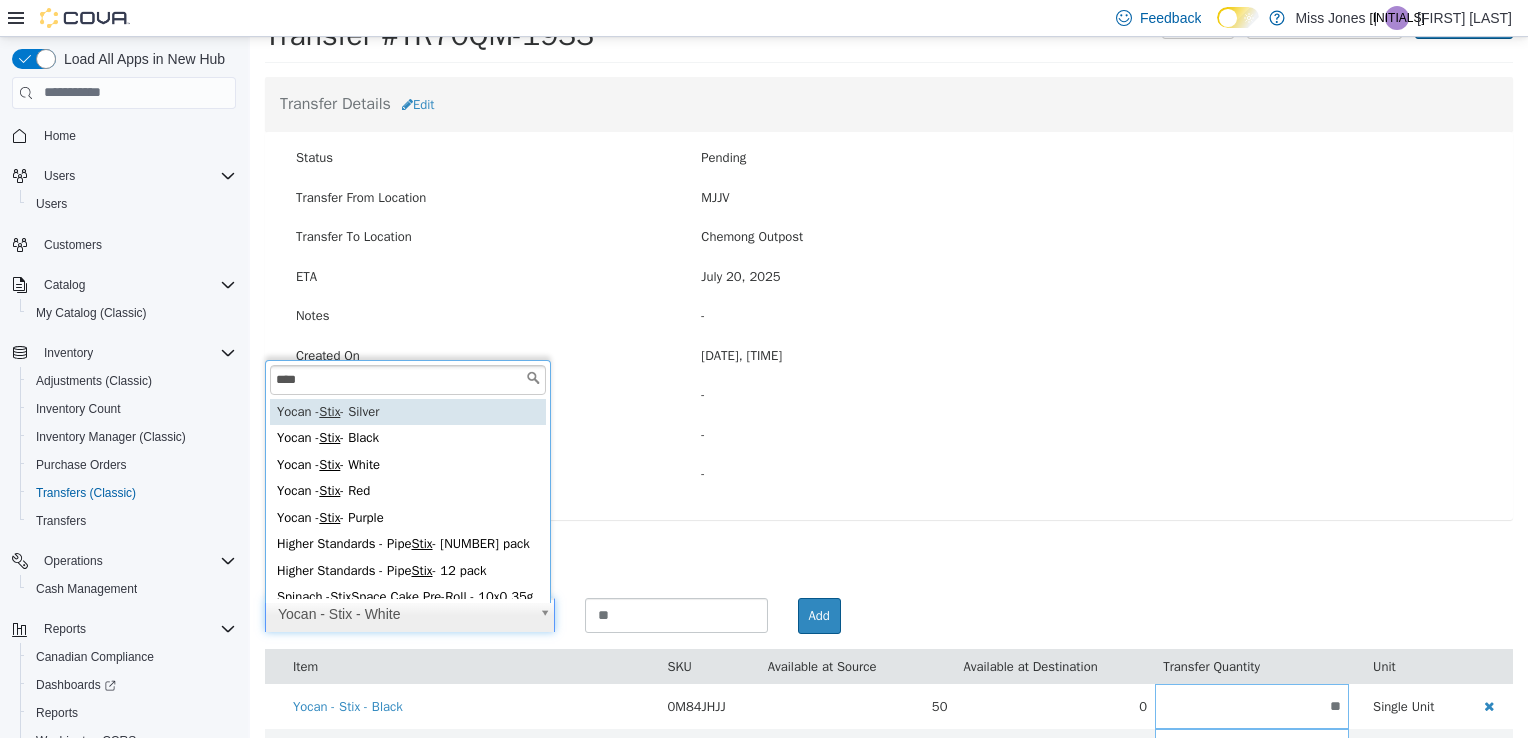 type on "**********" 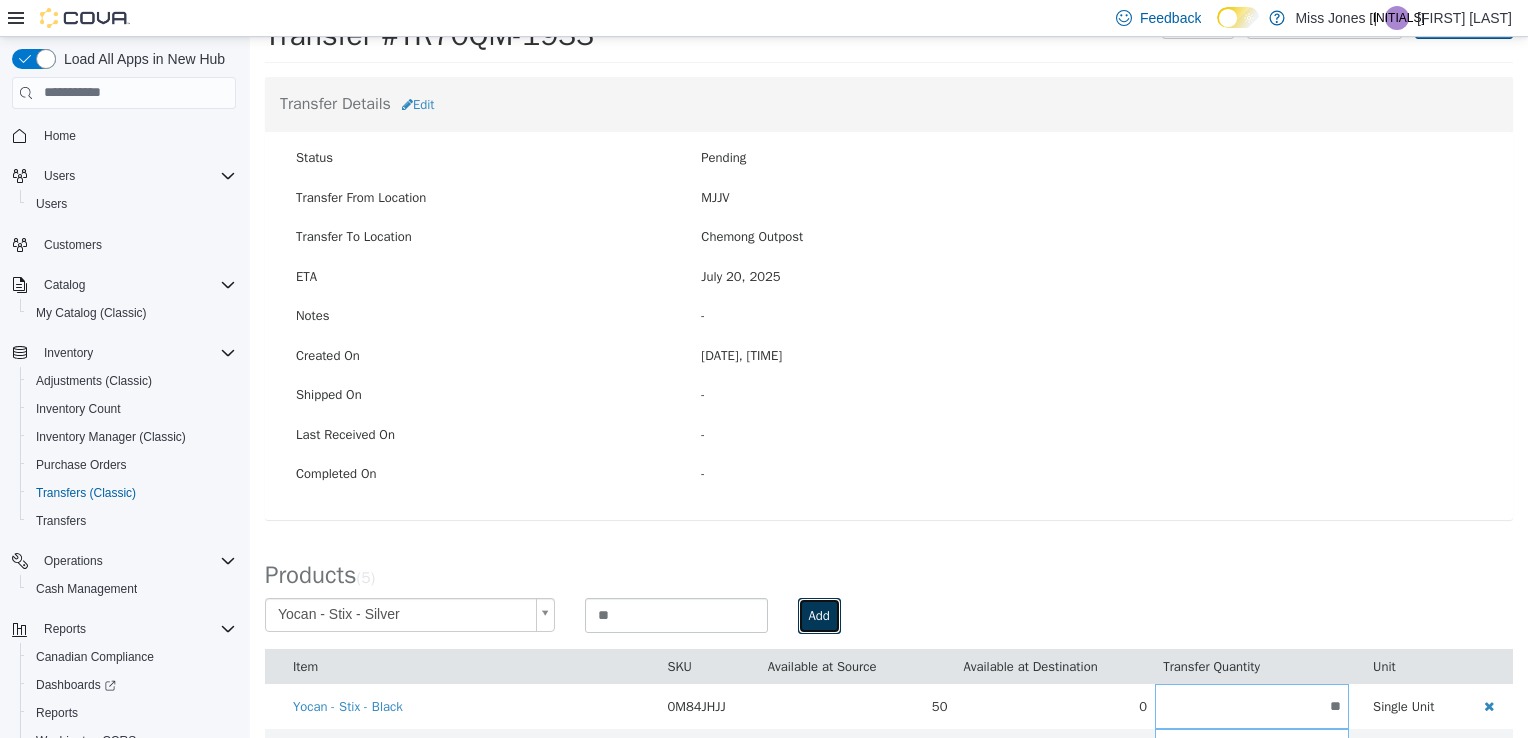 click on "Add" at bounding box center (819, 615) 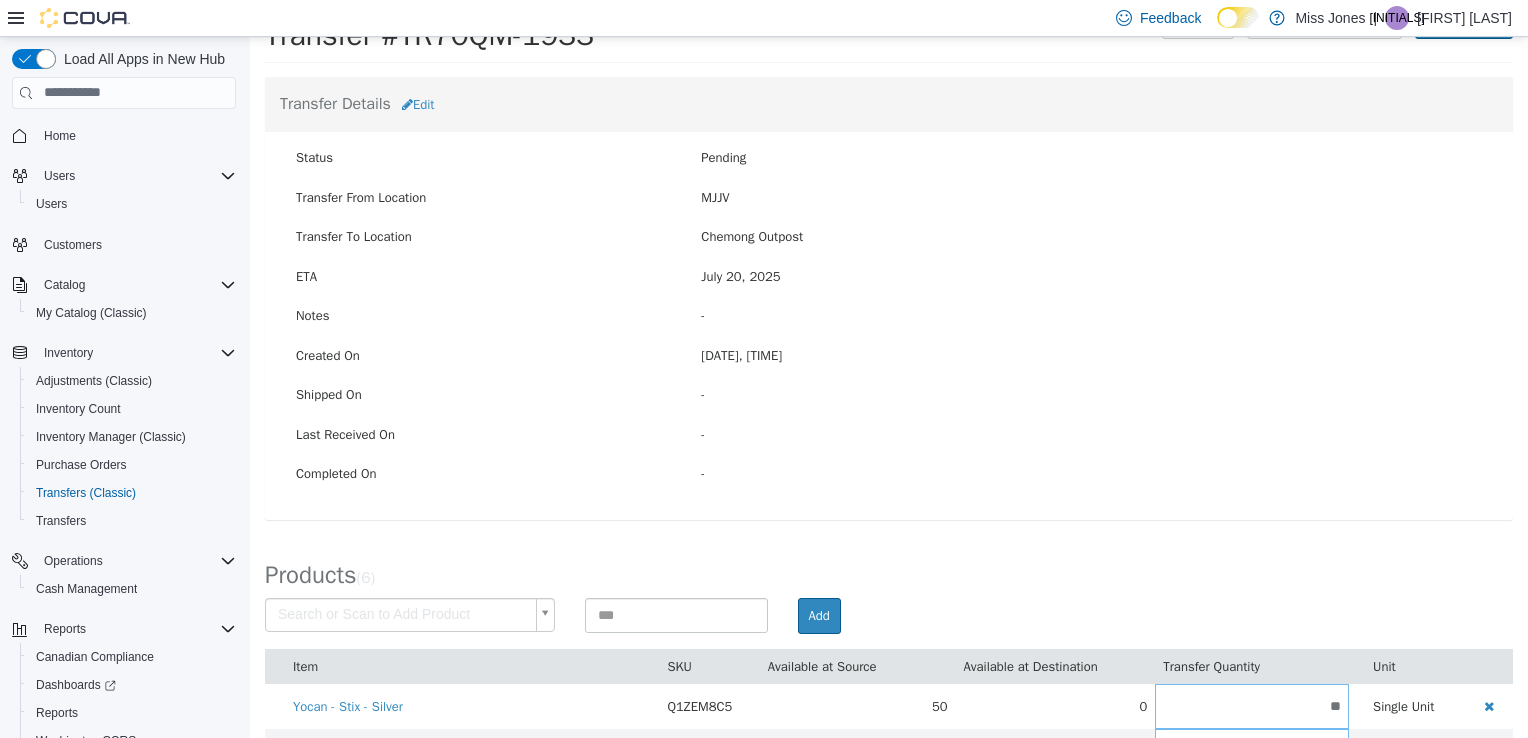 click on "×
Save successful.
Transfers
TR70QM-1933
Transfer #TR70QM-1933
Preparing Download...  Tools  PDF Download
Delete
Auto Complete Transfer Ship Transfer
Transfer Details  Edit Status
Pending
Transfer From Location
MJJV
Transfer To Location
[CITY] Outpost
ETA [DATE] [TIME] Notes -
Created On [DATE], [TIME] Shipped On - Last Received On - Completed On - Products  ( 6 )
Search or Scan to Add Product                             Add
Item SKU Available at Source Available at Destination Transfer Quantity Unit Yocan - Stix - Silver Q1ZEM8C5 50  0  ** Single Unit Yocan - Stix - Black 0M84JHJJ 50  0  ** Single Unit Yocan - Ari 2.0 - Pink XZ6NNENX 40  0  ** Single Unit Yocan - Ari 2.0 - Purple 1WBT40VP 40  0  ** Single Unit Yocan - Ari 2.0 - White B8VG7AY8 40  0  ** Single Unit Yocan - Ari 2.0 - Black KGN8YBZP 50  0  ** Single Unit
× Close No Stock Available   We cannot add the product  Okay" at bounding box center (889, 457) 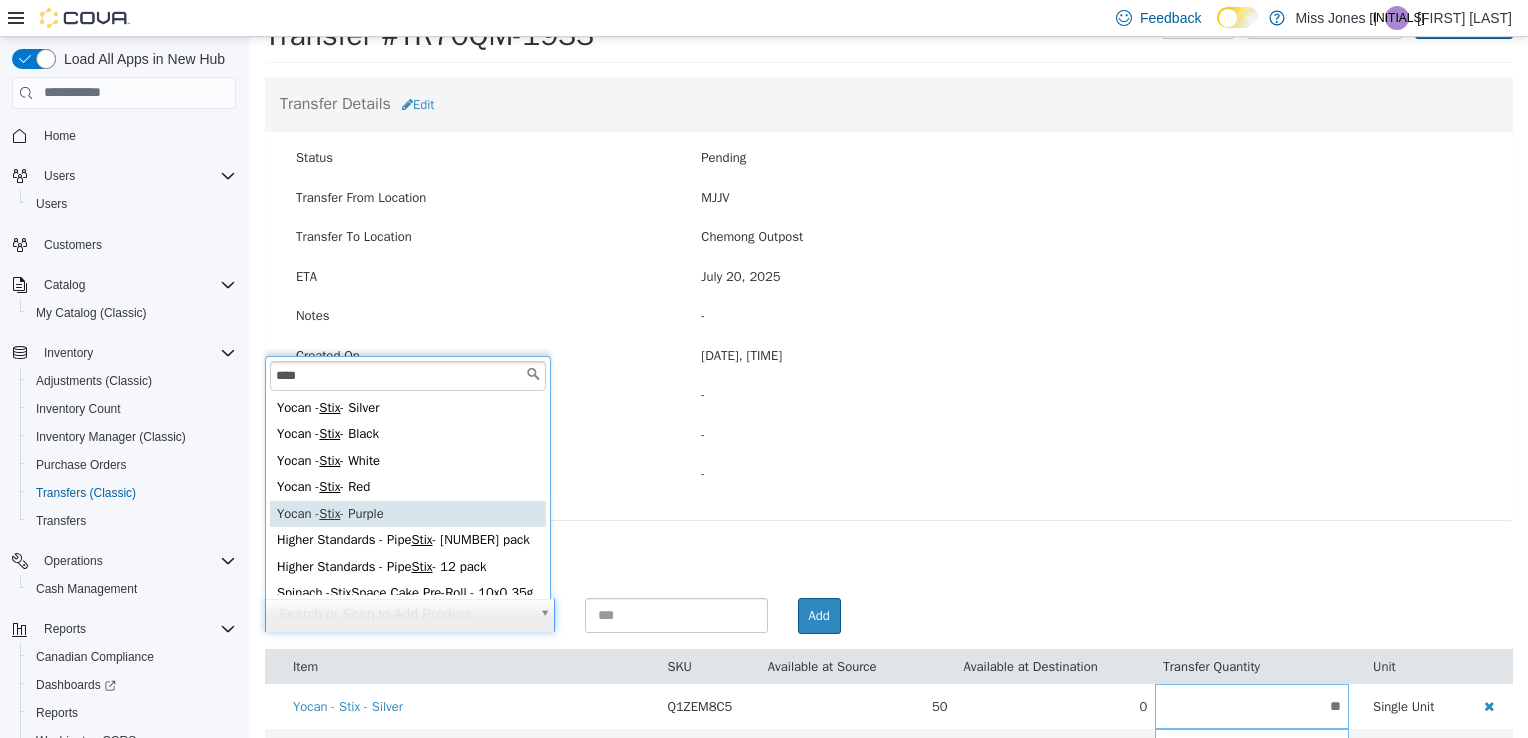 type on "****" 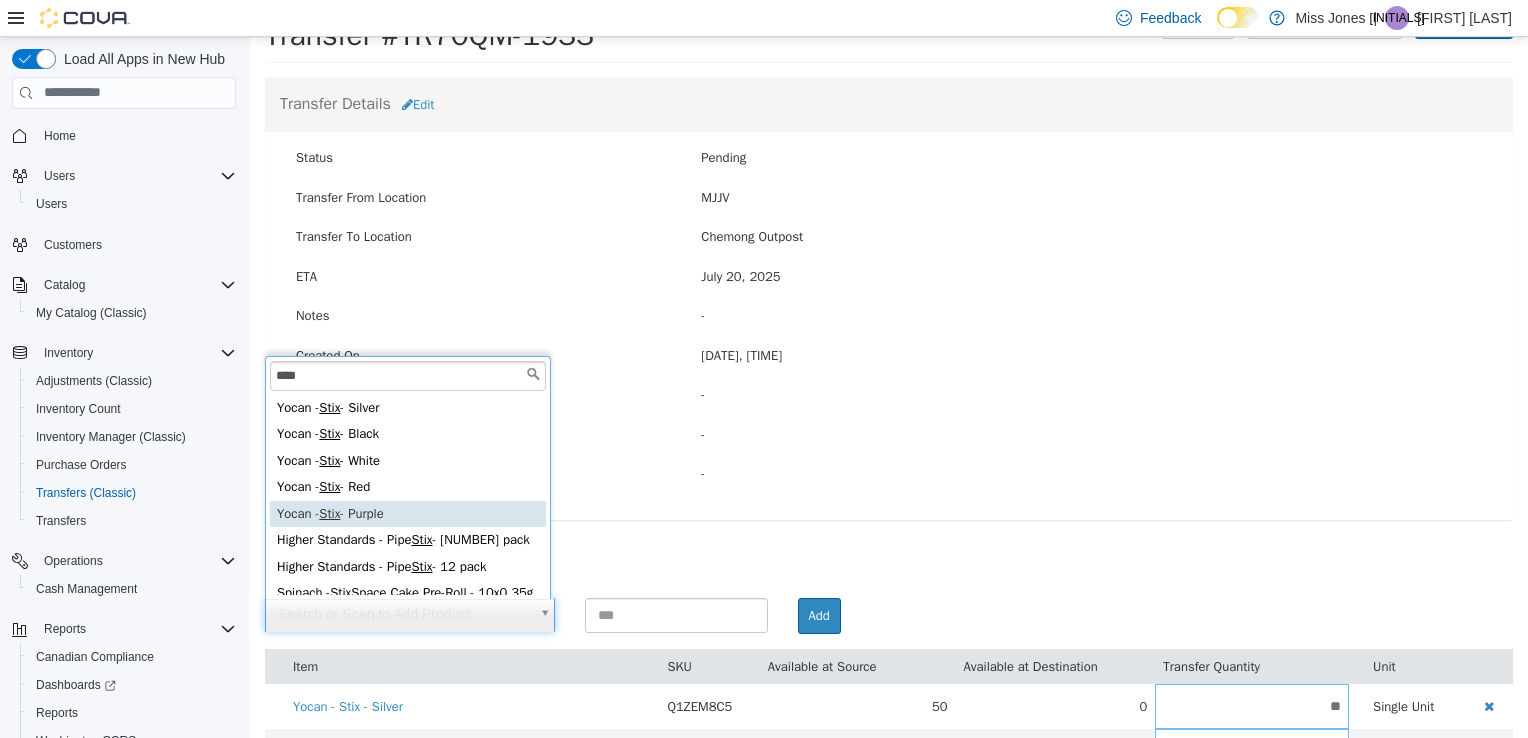 type on "**********" 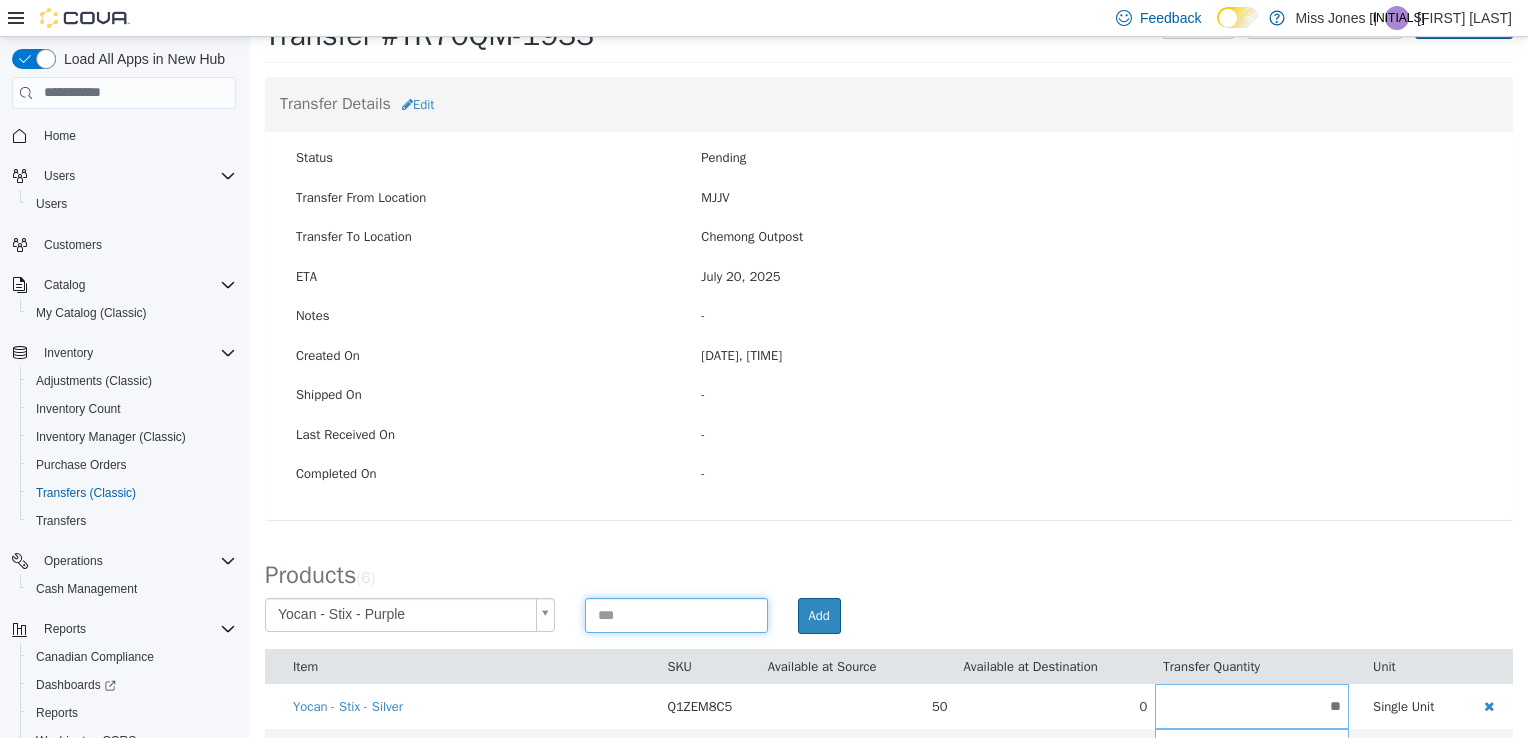 click at bounding box center [676, 614] 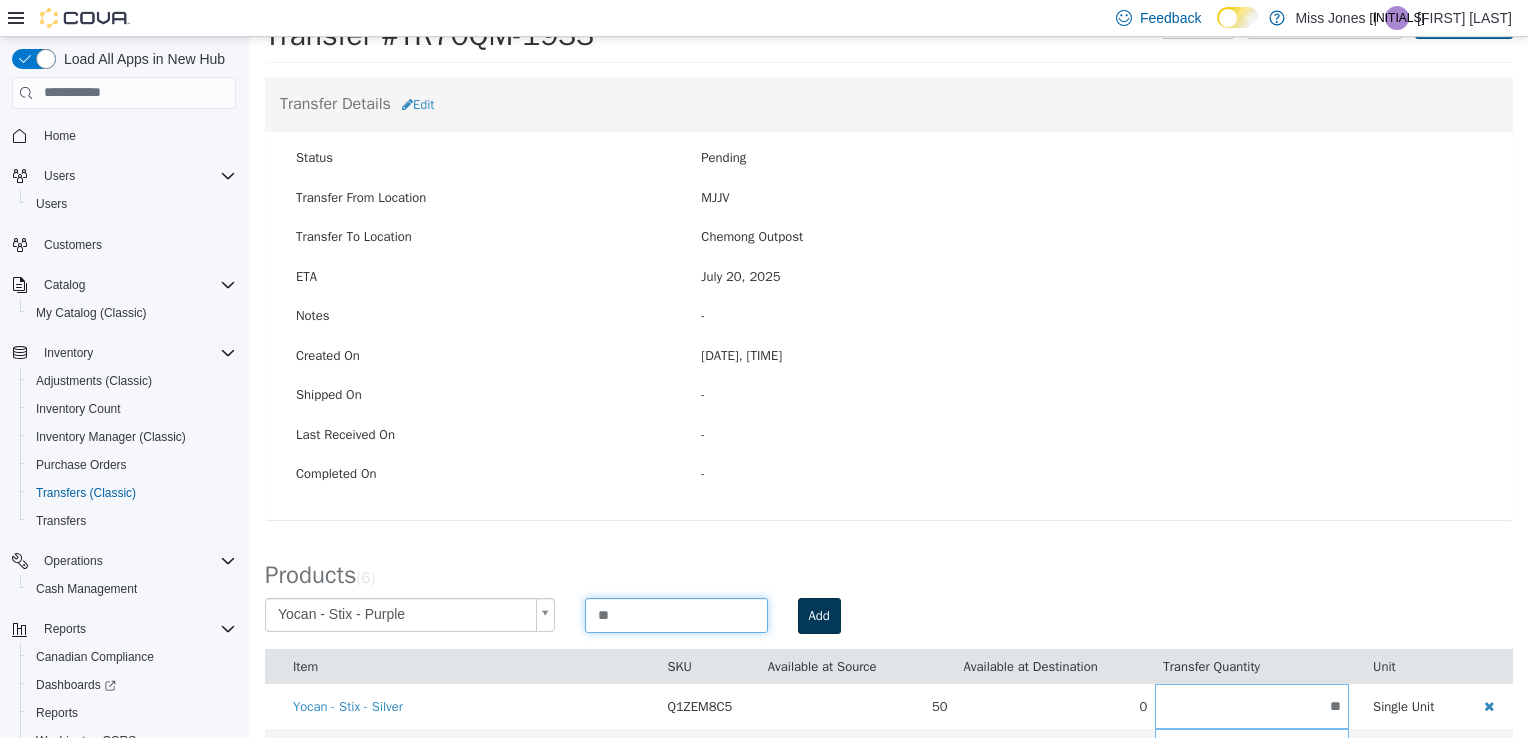 type on "**" 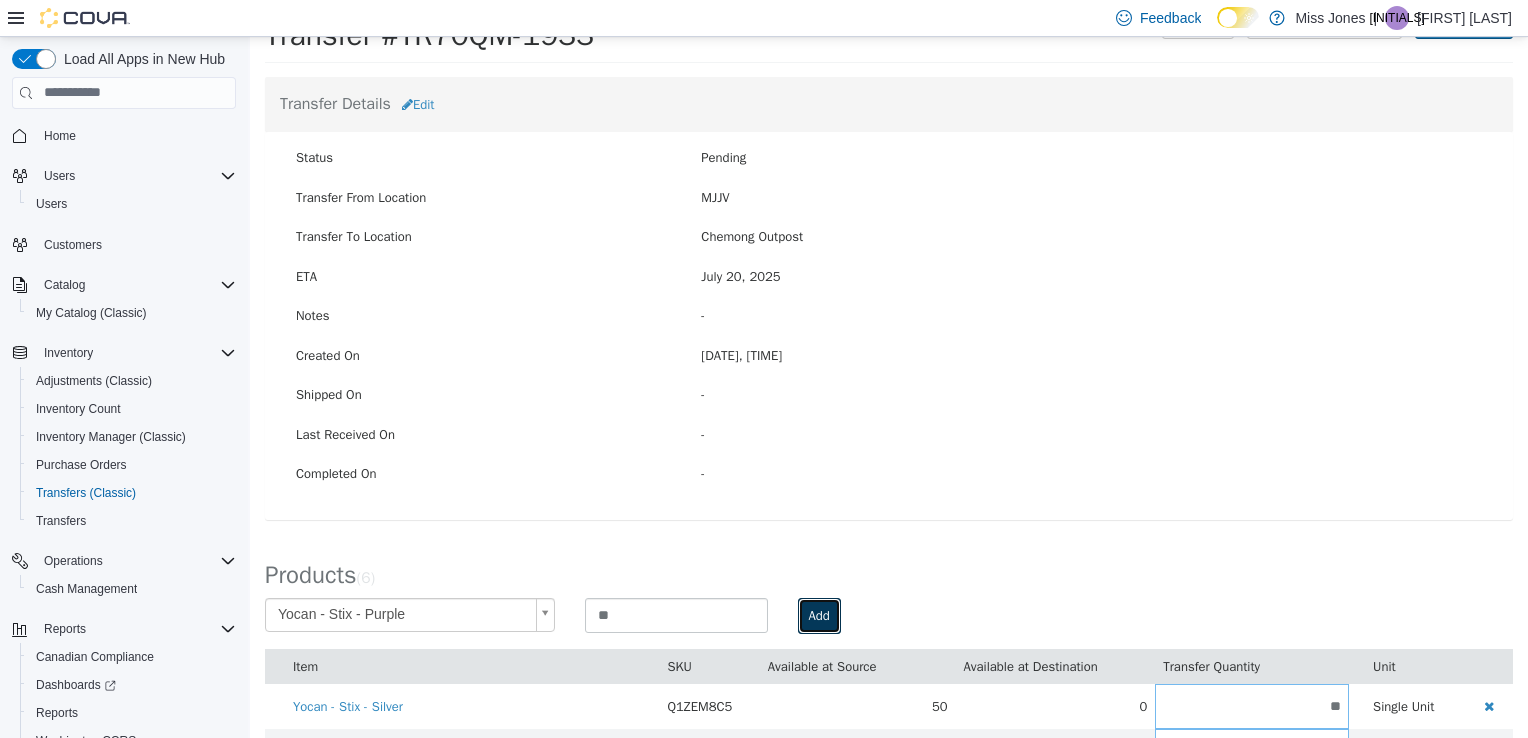 click on "Add" at bounding box center (819, 615) 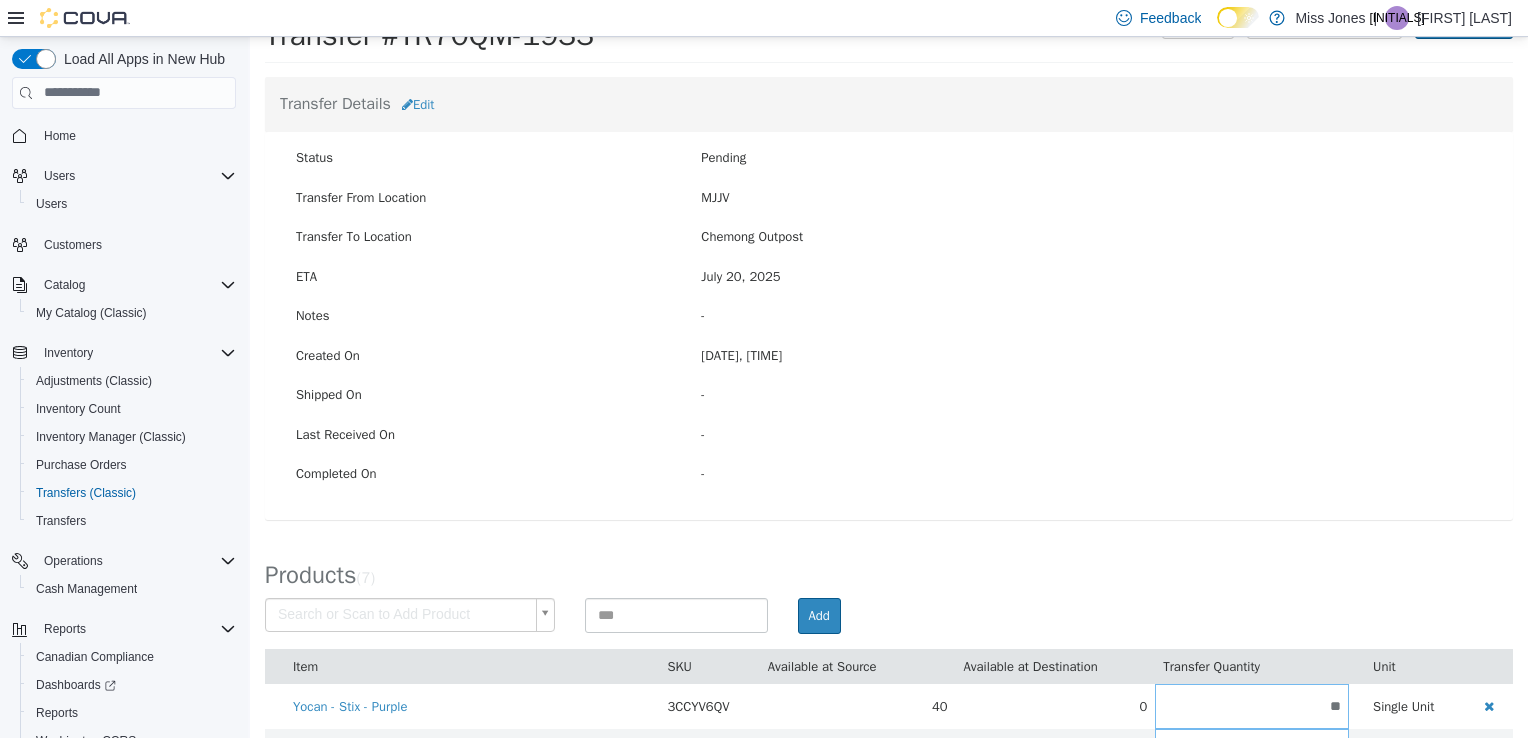 click on "×
Save successful.
Transfers
TR70QM-1933
Transfer #TR70QM-1933
Preparing Download...  Tools  PDF Download
Delete
Auto Complete Transfer Ship Transfer
Transfer Details  Edit Status
Pending
Transfer From Location
MJJV
Transfer To Location
Chemong Outpost
ETA [MONTH] [DAY], [YEAR] Notes -
Created On [MONTH] [DAY], [YEAR], [TIME] Shipped On - Last Received On - Completed On - Products  ( 7 )
Search or Scan to Add Product                             Add
Item SKU Available at Source Available at Destination Transfer Quantity Unit [BRAND] - [BRAND] - [COLOR] [SKU] [NUMBER]  0  ** Single Unit [BRAND] - [BRAND] - [COLOR] [SKU] [NUMBER]  0  ** Single Unit [BRAND] - [BRAND] - [COLOR] [SKU] [NUMBER]  0  ** Single Unit [BRAND] - [BRAND] - [COLOR] [SKU] [NUMBER]  0  ** Single Unit [BRAND] - [BRAND] - [COLOR] [SKU] [NUMBER]  0  ** Single Unit [BRAND] - [BRAND] - [COLOR] [SKU] [NUMBER]  0  ** Single Unit [BRAND] - [BRAND] - [COLOR] [SKU] [NUMBER]  0  ** Single Unit
× Close Okay" at bounding box center (889, 480) 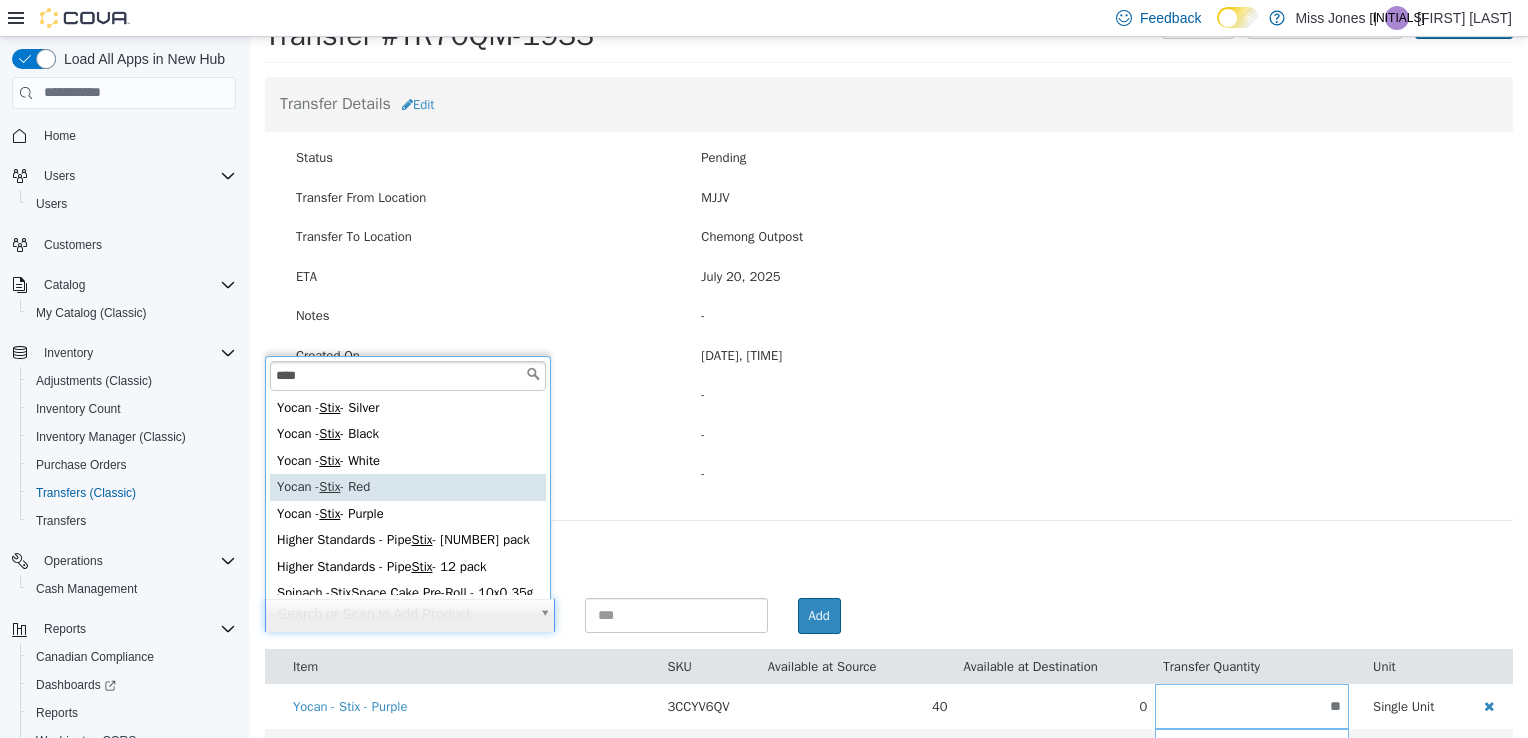 type on "****" 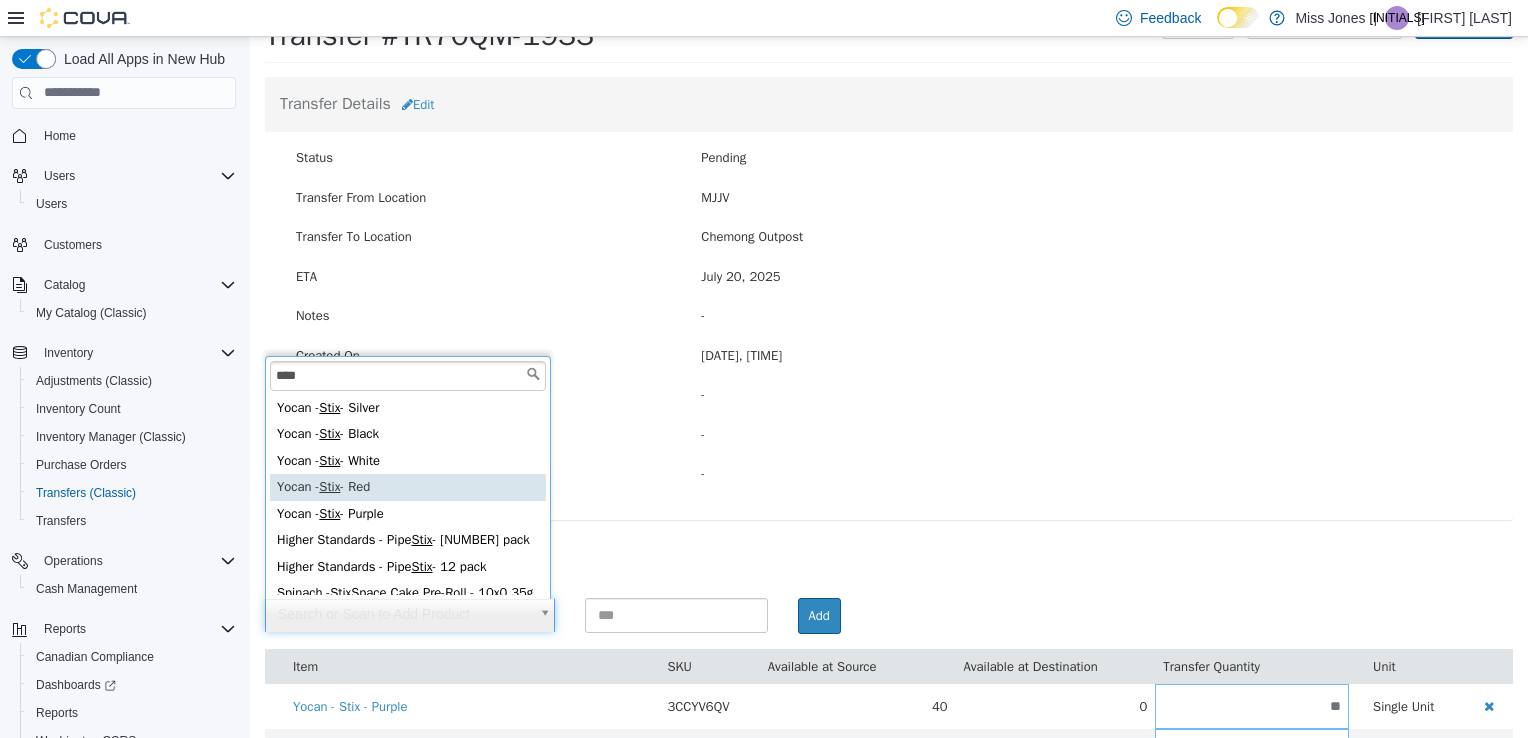 type on "**********" 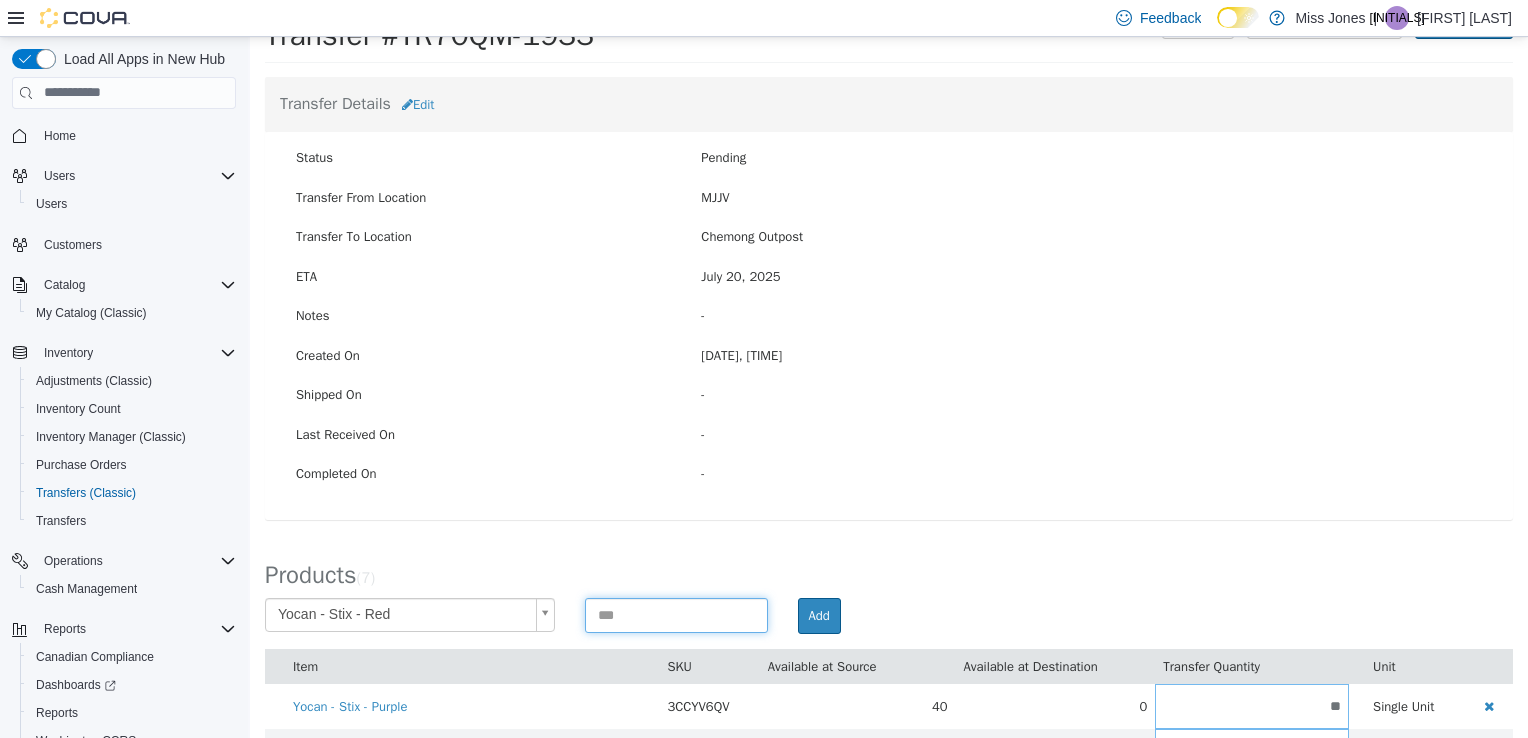 click at bounding box center [676, 614] 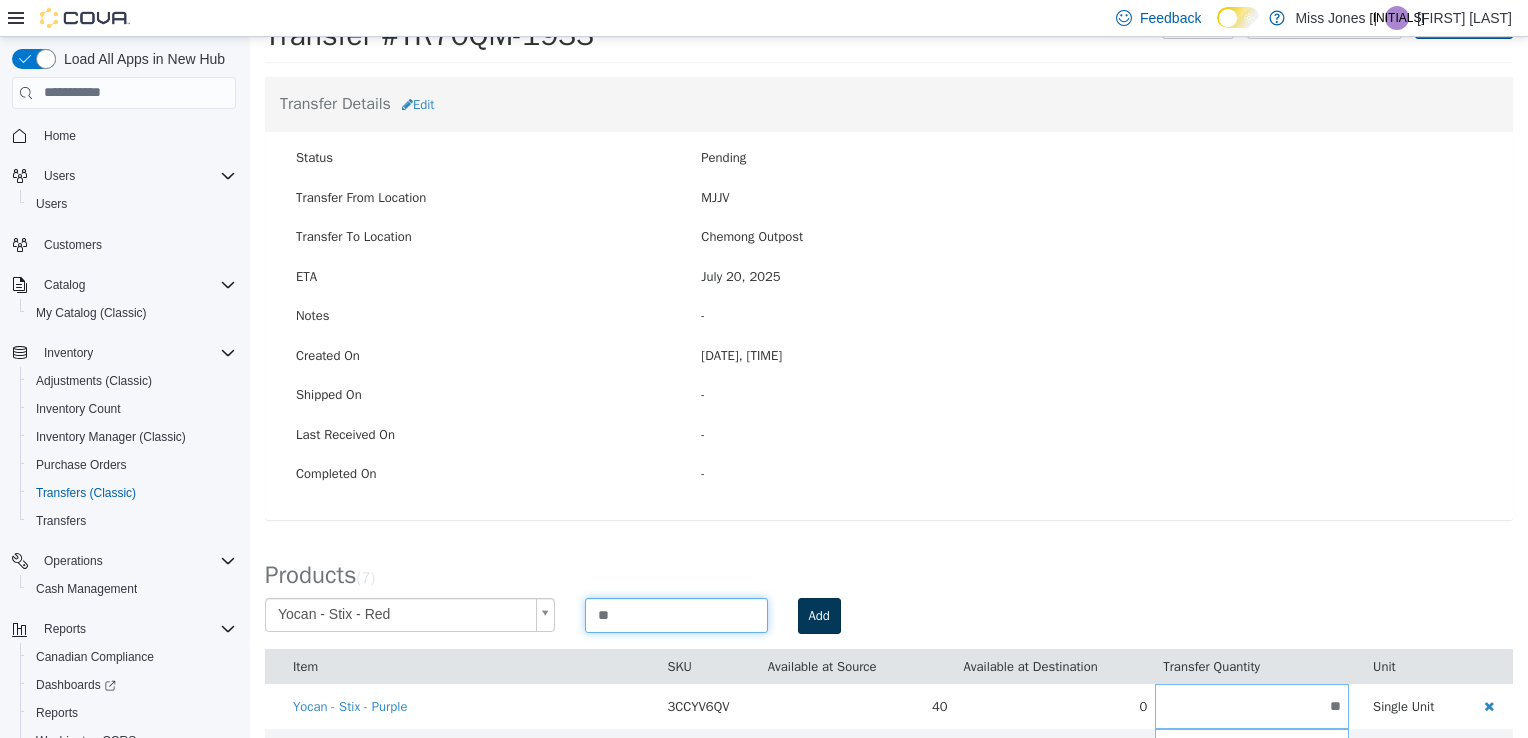 type on "**" 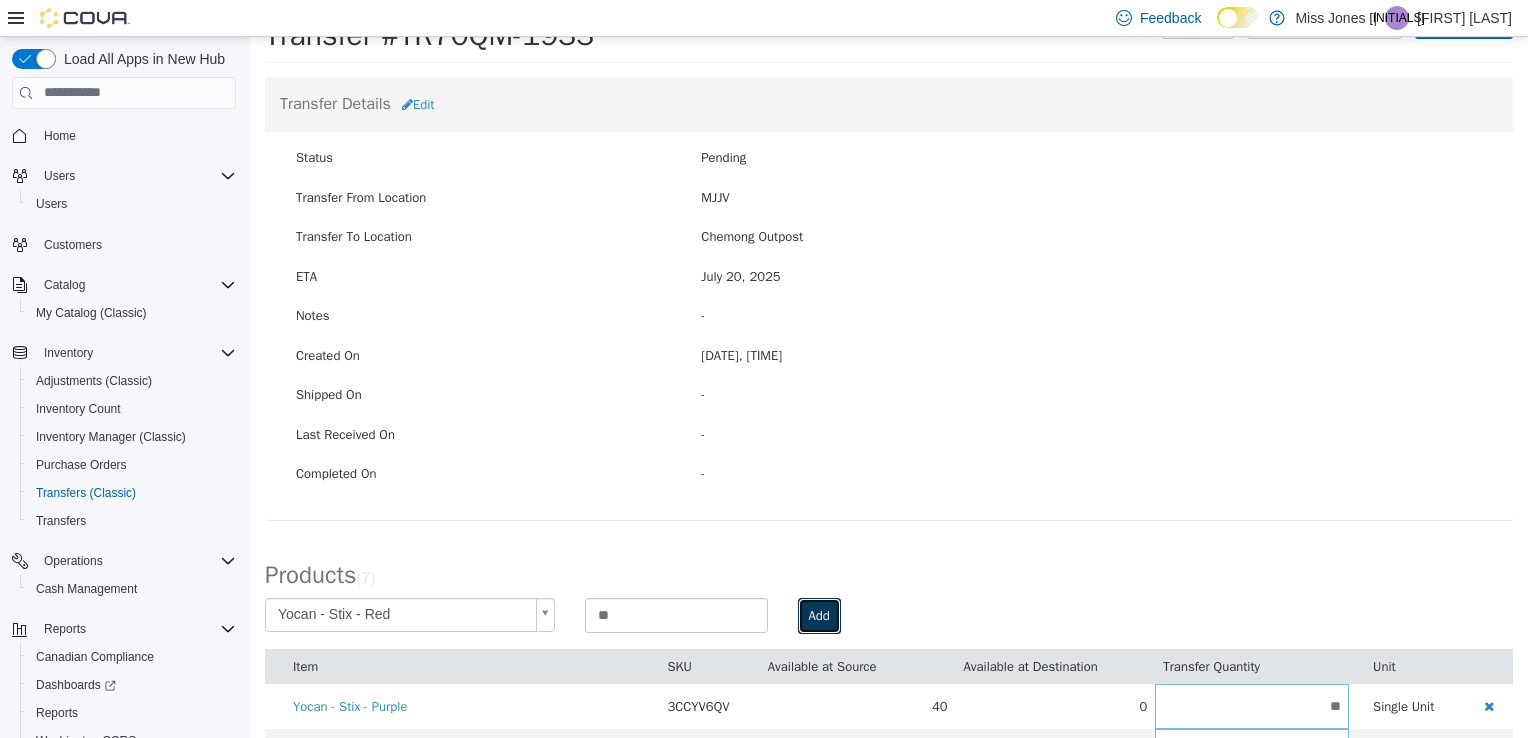 click on "Add" at bounding box center (819, 615) 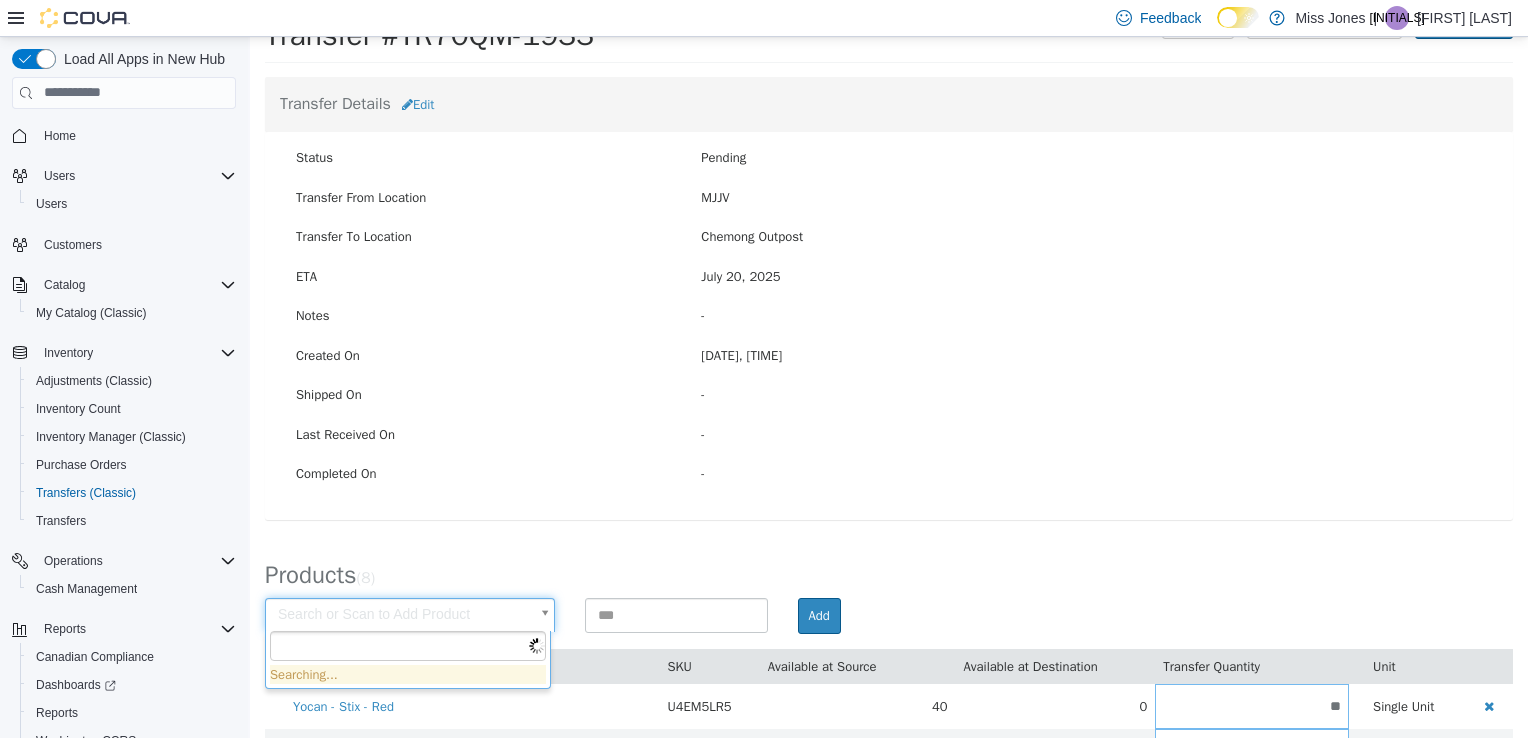 click on "×
Save successful.
Transfers
TR70QM-1933
Transfer #TR70QM-1933
Preparing Download...  Tools  PDF Download
Delete
Auto Complete Transfer Ship Transfer
Transfer Details  Edit Status
Pending
Transfer From Location
MJJV
Transfer To Location
[CITY] Outpost
ETA [DATE] [TIME] Notes -
Created On [DATE], [TIME] Shipped On - Last Received On - Completed On - Products  ( 8 )
Search or Scan to Add Product     Add
Item SKU Available at Source Available at Destination Transfer Quantity Unit Yocan - Stix - Red U4EM5LR5 40  0  ** Single Unit Yocan - Stix - Purple 3CCYV6QV 40  0  ** Single Unit Yocan - Stix - Silver Q1ZEM8C5 50  0  ** Single Unit Yocan - Stix - Black 0M84JHJJ 50  0  ** Single Unit Yocan - Ari 2.0 - Pink XZ6NNENX 40  0  ** Single Unit Yocan - Ari 2.0 - Purple 1WBT40VP 40  0  ** Single Unit Yocan - Ari 2.0 - White B8VG7AY8 40  0  ** Single Unit Yocan - Ari 2.0 - Black KGN8YBZP 50  0  **" at bounding box center (889, 502) 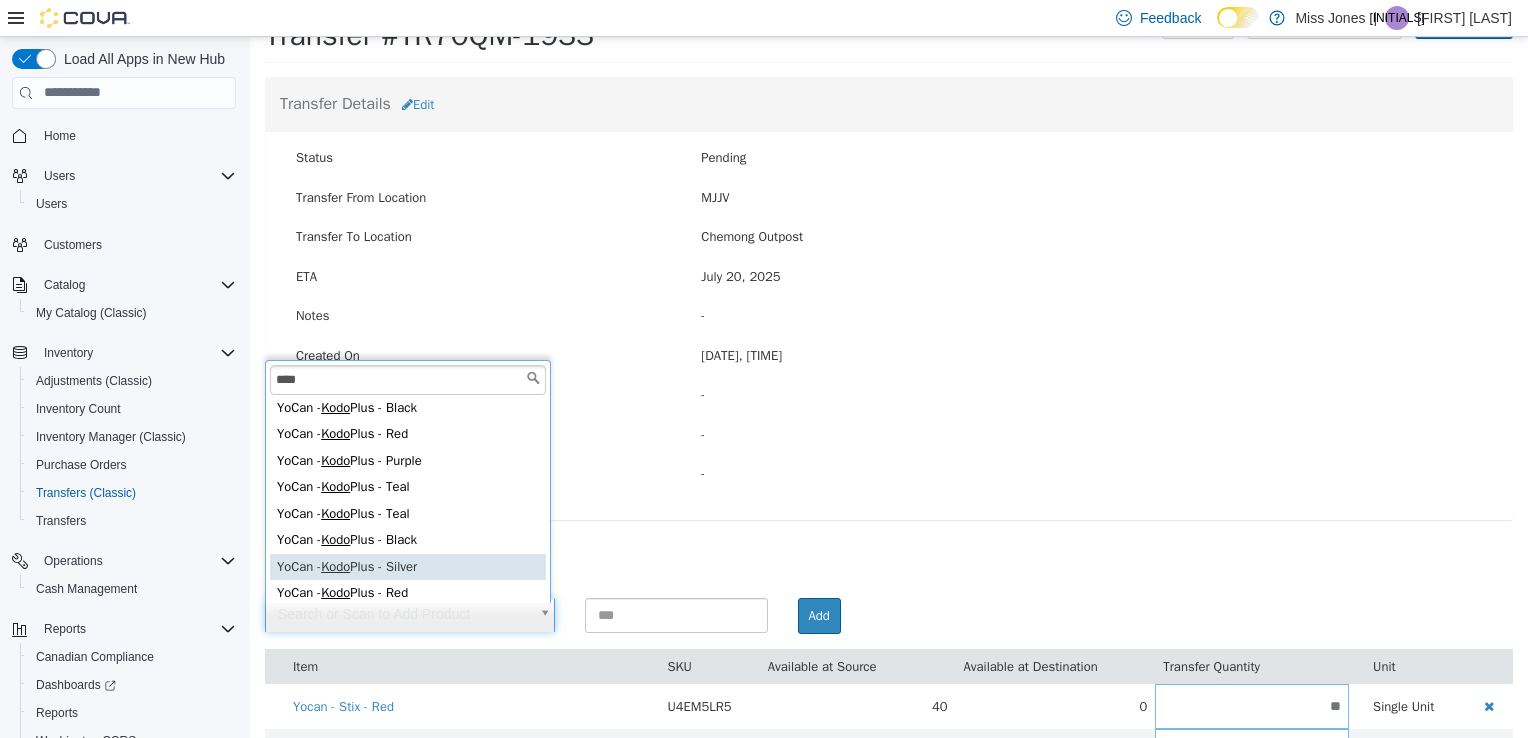 scroll, scrollTop: 38, scrollLeft: 0, axis: vertical 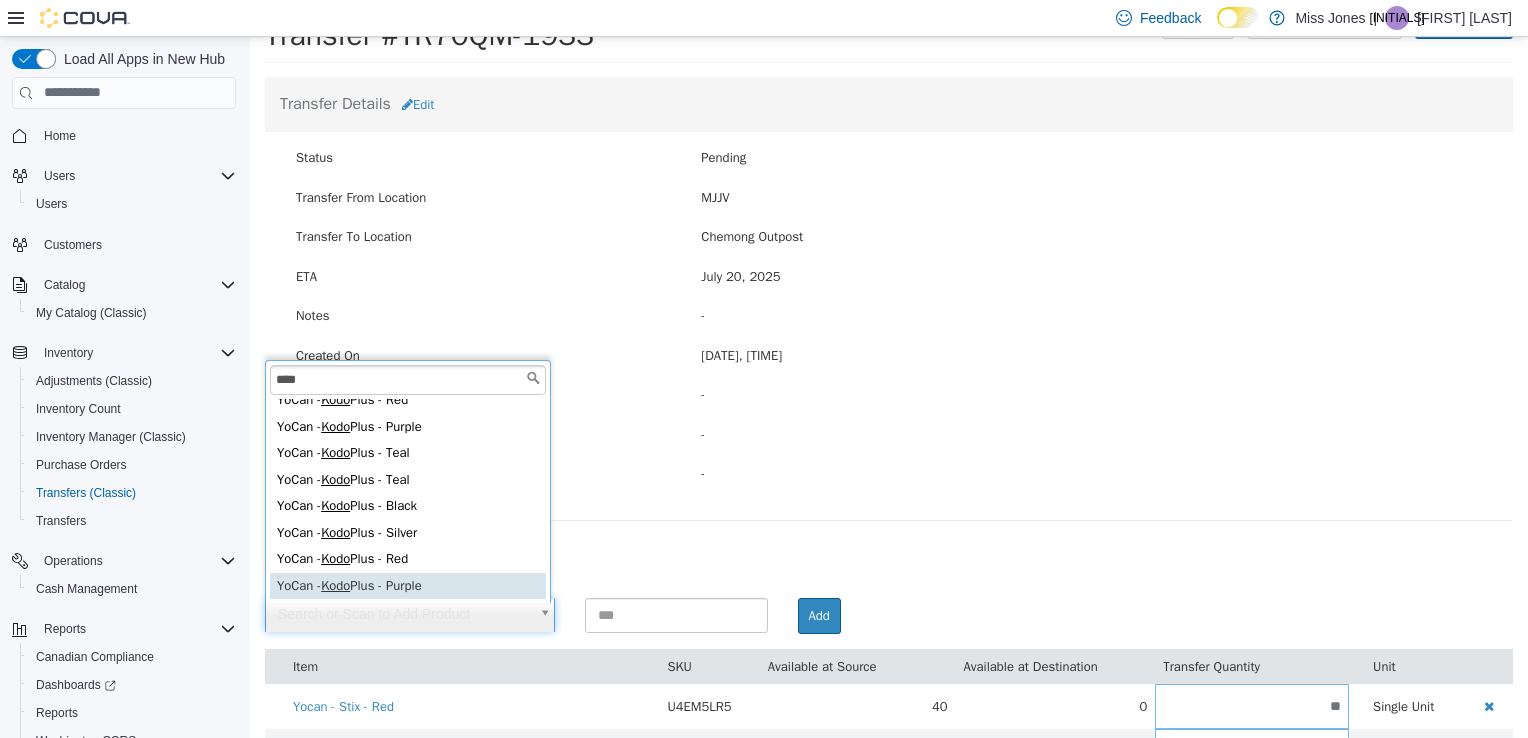 type on "****" 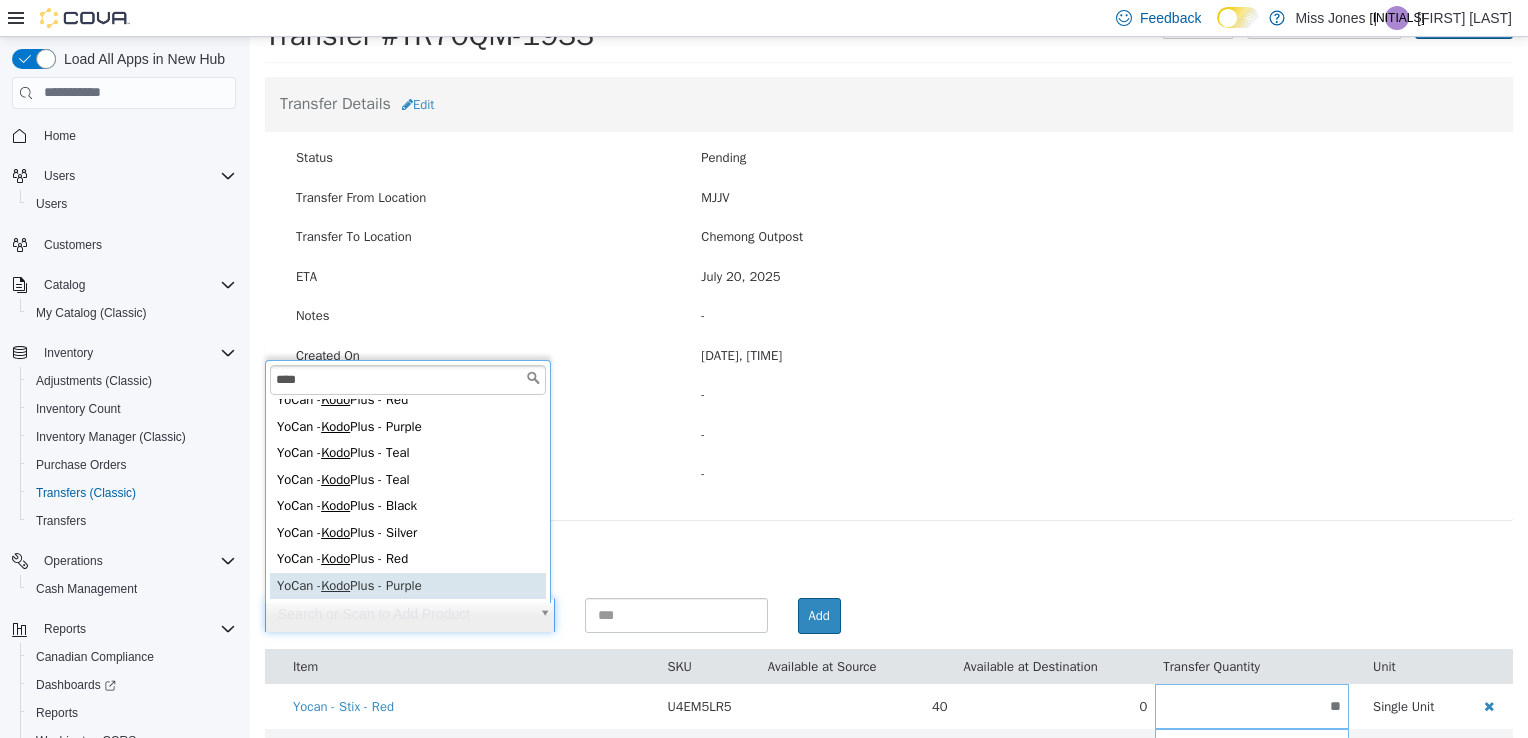 type on "**********" 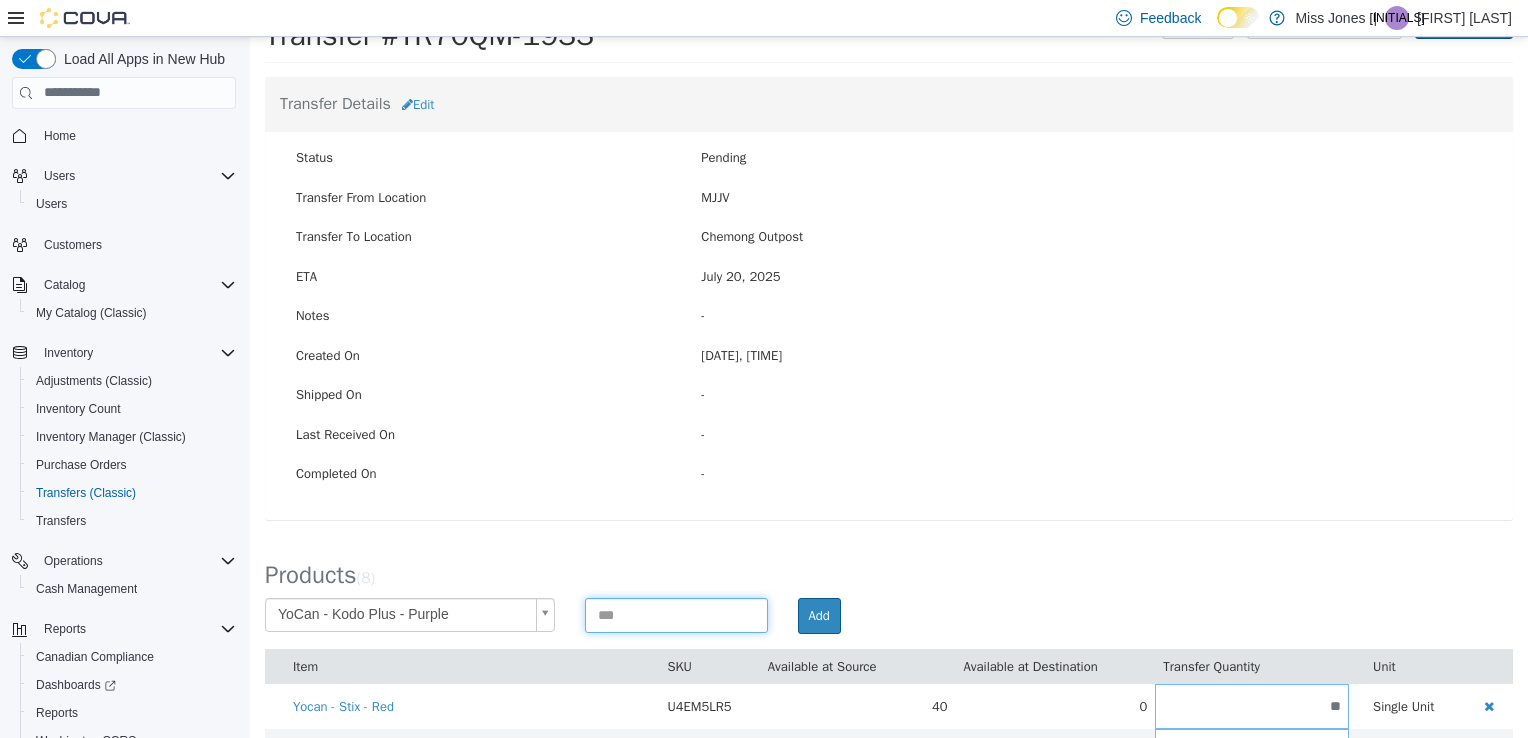 click at bounding box center (676, 614) 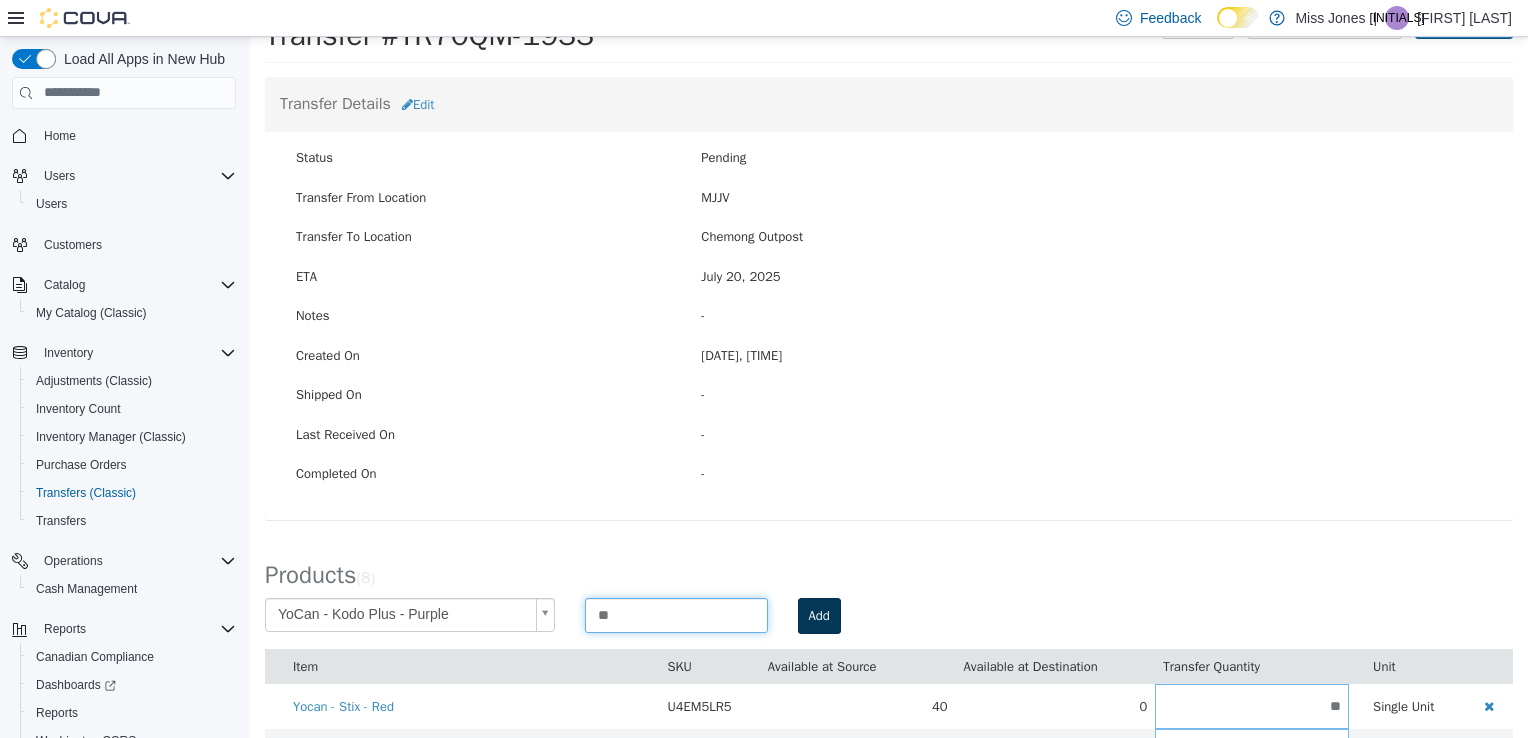 type on "**" 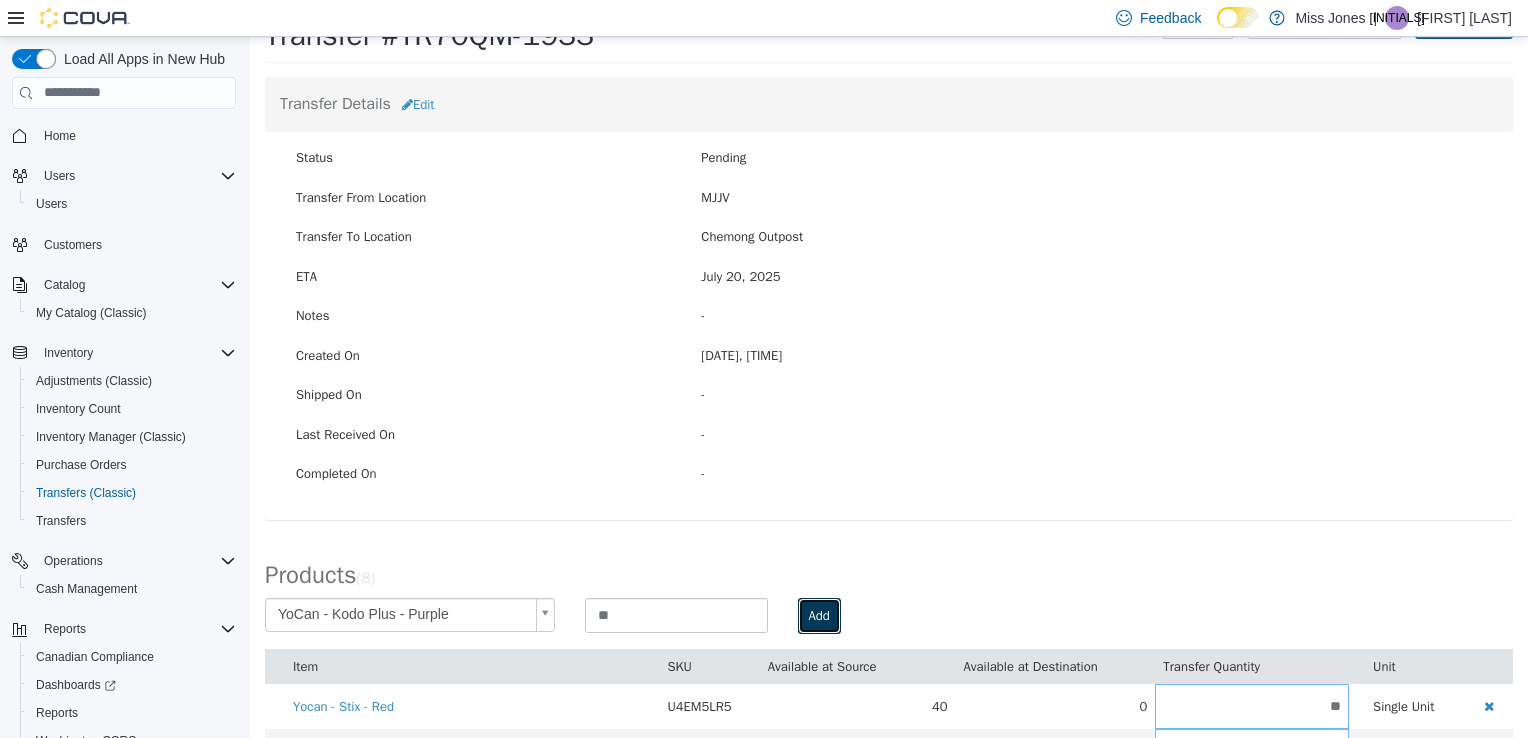 click on "Add" at bounding box center [819, 615] 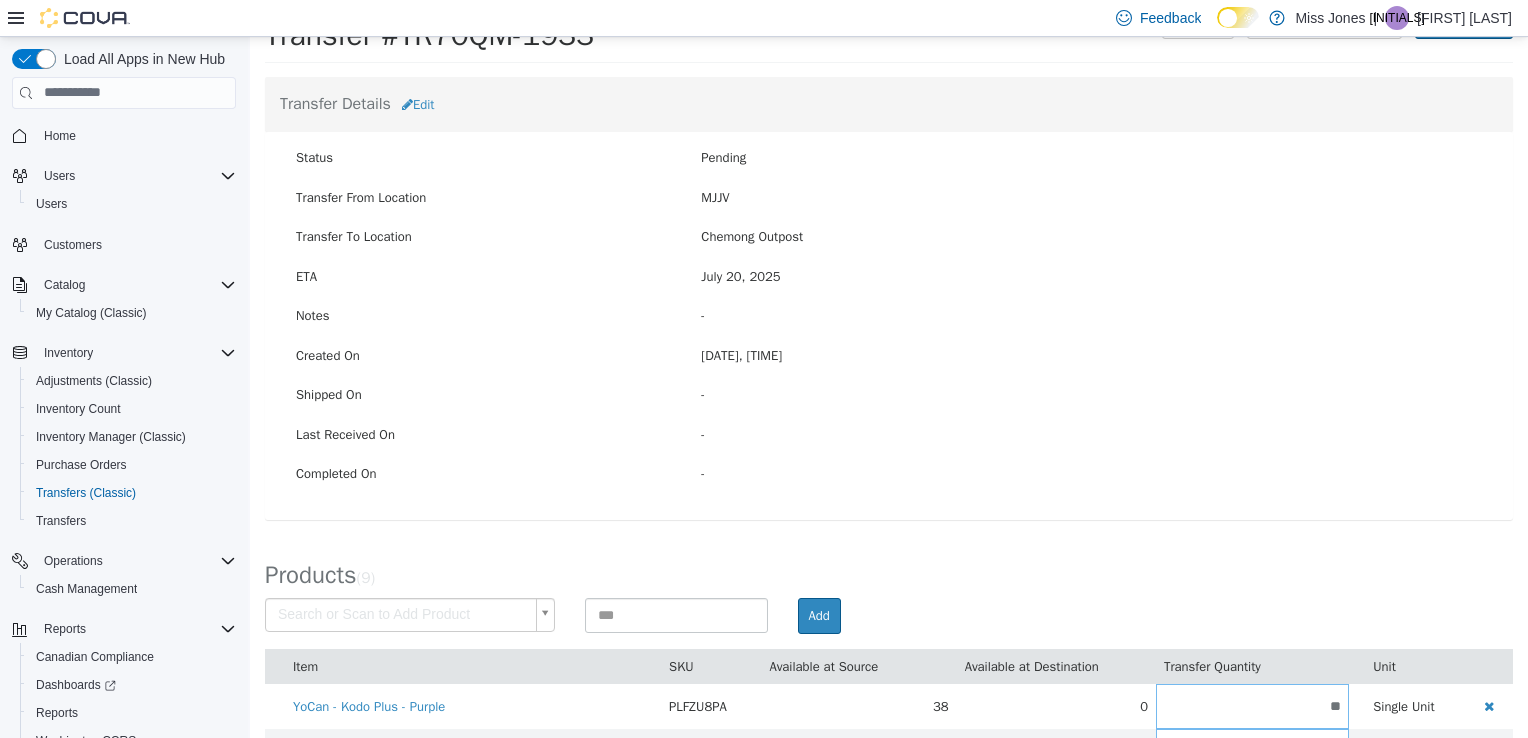 click on "Transfer From Location
MJJV
Transfer To Location
[CITY] Outpost" at bounding box center (889, 525) 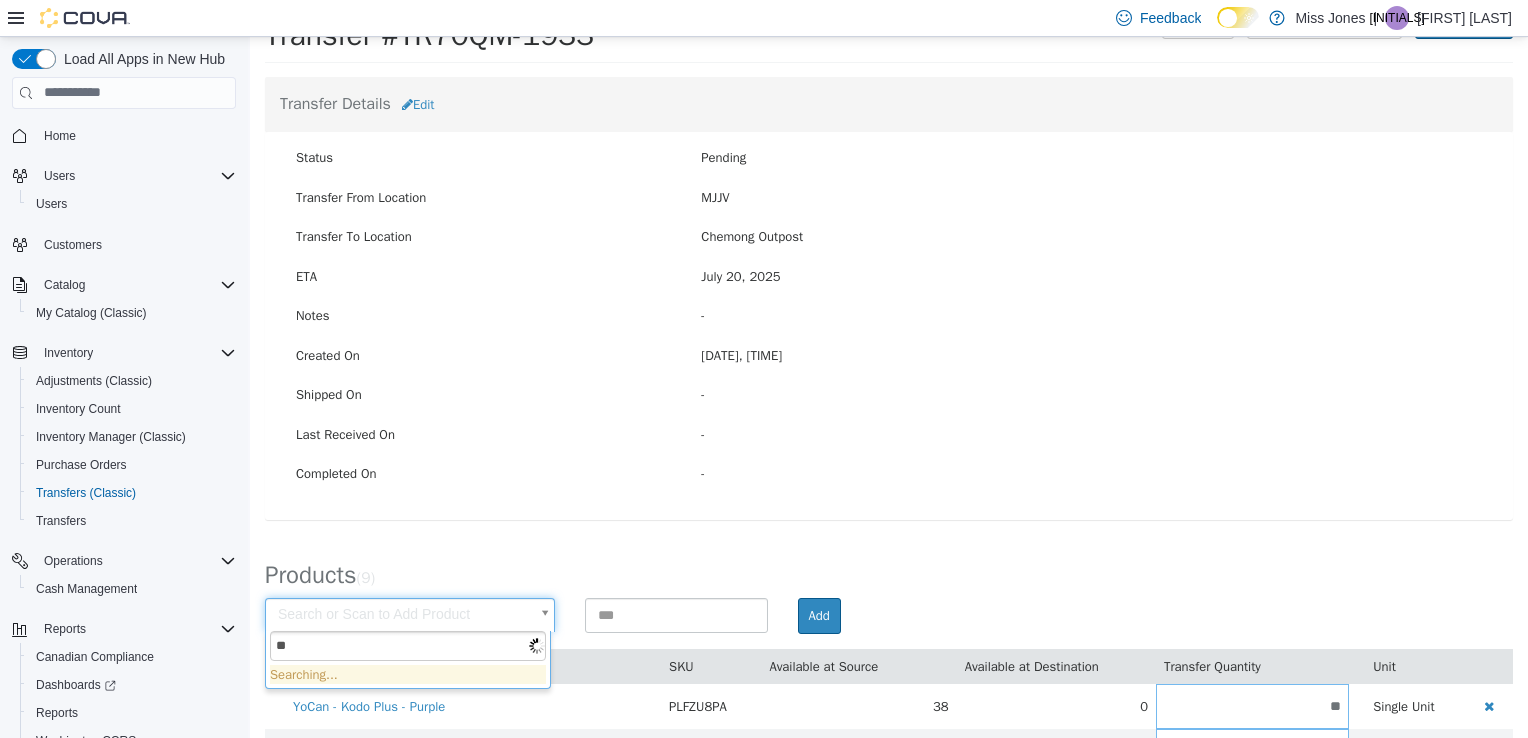 type on "*" 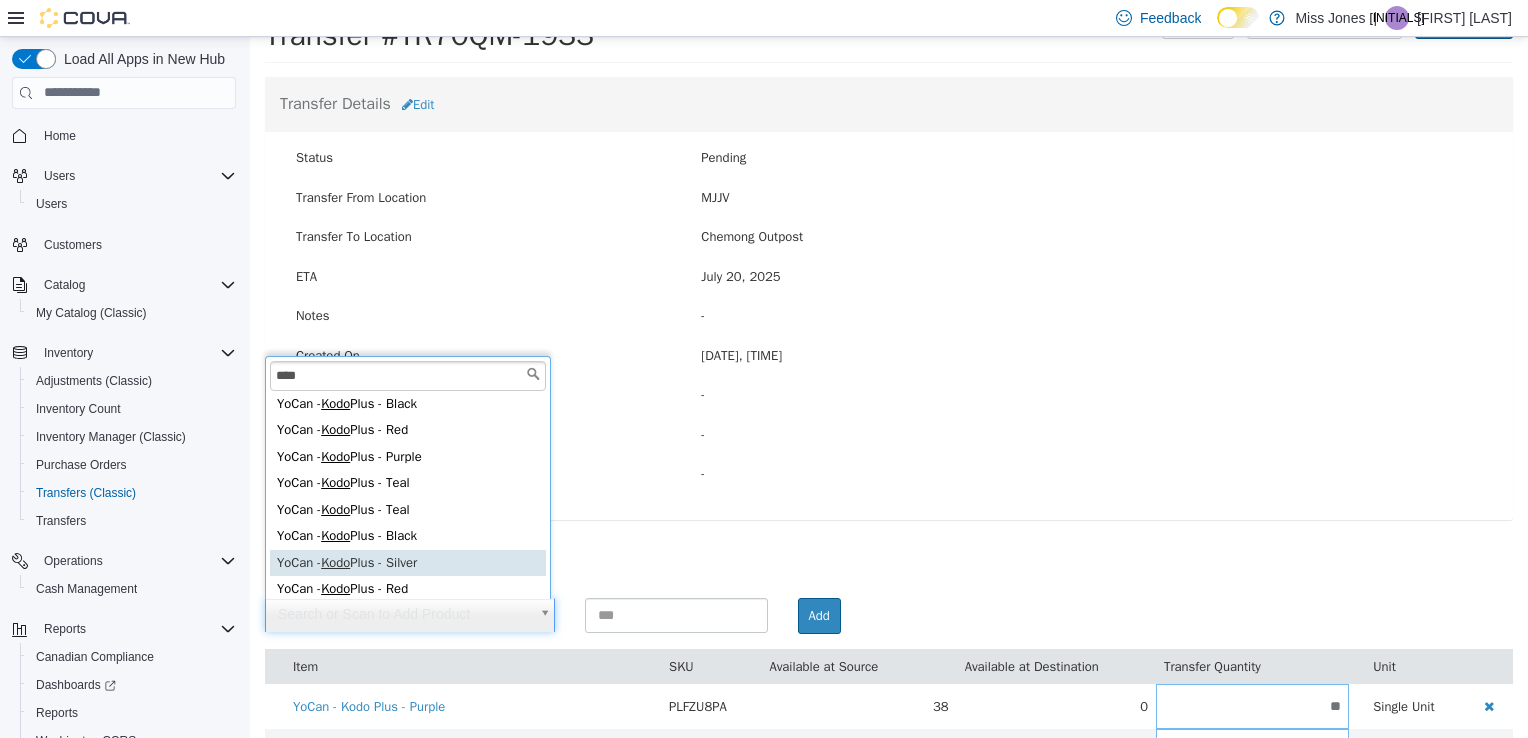 scroll, scrollTop: 38, scrollLeft: 0, axis: vertical 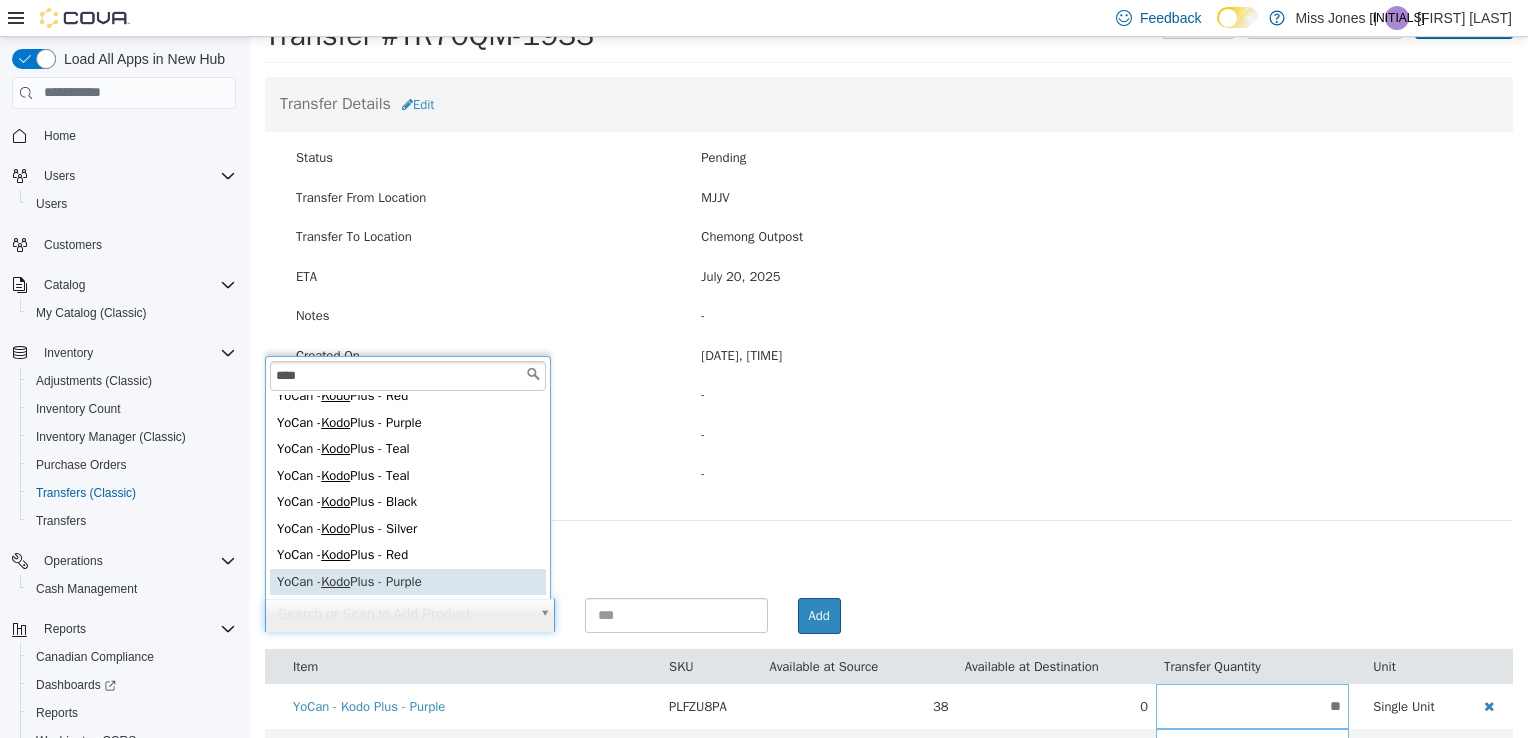 type on "****" 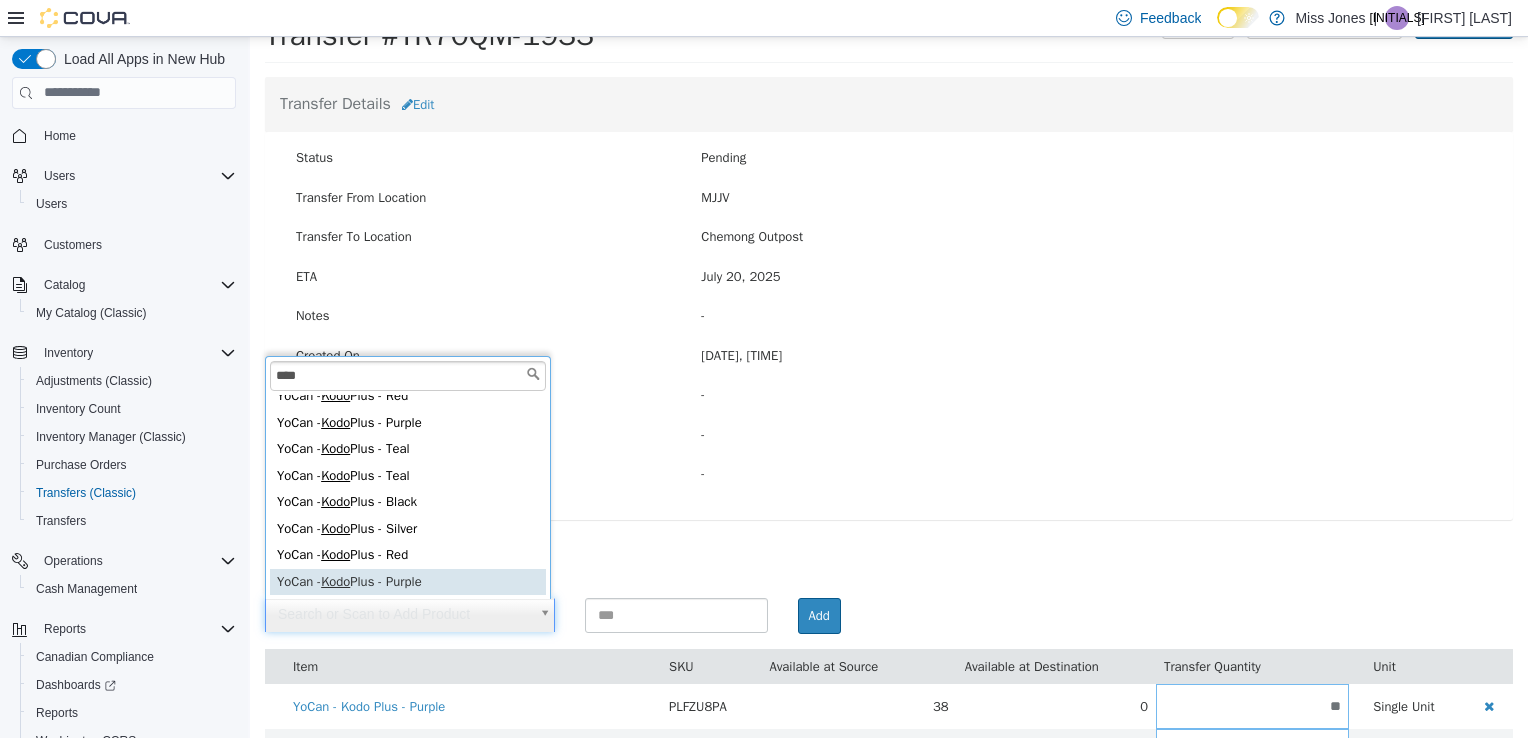 type on "**********" 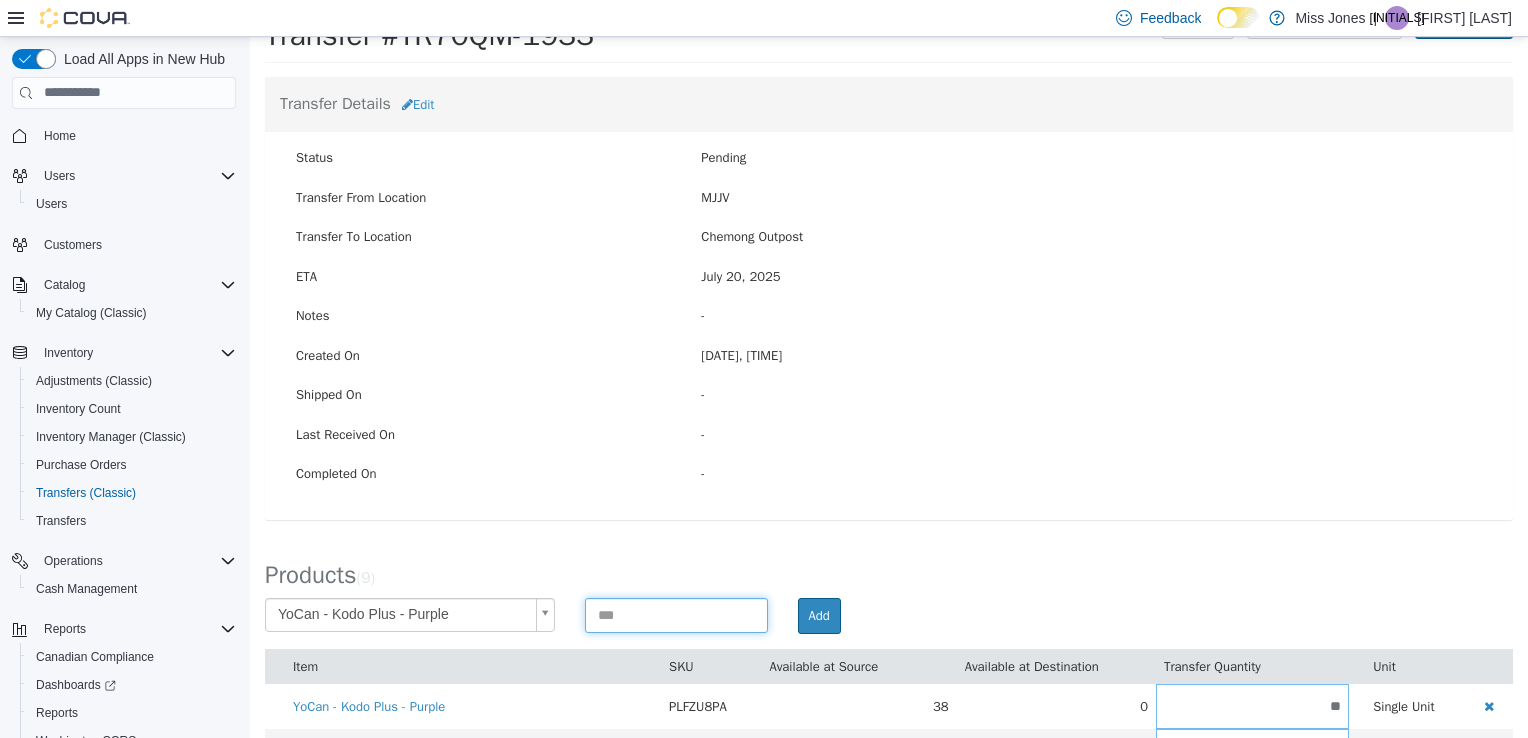click at bounding box center [676, 614] 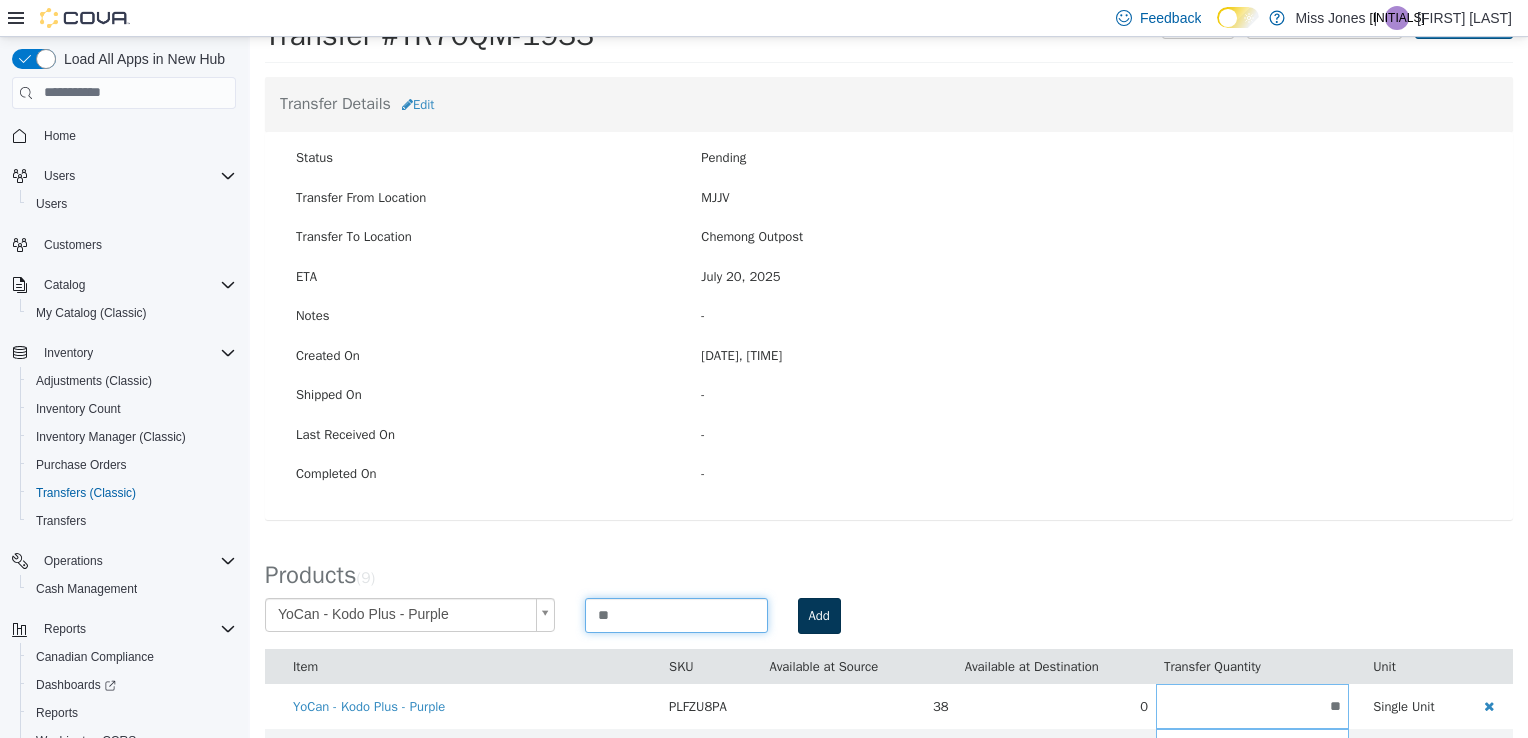 type on "**" 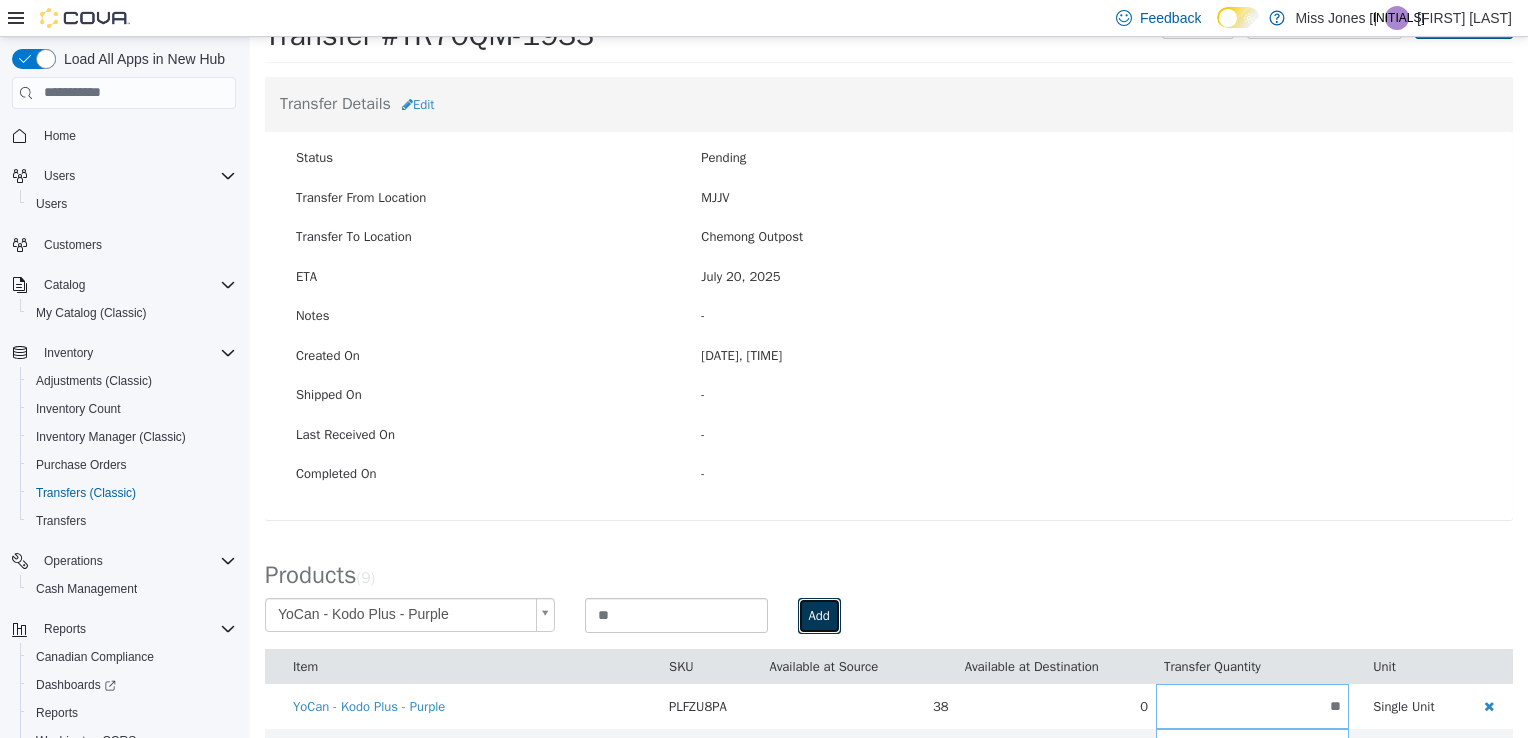 click on "Add" at bounding box center [819, 615] 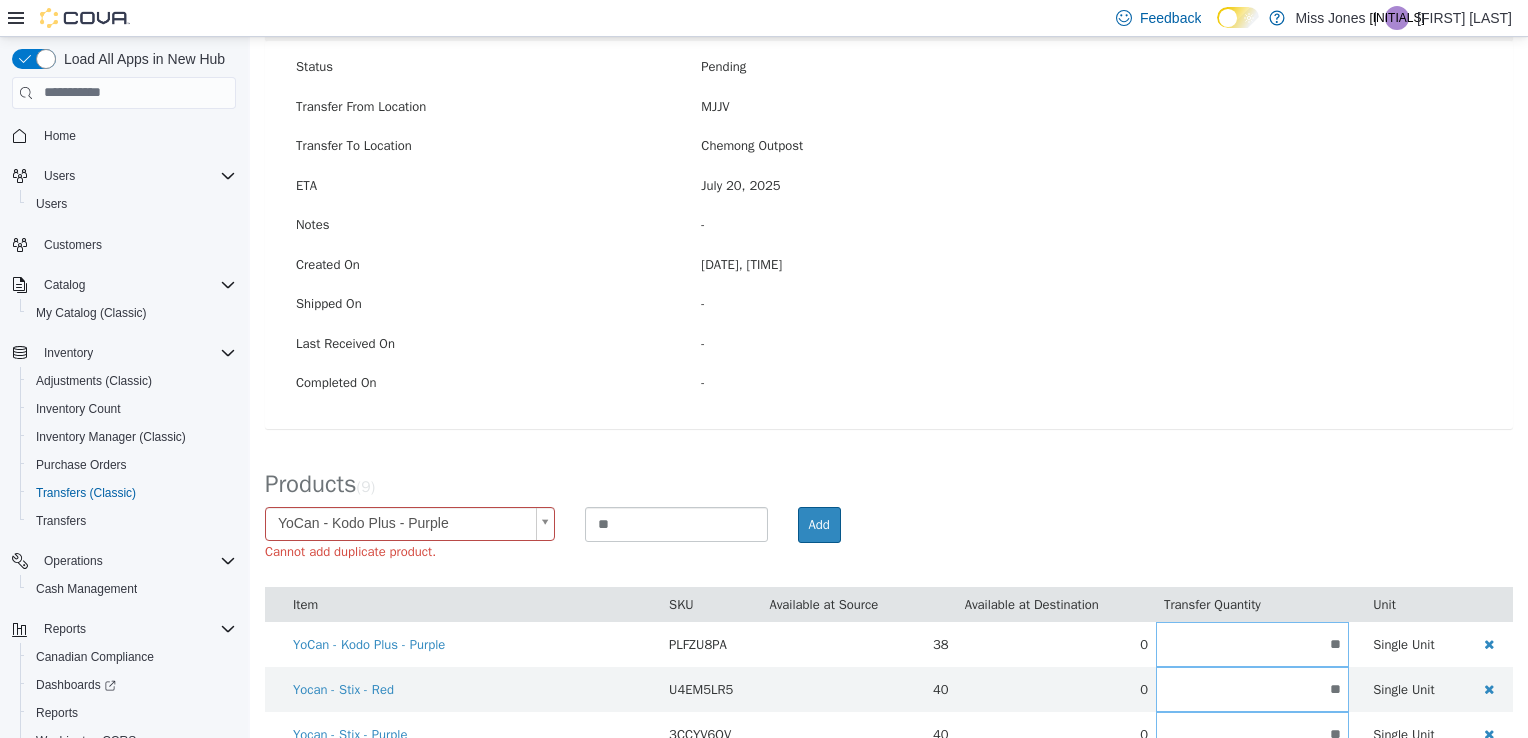 scroll, scrollTop: 187, scrollLeft: 0, axis: vertical 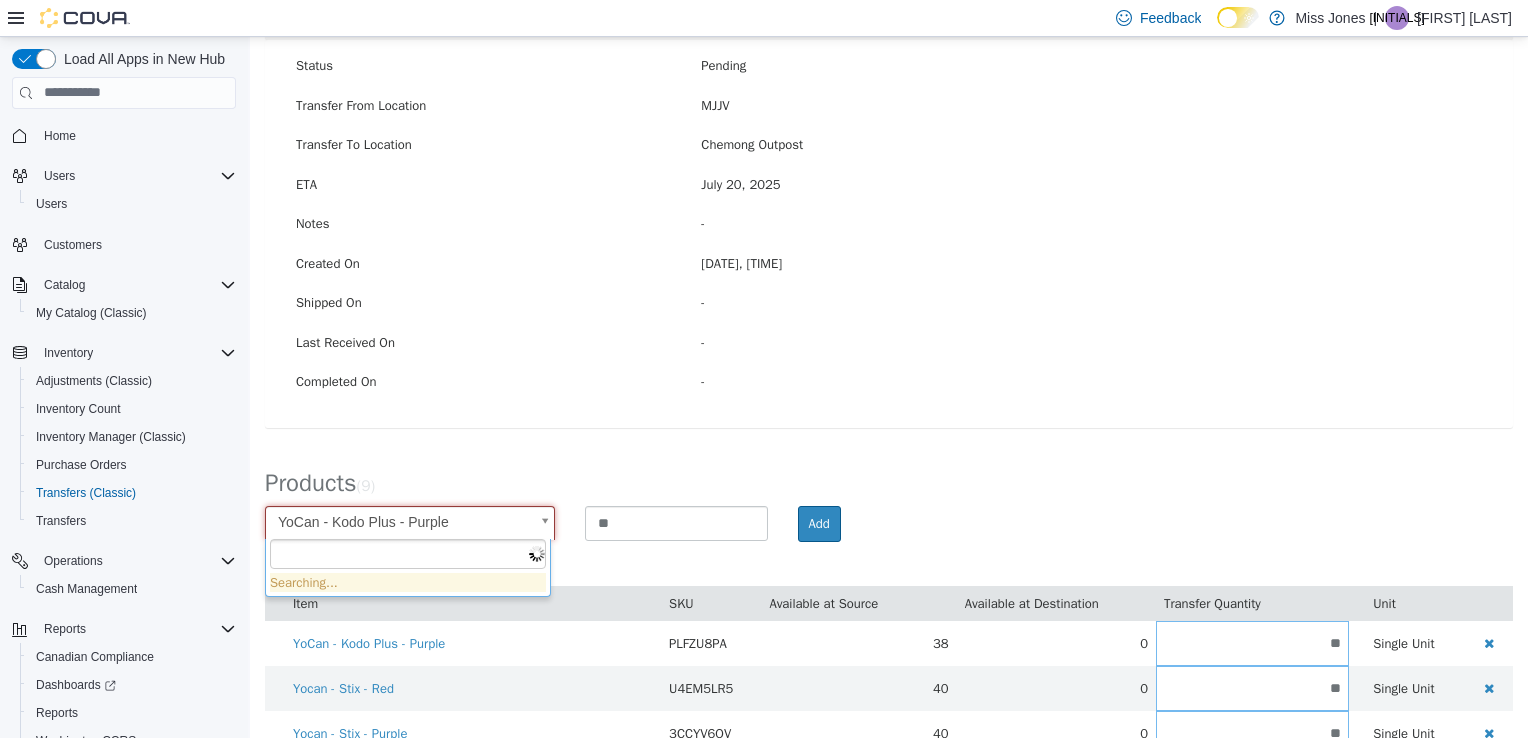 click on "Transfer From Location
MJJV
Transfer To Location
[CITY] Outpost" at bounding box center (889, 447) 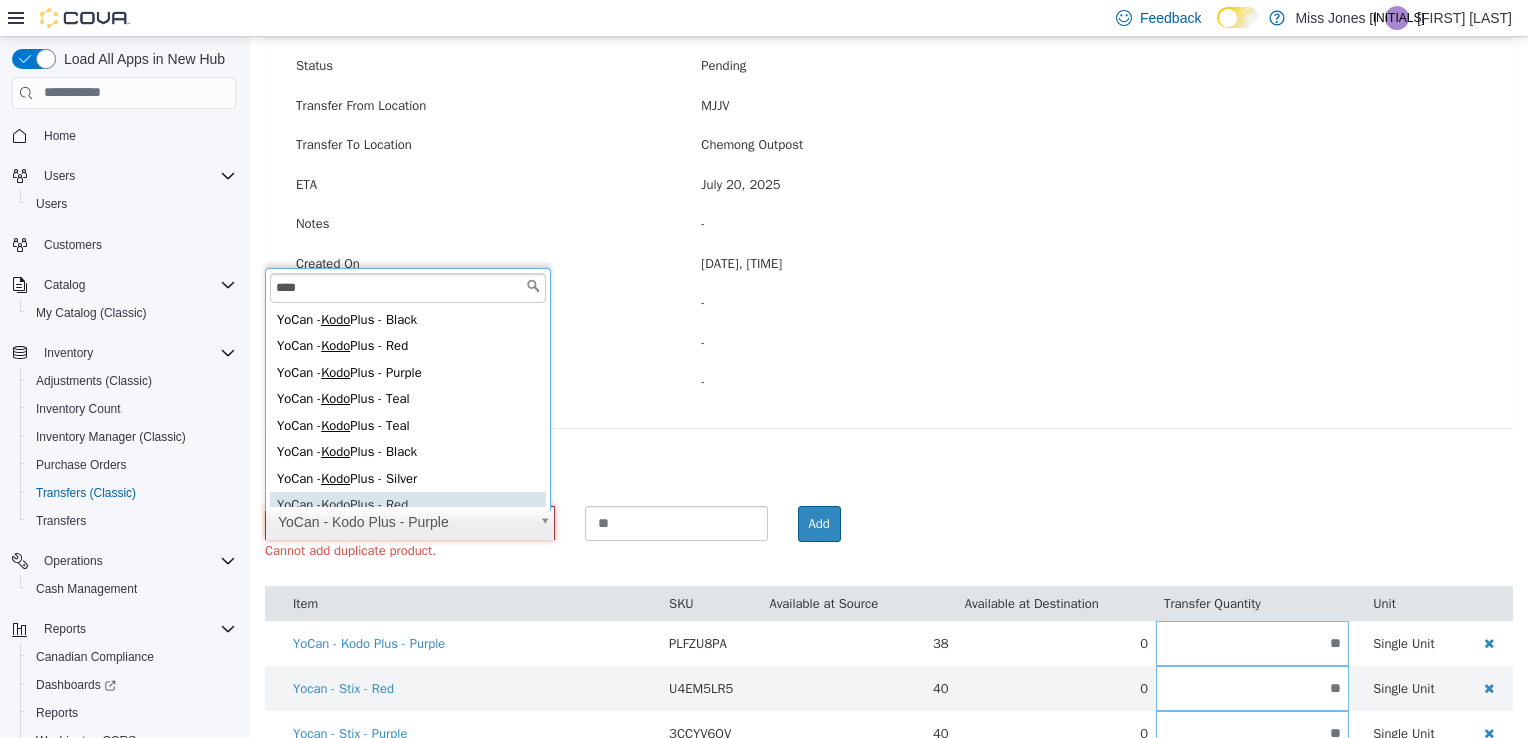 scroll, scrollTop: 4, scrollLeft: 0, axis: vertical 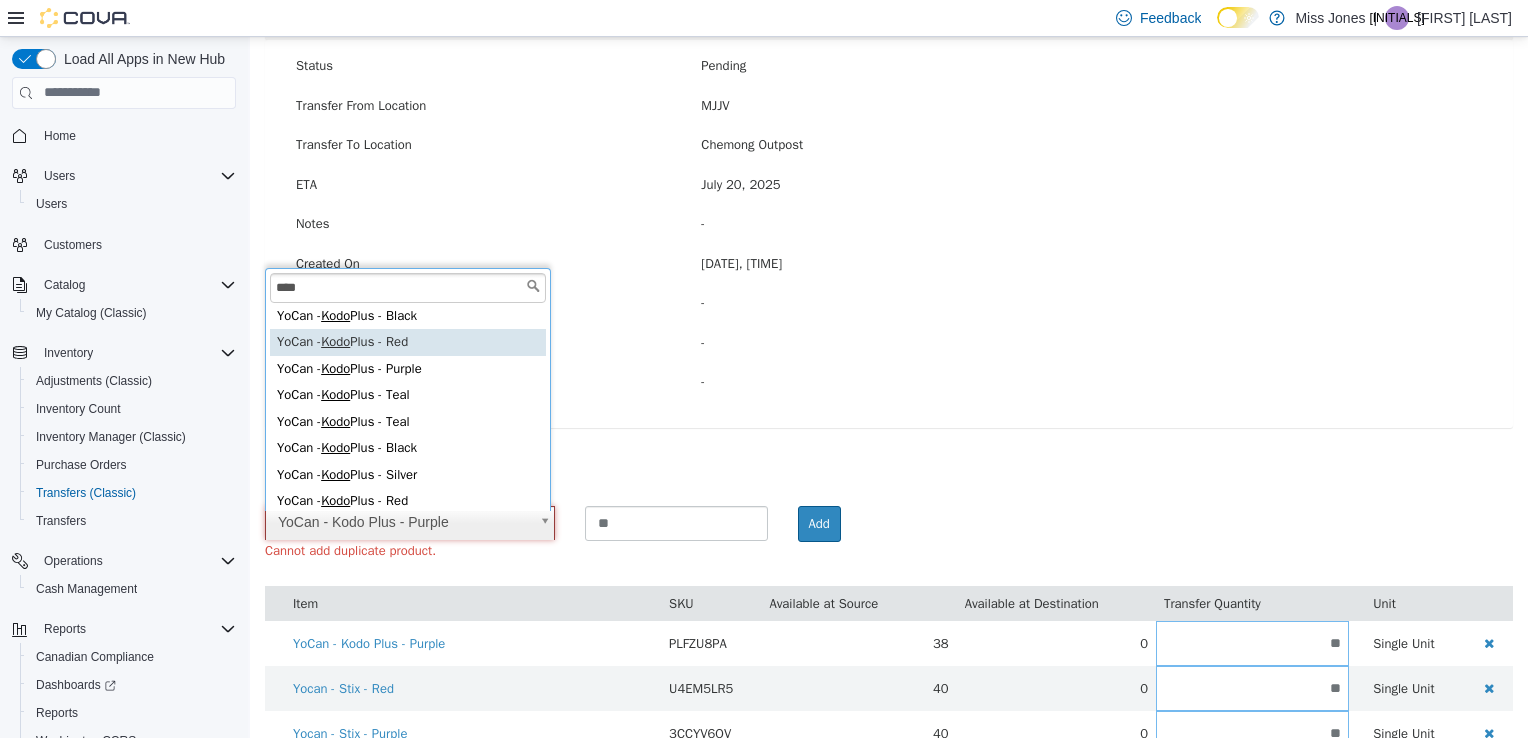 type on "****" 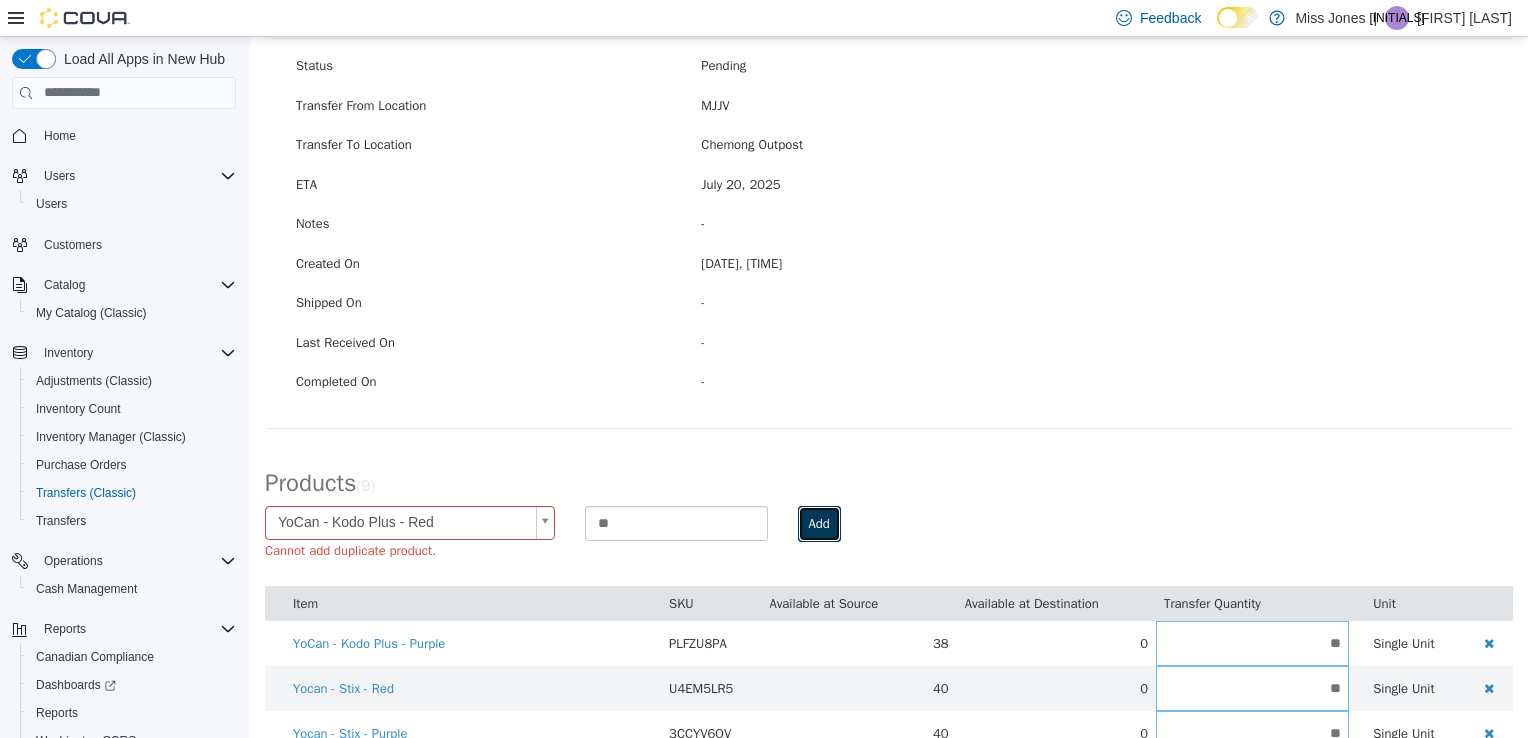 click on "Add" at bounding box center (819, 523) 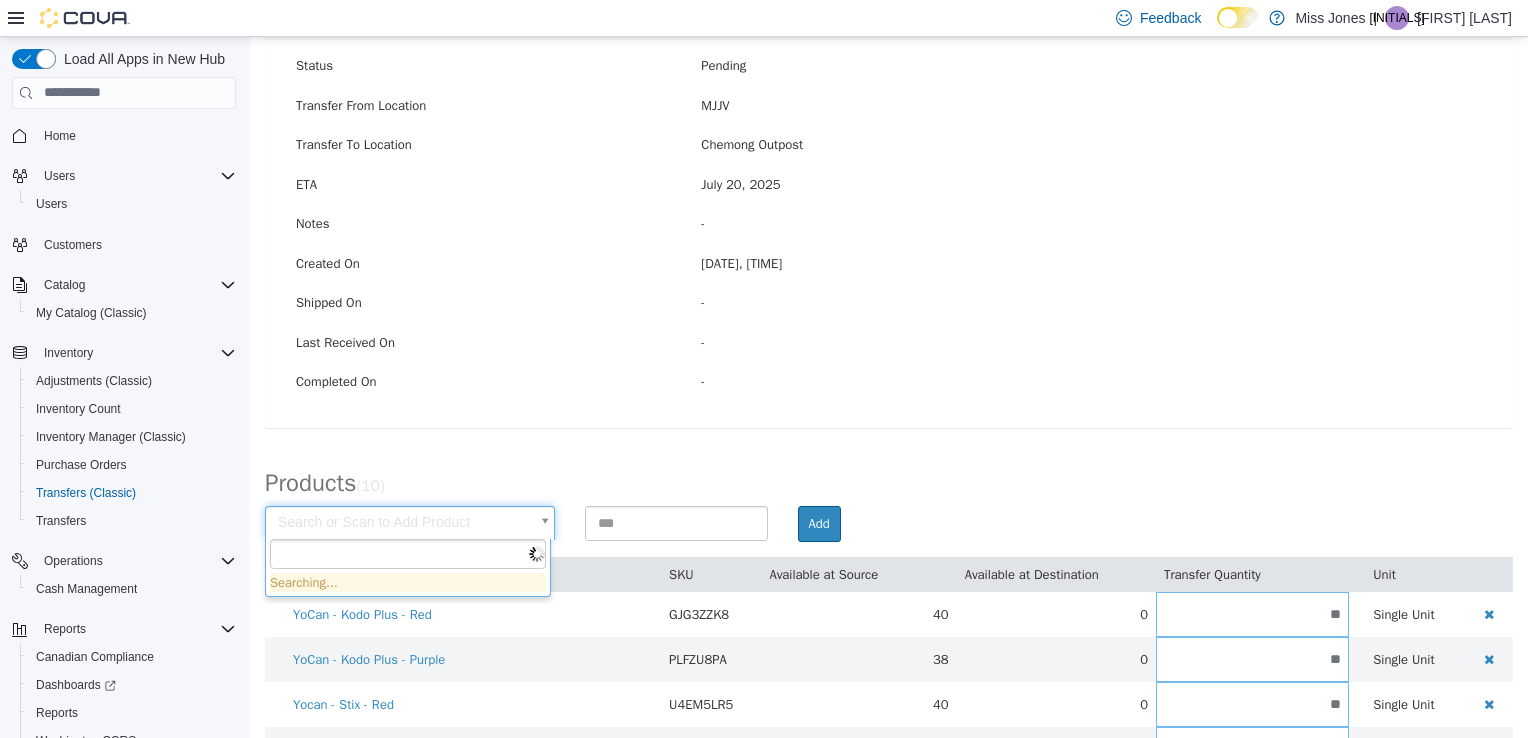 click on "×
Save successful.
Transfers
TR70QM-1933
Transfer #TR70QM-1933
Preparing Download...  Tools  PDF Download
Delete
Auto Complete Transfer Ship Transfer
Transfer Details  Edit Status
Pending
Transfer From Location
MJJV
Transfer To Location
[CITY] Outpost
ETA [DATE] [TIME] Notes -
Created On [DATE], [TIME] Shipped On - Last Received On - Completed On - Products  ( 10 )
Search or Scan to Add Product     Add
Item SKU Available at Source Available at Destination Transfer Quantity Unit YoCan - Kodo  Plus - Red GJG3ZZK8 40  0  ** Single Unit YoCan - Kodo  Plus - Purple PLFZU8PA 38  0  ** Single Unit Yocan - Stix - Red U4EM5LR5 40  0  ** Single Unit Yocan - Stix - Purple 3CCYV6QV 40  0  ** Single Unit Yocan - Stix - Silver Q1ZEM8C5 50  0  ** Single Unit Yocan - Stix - Black 0M84JHJJ 50  0  ** Single Unit Yocan - Ari 2.0 - Pink XZ6NNENX 40  0  ** Single Unit Yocan - Ari 2.0 - Purple 1WBT40VP 40  0  **" at bounding box center [889, 455] 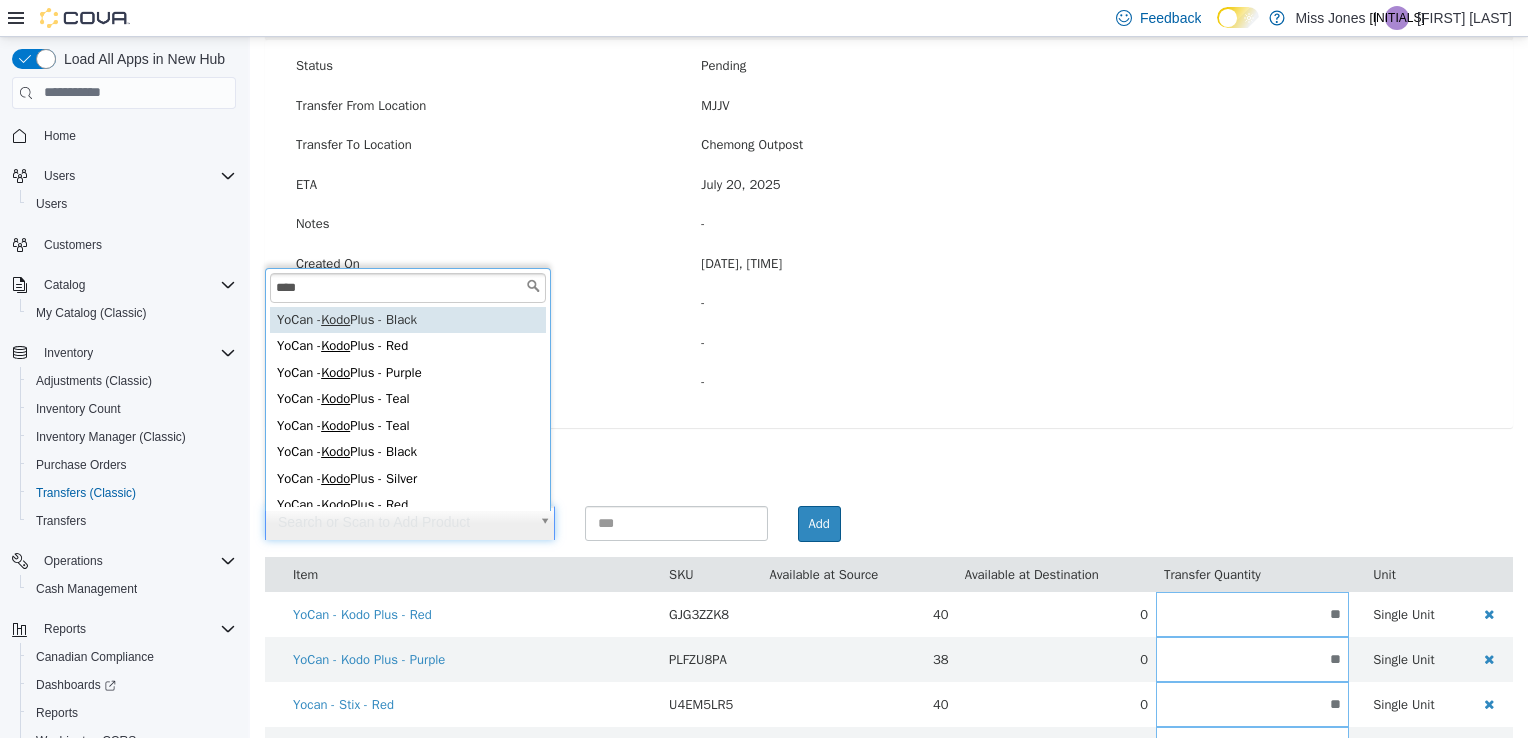 scroll, scrollTop: 4, scrollLeft: 0, axis: vertical 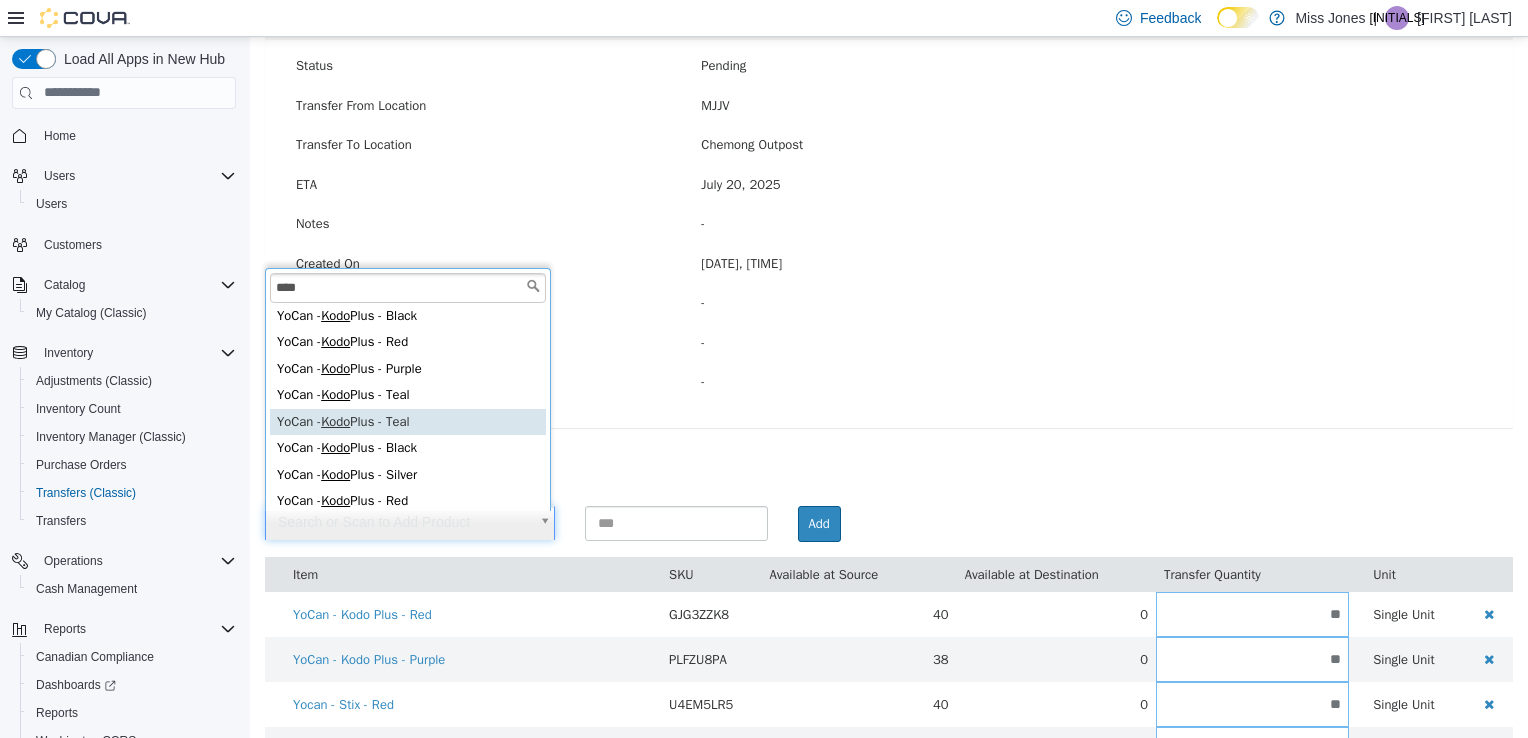 type on "****" 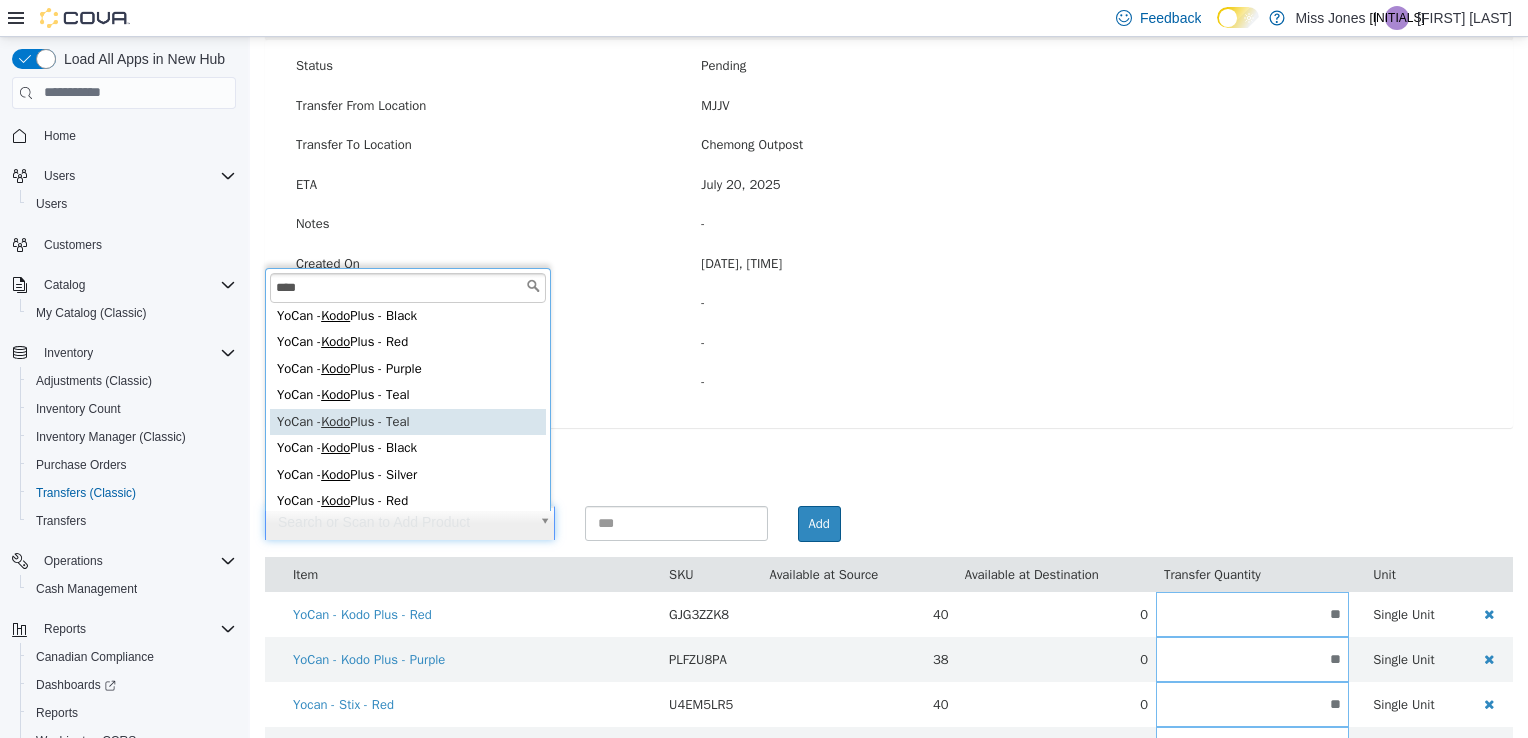 type on "**********" 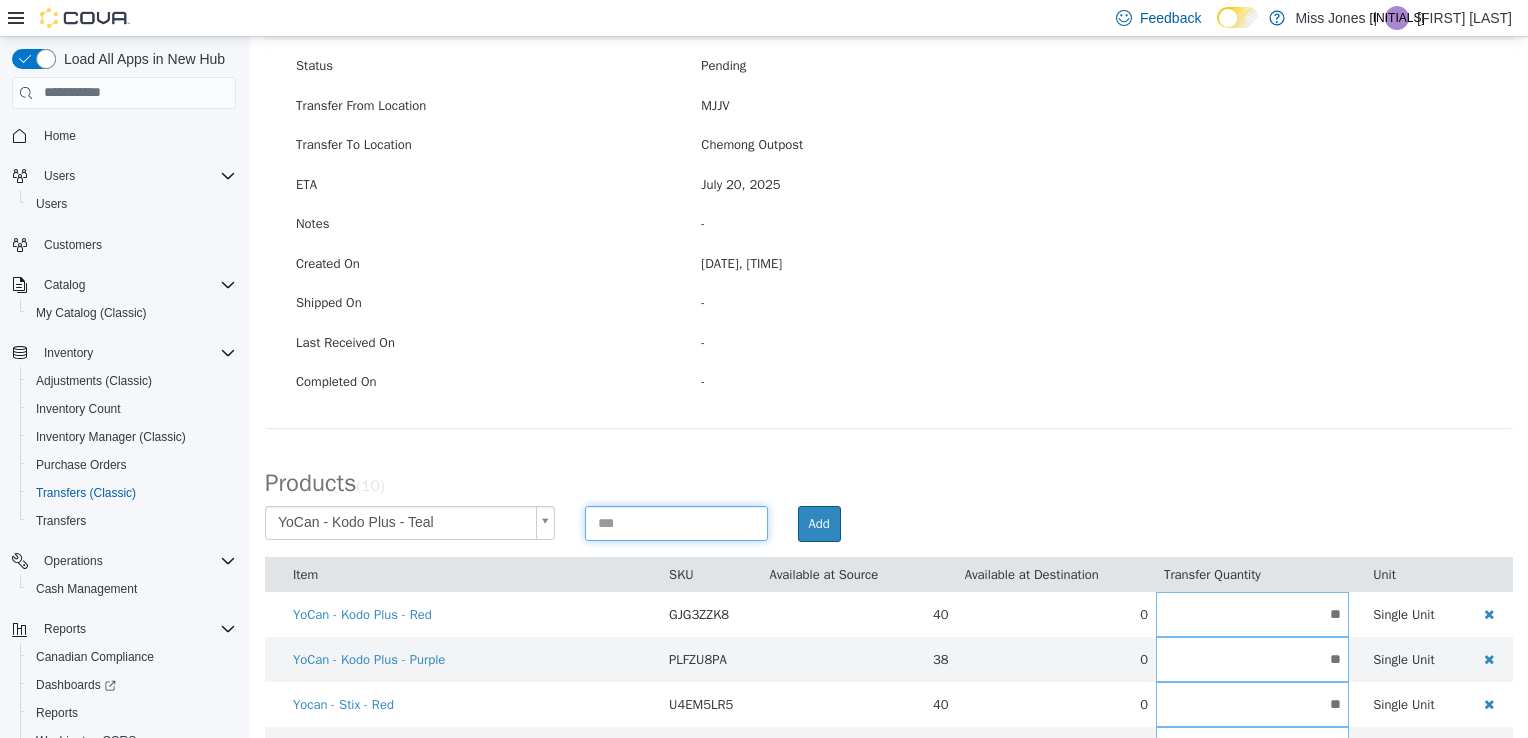 click at bounding box center (676, 522) 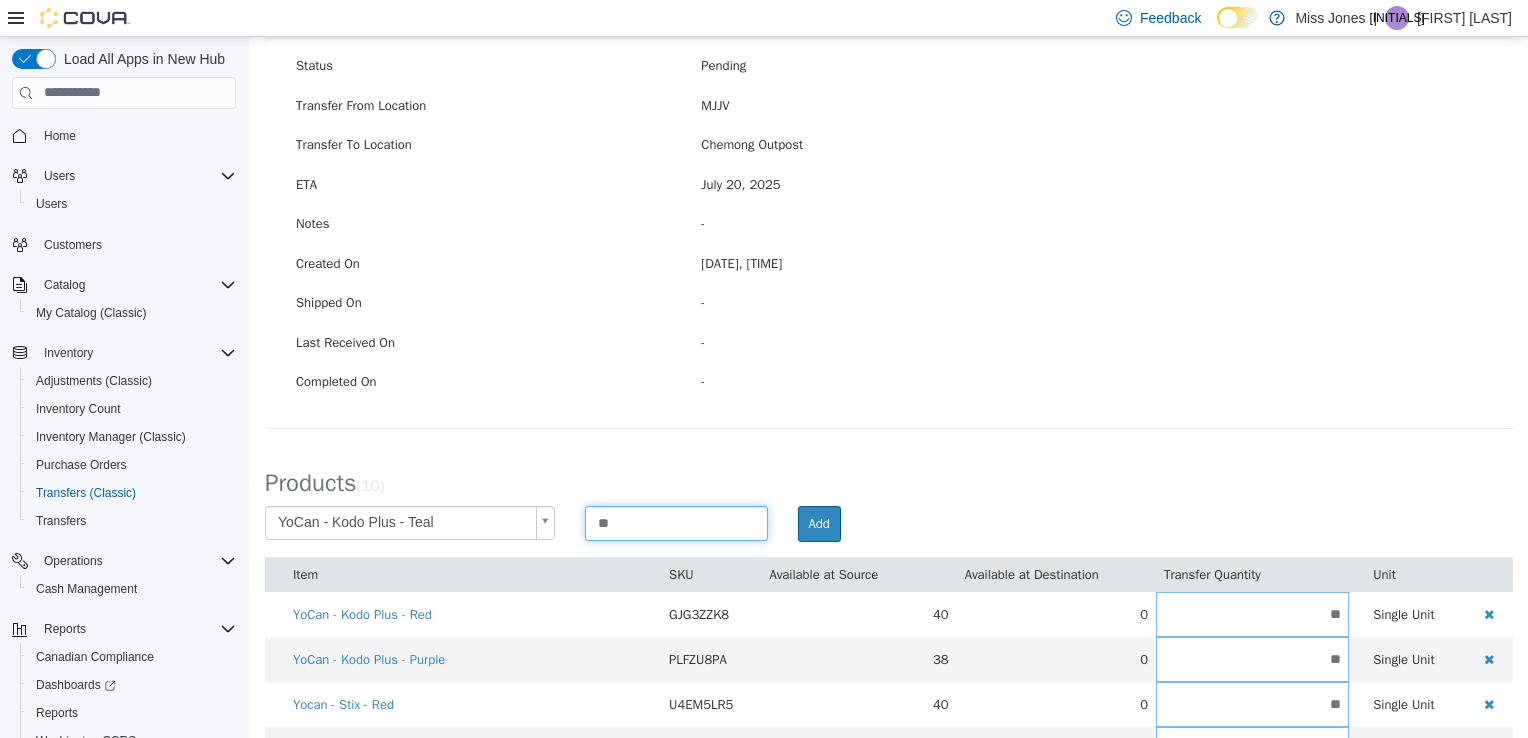 type on "**" 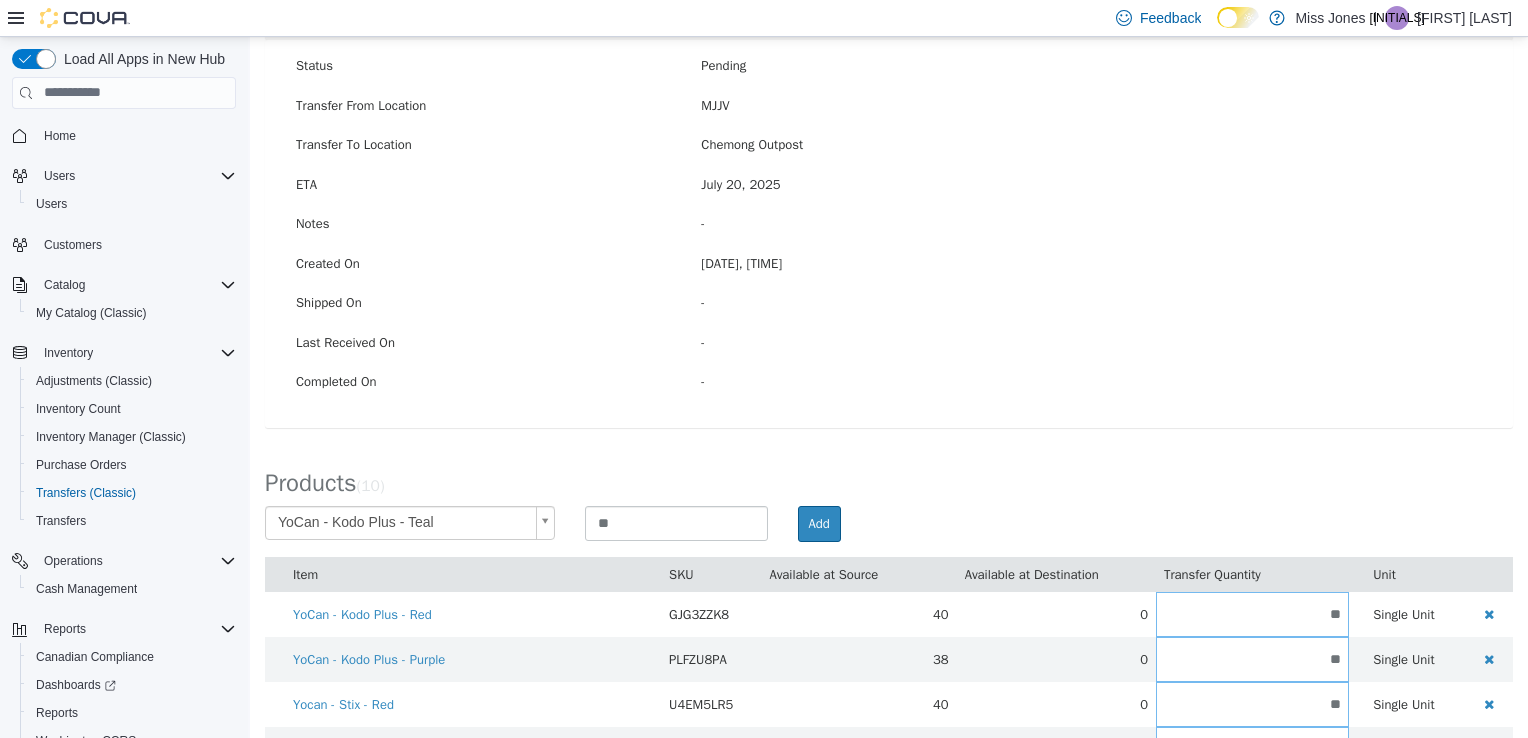 click on "Add" at bounding box center (1102, 523) 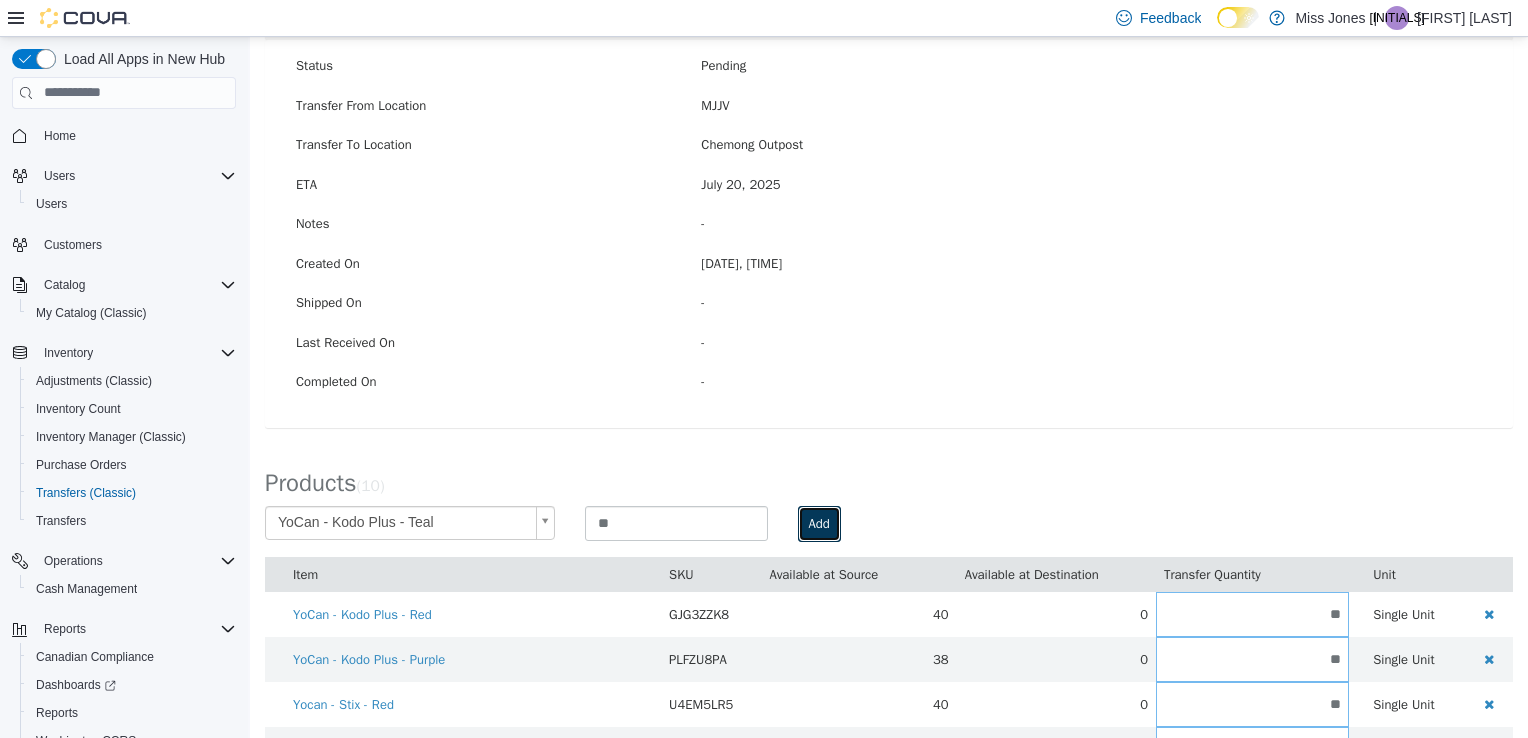 click on "Add" at bounding box center (819, 523) 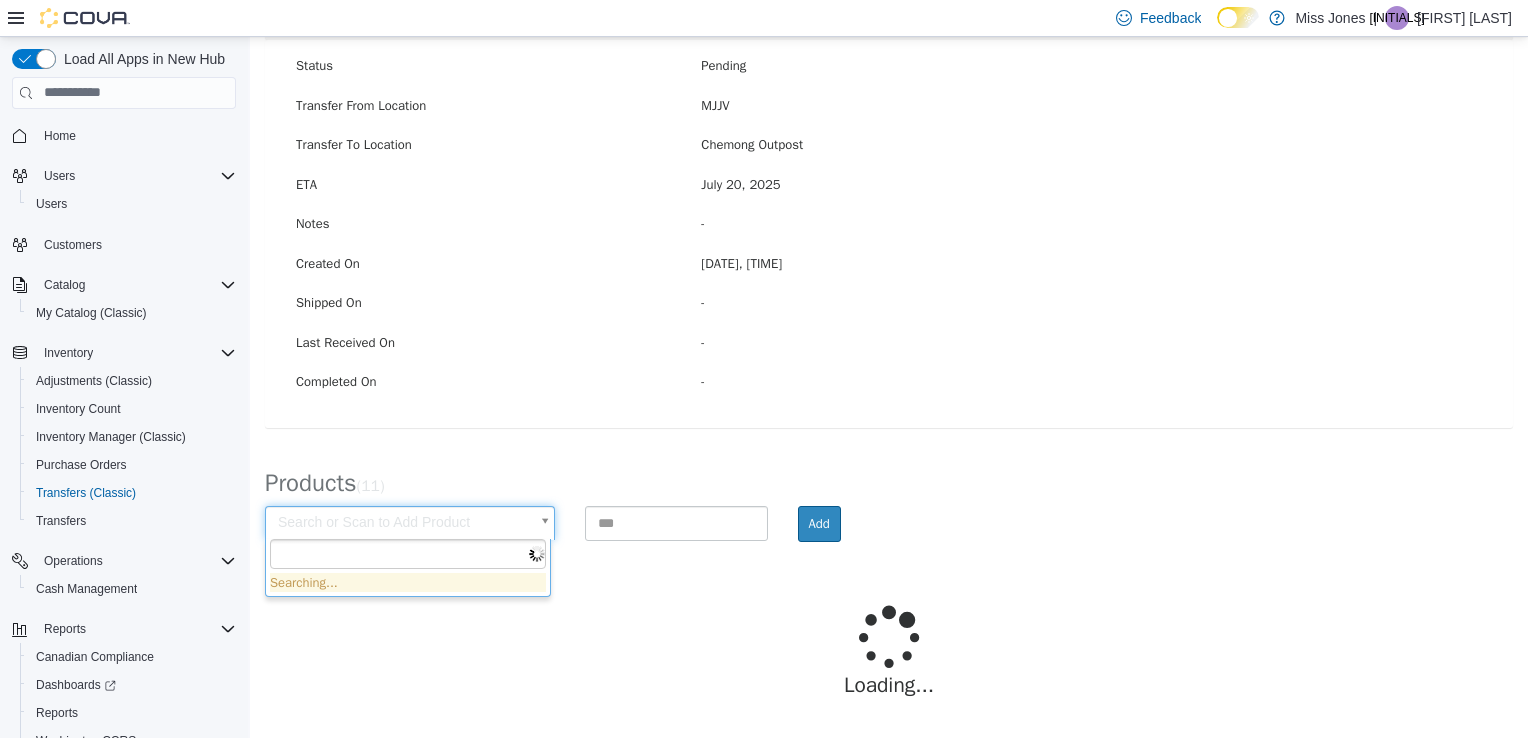 click on "Transfer From Location
MJJV
Transfer To Location
[CITY] Outpost" at bounding box center (889, 321) 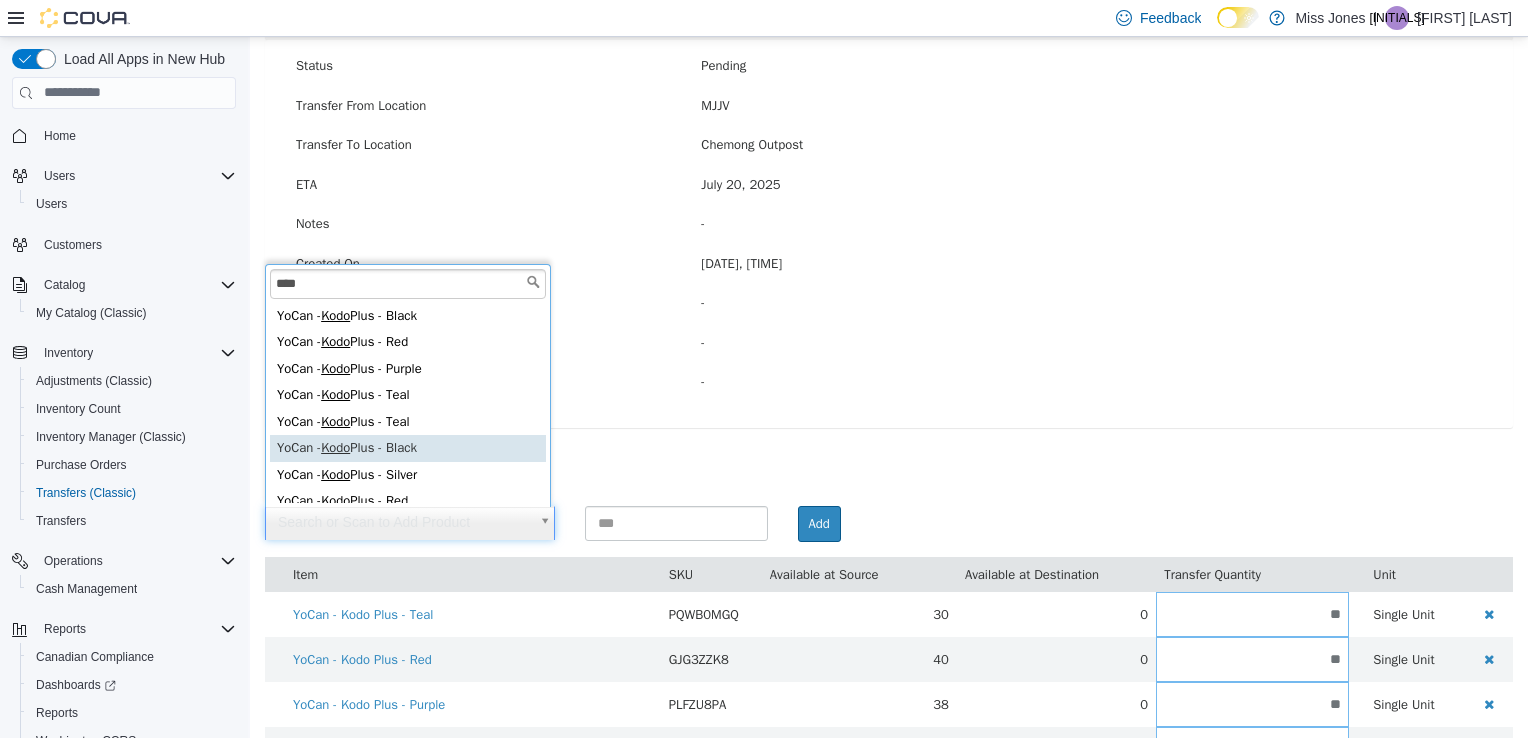 scroll, scrollTop: 4, scrollLeft: 0, axis: vertical 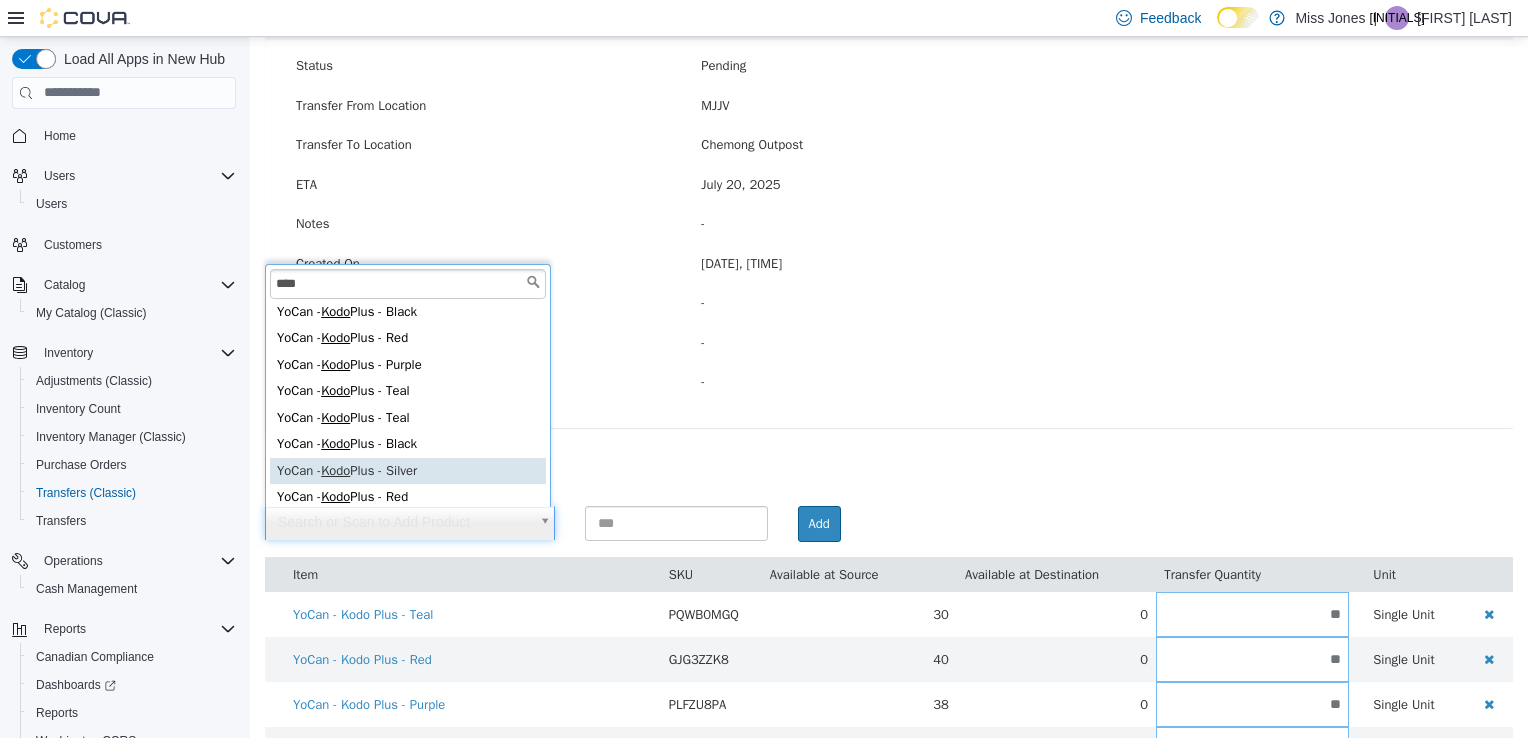 type on "****" 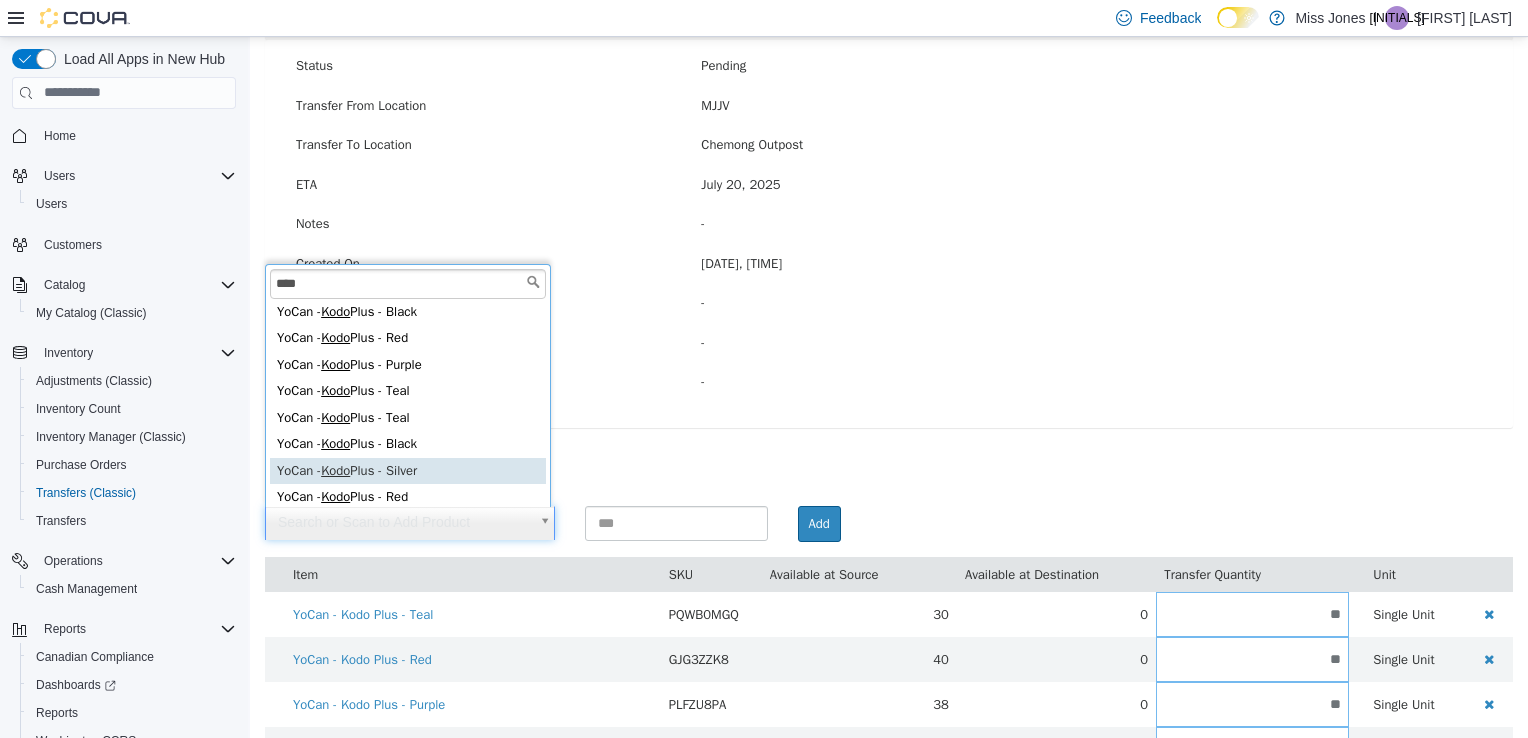 type on "**********" 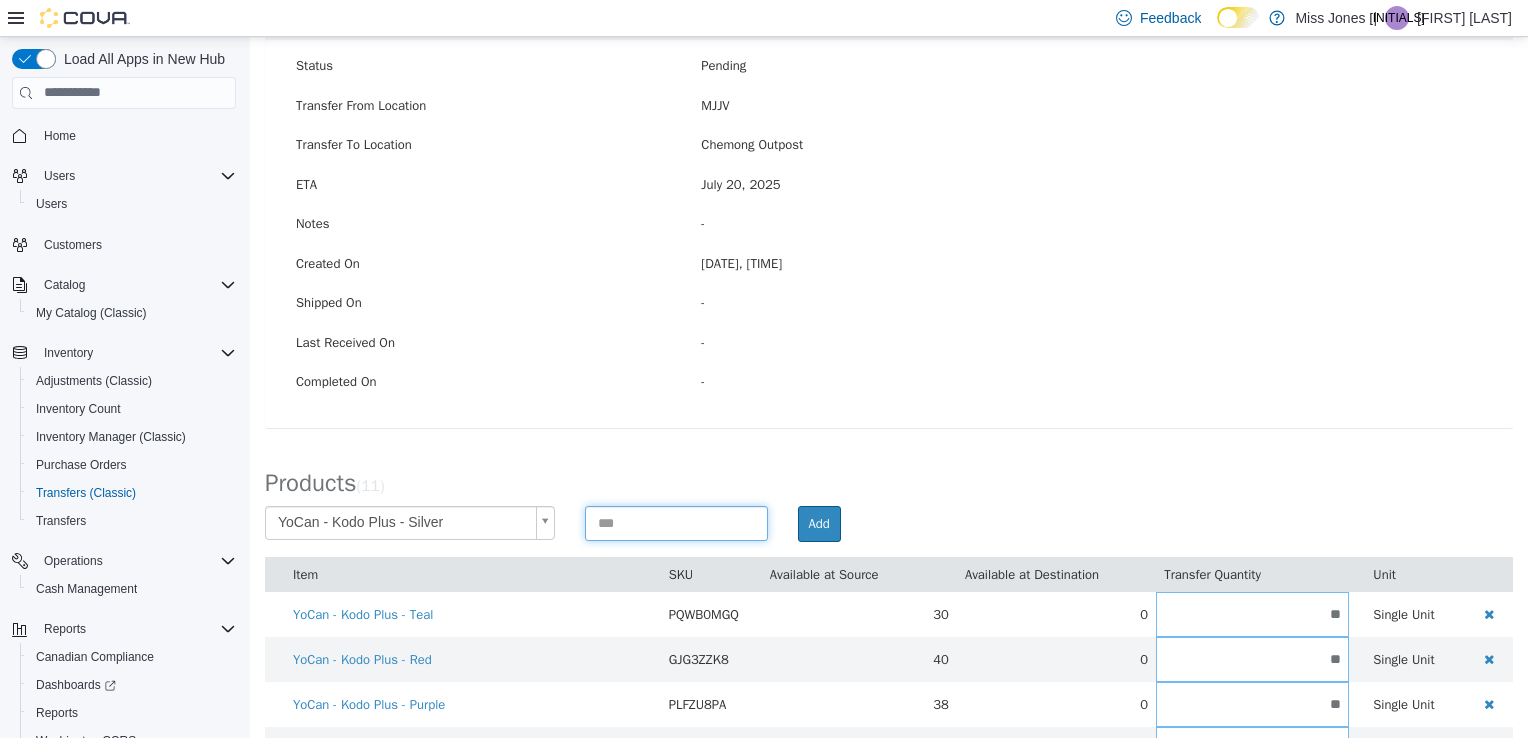 click at bounding box center [676, 522] 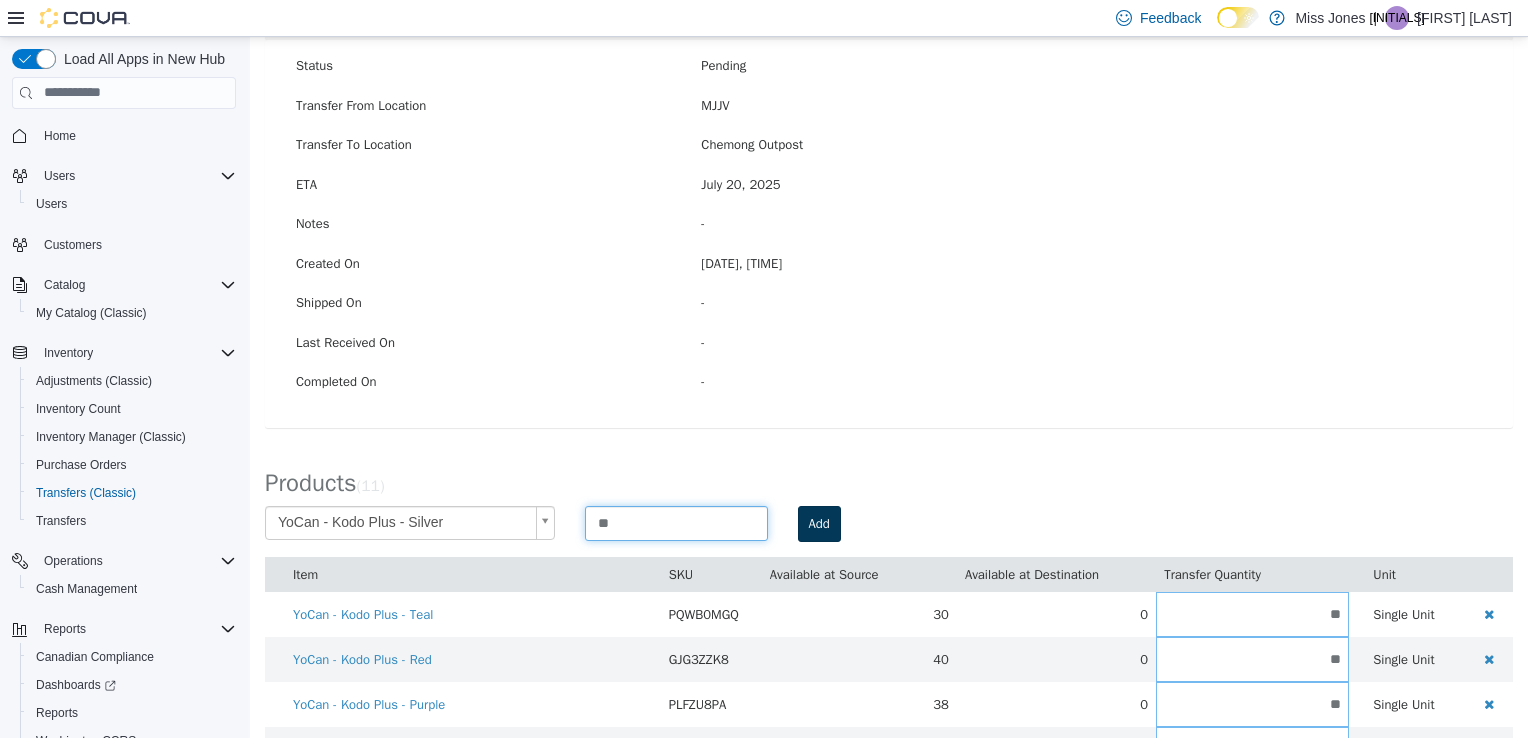type on "**" 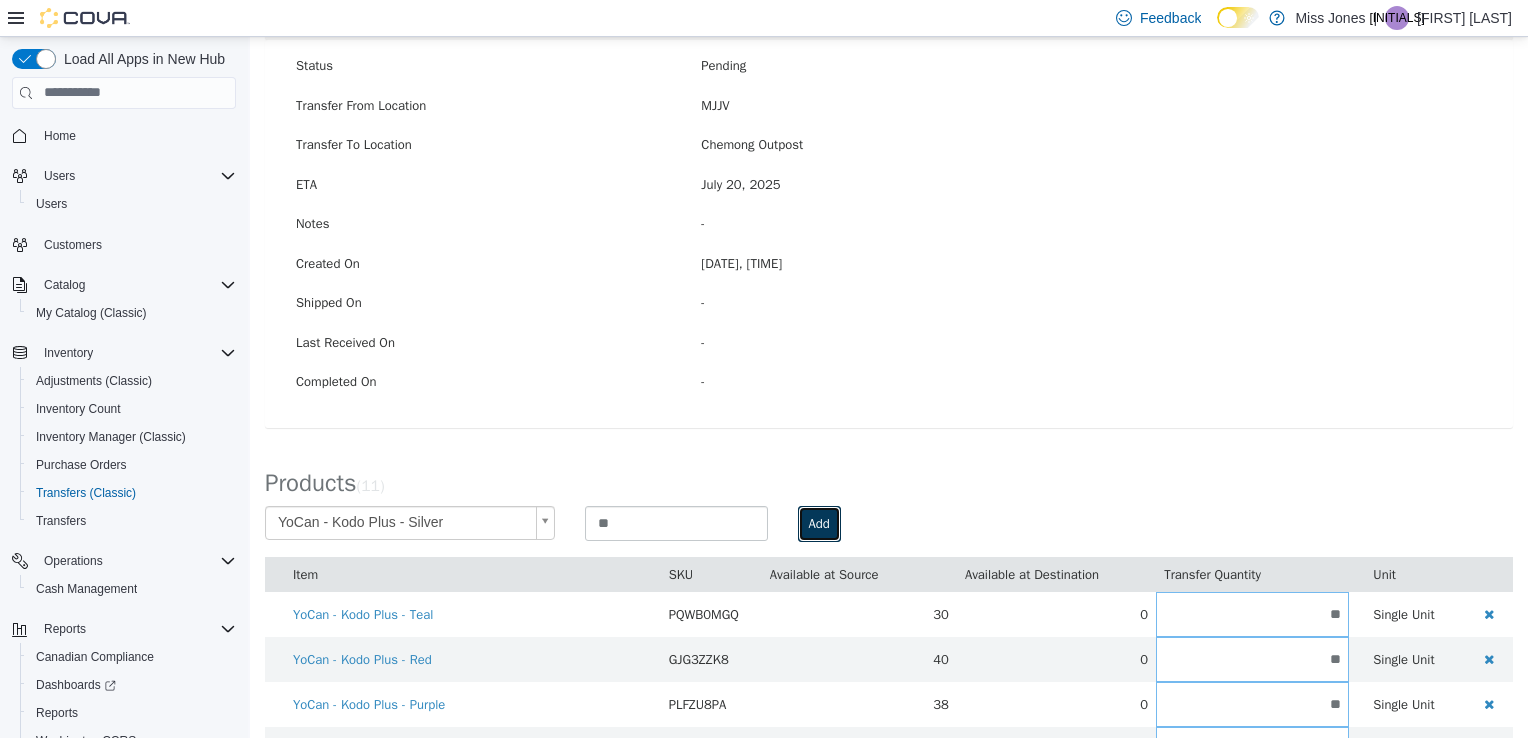 click on "Add" at bounding box center [819, 523] 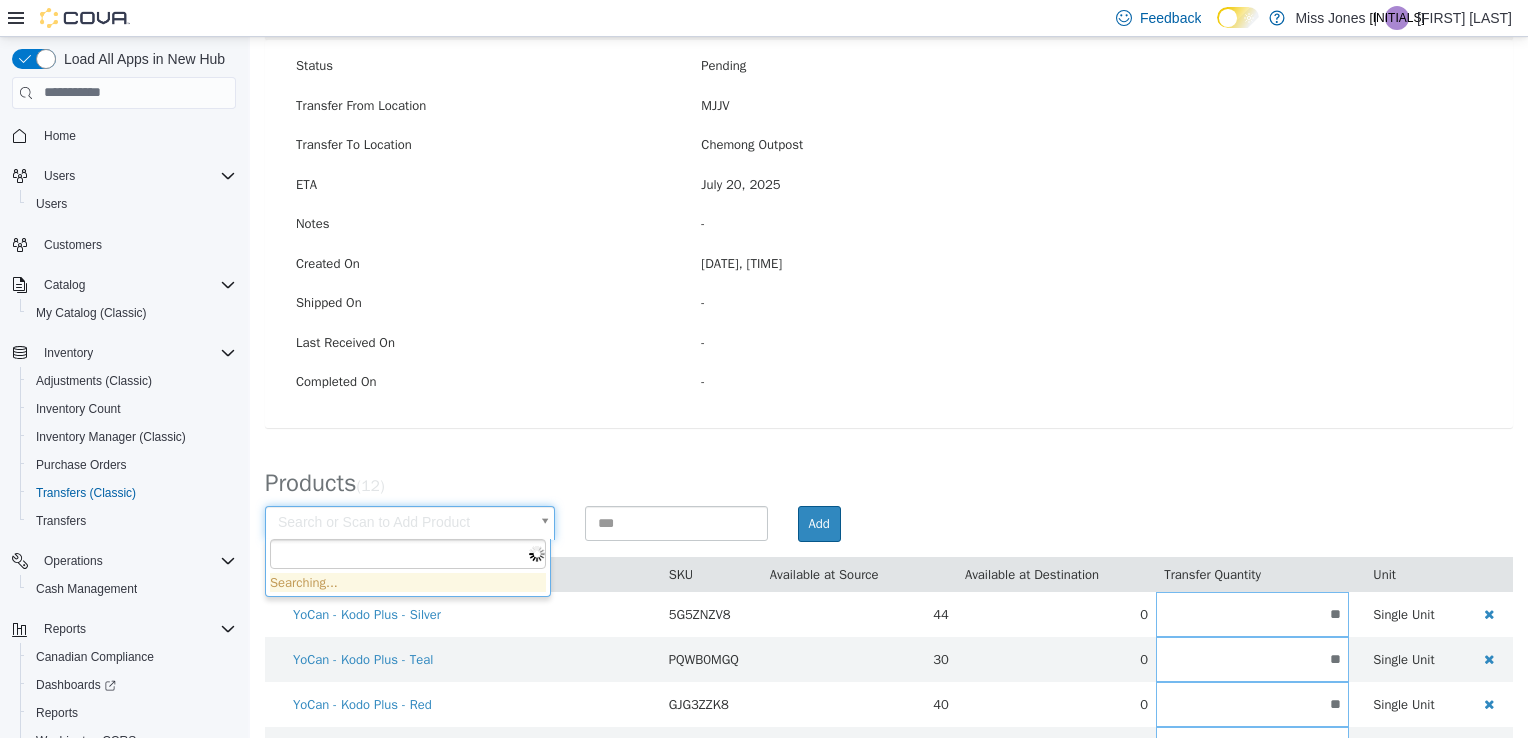 click on "×
Save successful.
Transfers
TR70QM-1933
Transfer #TR70QM-1933
Preparing Download...  Tools  PDF Download
Delete
Auto Complete Transfer Ship Transfer
Transfer Details  Edit Status
Pending
Transfer From Location
MJJV
Transfer To Location
Chemong Outpost
ETA [MONTH] [DAY], [YEAR] Notes -
Created On [MONTH] [DAY], [YEAR], [TIME] Shipped On - Last Received On - Completed On - Products  ( 12 )
Search or Scan to Add Product     Add
Item SKU Available at Source Available at Destination Transfer Quantity Unit [BRAND] - [BRAND] [COLOR] [SKU] [NUMBER]  0  ** Single Unit [BRAND] - [BRAND] [COLOR] [SKU] [NUMBER]  0  ** Single Unit [BRAND] - [BRAND] [COLOR] [SKU] [NUMBER]  0  ** Single Unit [BRAND] - [BRAND] [COLOR] [SKU] [NUMBER]  0  ** Single Unit [BRAND] - [BRAND] - [COLOR] [SKU] [NUMBER]  0  ** Single Unit [BRAND] - [BRAND] - [COLOR] [SKU] [NUMBER]  0  ** Single Unit [BRAND] - [BRAND] - [COLOR] [SKU] [NUMBER]  0  ** Single Unit [BRAND] - [BRAND] - [COLOR] [SKU] [NUMBER]  0  ** Single Unit" at bounding box center (889, 500) 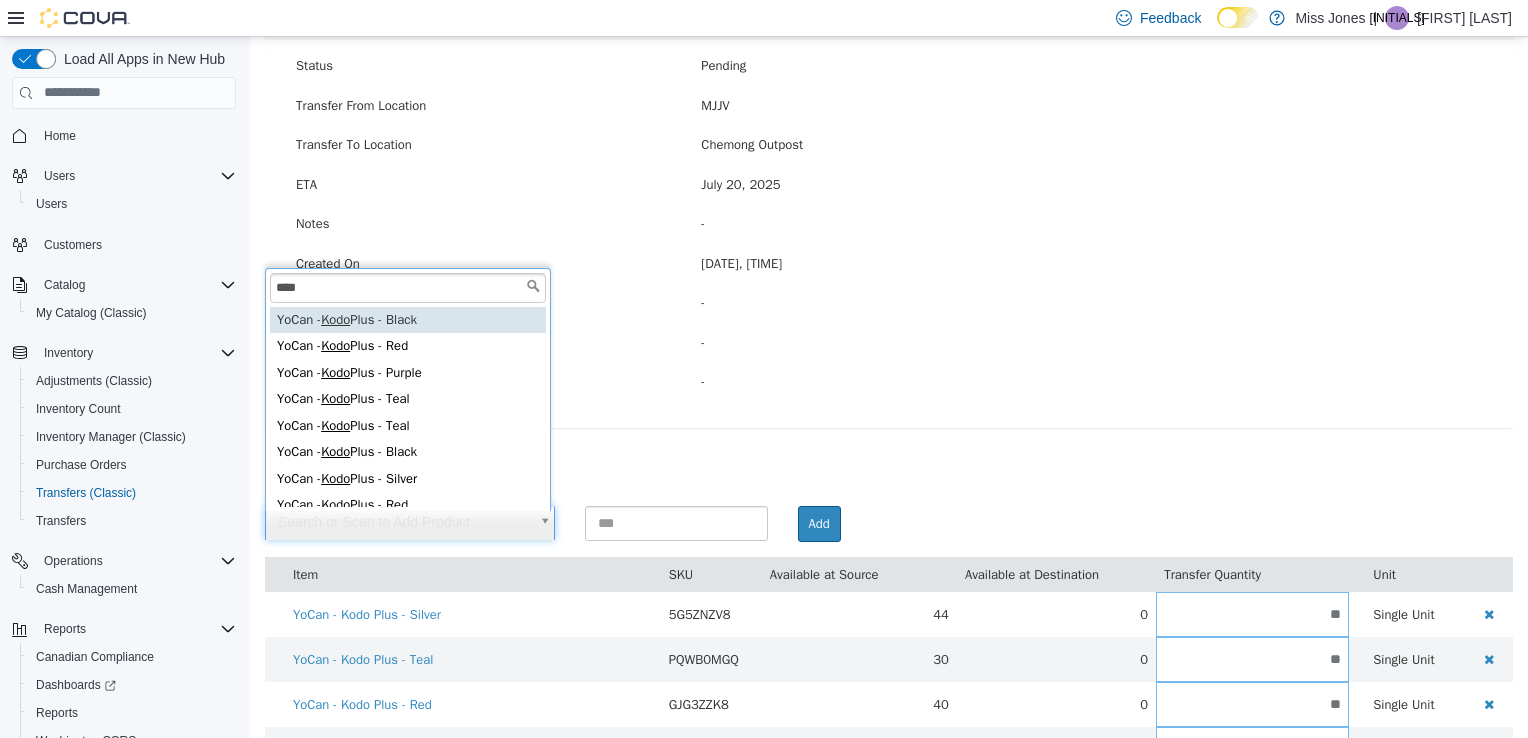 scroll, scrollTop: 4, scrollLeft: 0, axis: vertical 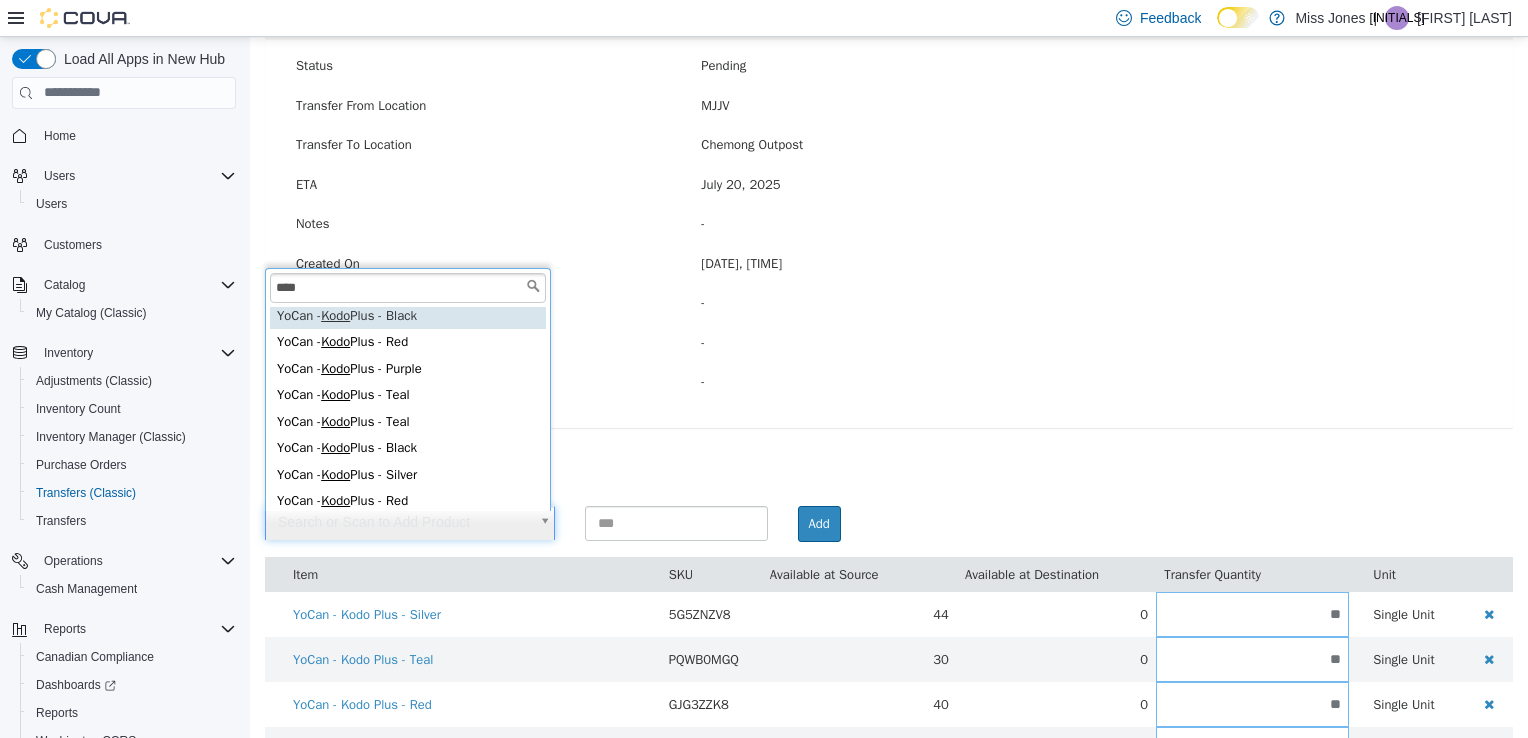 type on "****" 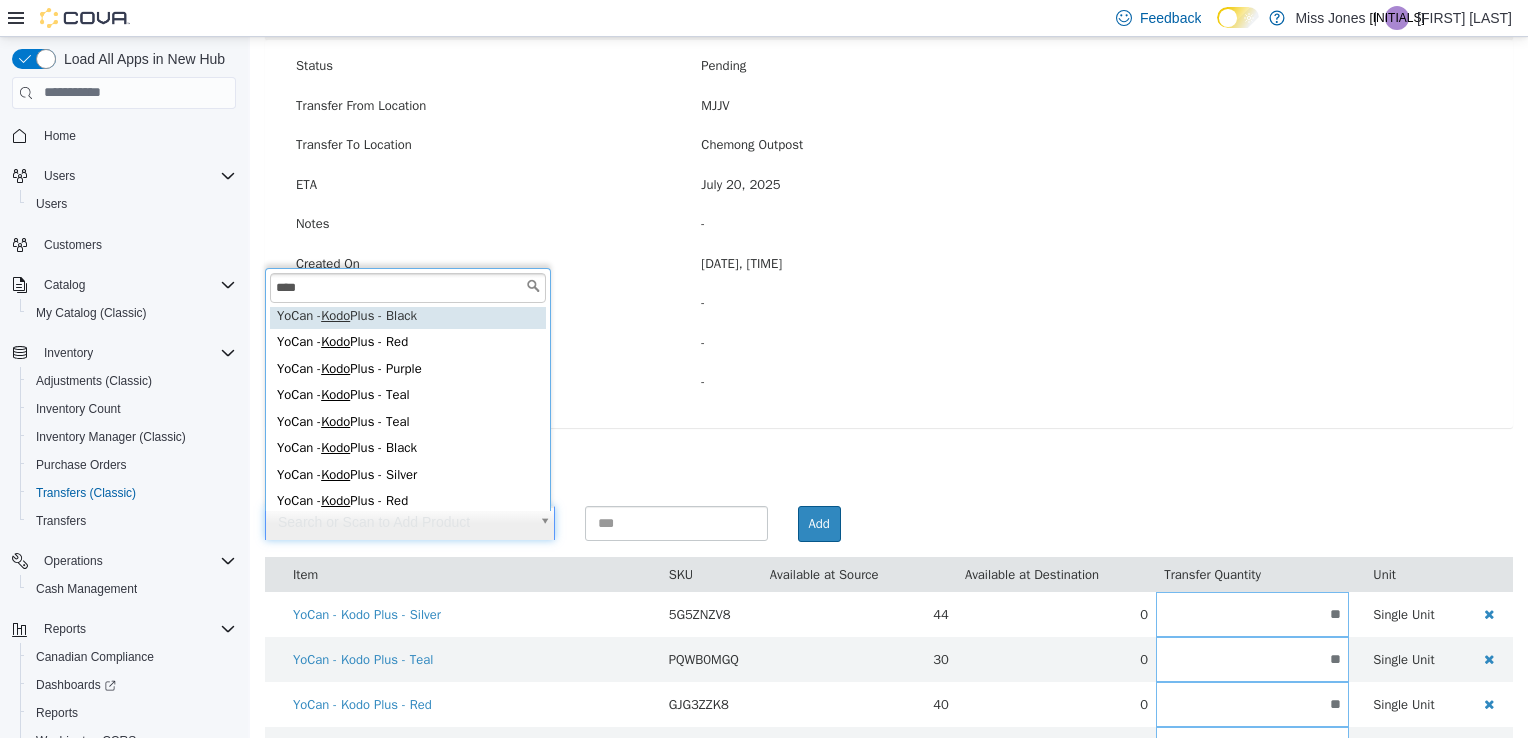 type on "**********" 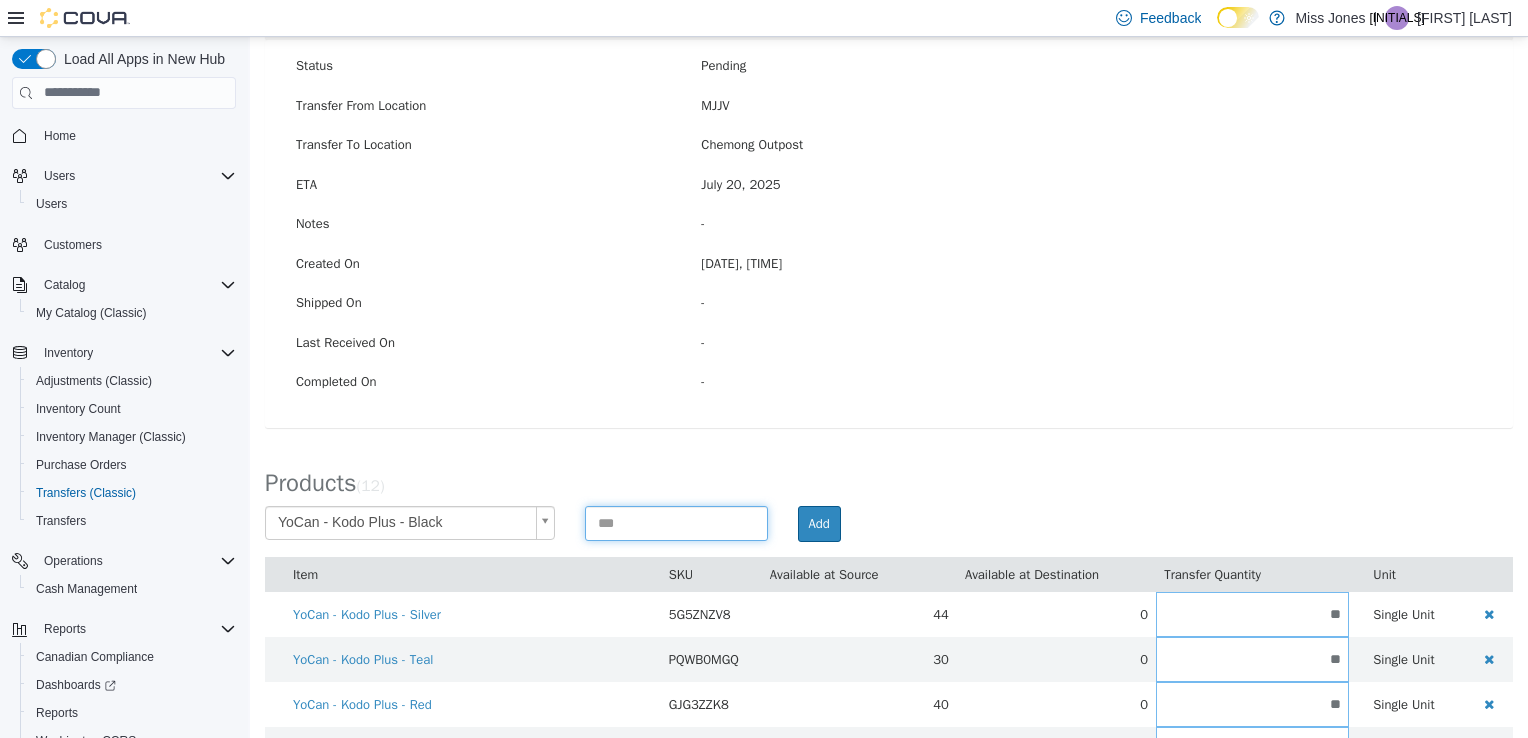 click at bounding box center [676, 522] 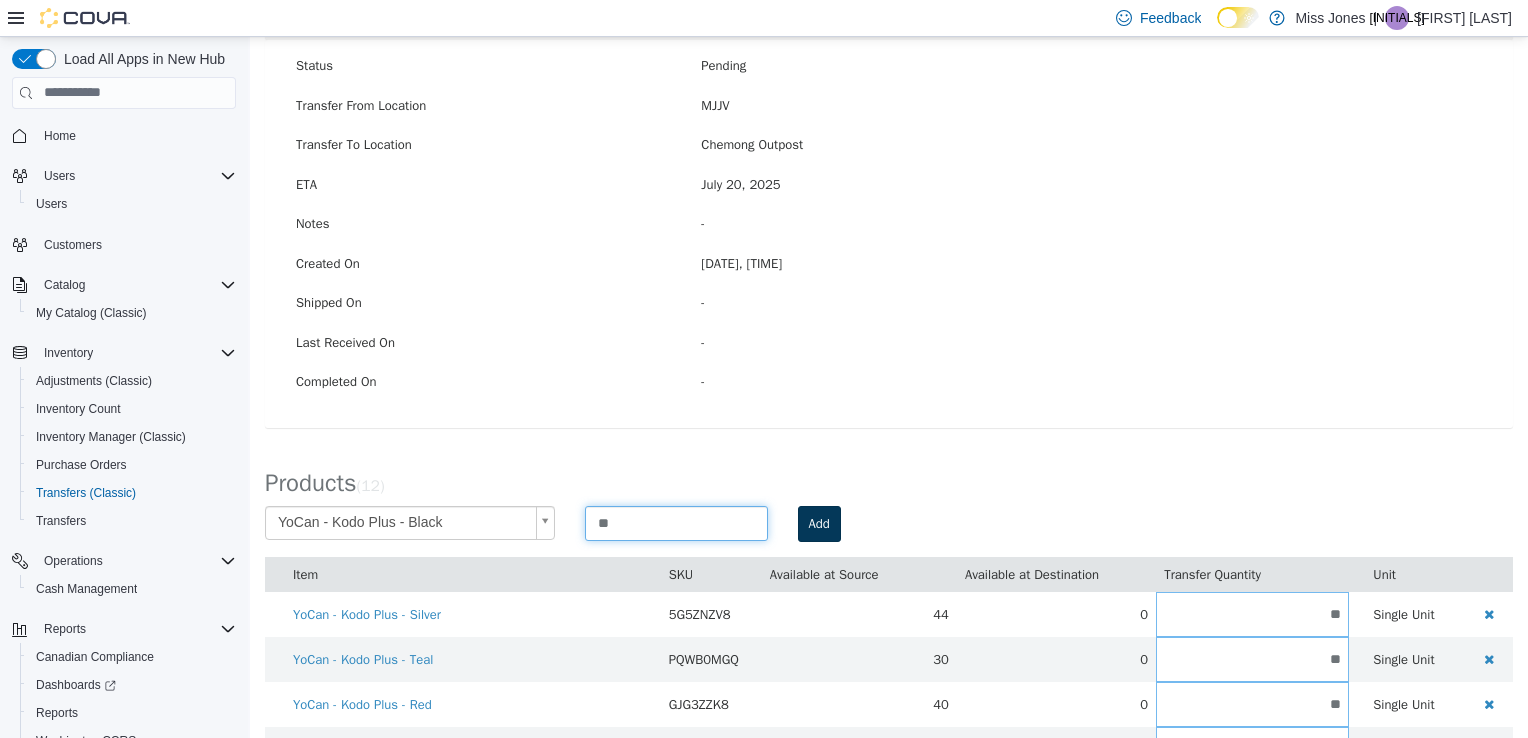 type on "**" 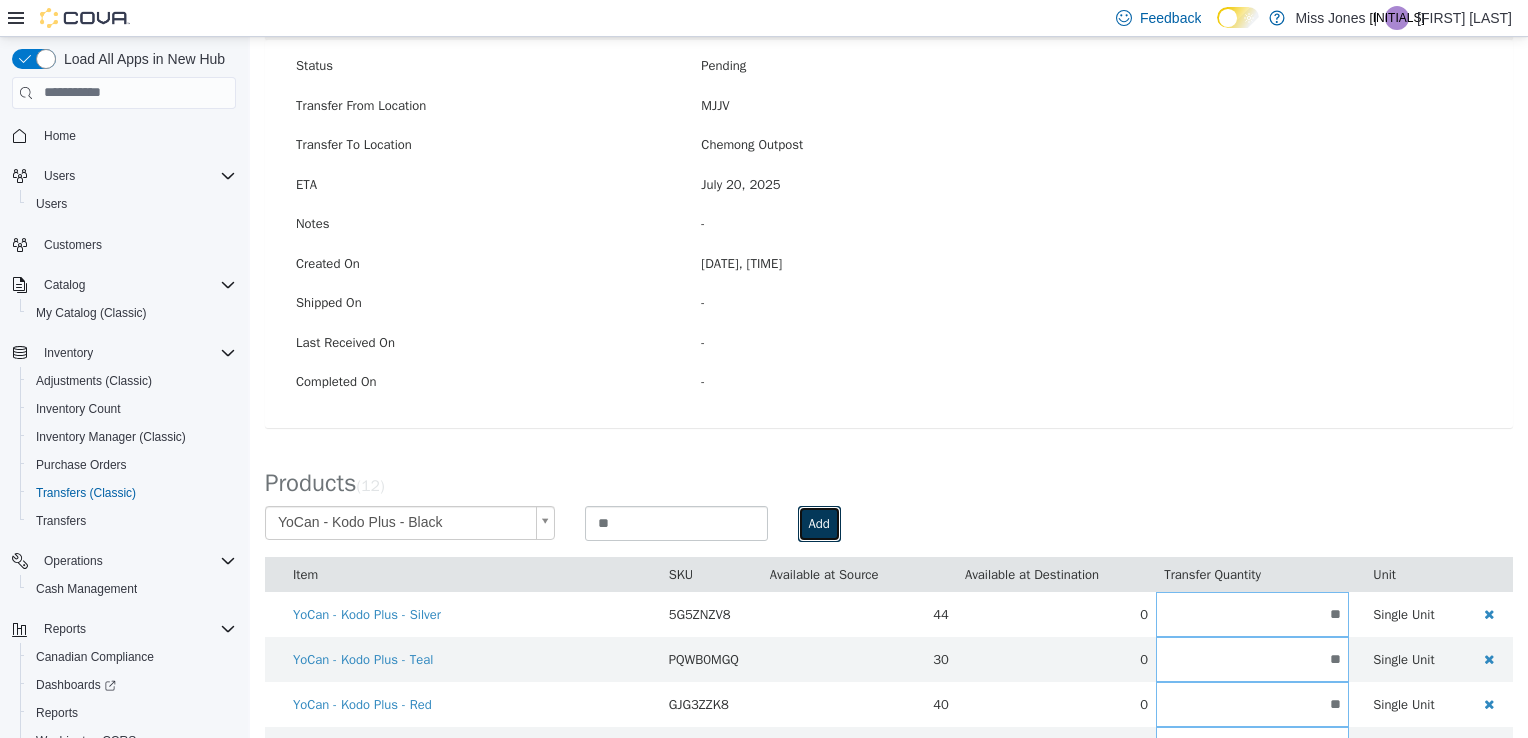 click on "Add" at bounding box center (819, 523) 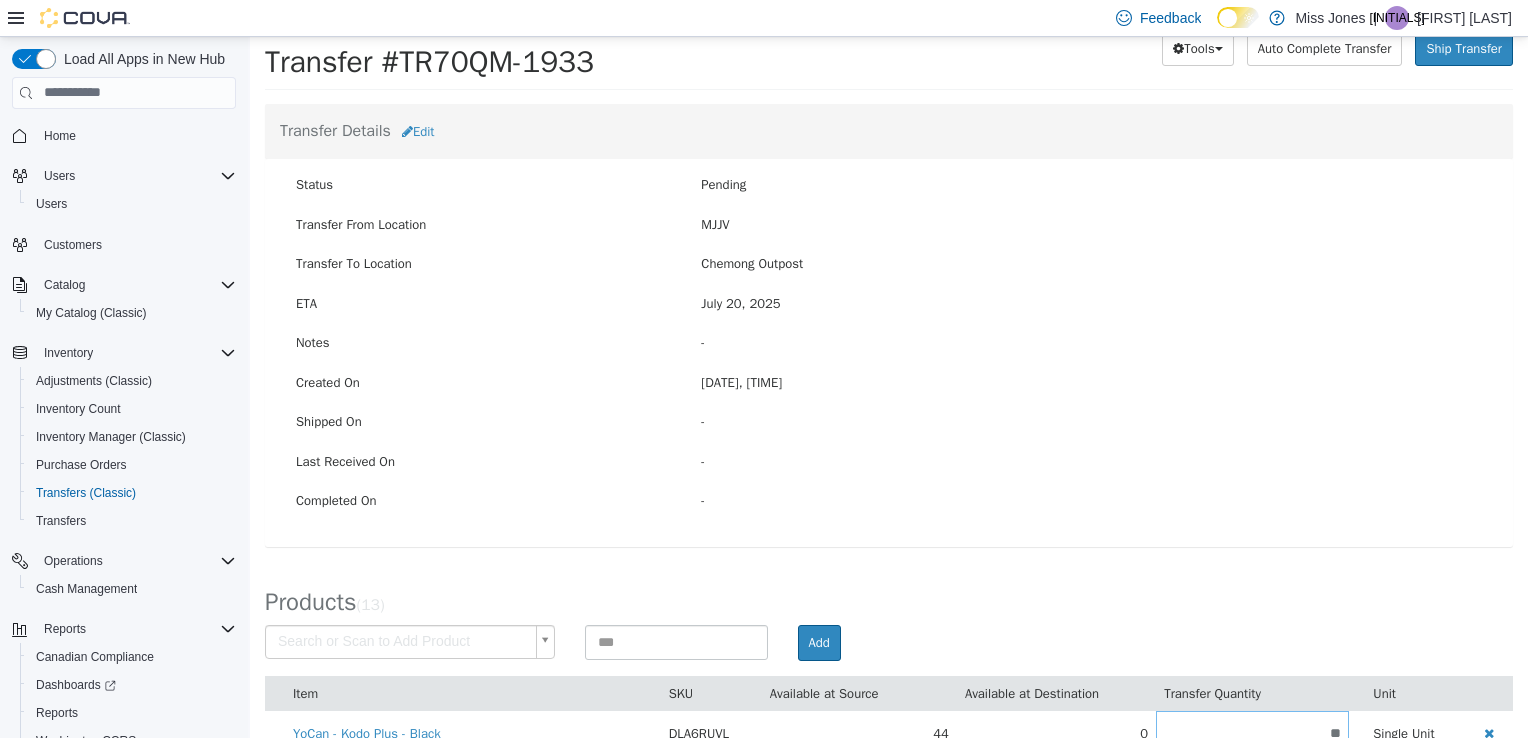 scroll, scrollTop: 68, scrollLeft: 0, axis: vertical 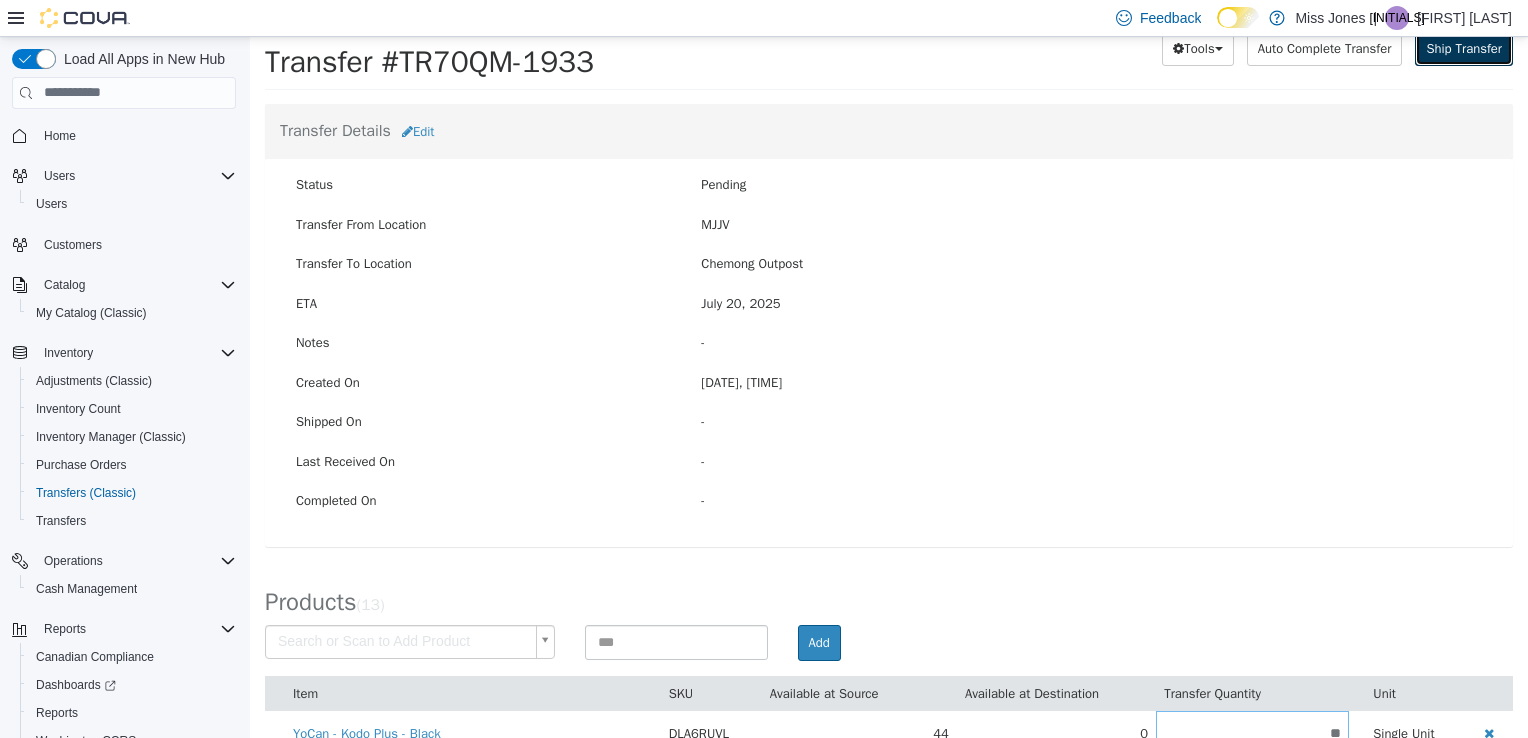 click on "Ship Transfer" at bounding box center (1464, 48) 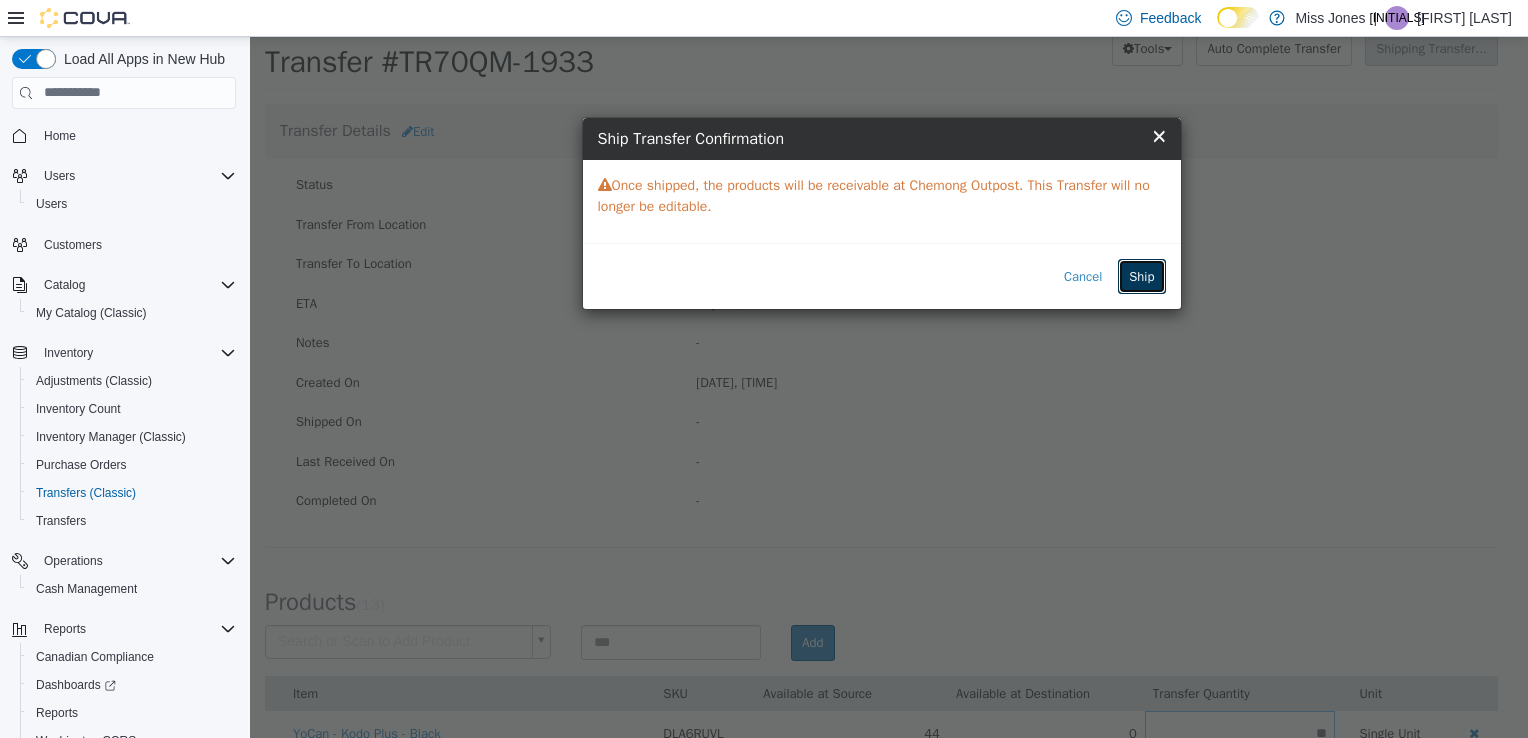 click on "Ship" at bounding box center (1141, 276) 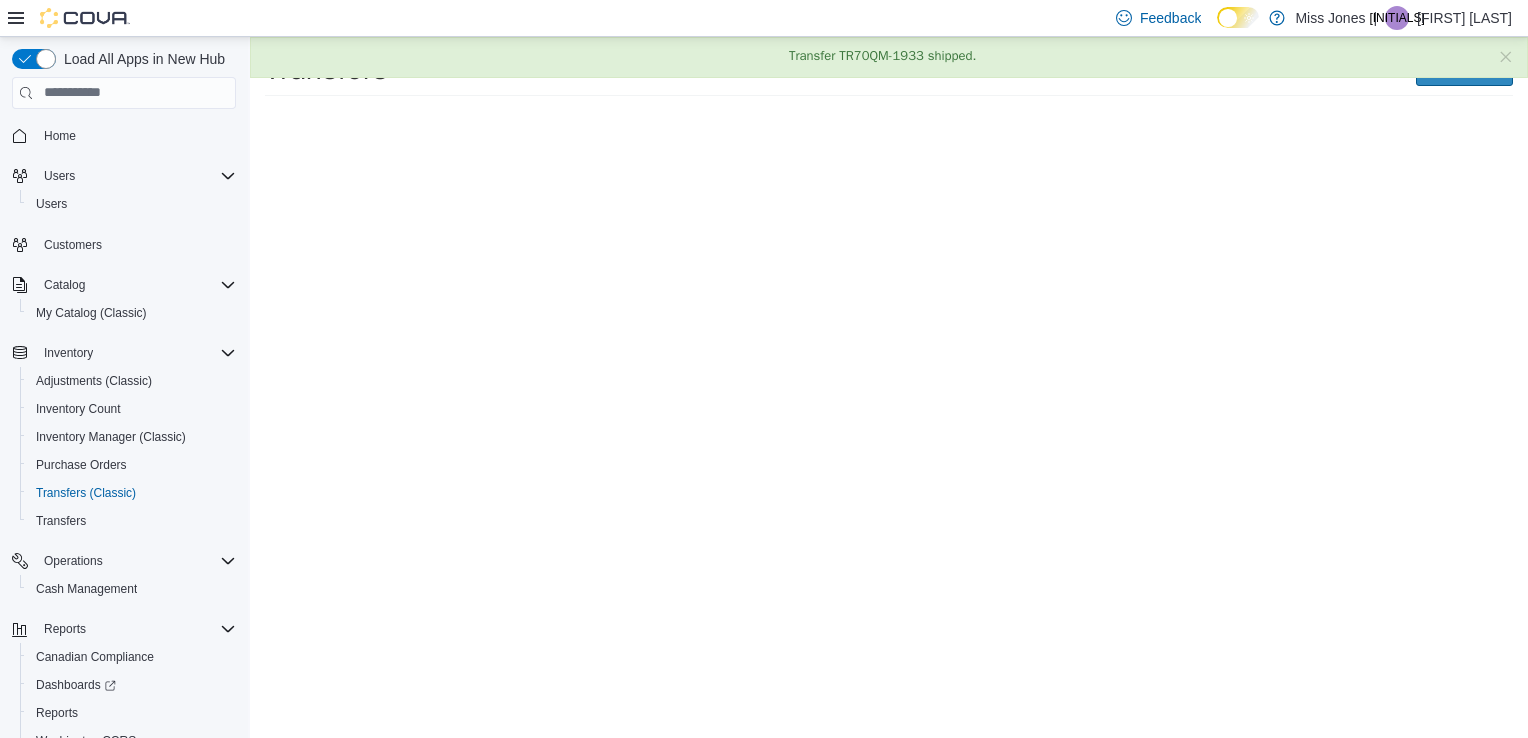 scroll, scrollTop: 0, scrollLeft: 0, axis: both 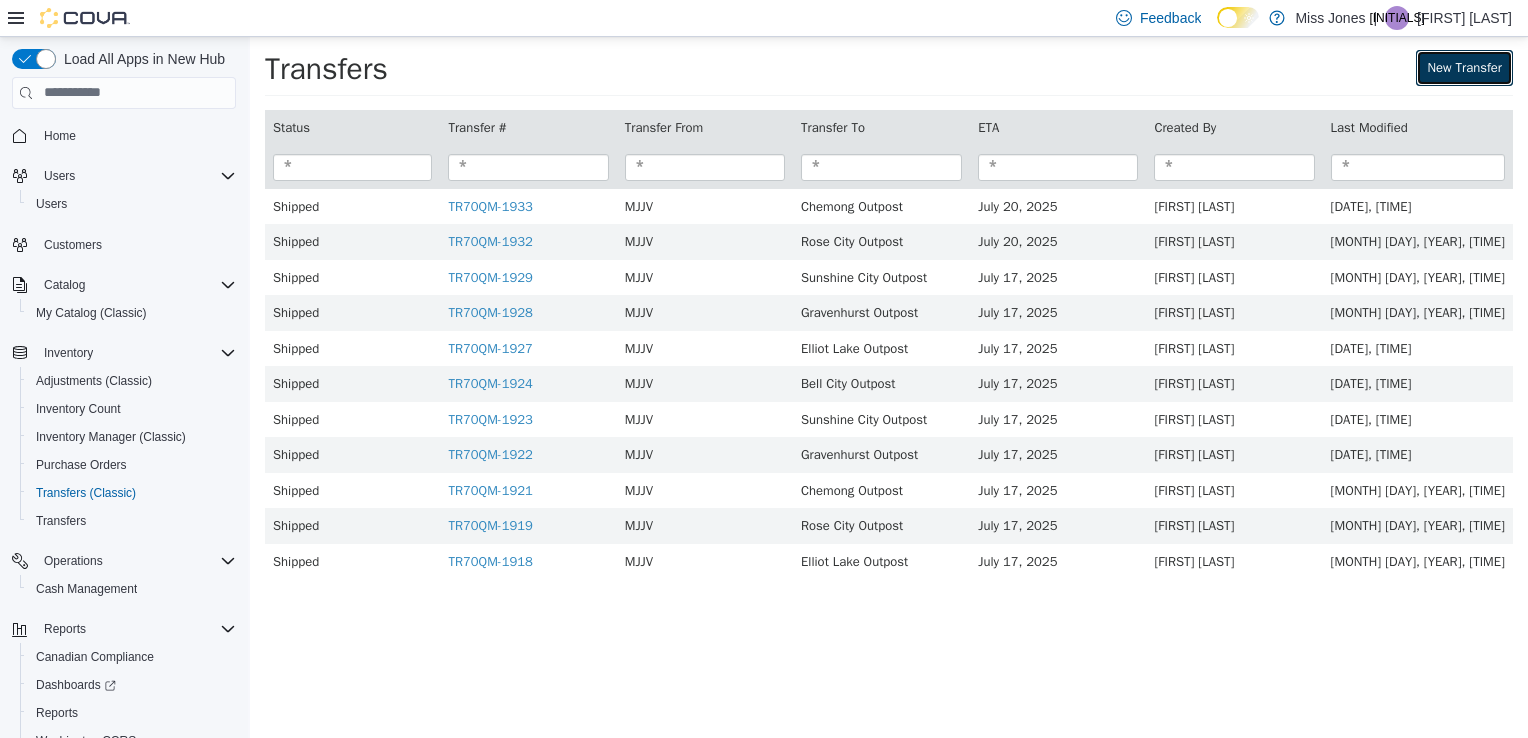 click on "New Transfer" at bounding box center (1464, 67) 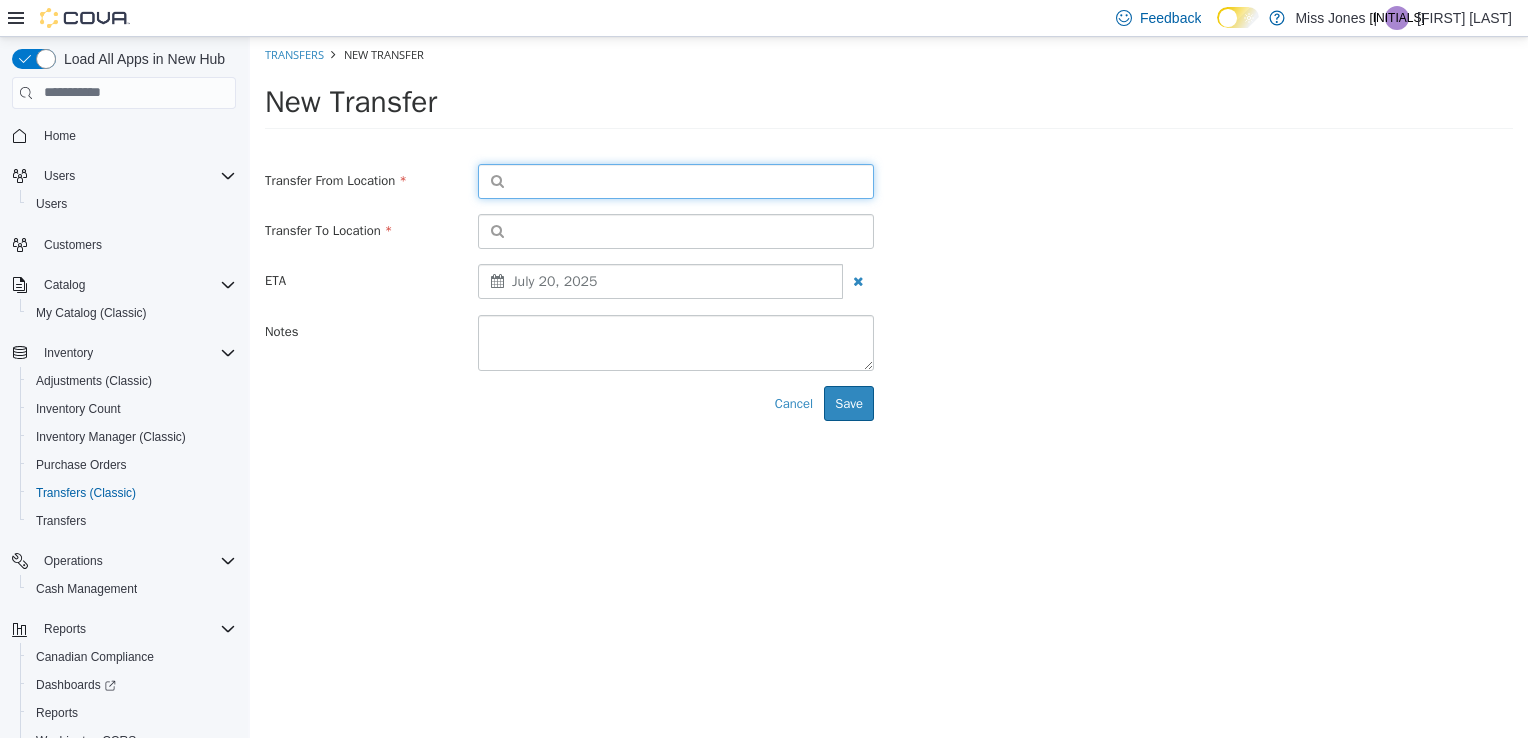 click at bounding box center (676, 180) 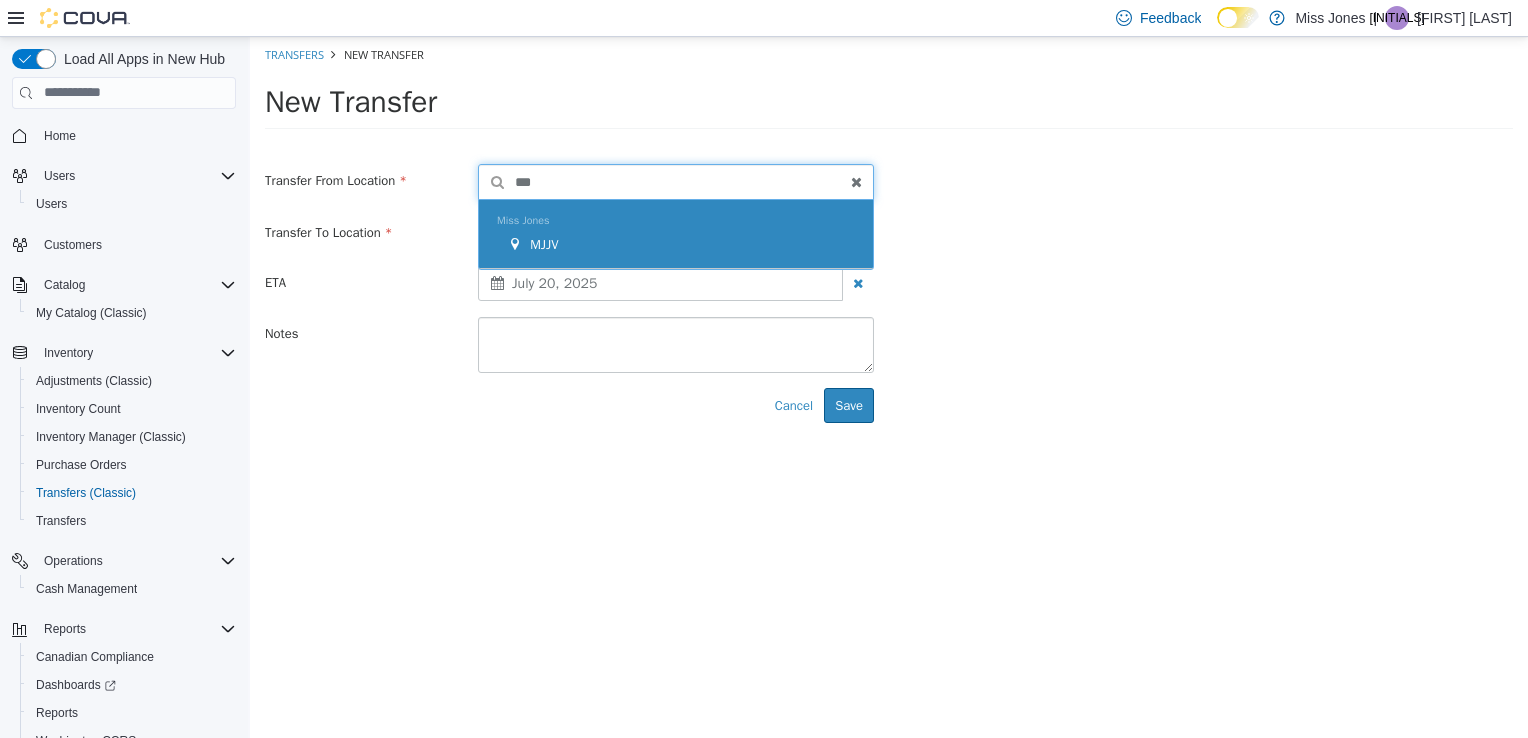 type on "***" 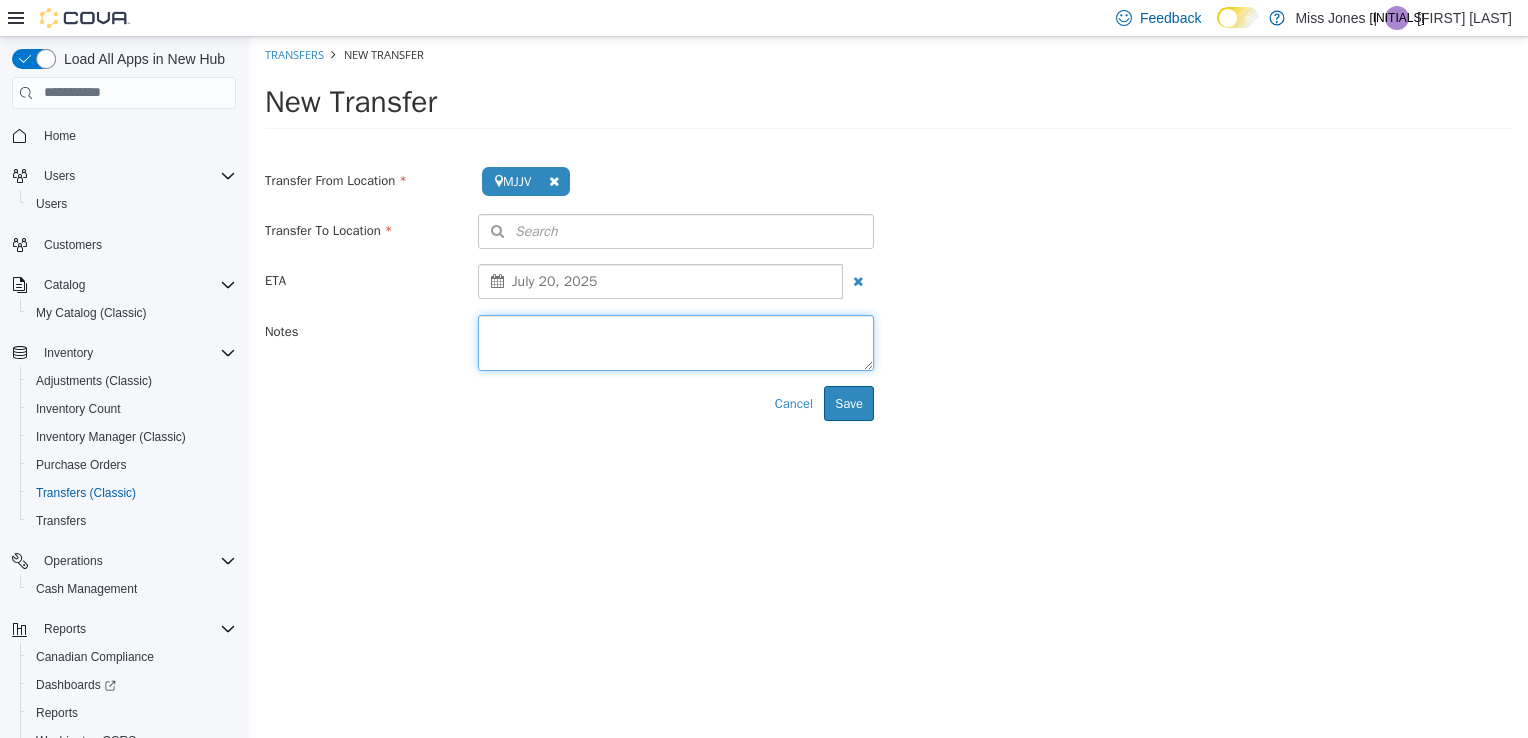 click at bounding box center (676, 342) 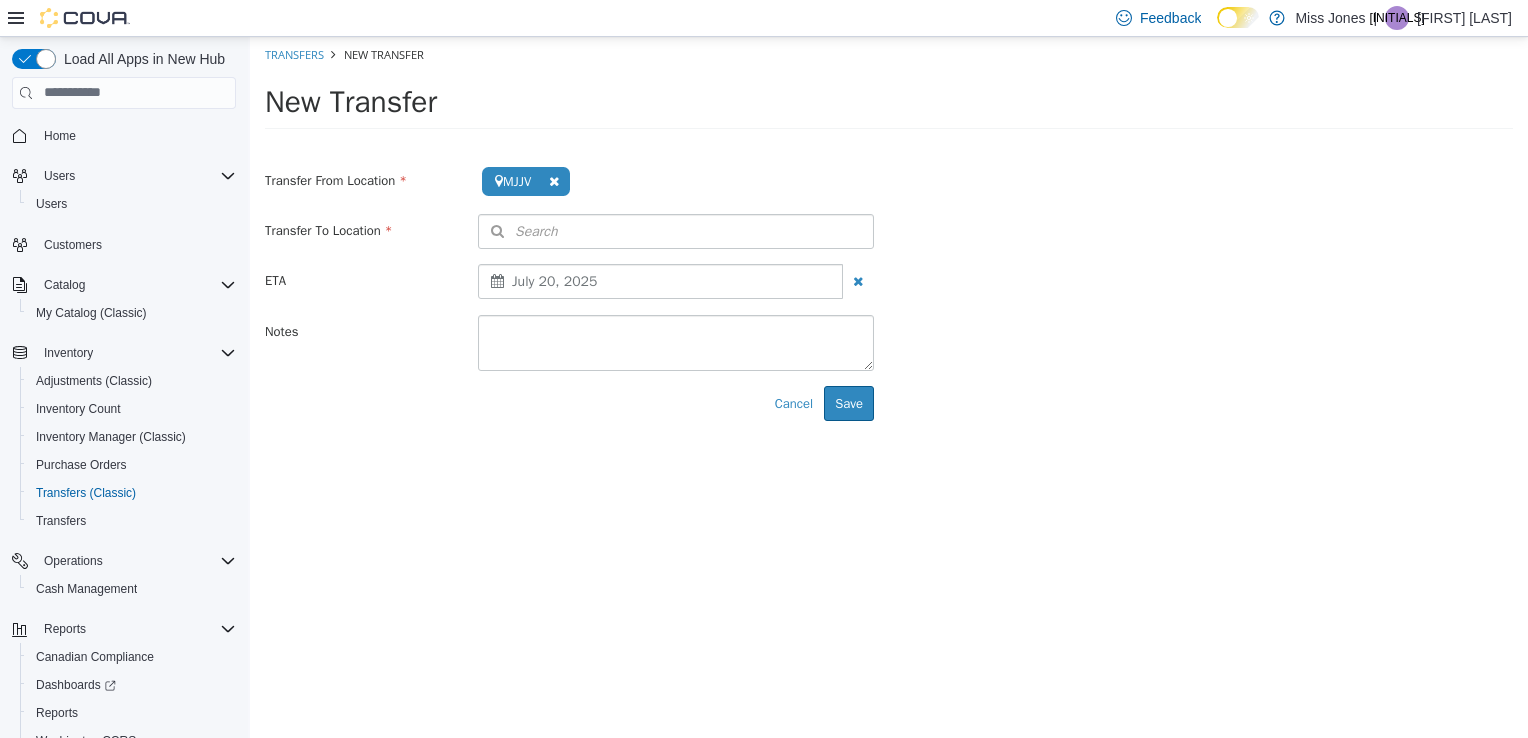 click on "**********" at bounding box center [889, 299] 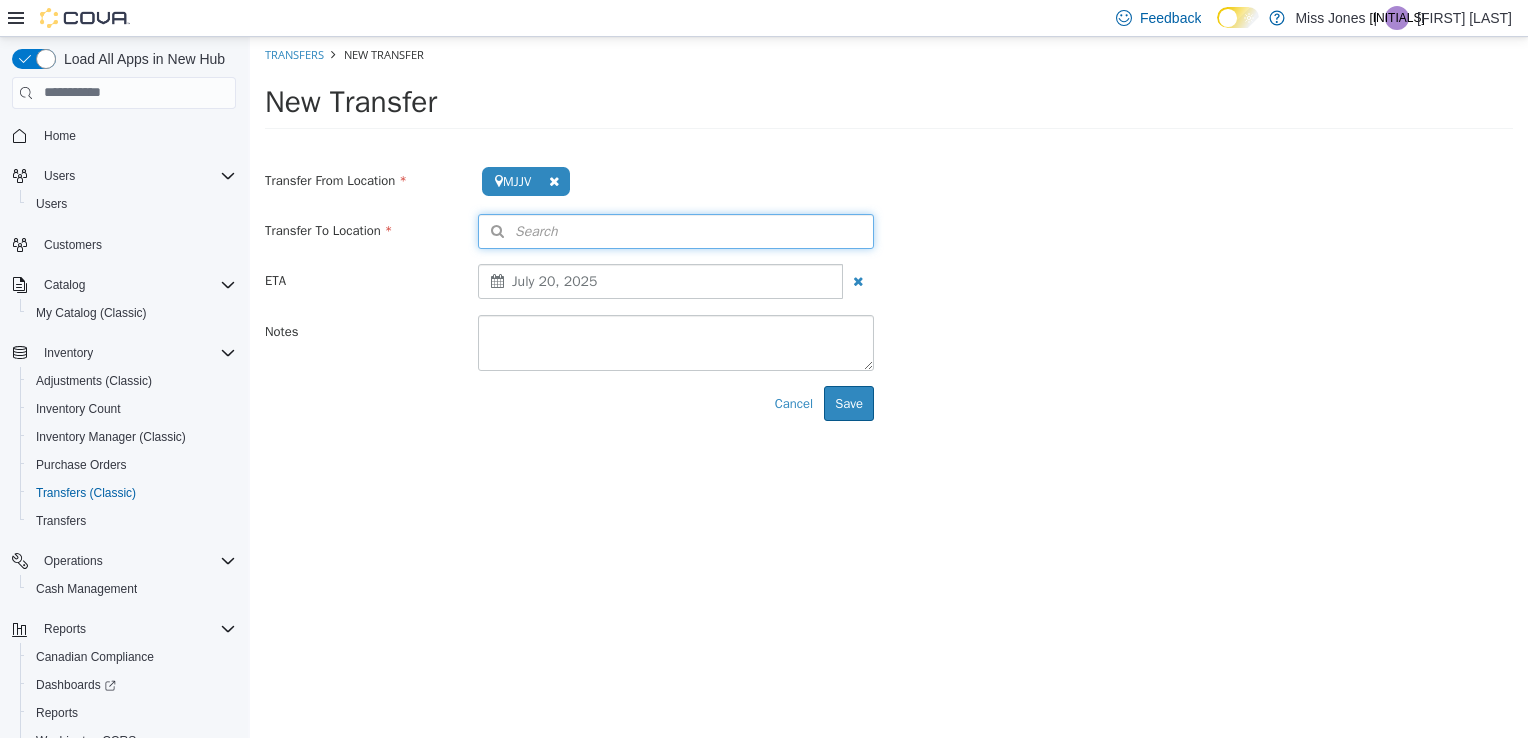 click on "Search" at bounding box center [676, 230] 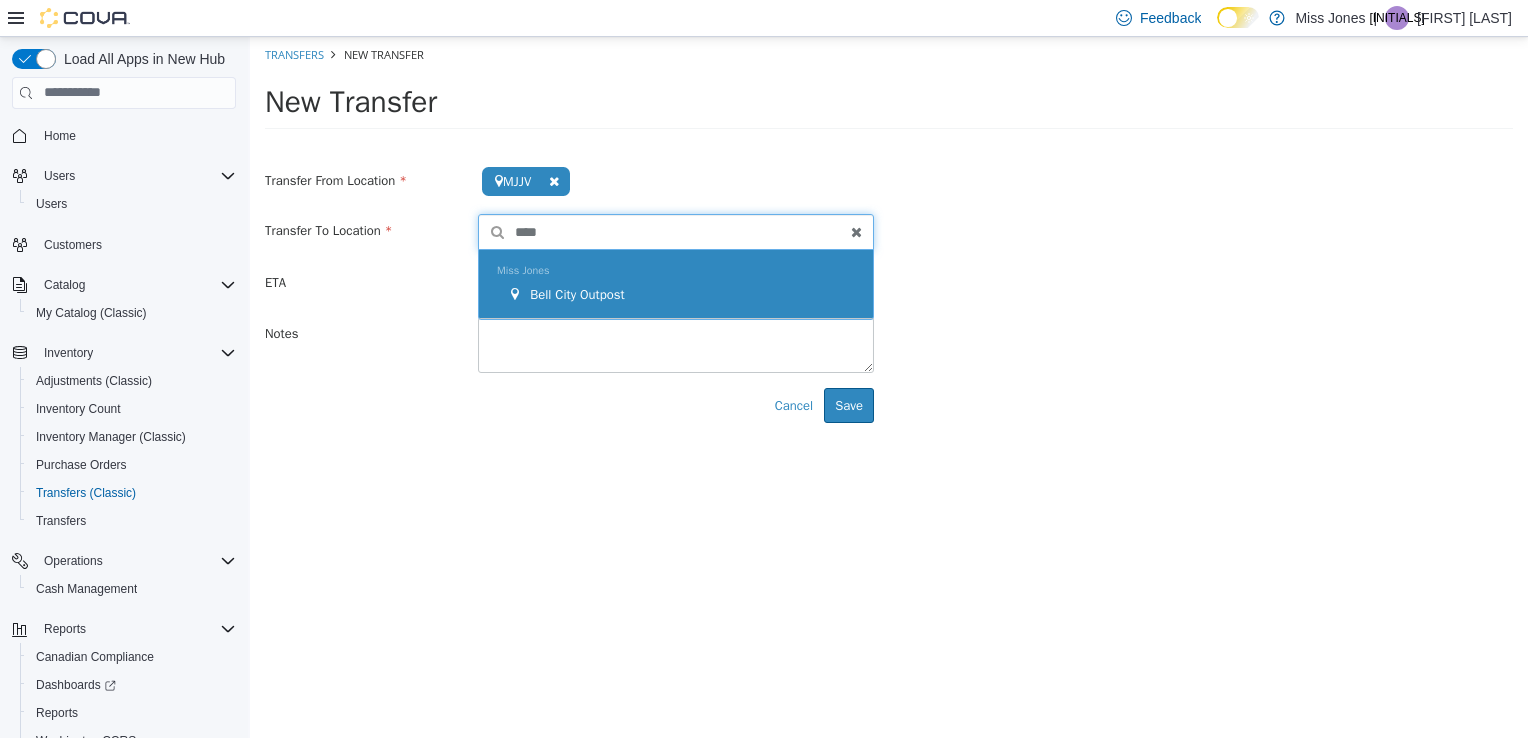 type on "***" 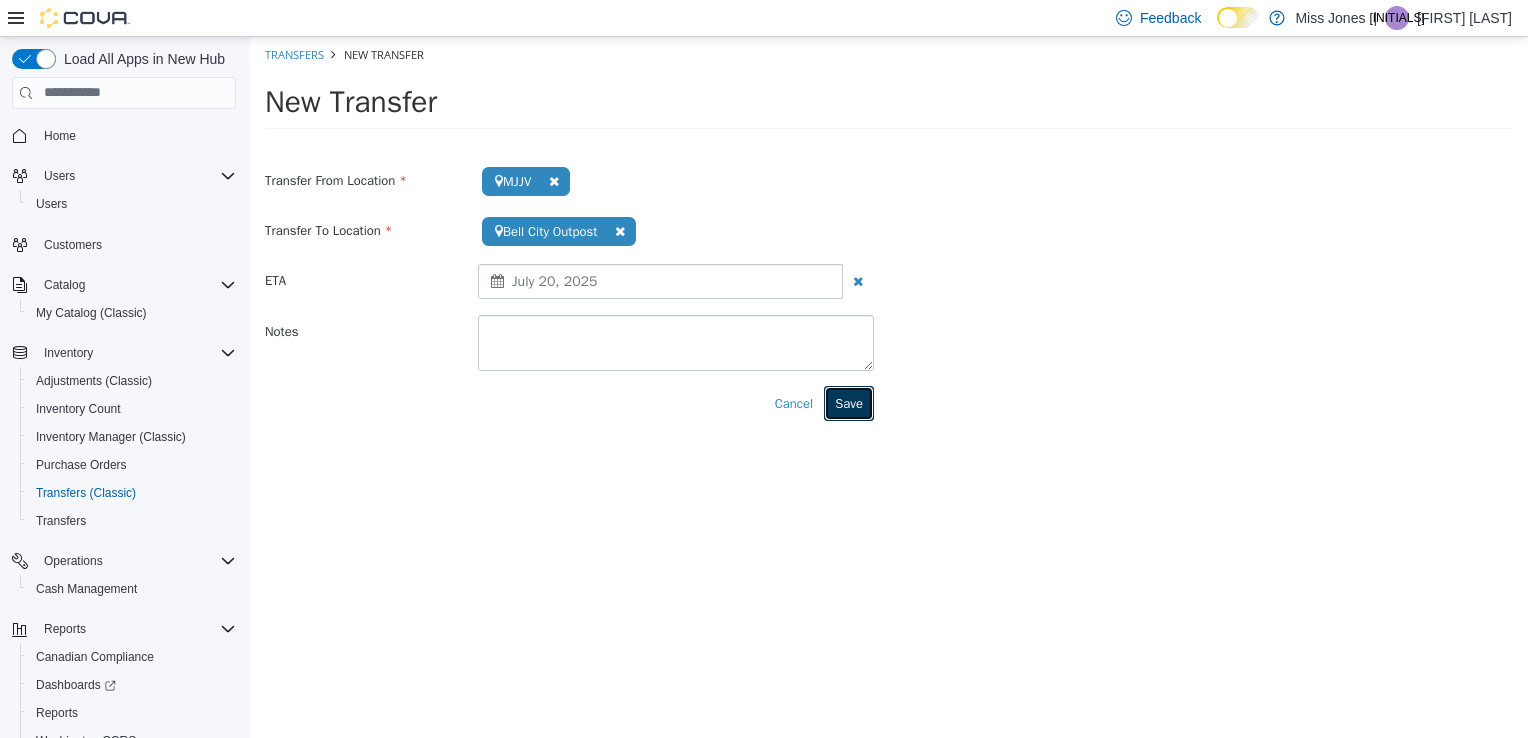 click on "Save" at bounding box center [849, 403] 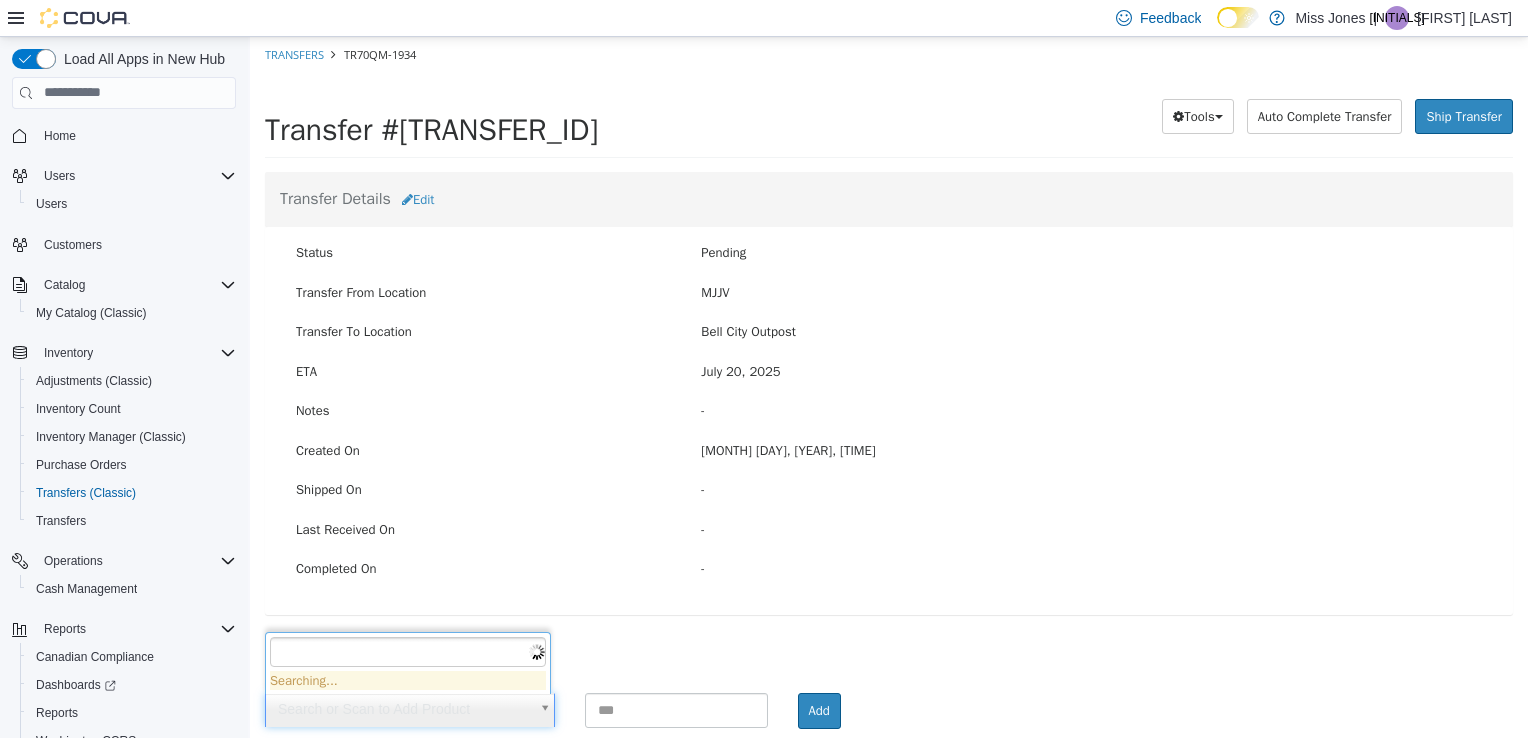 click on "×
Save successful.
Transfers
TR70QM-1934
Transfer #TR70QM-1934
Preparing Download...  Tools  PDF Download
Delete
Auto Complete Transfer Ship Transfer
Transfer Details  Edit Status
Pending
Transfer From Location
MJJV
Transfer To Location
[CITY] Outpost
ETA July 20, 2025 Notes -
Created On Jul 13, 2025, 2:02 PM Shipped On - Last Received On - Completed On - Products  ( 0 )
Search or Scan to Add Product     Add
Item SKU Available at Source Available at Destination Transfer Quantity Unit No Products Added
Cancel Apply                                                                                                                                                                                                                                                                                           Cancel Apply" at bounding box center [889, 435] 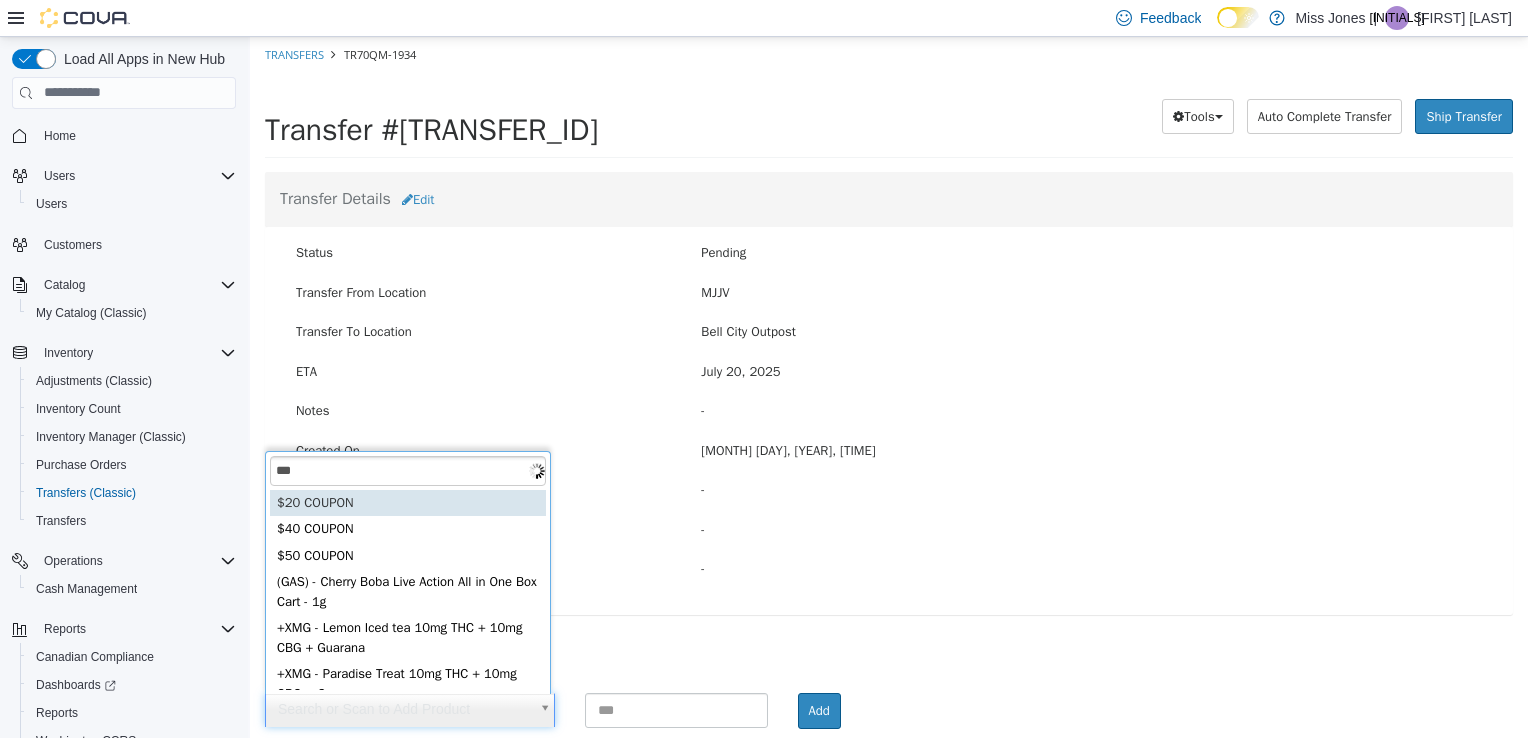 scroll, scrollTop: 9, scrollLeft: 0, axis: vertical 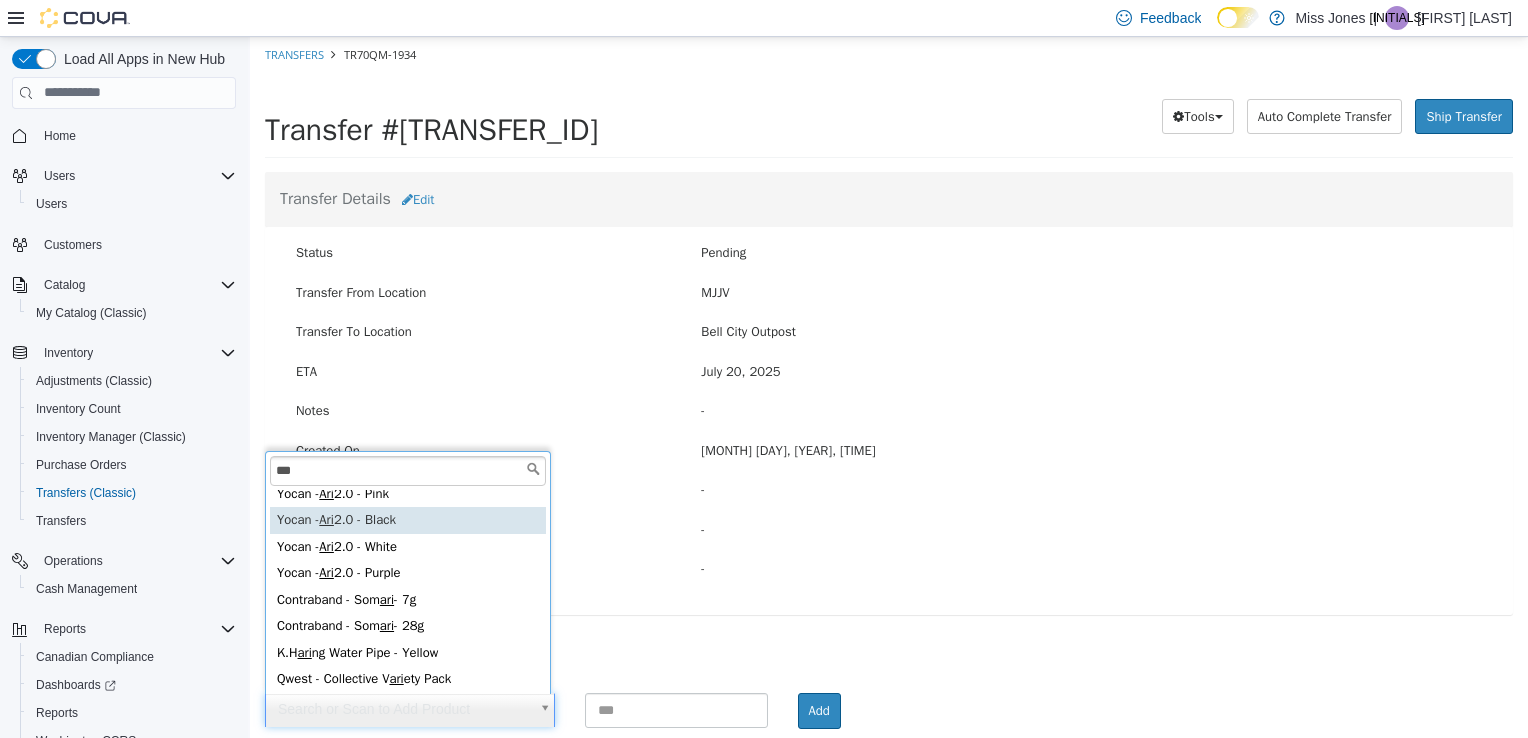 type on "***" 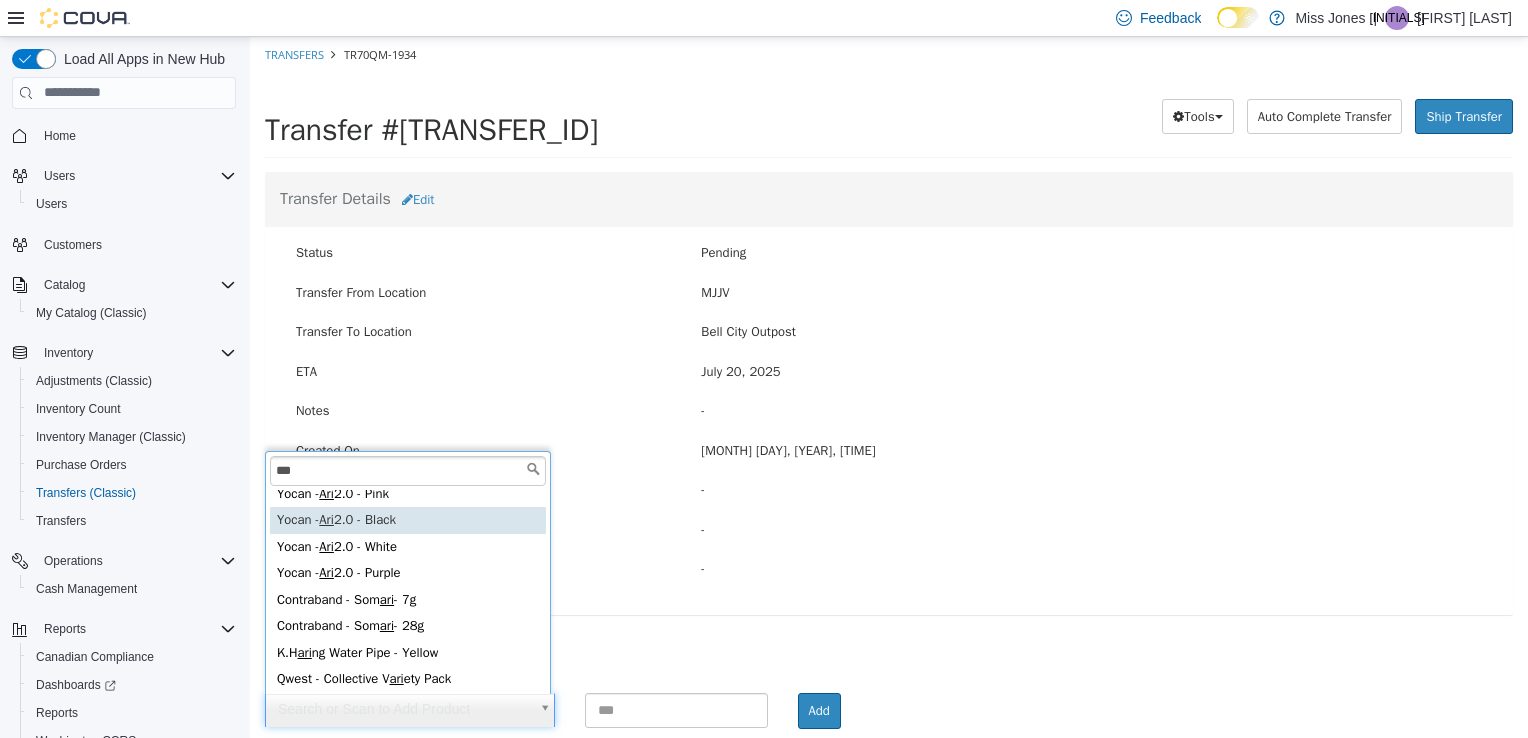 type on "**********" 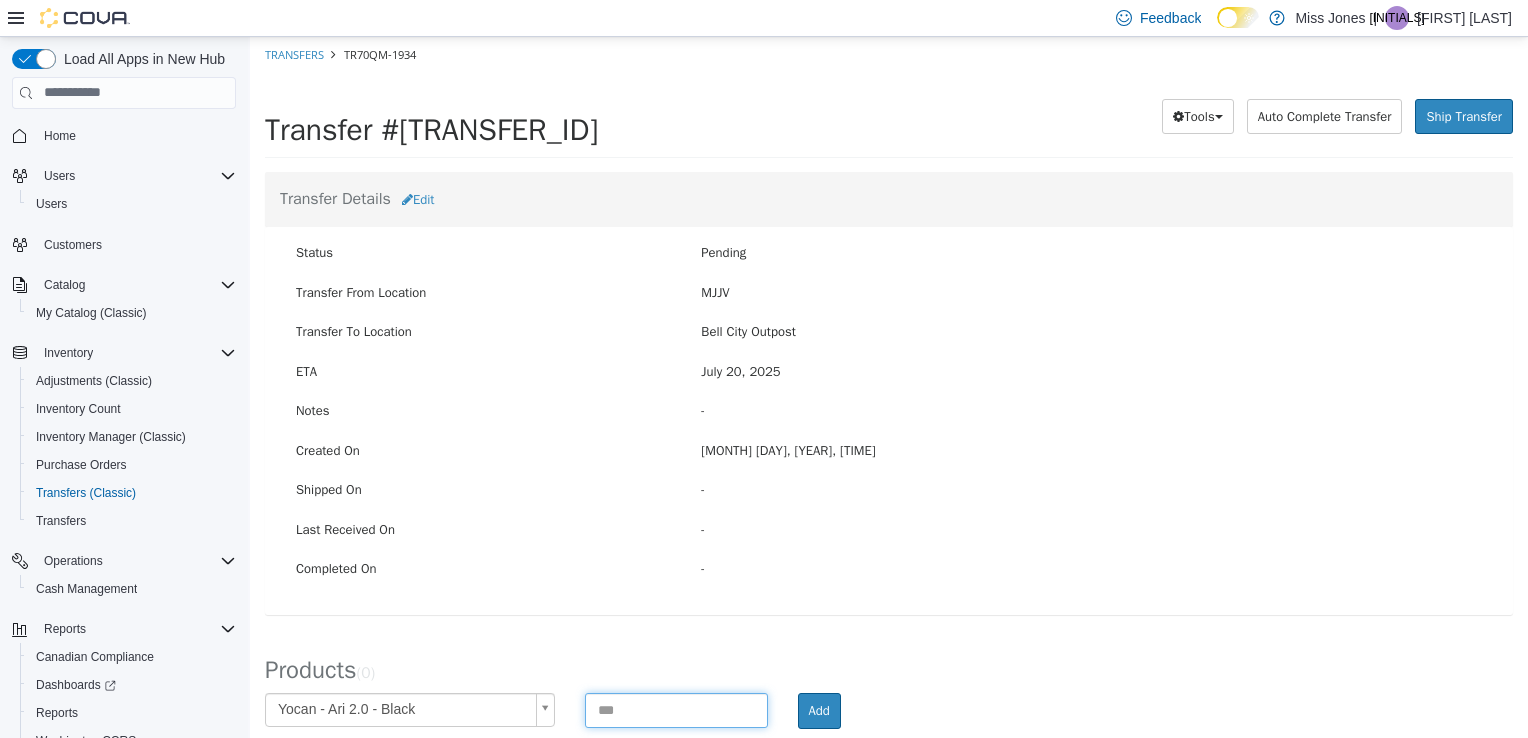 click at bounding box center (676, 709) 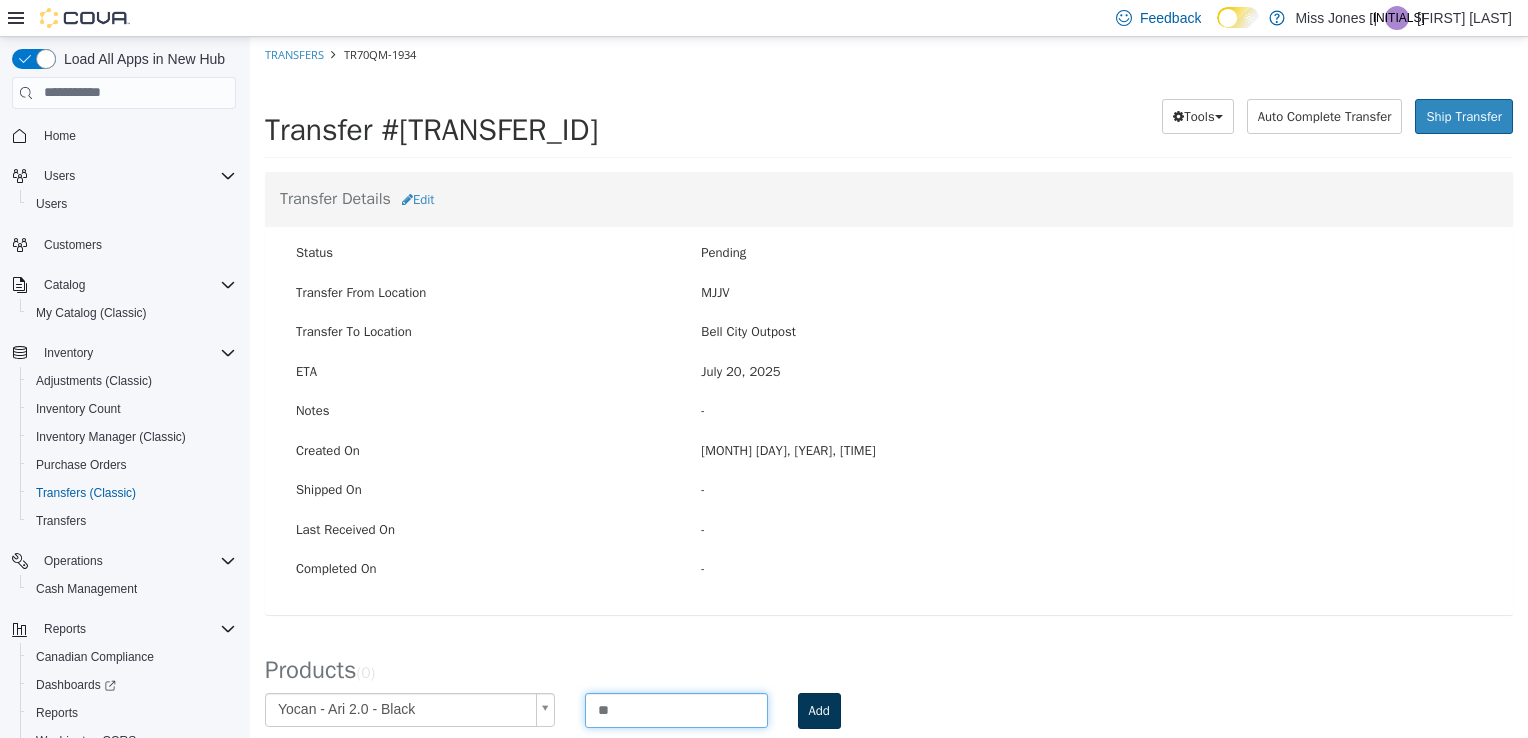 type on "**" 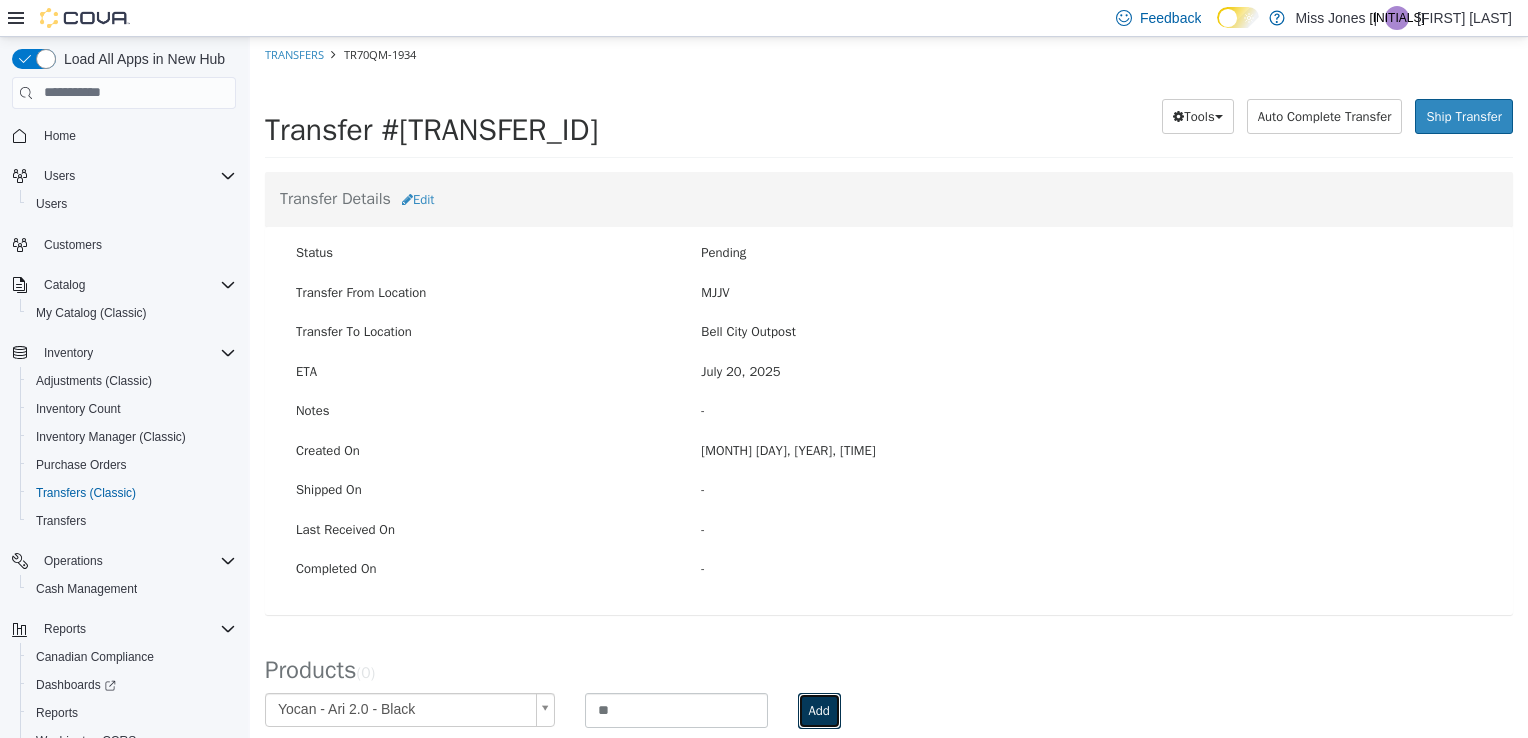 click on "Add" at bounding box center [819, 710] 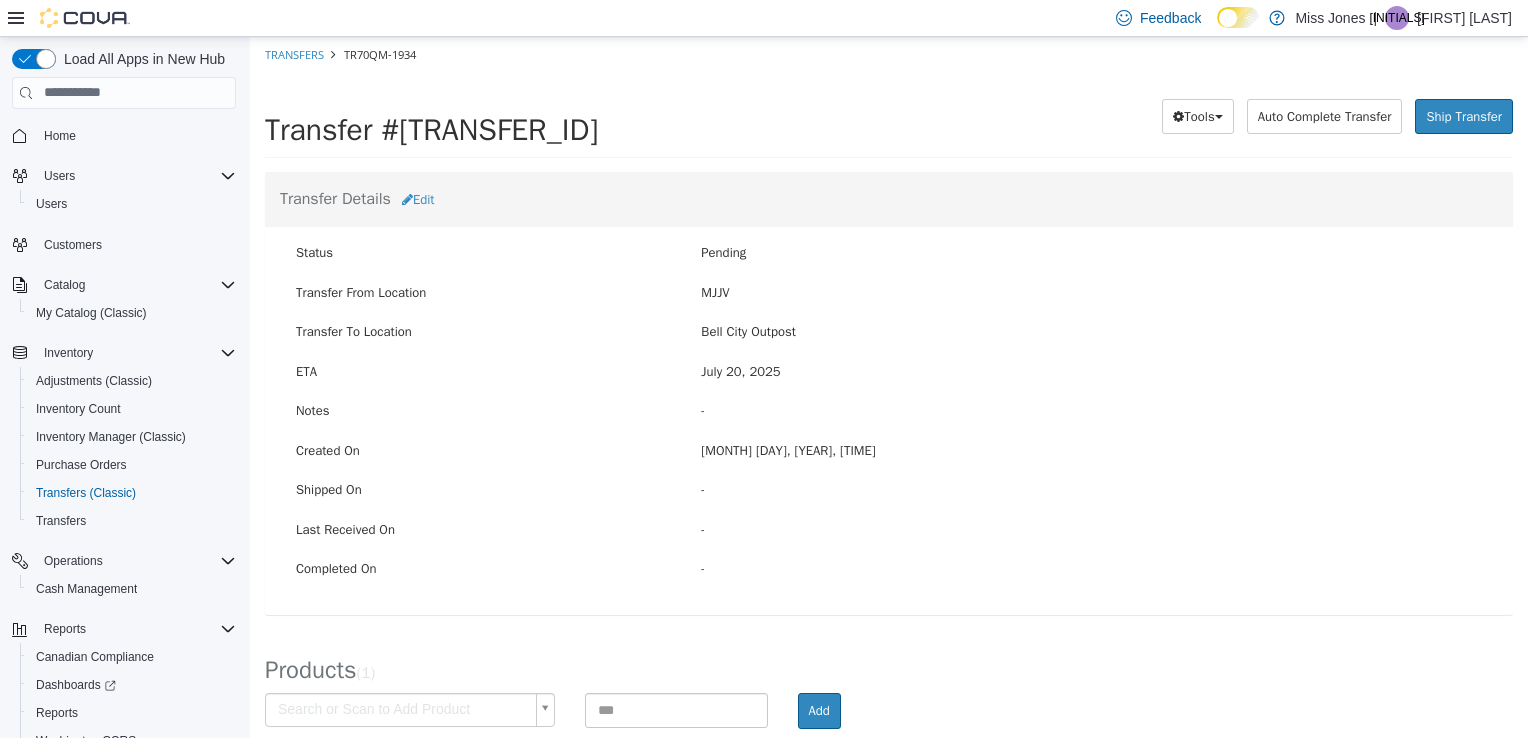 click on "×
Save successful.
Transfers
TR70QM-1934
Transfer #TR70QM-1934
Preparing Download...  Tools  PDF Download
Delete
Auto Complete Transfer Ship Transfer
Transfer Details  Edit Status
Pending
Transfer From Location
MJJV
Transfer To Location
[CITY] Outpost
ETA [DATE] [TIME] Notes -
Created On [DATE], [TIME] Shipped On - Last Received On - Completed On - Products  ( 1 )
Search or Scan to Add Product                             Add
Item SKU Available at Source Available at Destination Transfer Quantity Unit No Products Added
Cancel Apply                                                                                                                                                                                                                                                                                           Cancel Apply" at bounding box center [889, 435] 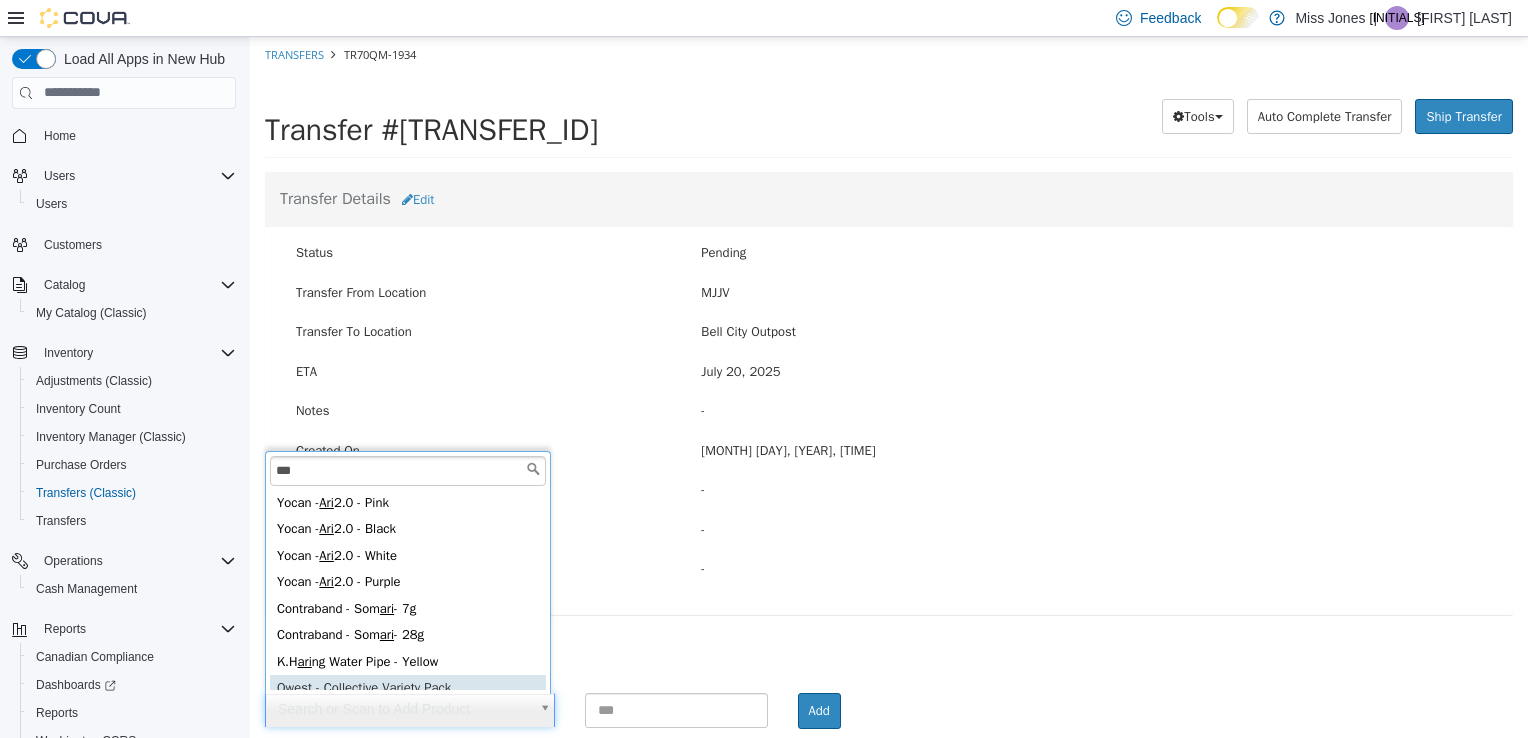 scroll, scrollTop: 4, scrollLeft: 0, axis: vertical 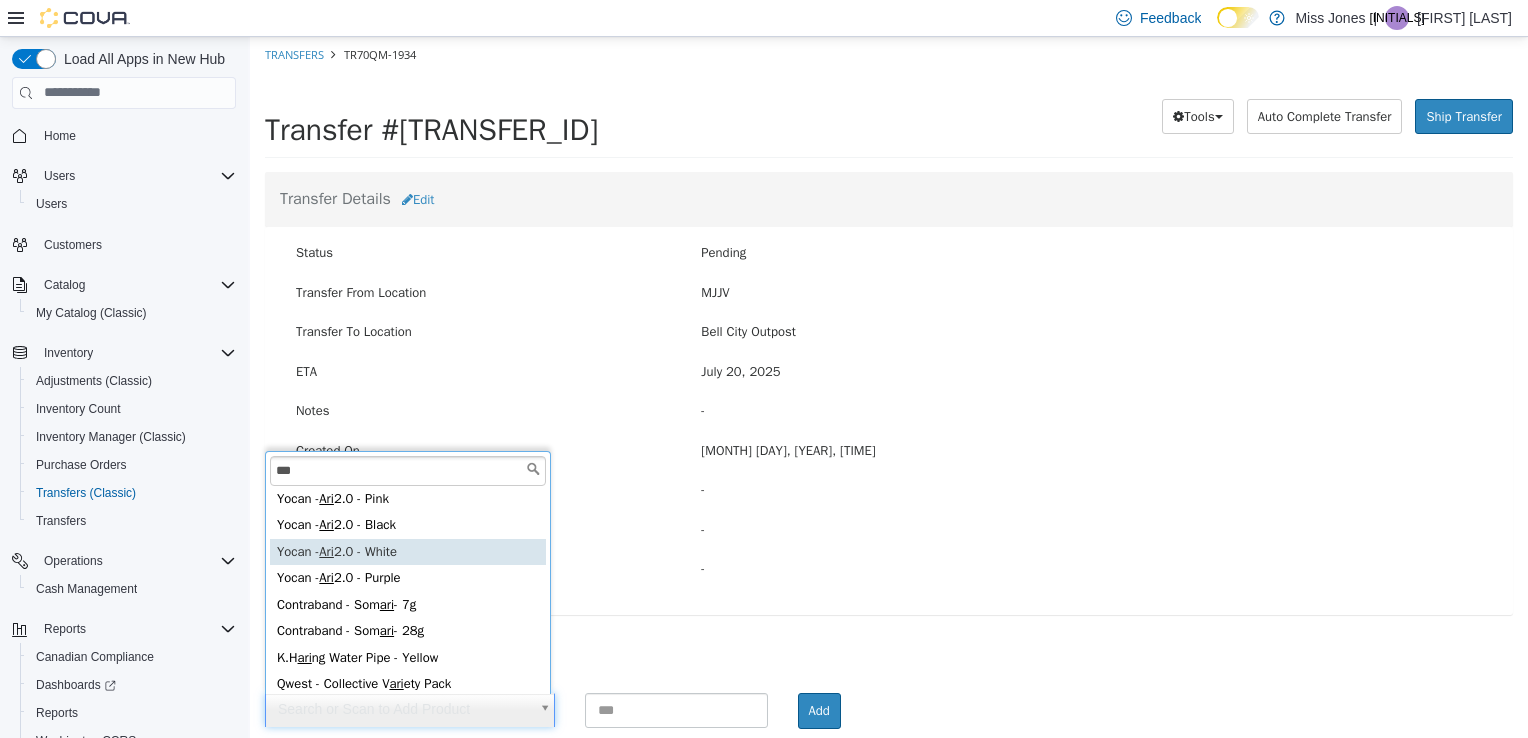 type on "***" 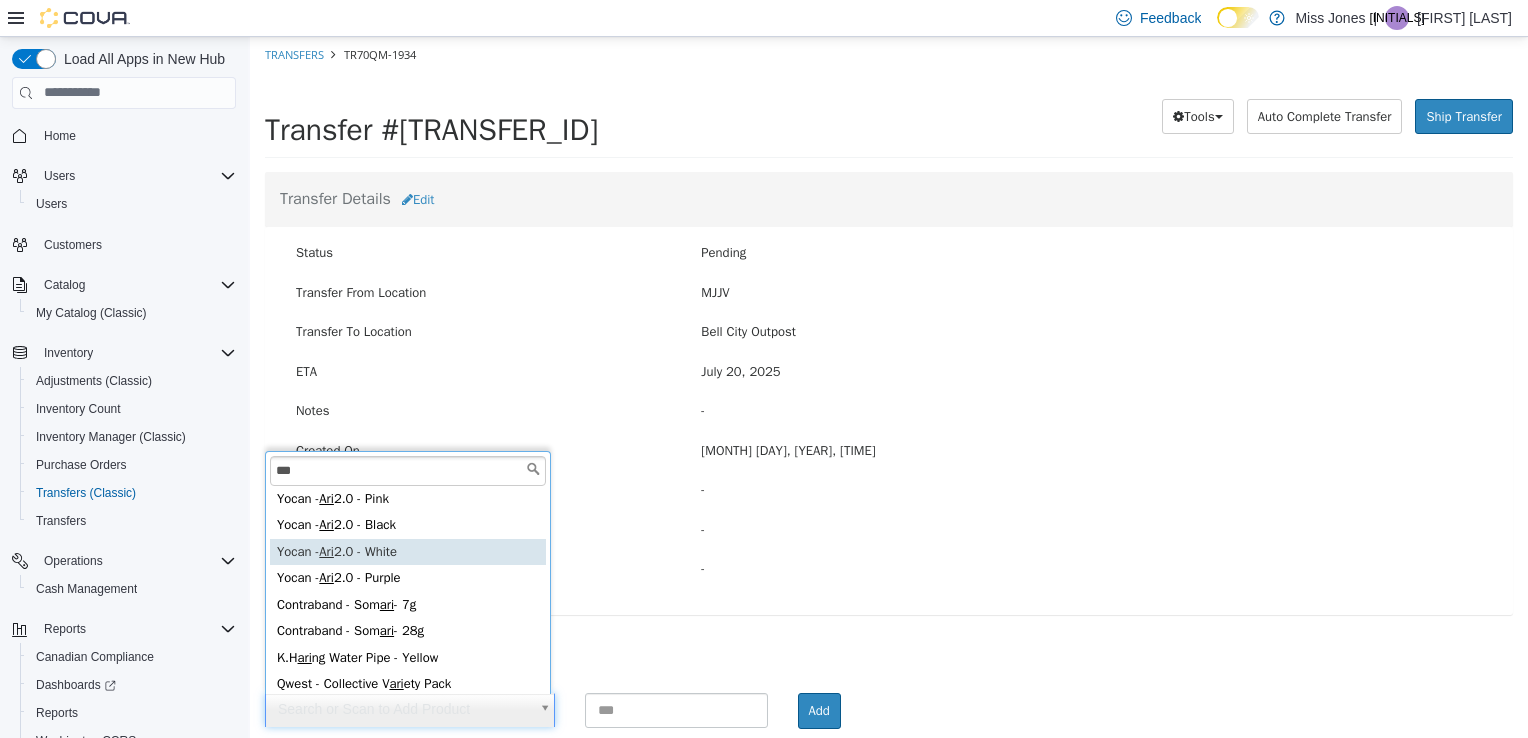 type on "**********" 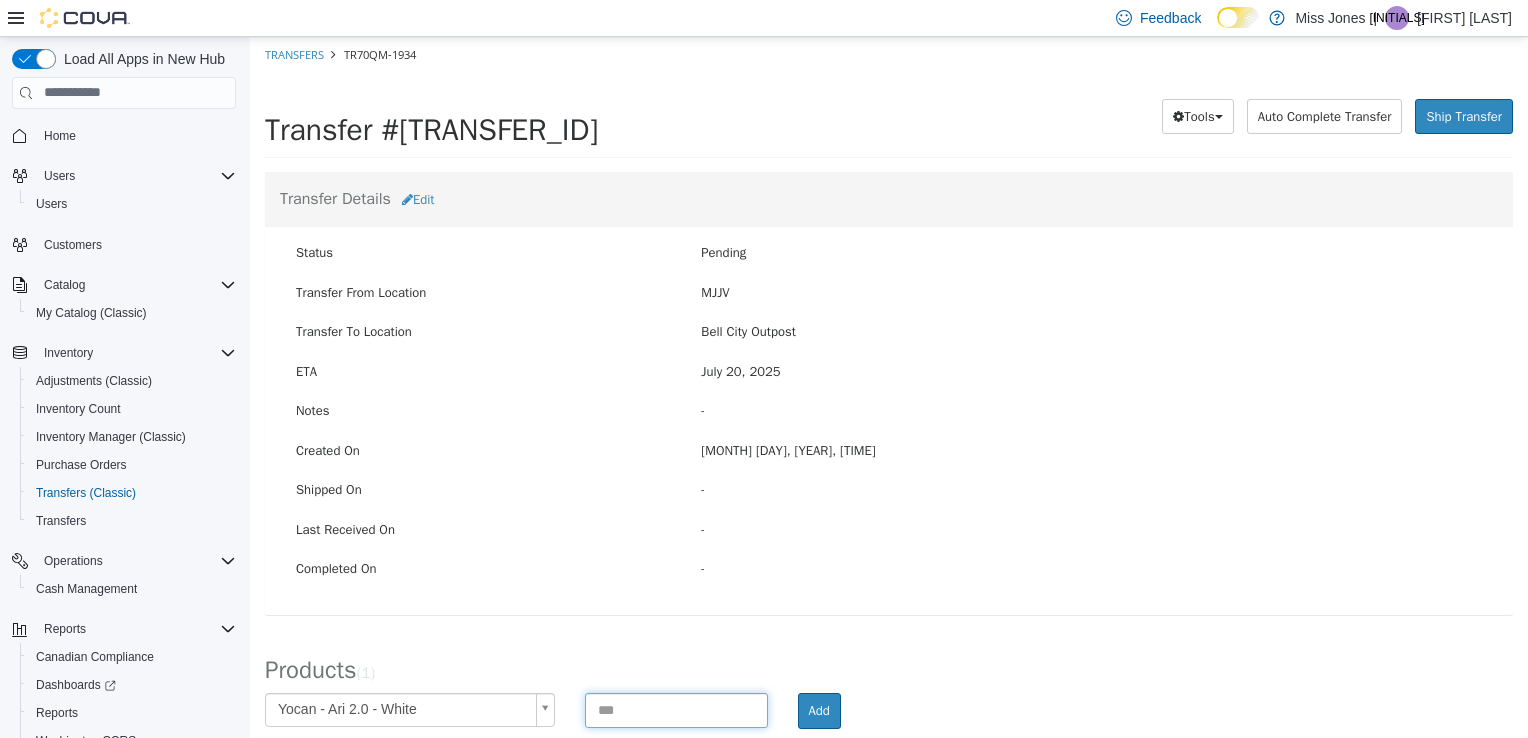 click at bounding box center [676, 709] 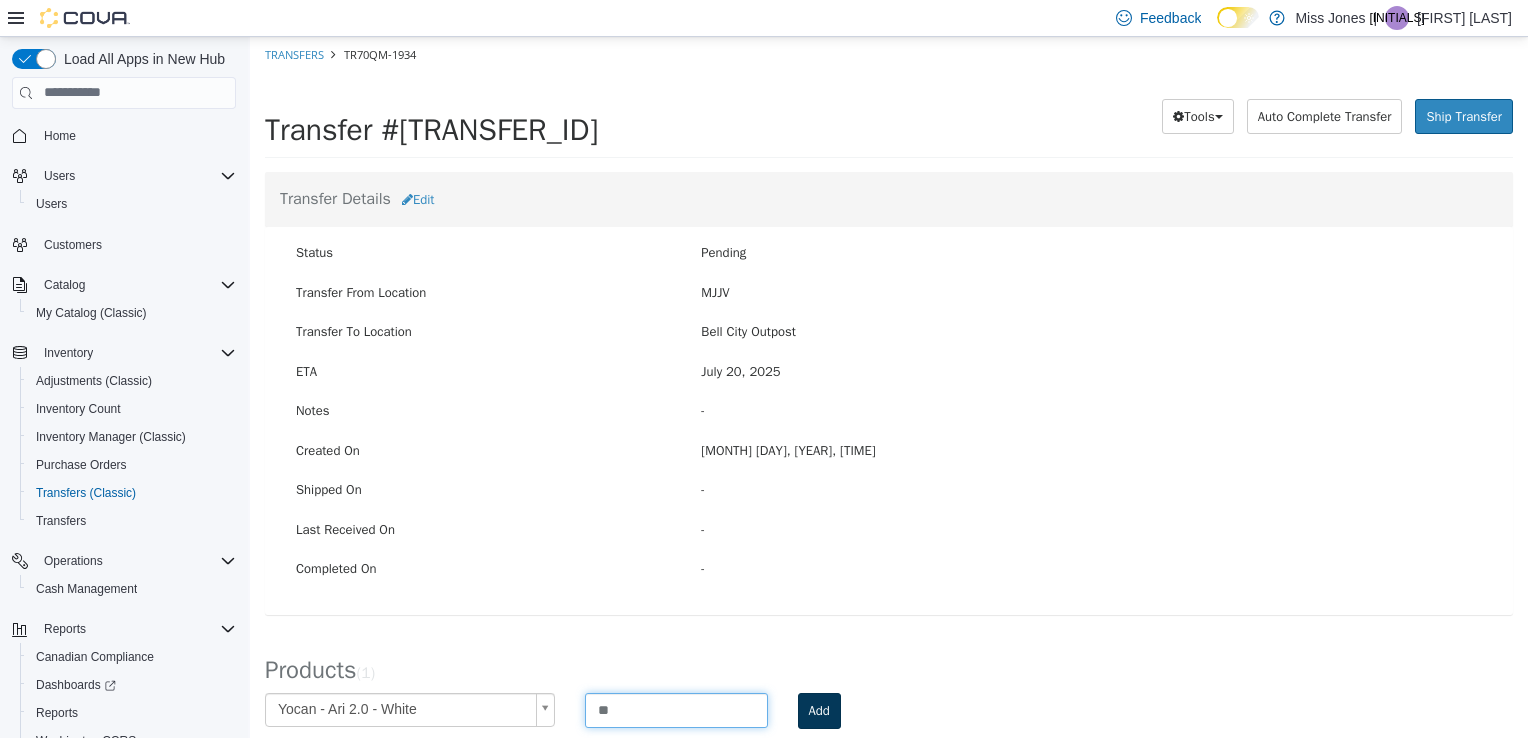 type on "**" 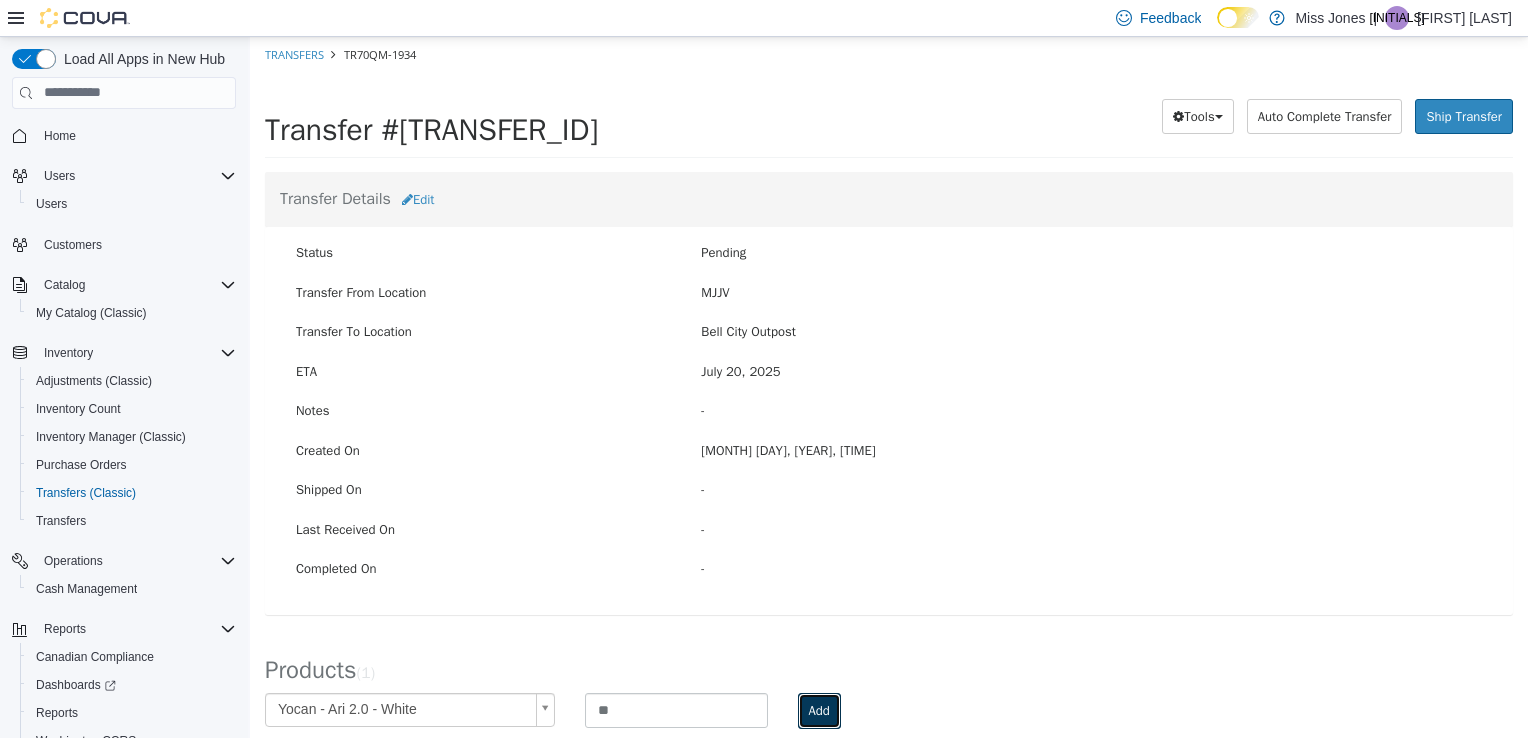 click on "Add" at bounding box center [819, 710] 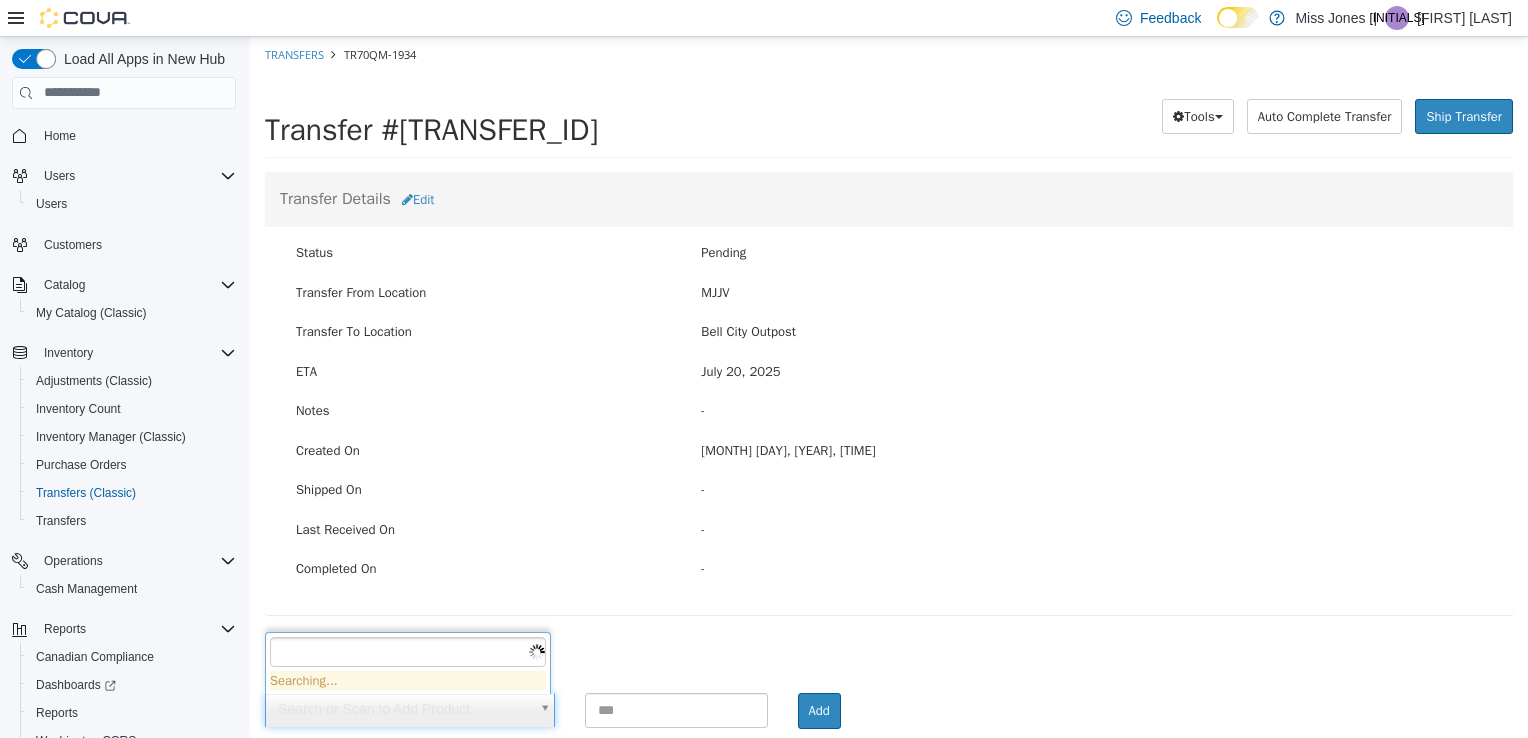 click on "Transfer From Location
MJJV
Transfer To Location
[CITY] Outpost" at bounding box center (889, 440) 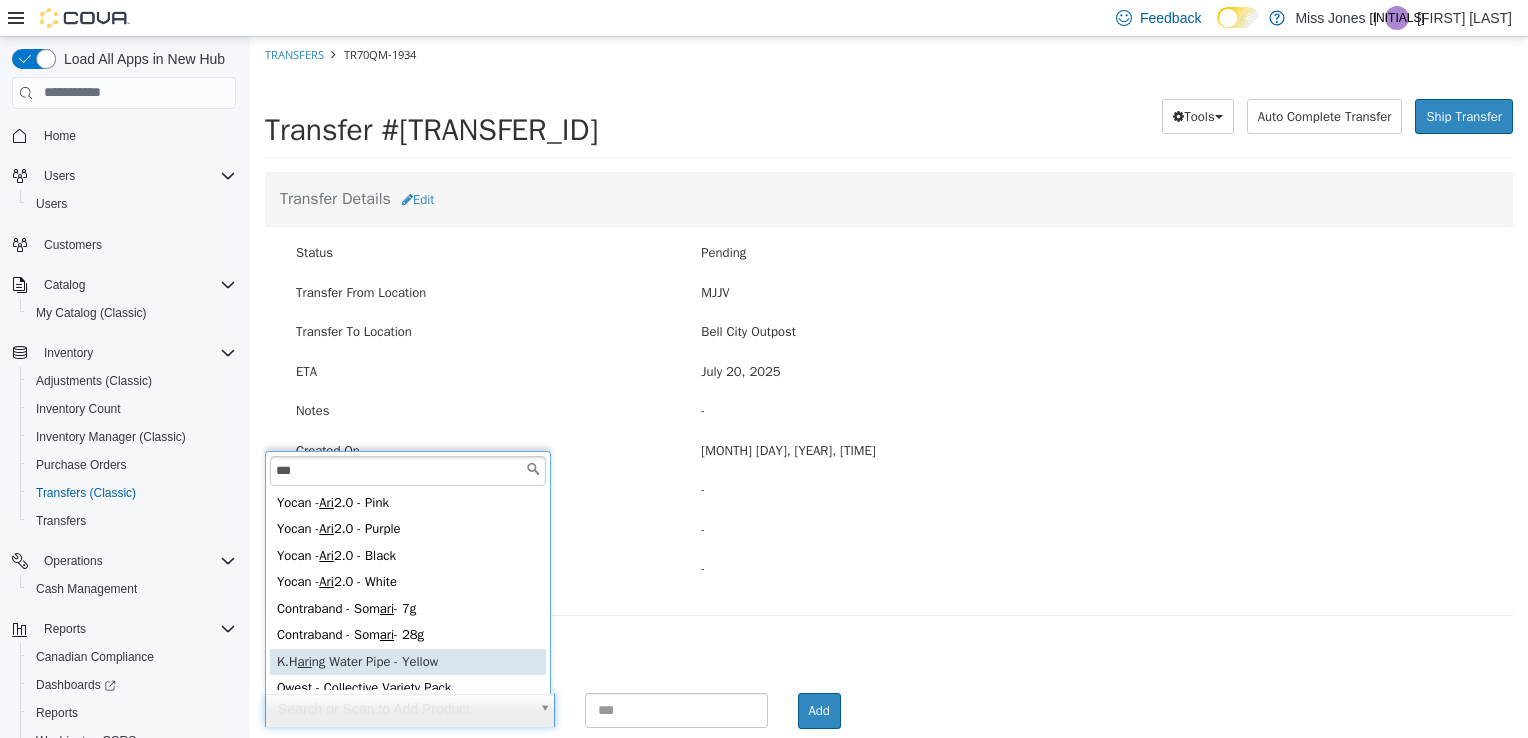 scroll, scrollTop: 4, scrollLeft: 0, axis: vertical 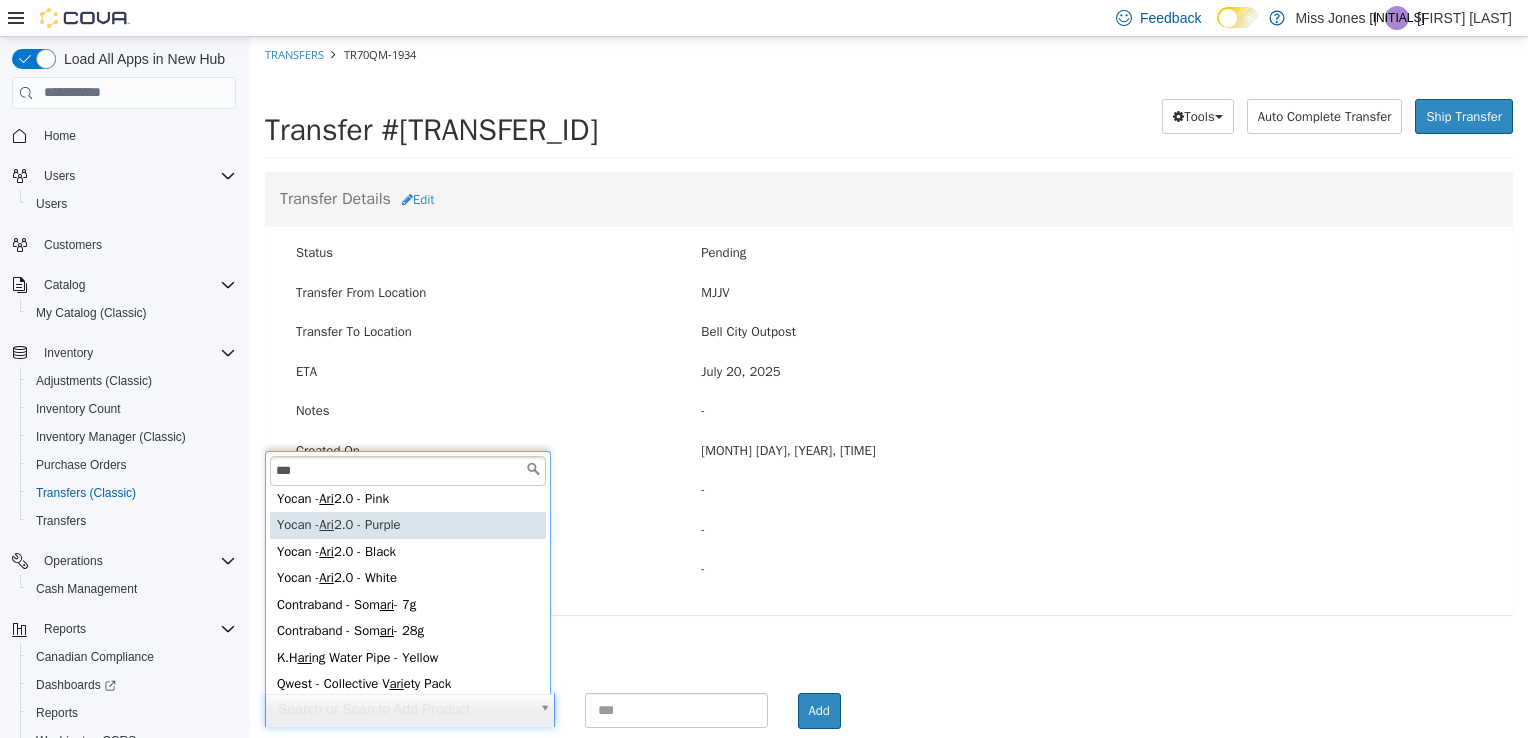type on "***" 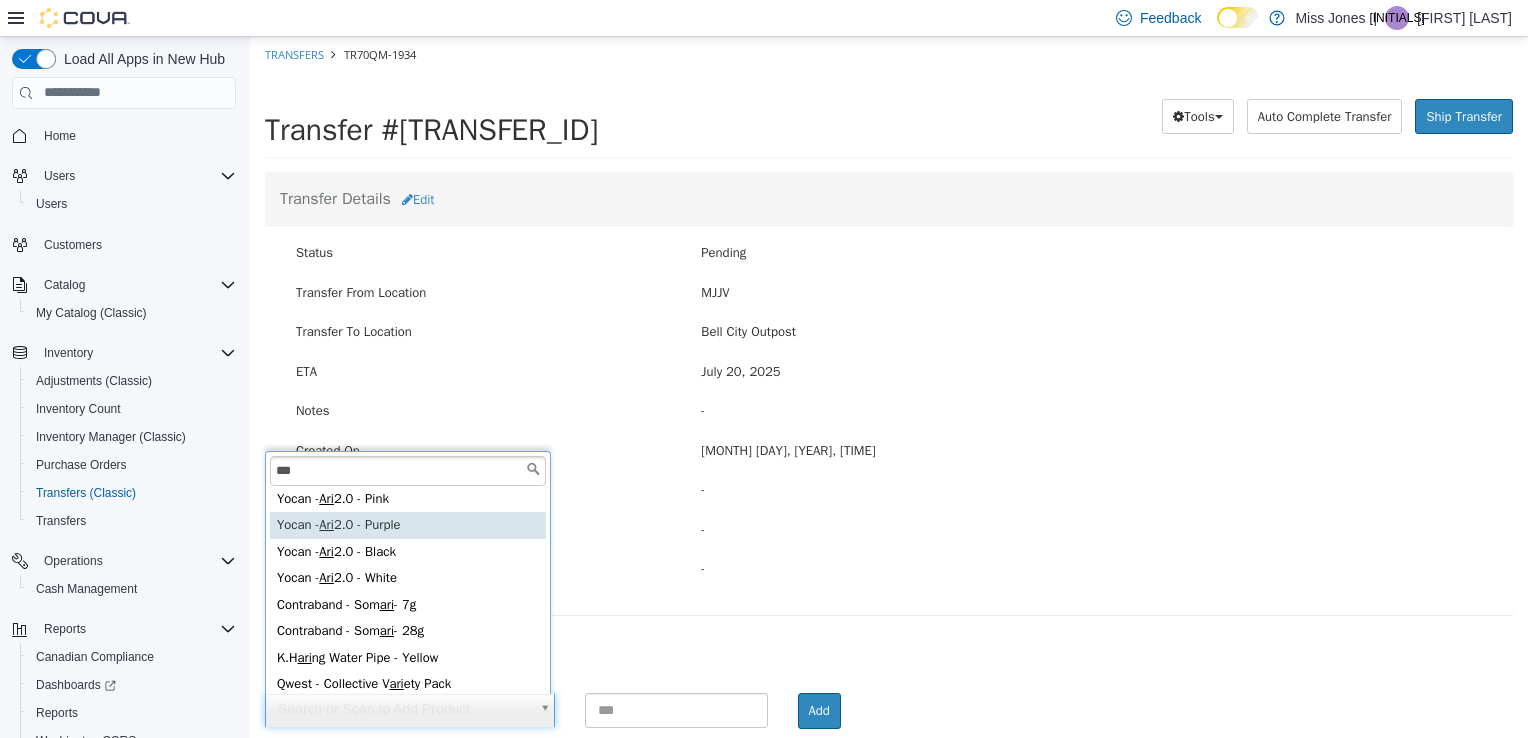 type on "**********" 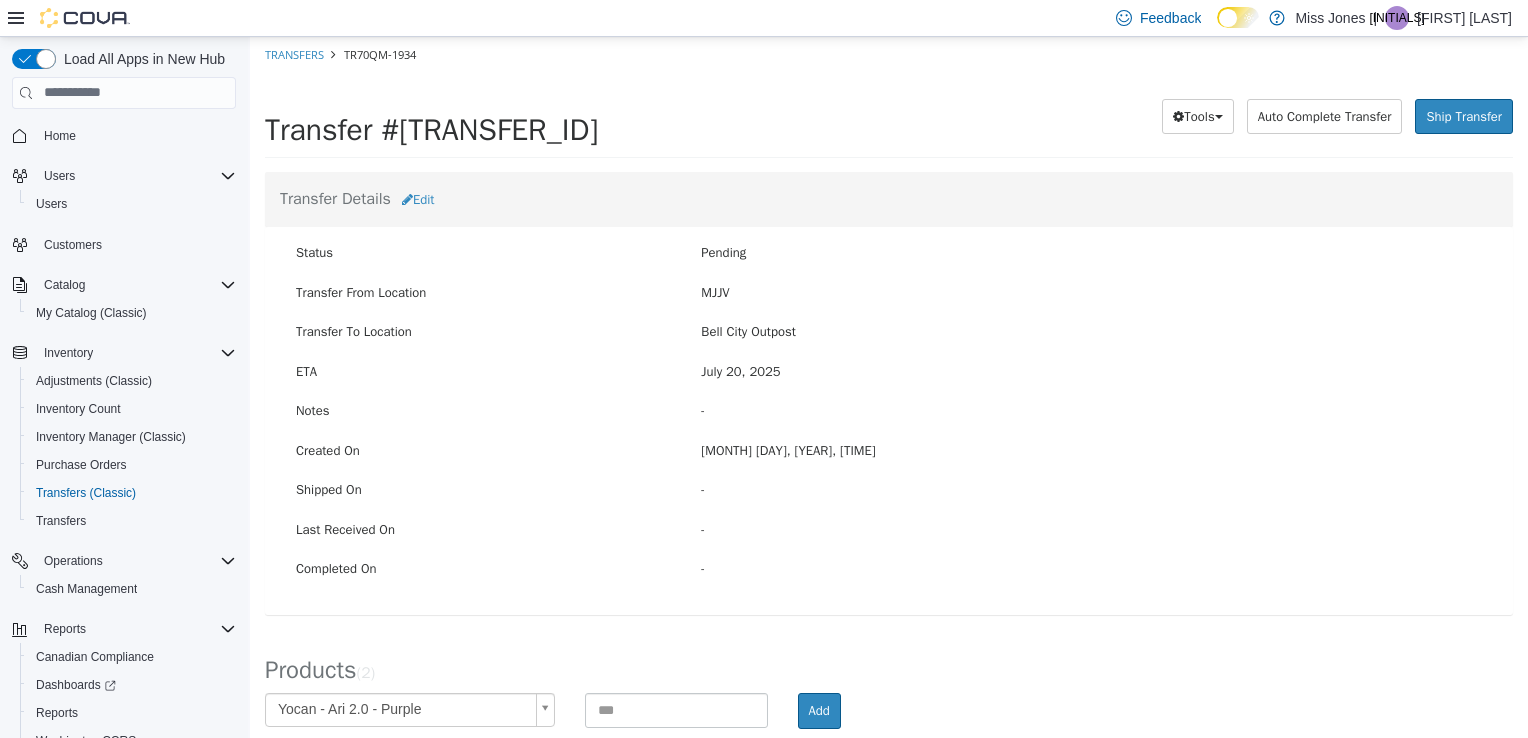 click on "Transfer From Location
MJJV
Transfer To Location
[CITY] Outpost" at bounding box center [889, 462] 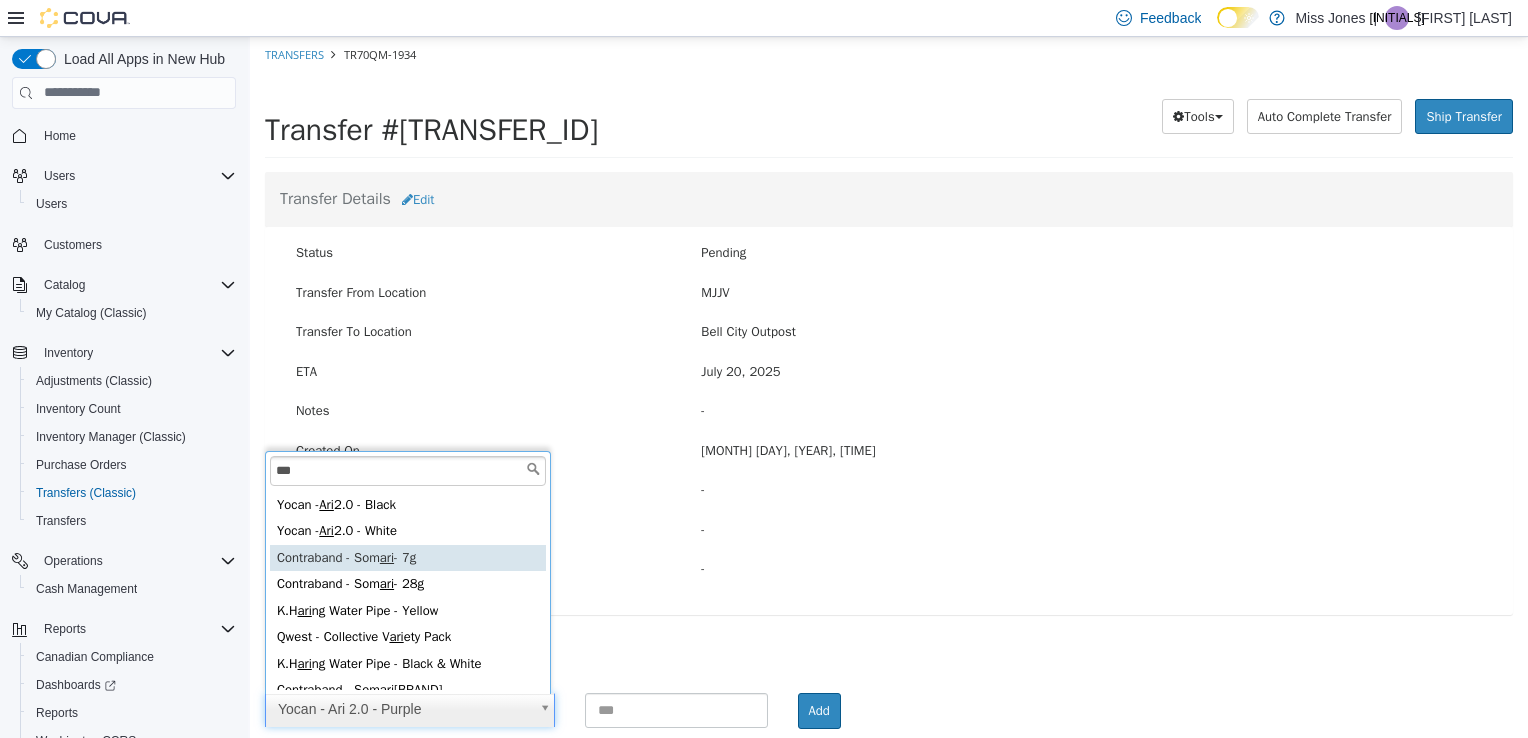 scroll, scrollTop: 0, scrollLeft: 0, axis: both 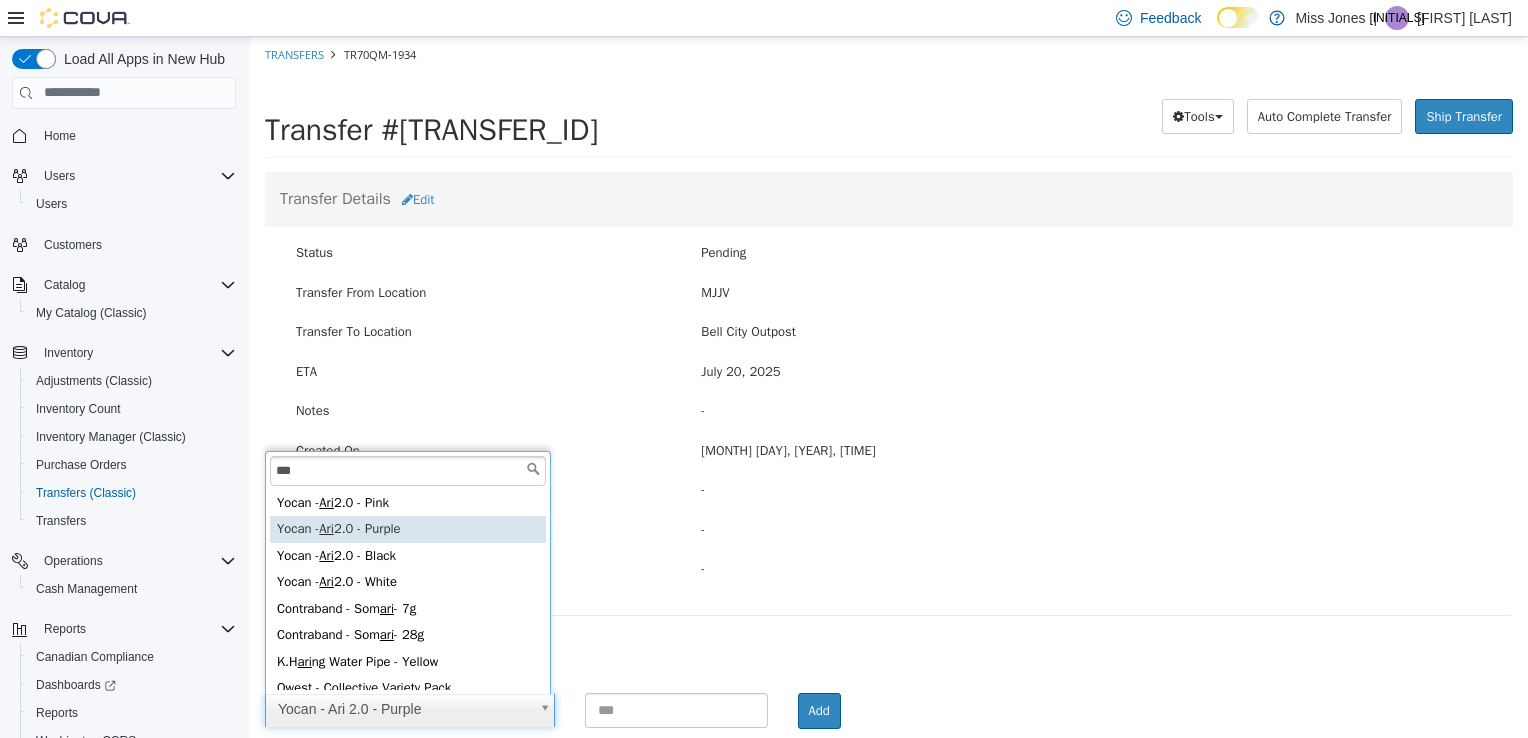type on "***" 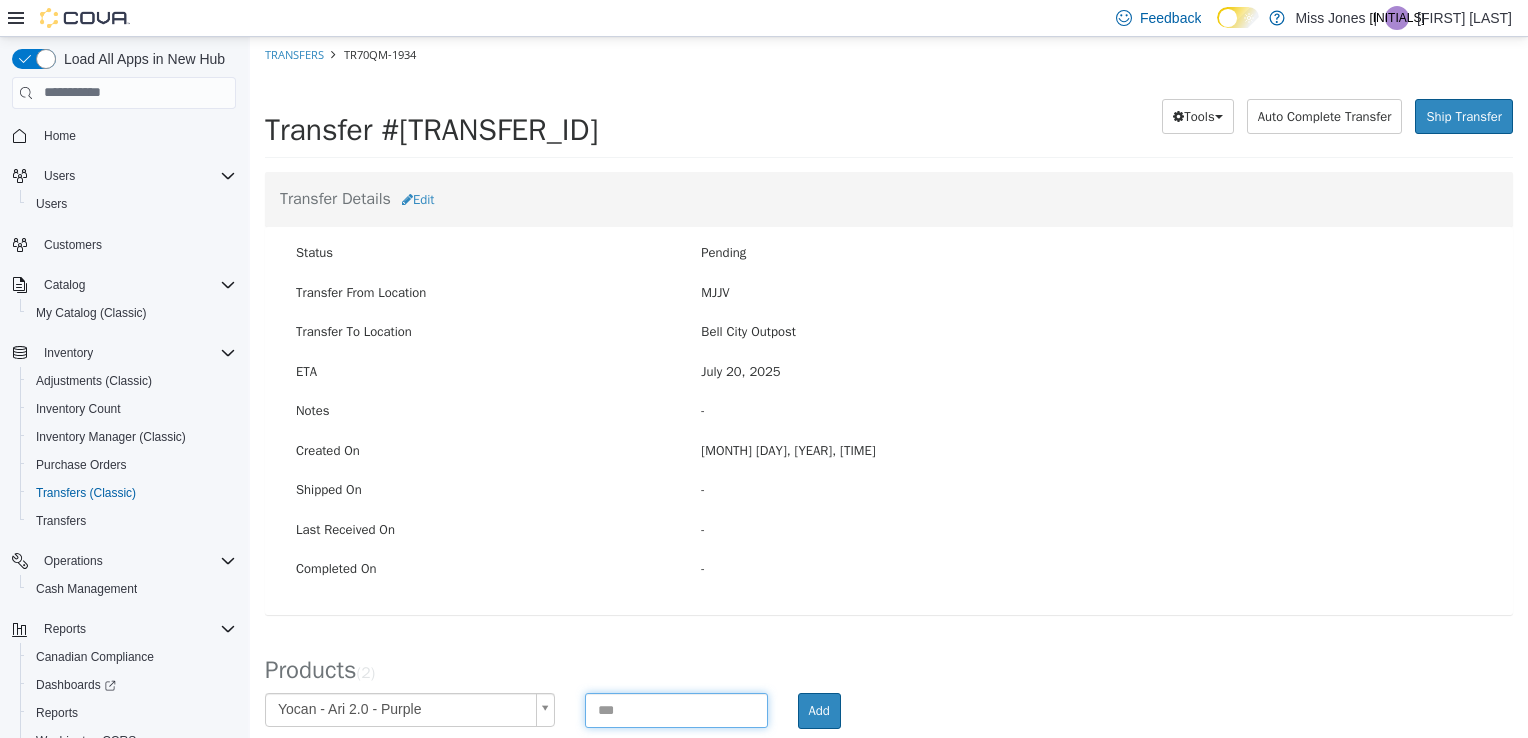 click at bounding box center [676, 709] 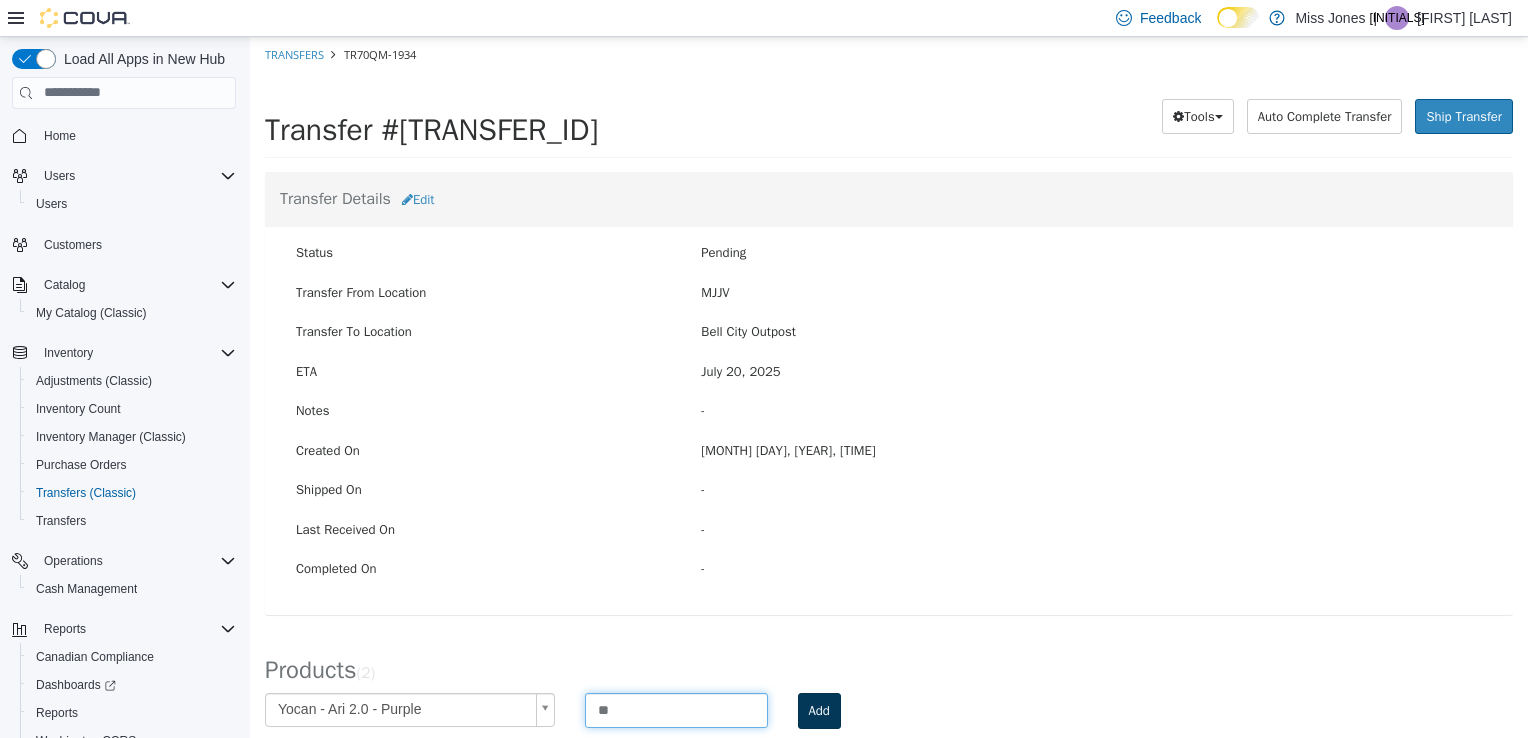 type on "**" 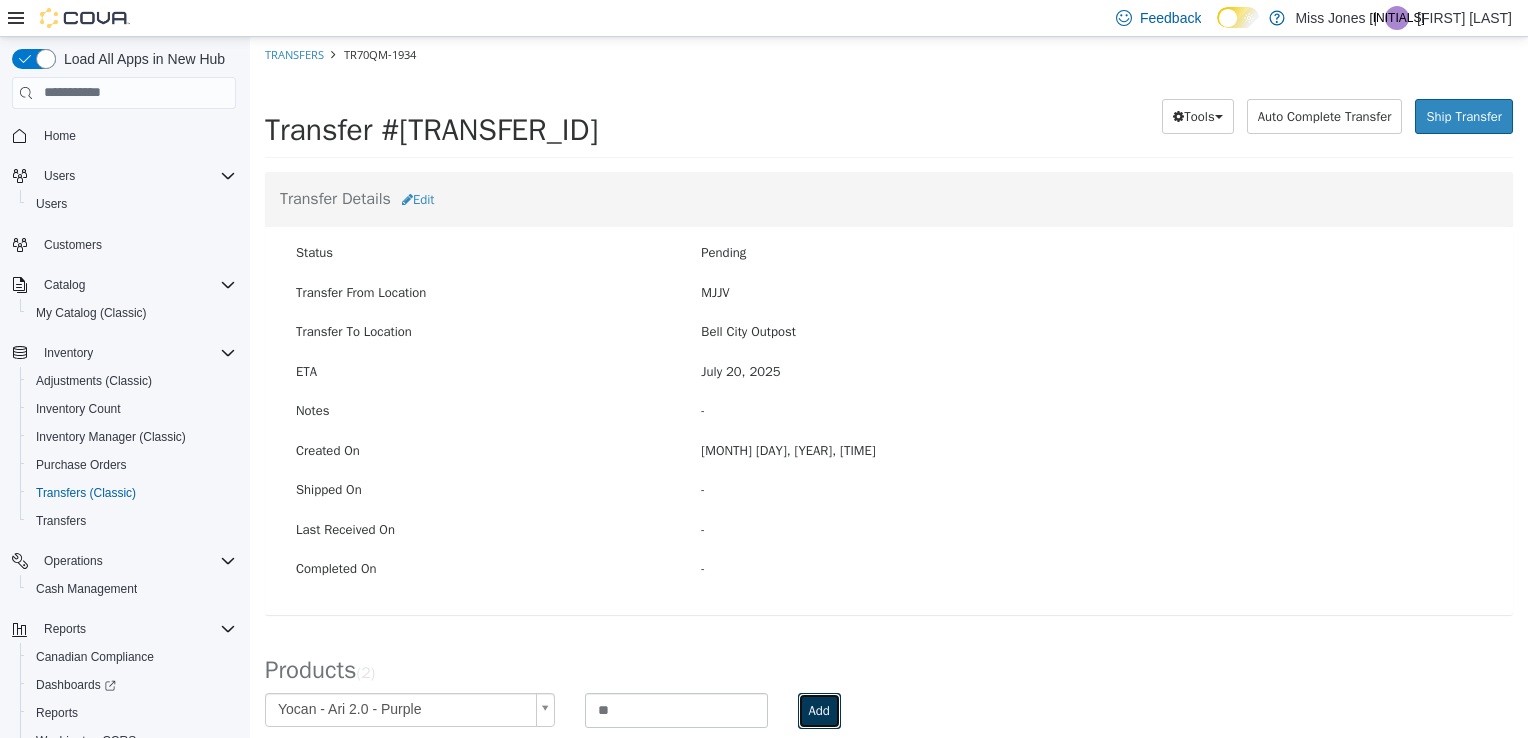click on "Add" at bounding box center (819, 710) 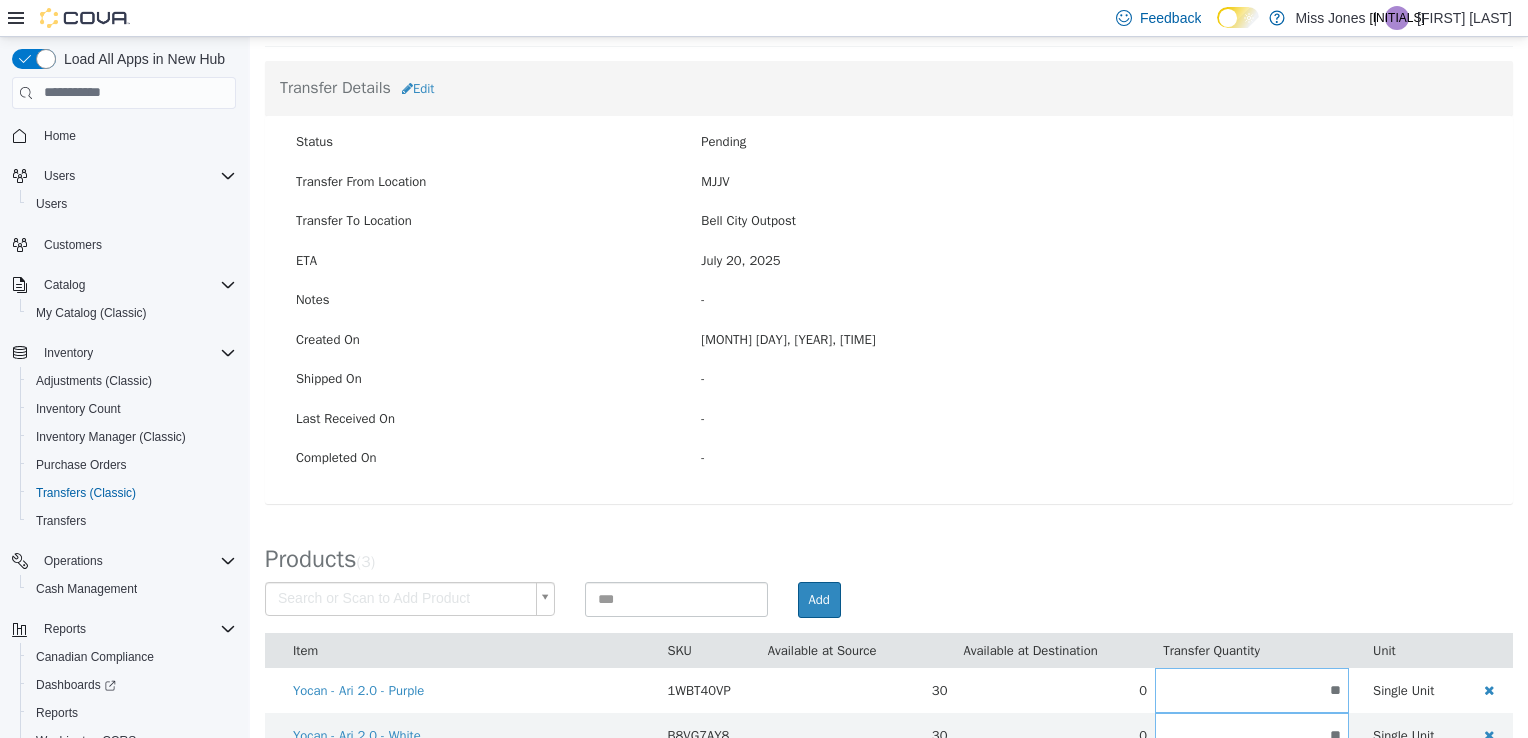 scroll, scrollTop: 116, scrollLeft: 0, axis: vertical 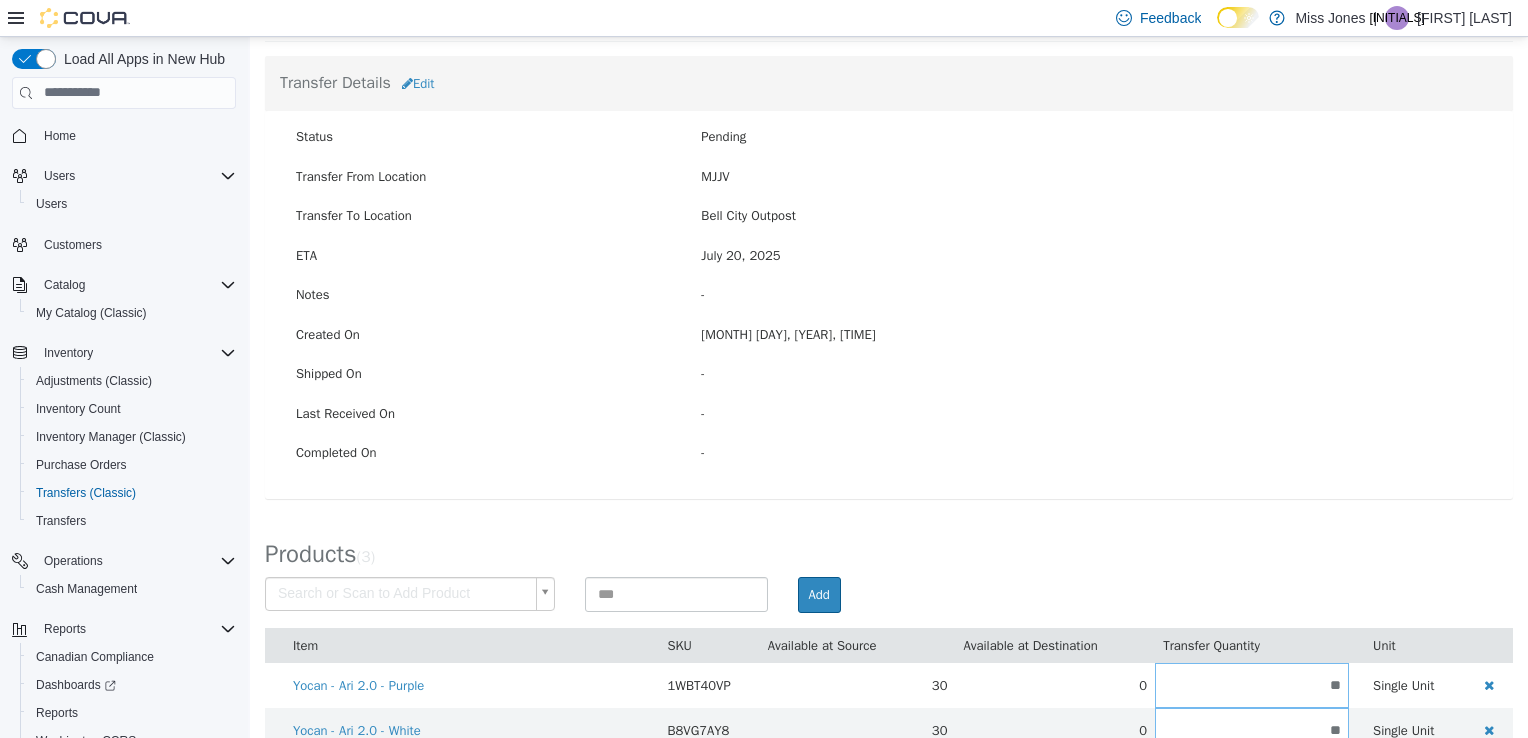 type on "*" 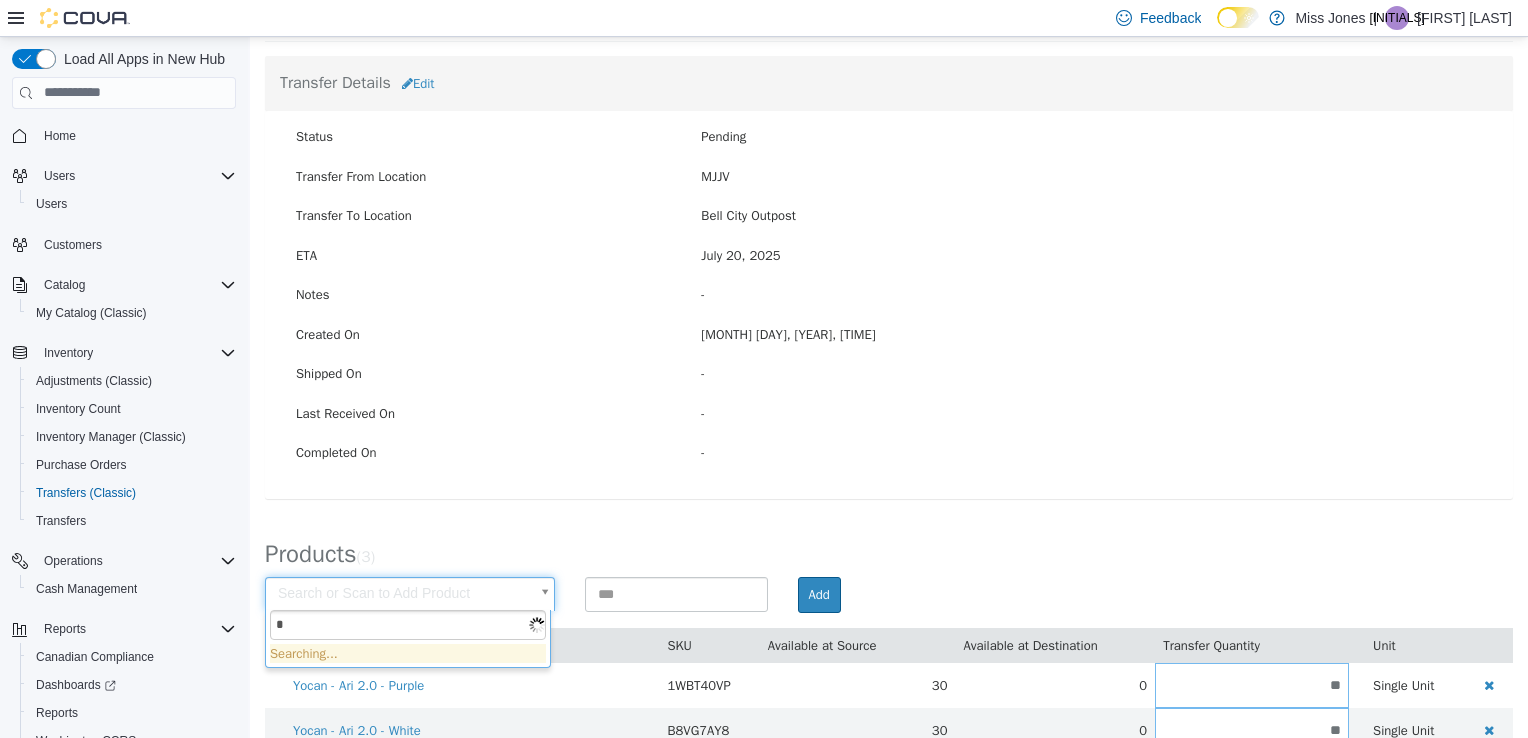 click on "×
Save successful.
Transfers
TR70QM-1934
Transfer #TR70QM-1934
Preparing Download...  Tools  PDF Download
Delete
Auto Complete Transfer Ship Transfer
Transfer Details  Edit Status
Pending
Transfer From Location
MJJV
Transfer To Location
Bell City Outpost
ETA [MONTH] [DAY], [YEAR] Notes -
Created On [MONTH] [DAY], [YEAR], [TIME] Shipped On - Last Received On - Completed On - Products  ( 3 )
Search or Scan to Add Product     Add
Item SKU Available at Source Available at Destination Transfer Quantity Unit [BRAND] - [BRAND] - [COLOR] [SKU] [NUMBER]  0  ** Single Unit [BRAND] - [BRAND] - [COLOR] [SKU] [NUMBER]  0  ** Single Unit [BRAND] - [BRAND] - [COLOR] [SKU] [NUMBER]  0  ** Single Unit
Cancel Apply" at bounding box center (889, 369) 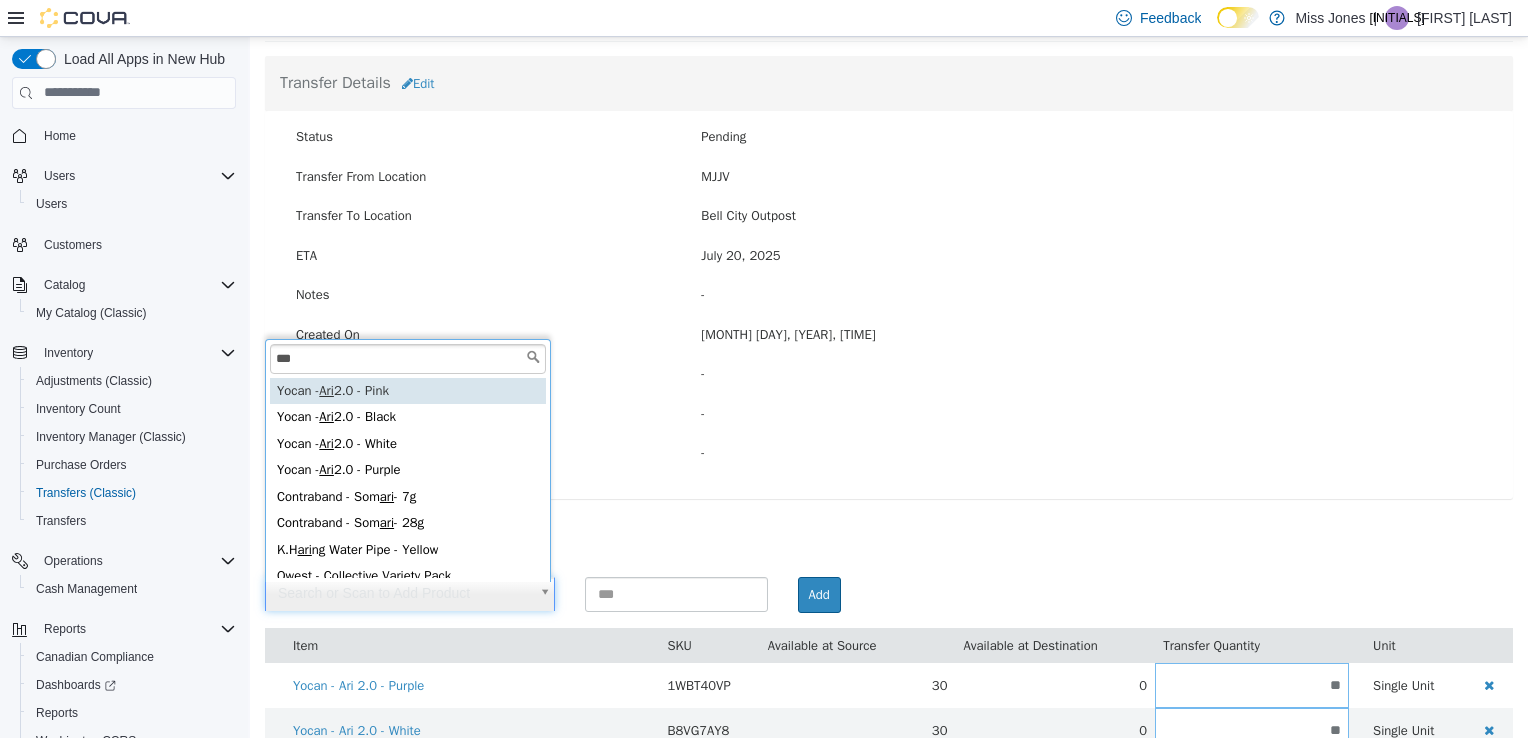 scroll, scrollTop: 4, scrollLeft: 0, axis: vertical 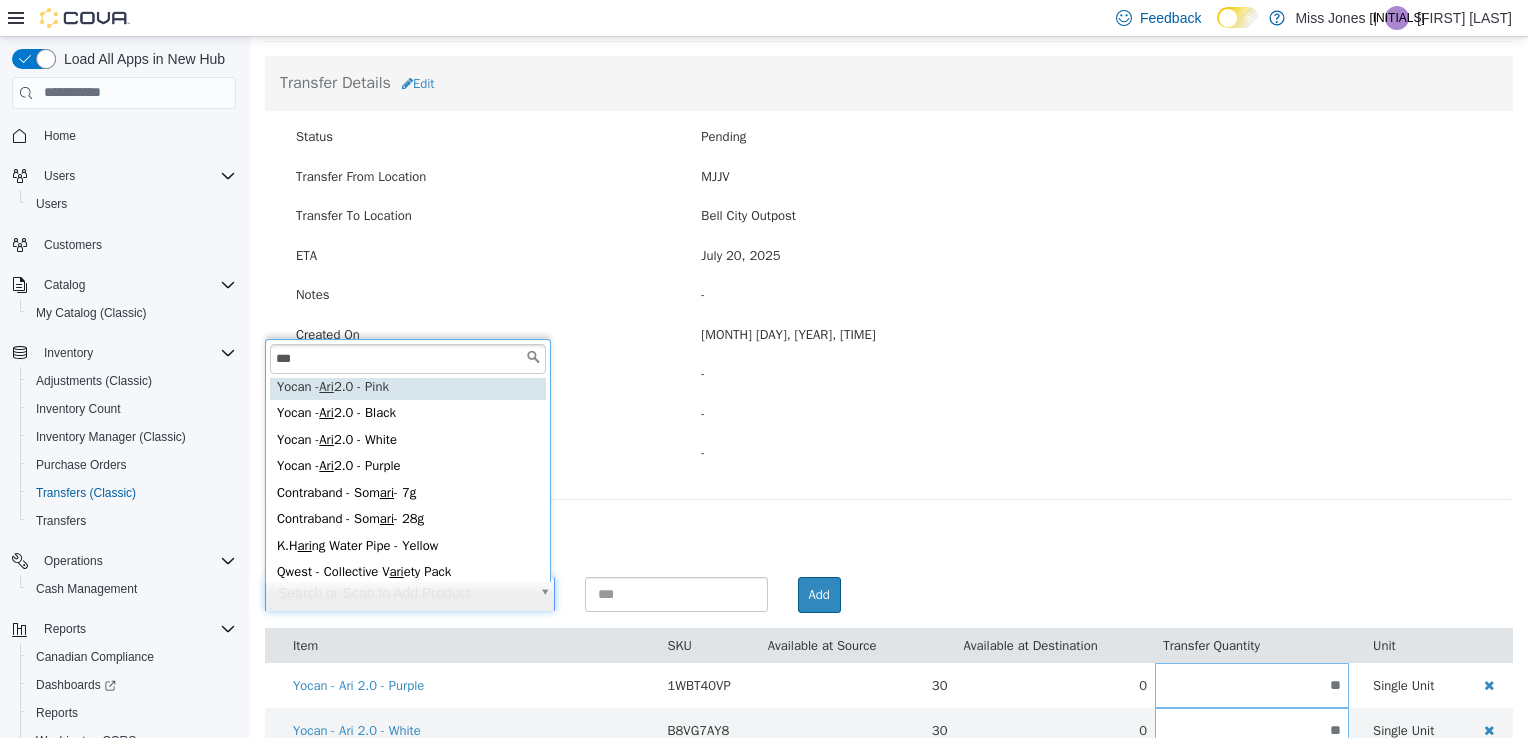 type on "***" 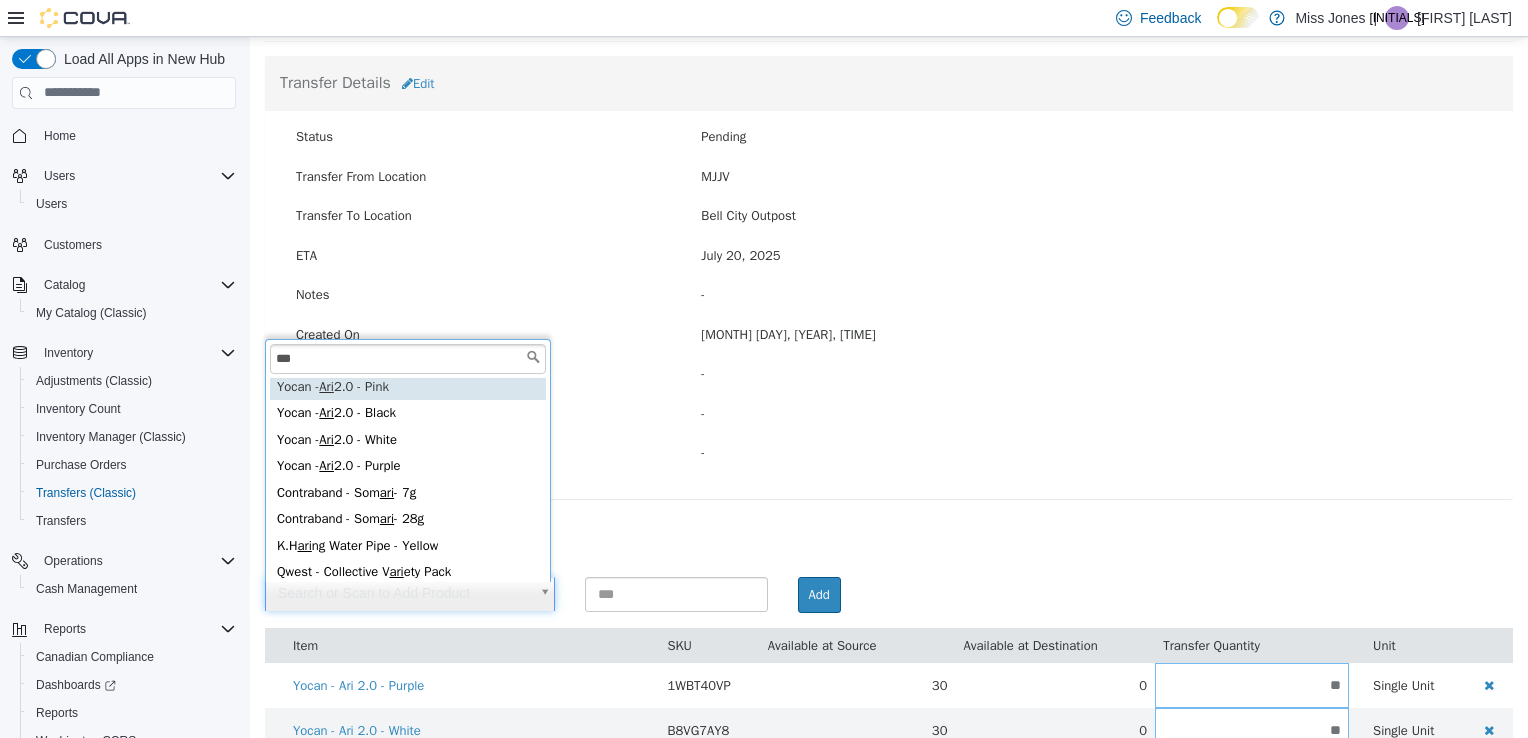type on "**********" 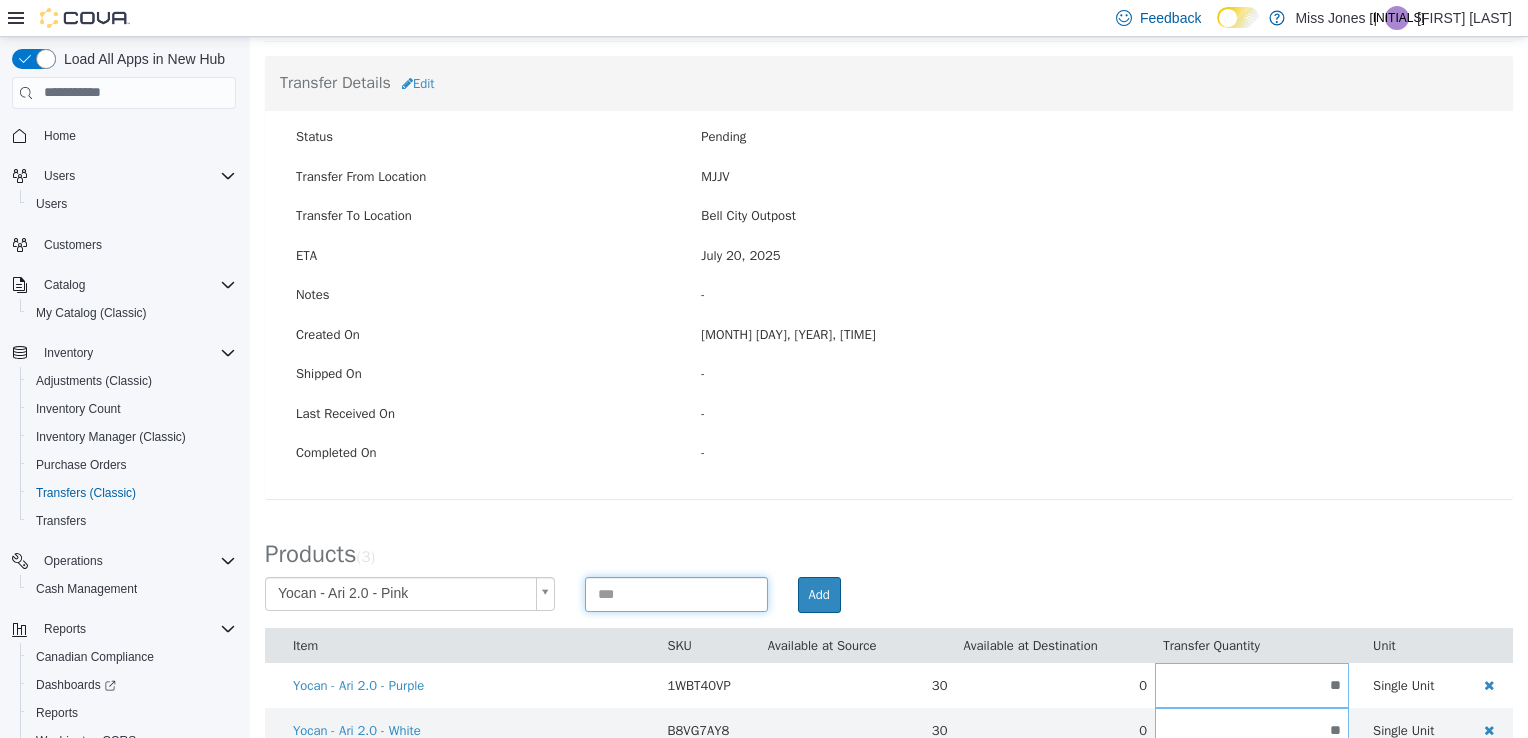 click at bounding box center (676, 593) 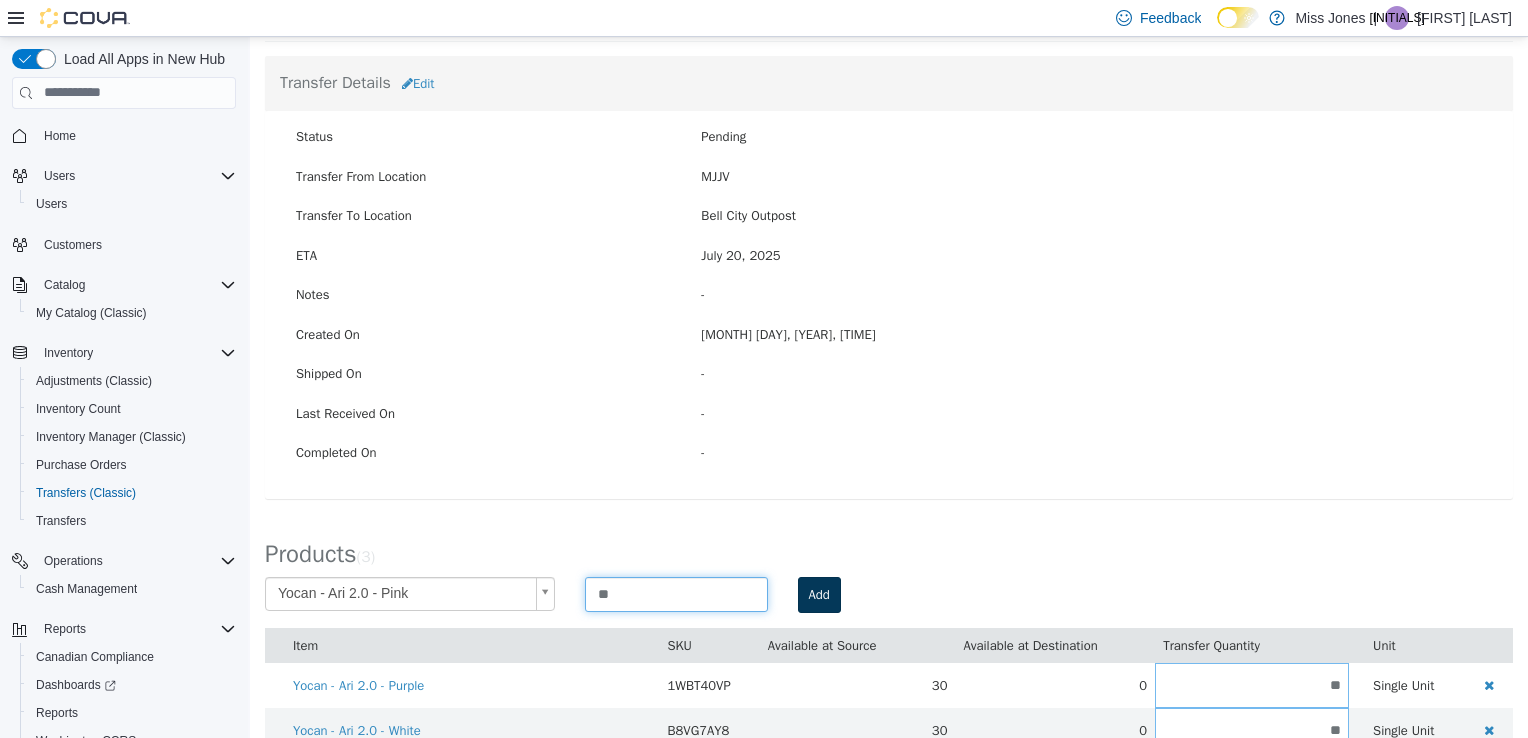 type on "**" 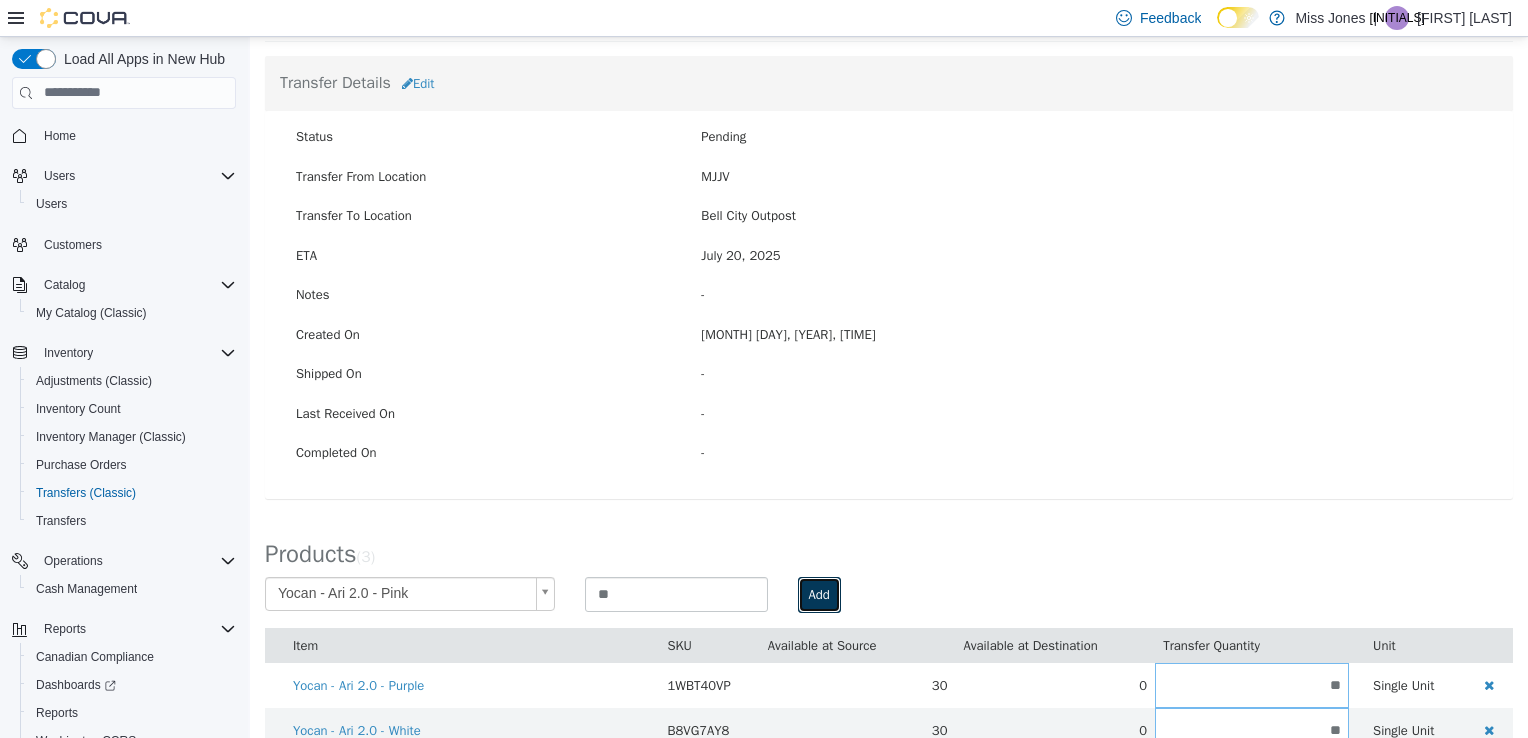 click on "Add" at bounding box center (819, 594) 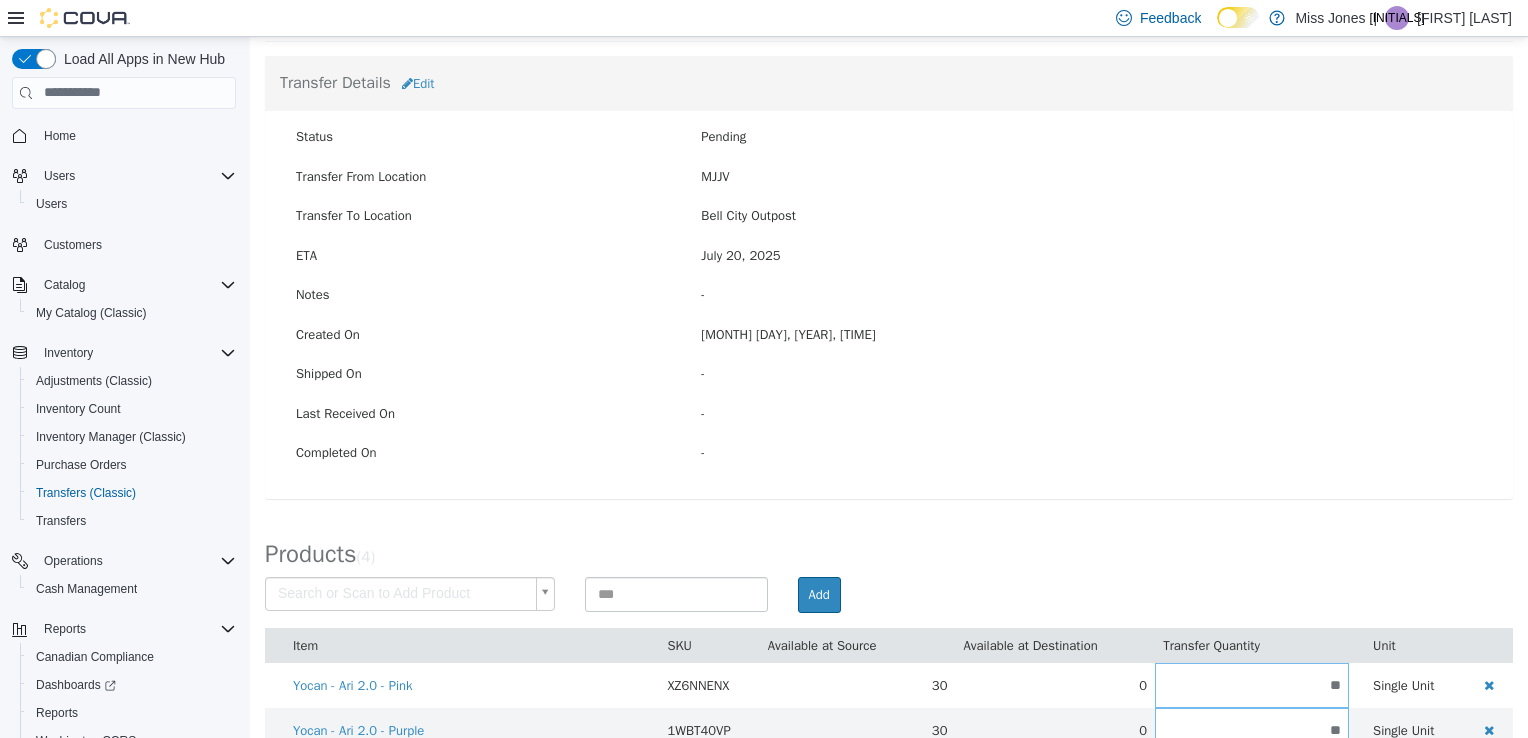 scroll, scrollTop: 238, scrollLeft: 0, axis: vertical 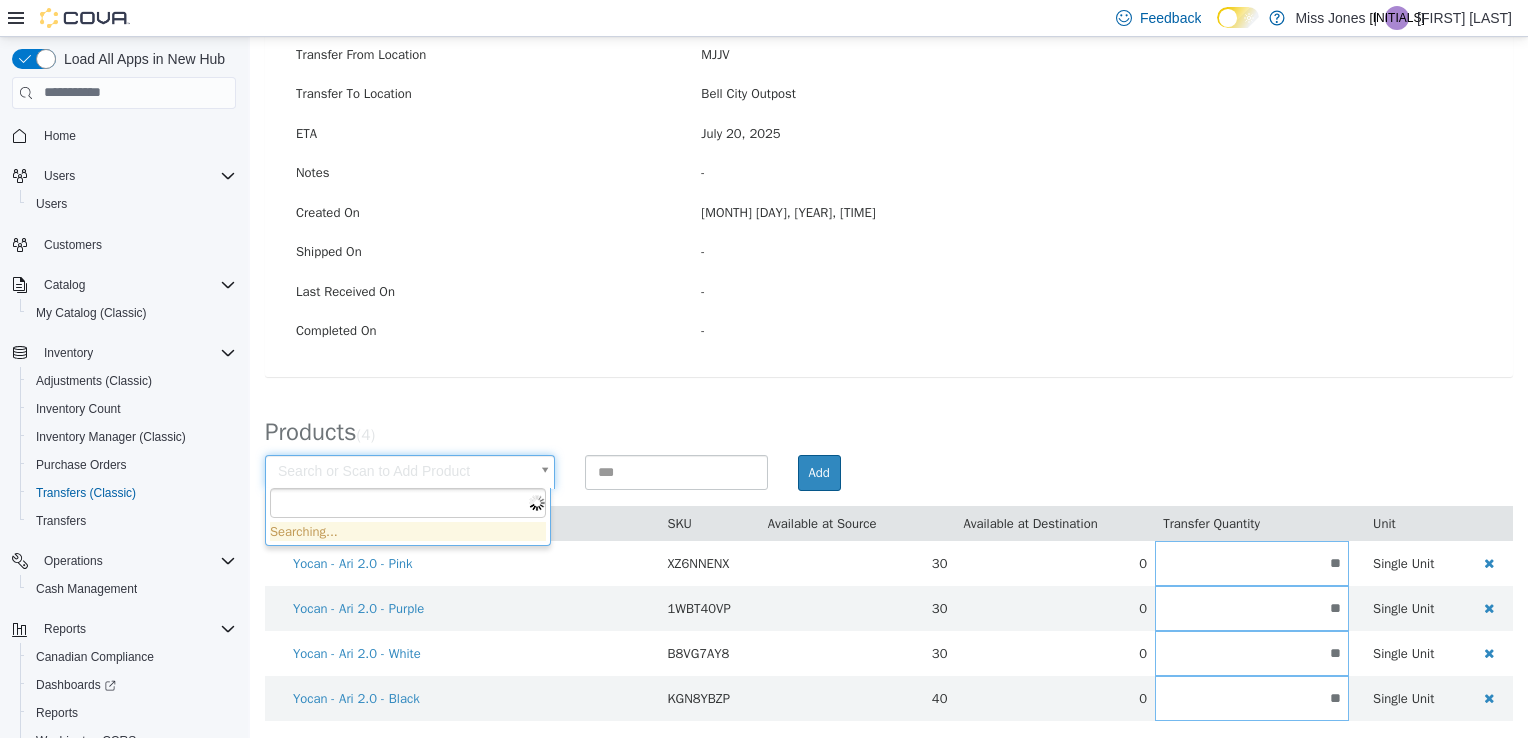click on "×
Save successful.
Transfers
TR70QM-1934
Transfer #TR70QM-1934
Preparing Download...  Tools  PDF Download
Delete
Auto Complete Transfer Ship Transfer
Transfer Details  Edit Status
Pending
Transfer From Location
MJJV
Transfer To Location
Bell City Outpost
ETA [MONTH] [DAY], [YEAR] Notes -
Created On [MONTH] [DAY], [YEAR], [TIME] Shipped On - Last Received On - Completed On - Products  ( 4 )
Search or Scan to Add Product     Add
Item SKU Available at Source Available at Destination Transfer Quantity Unit [BRAND] - [BRAND] - [COLOR] [SKU] [NUMBER]  0  ** Single Unit [BRAND] - [BRAND] - [COLOR] [SKU] [NUMBER]  0  ** Single Unit [BRAND] - [BRAND] - [COLOR] [SKU] [NUMBER]  0  ** Single Unit [BRAND] - [BRAND] - [COLOR] [SKU] [NUMBER]  0  ** Single Unit
Cancel Apply" at bounding box center [889, 269] 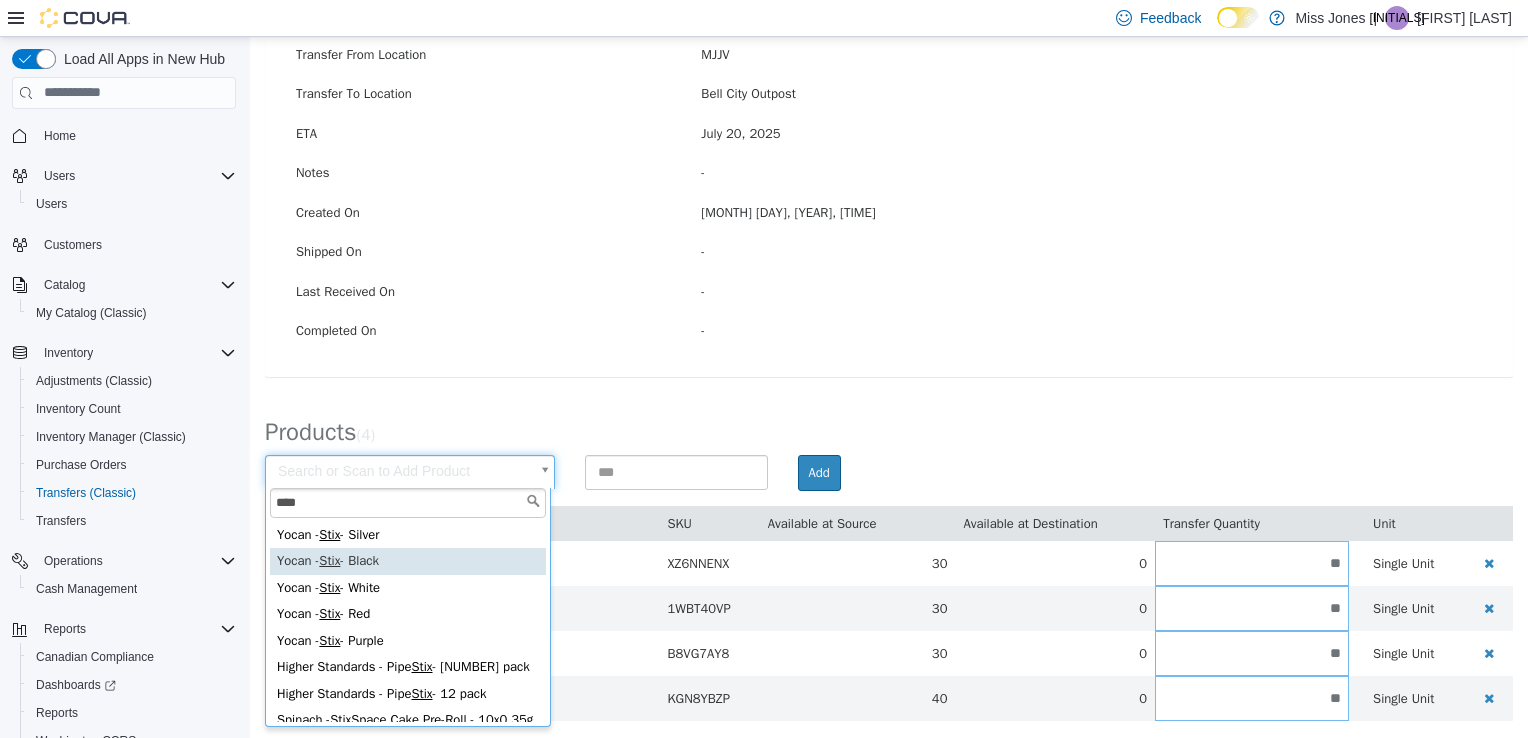 type on "****" 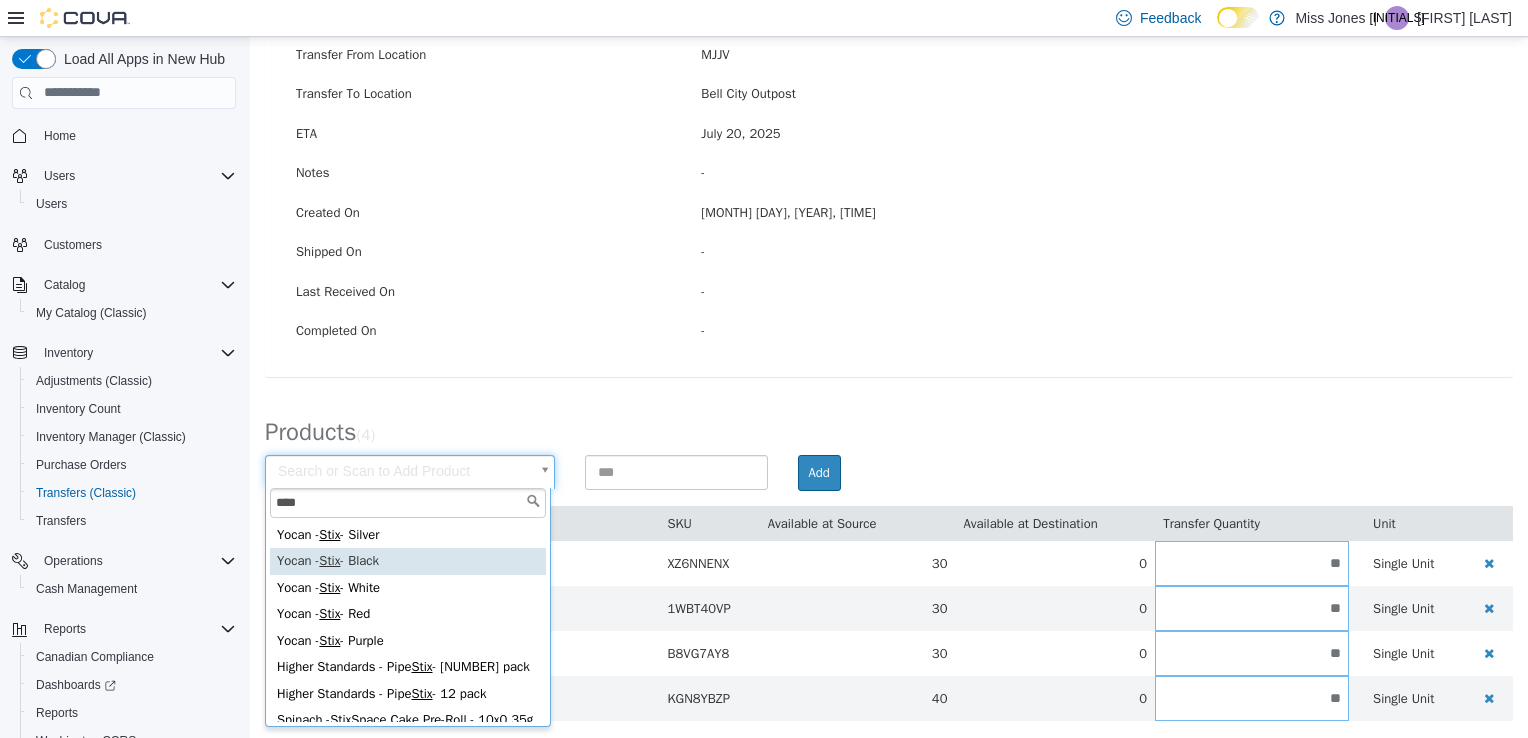 type on "**********" 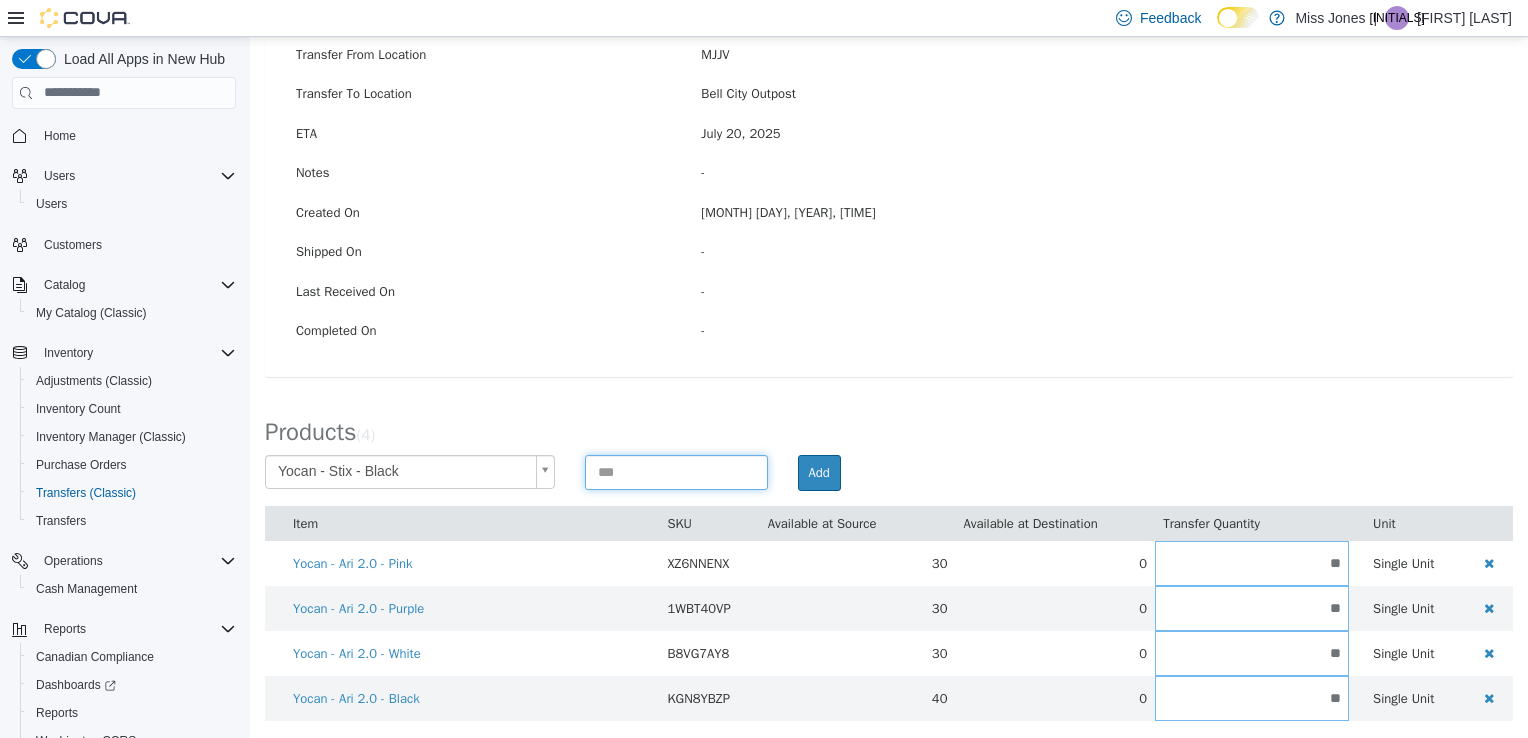 click at bounding box center (676, 471) 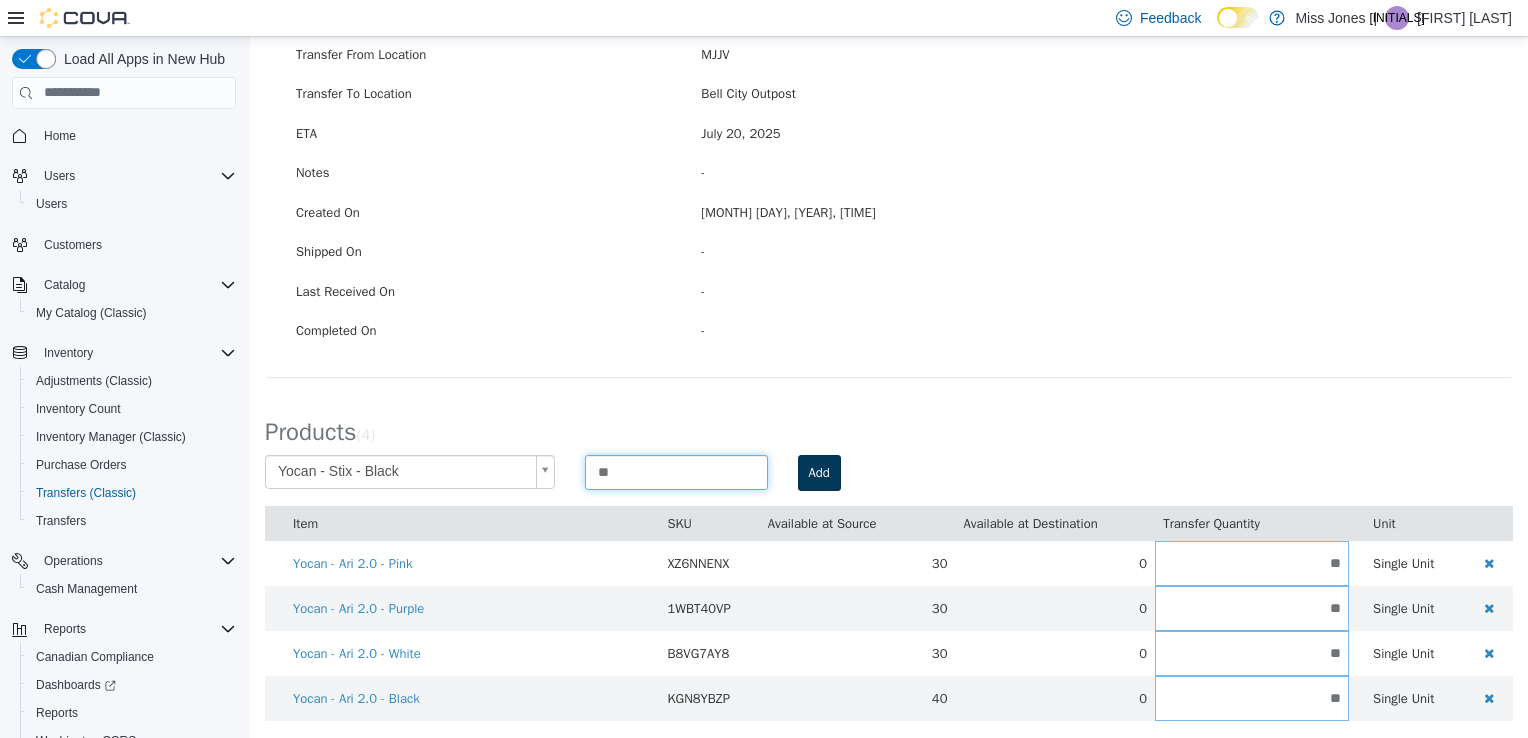 type on "**" 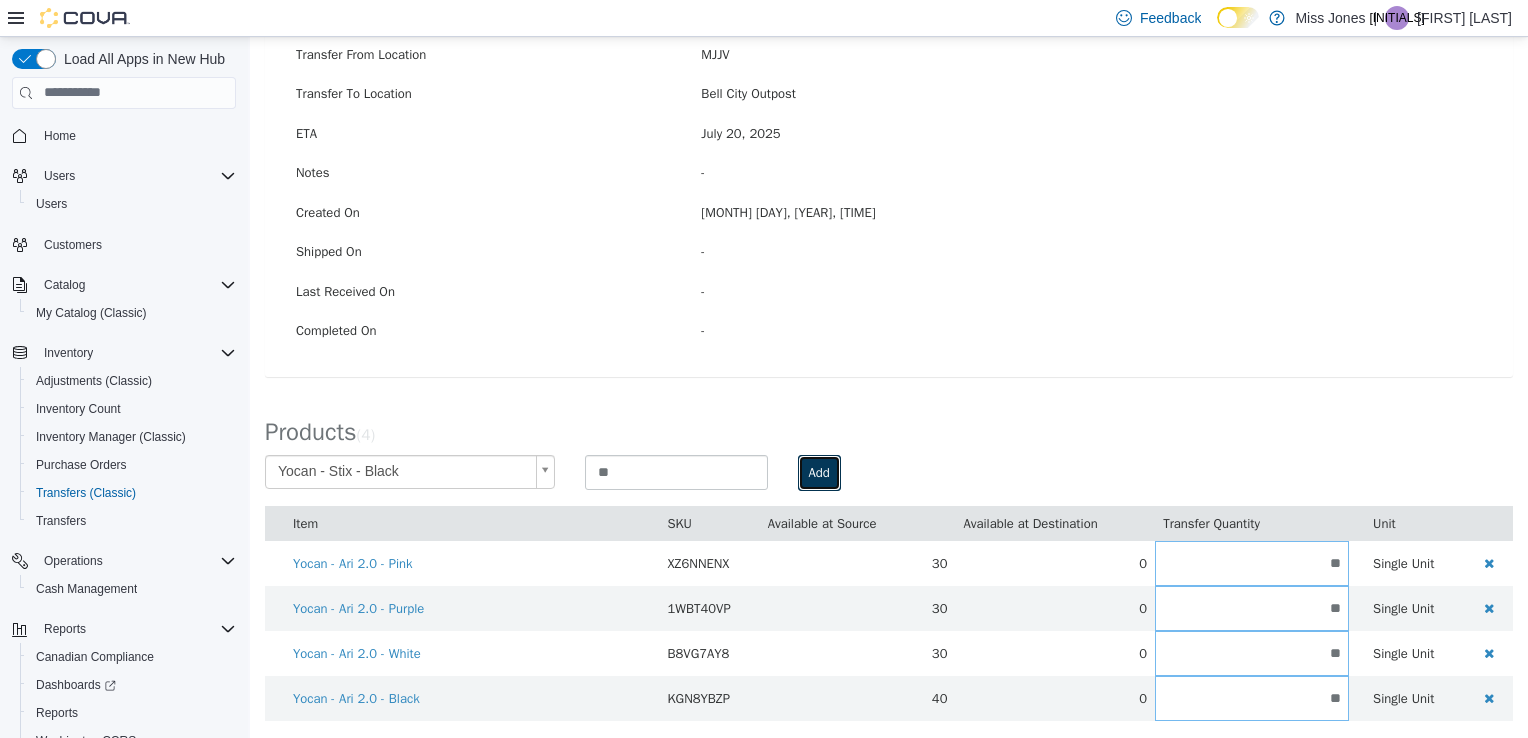 click on "Add" at bounding box center (819, 472) 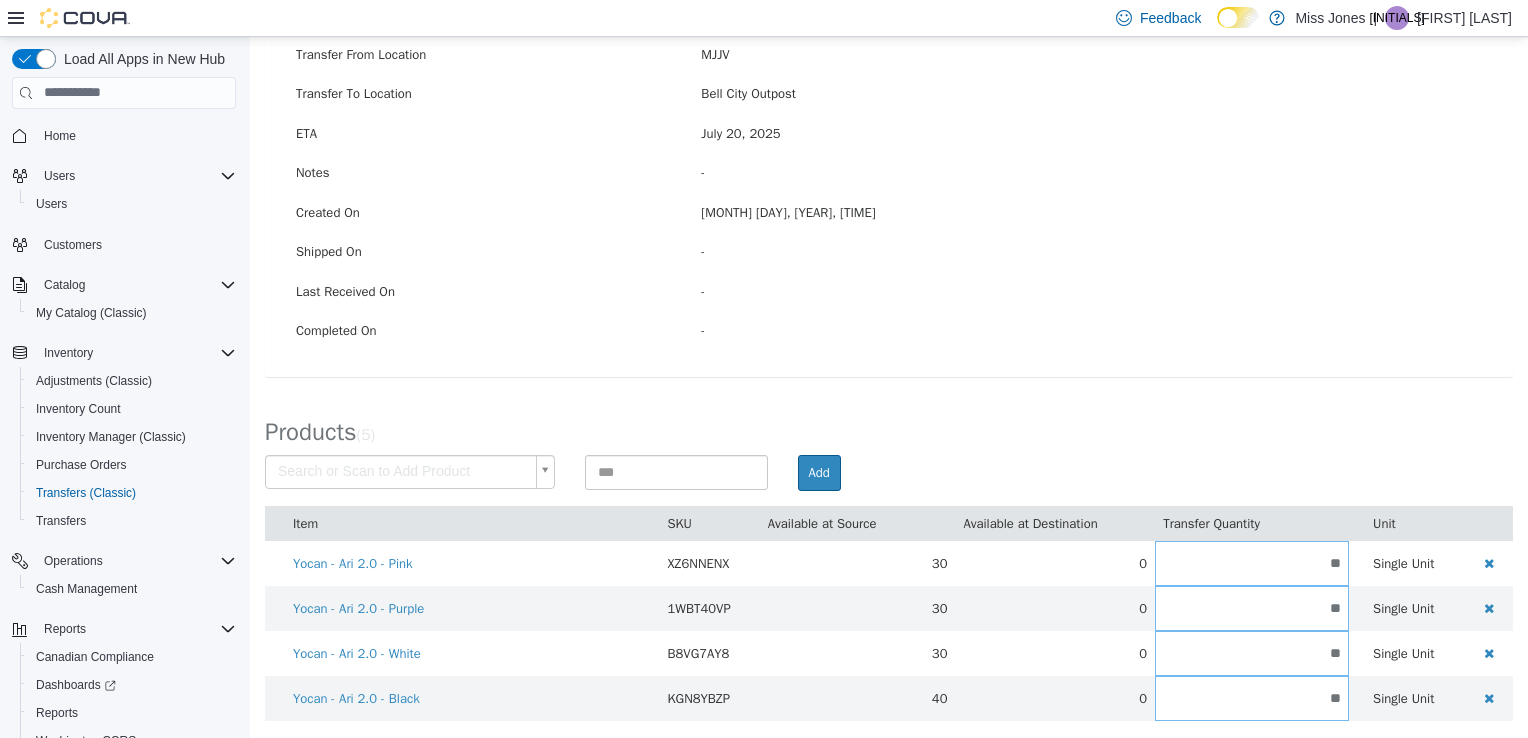 click on "×
Save successful.
Transfers
TR70QM-1934
Transfer #TR70QM-1934
Preparing Download...  Tools  PDF Download
Delete
Auto Complete Transfer Ship Transfer
Transfer Details  Edit Status
Pending
Transfer From Location
MJJV
Transfer To Location
Bell City Outpost
ETA [MONTH] [DAY], [YEAR] Notes -
Created On [MONTH] [DAY], [YEAR], [TIME] Shipped On - Last Received On - Completed On - Products  ( 5 )
Search or Scan to Add Product                             Add
Item SKU Available at Source Available at Destination Transfer Quantity Unit [BRAND] - [BRAND] - [COLOR] [SKU] [NUMBER]  0  ** Single Unit [BRAND] - [BRAND] - [COLOR] [SKU] [NUMBER]  0  ** Single Unit [BRAND] - [BRAND] - [COLOR] [SKU] [NUMBER]  0  ** Single Unit [BRAND] - [BRAND] - [COLOR] [SKU] [NUMBER]  0  ** Single Unit
Cancel Apply" at bounding box center [889, 269] 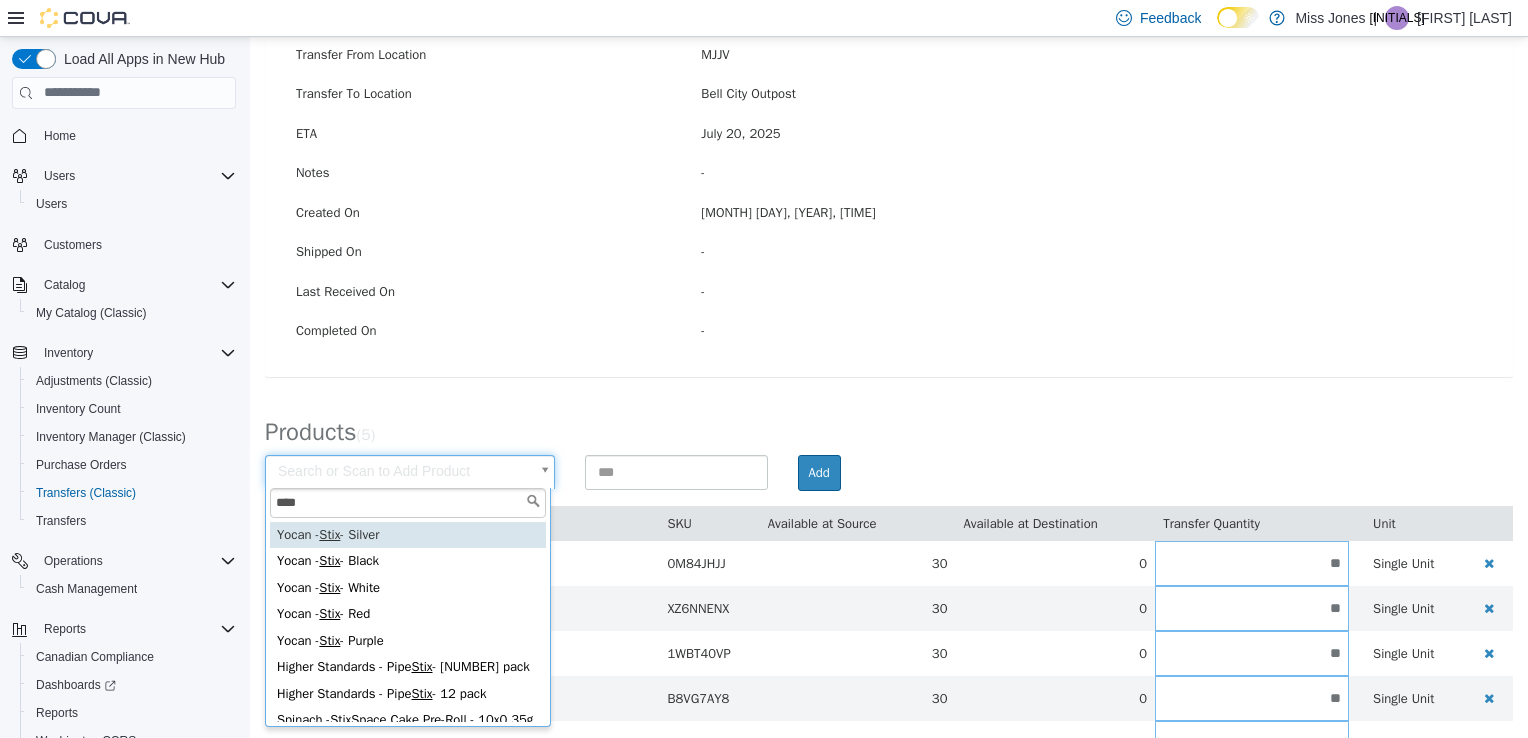 type on "****" 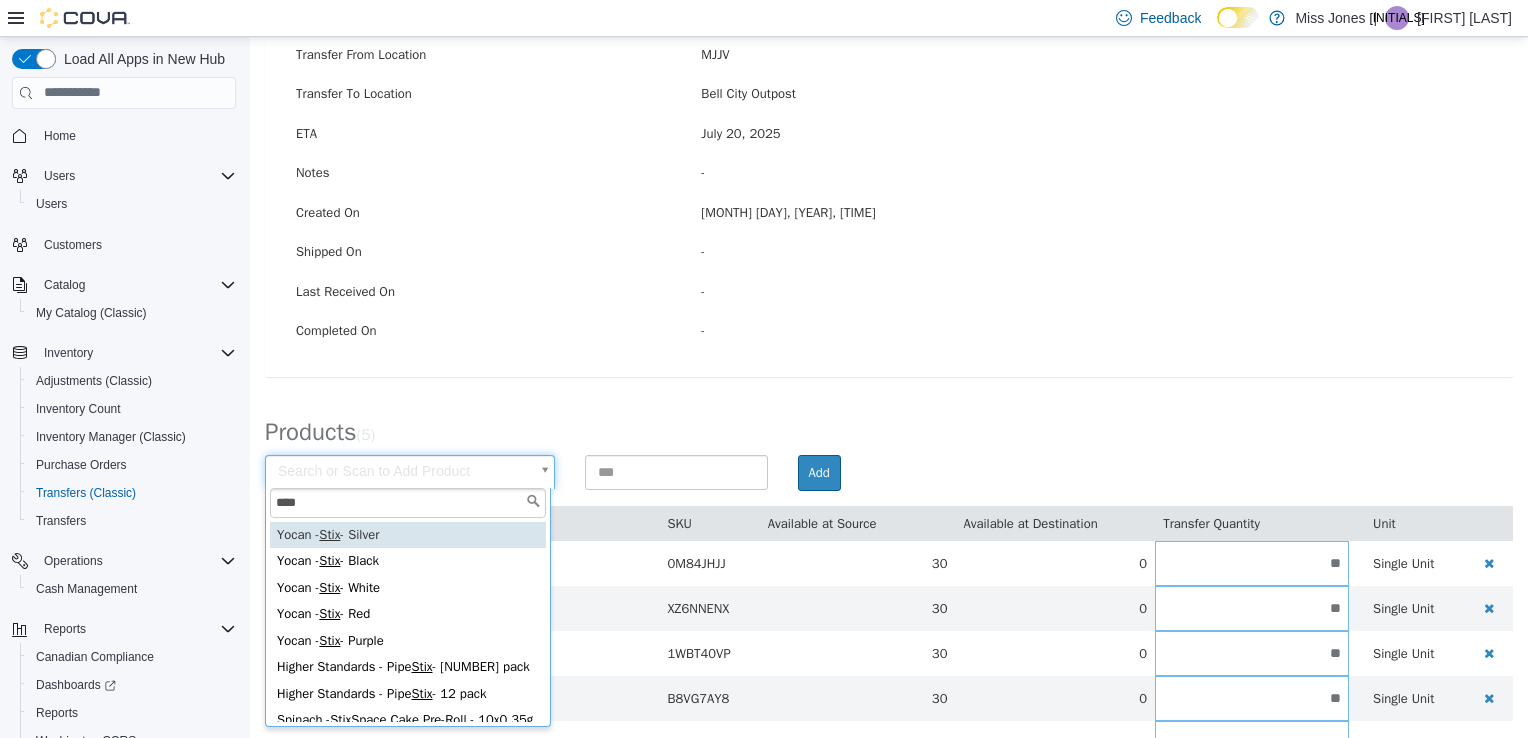 type on "**********" 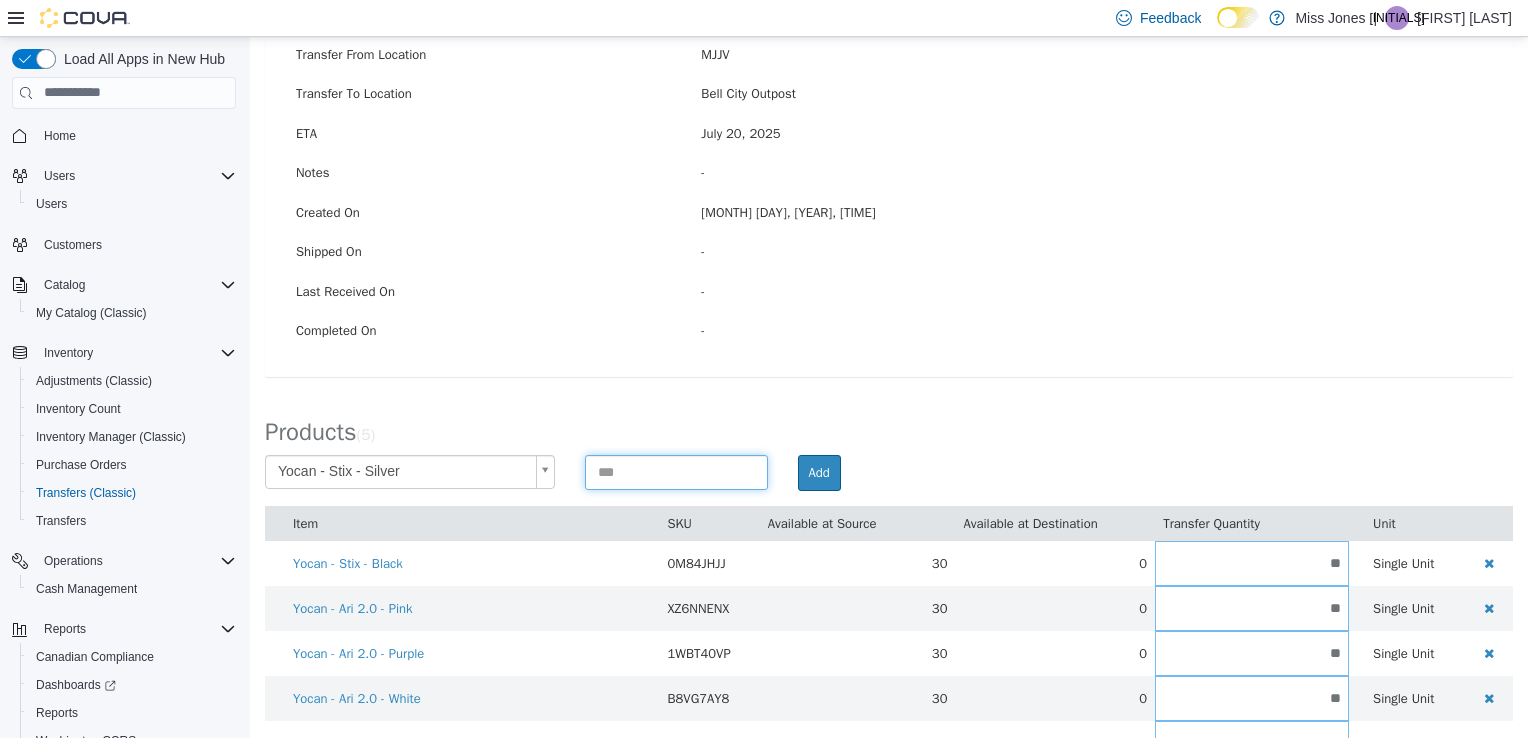 click at bounding box center [676, 471] 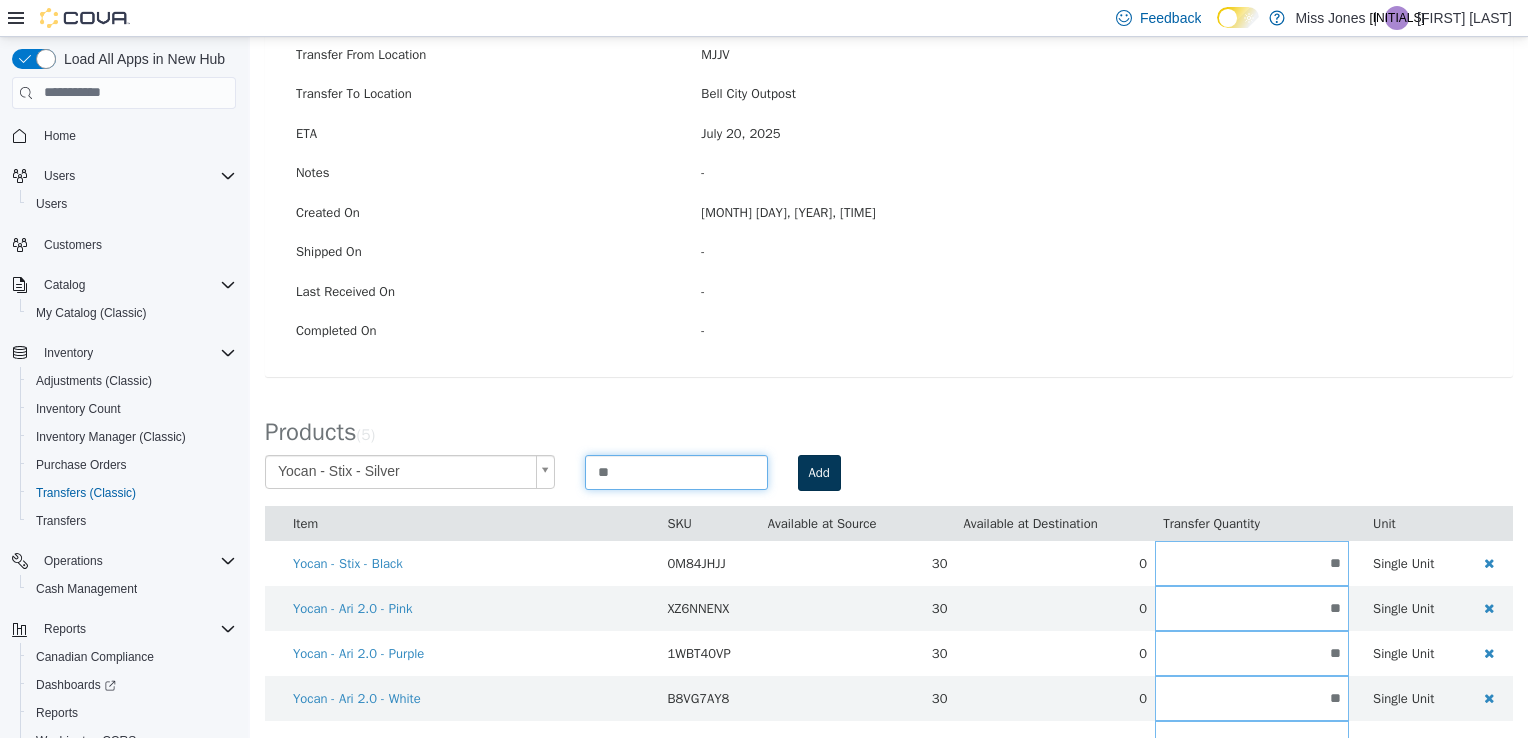 type on "**" 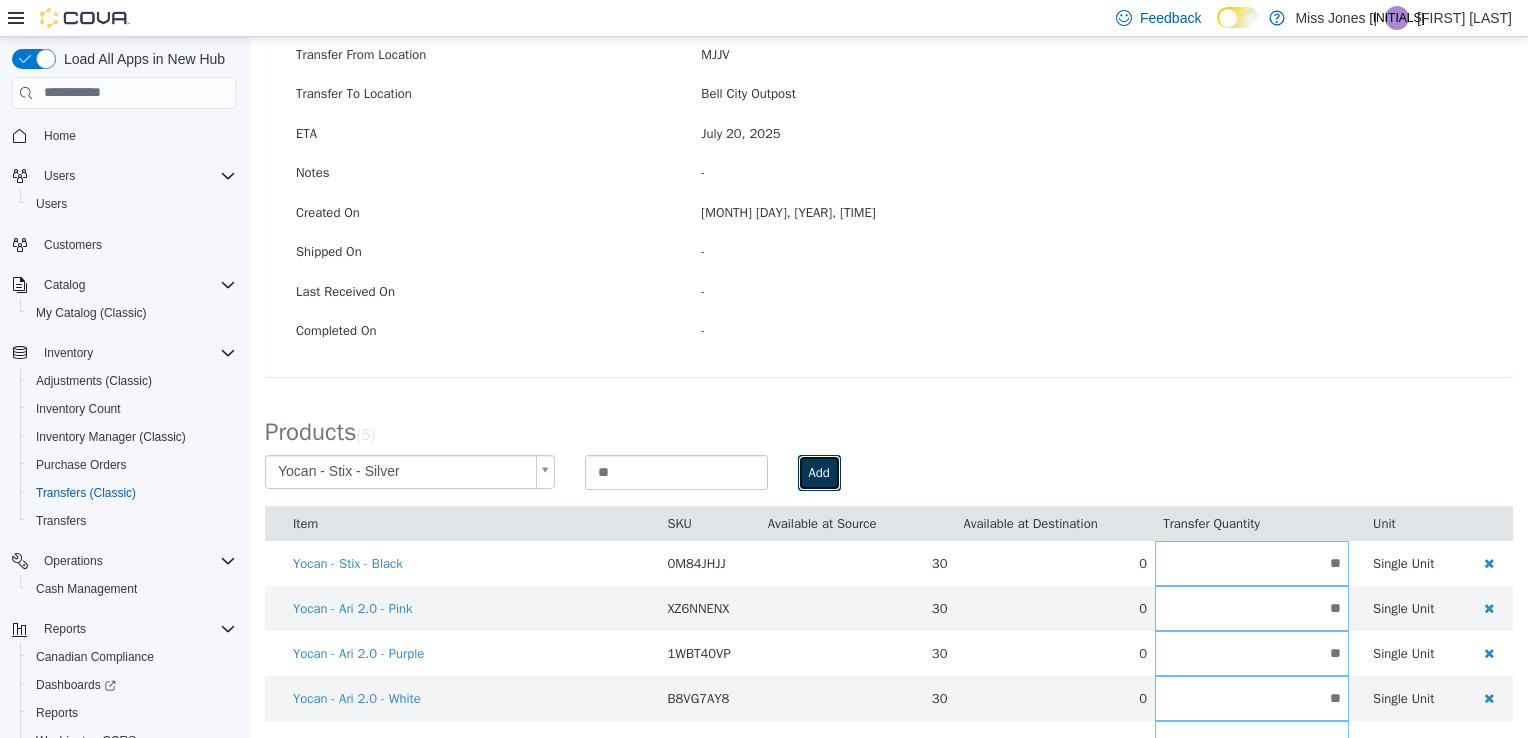 click on "Add" at bounding box center (819, 472) 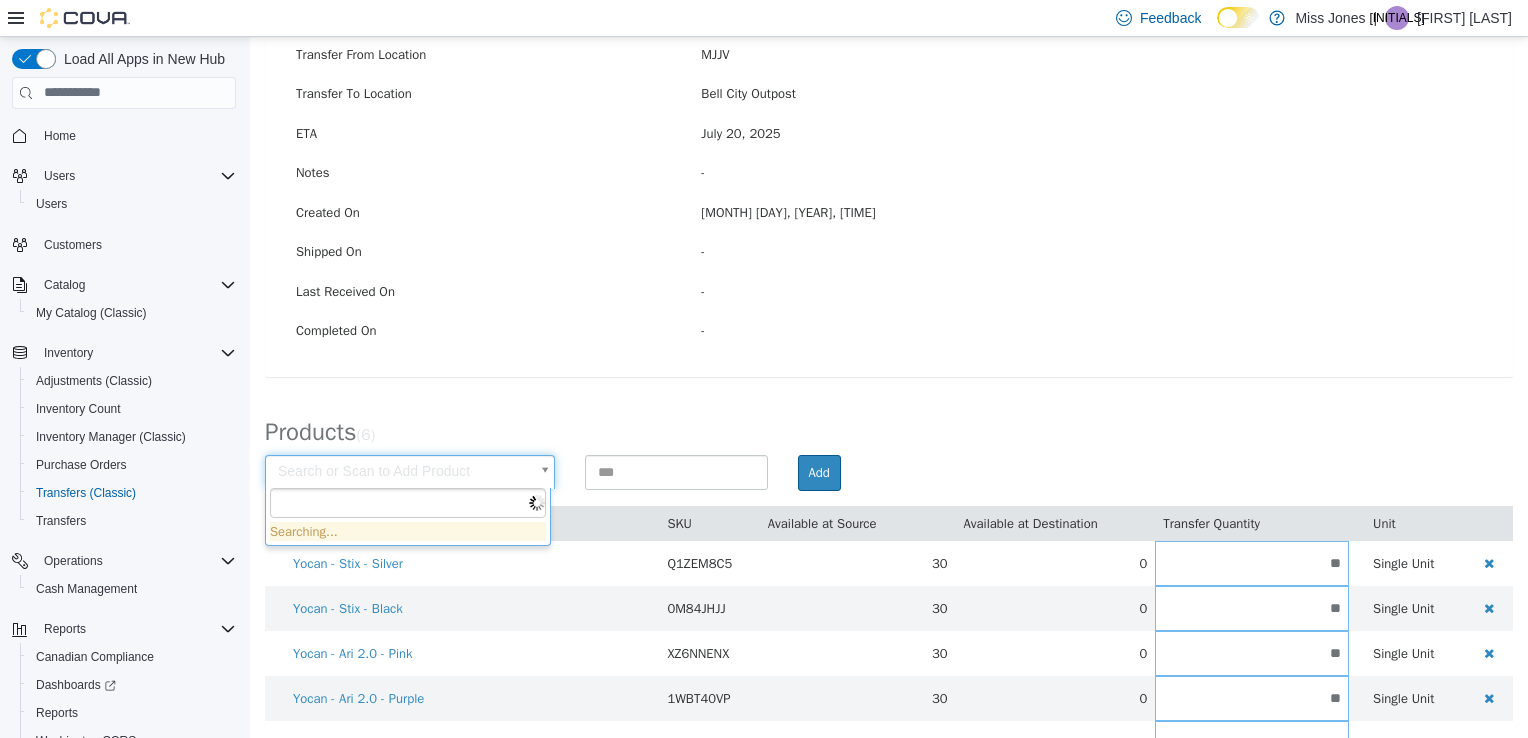 click on "×
Save successful.
Transfers
TR70QM-1934
Transfer #TR70QM-1934
Preparing Download...  Tools  PDF Download
Delete
Auto Complete Transfer Ship Transfer
Transfer Details  Edit Status
Pending
Transfer From Location
MJJV
Transfer To Location
[CITY] Outpost
ETA [DATE] [TIME] Notes -
Created On [DATE], [TIME] Shipped On - Last Received On - Completed On - Products  ( 6 )
Search or Scan to Add Product     Add
Item SKU Available at Source Available at Destination Transfer Quantity Unit Yocan - Stix - Silver Q1ZEM8C5 30  0  ** Single Unit Yocan - Stix - Black 0M84JHJJ 30  0  ** Single Unit Yocan - Ari 2.0 - Pink XZ6NNENX 30  0  ** Single Unit Yocan - Ari 2.0 - Purple 1WBT40VP 30  0  ** Single Unit Yocan - Ari 2.0 - White B8VG7AY8 30  0  ** Single Unit Yocan - Ari 2.0 - Black KGN8YBZP 40  0  ** Single Unit
Cancel Apply" at bounding box center (889, 314) 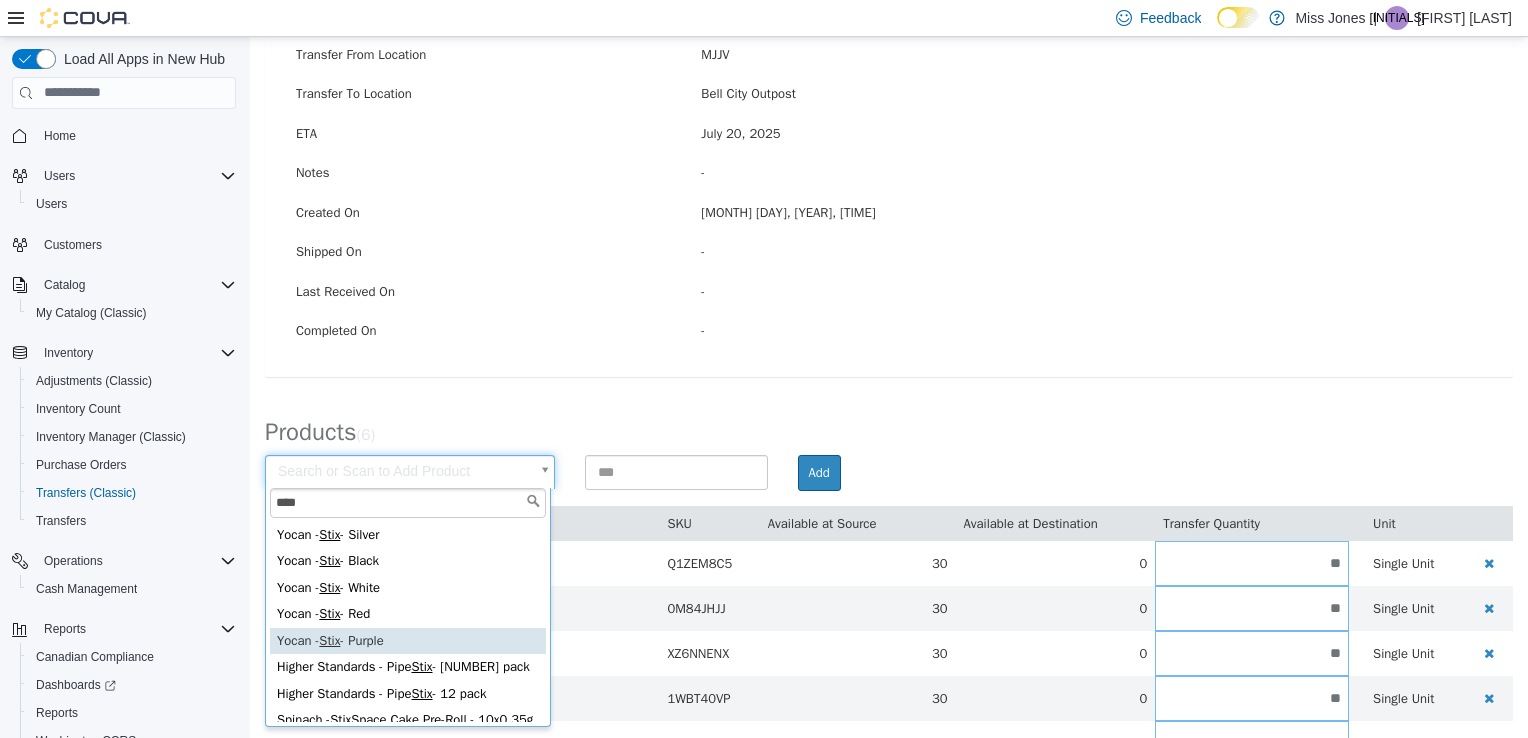 type on "****" 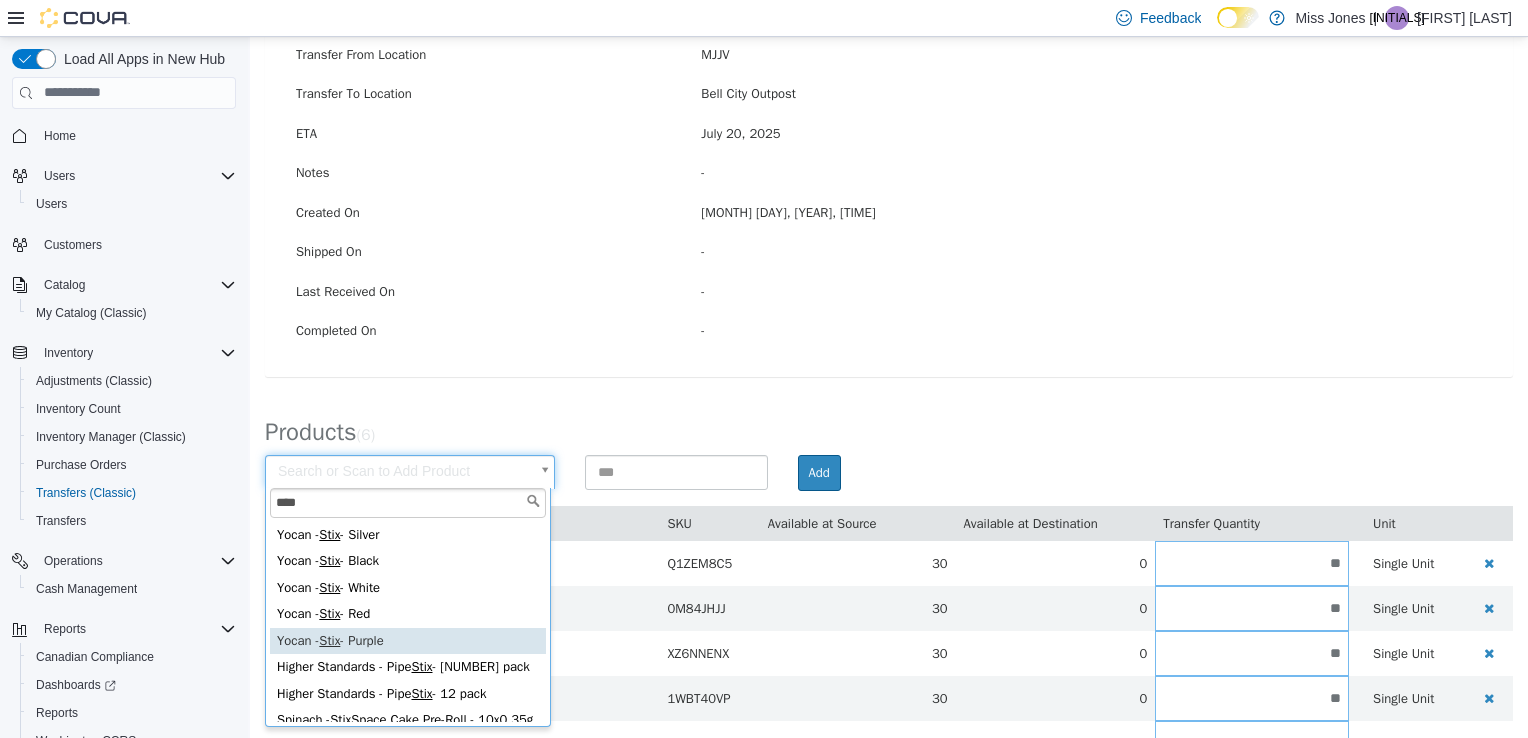 type on "**********" 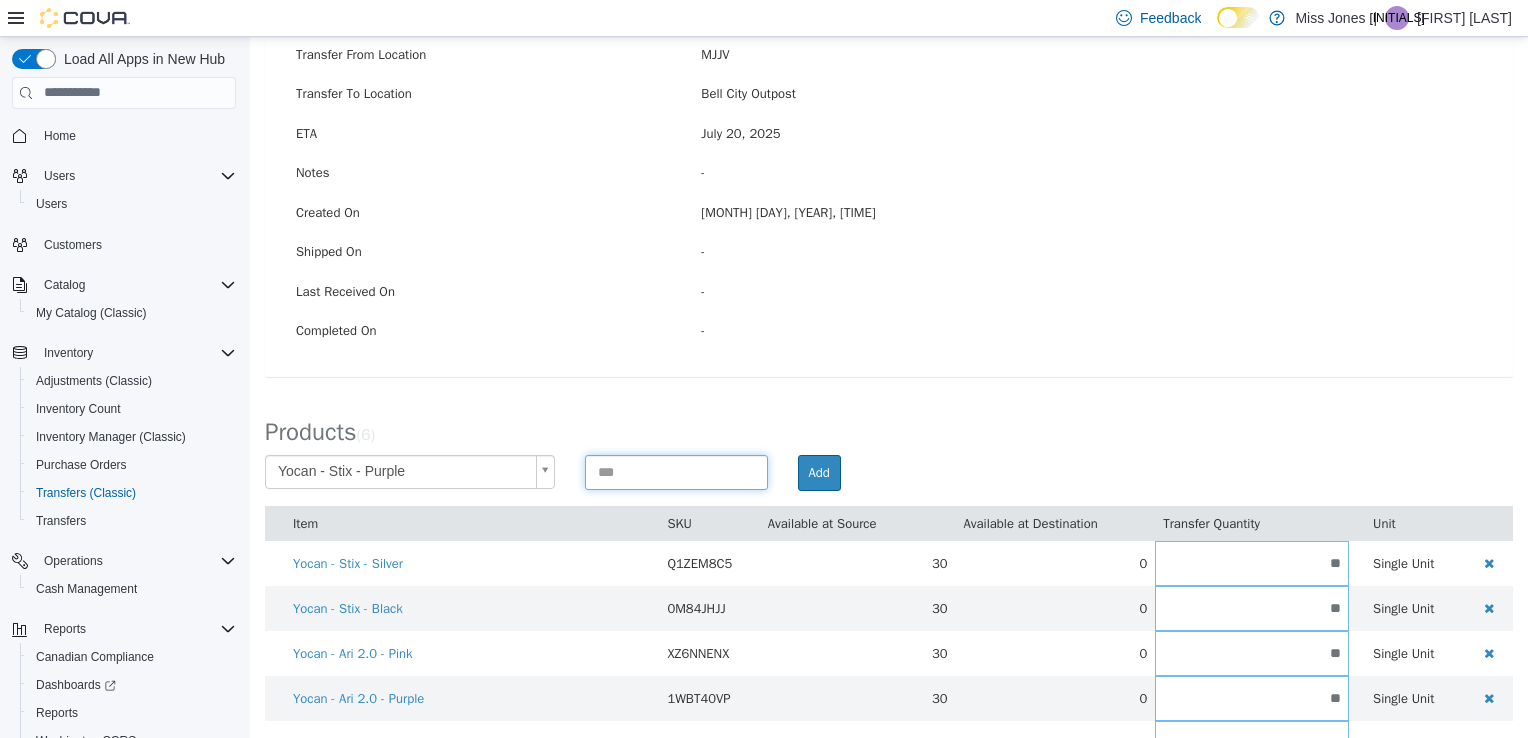 click at bounding box center [676, 471] 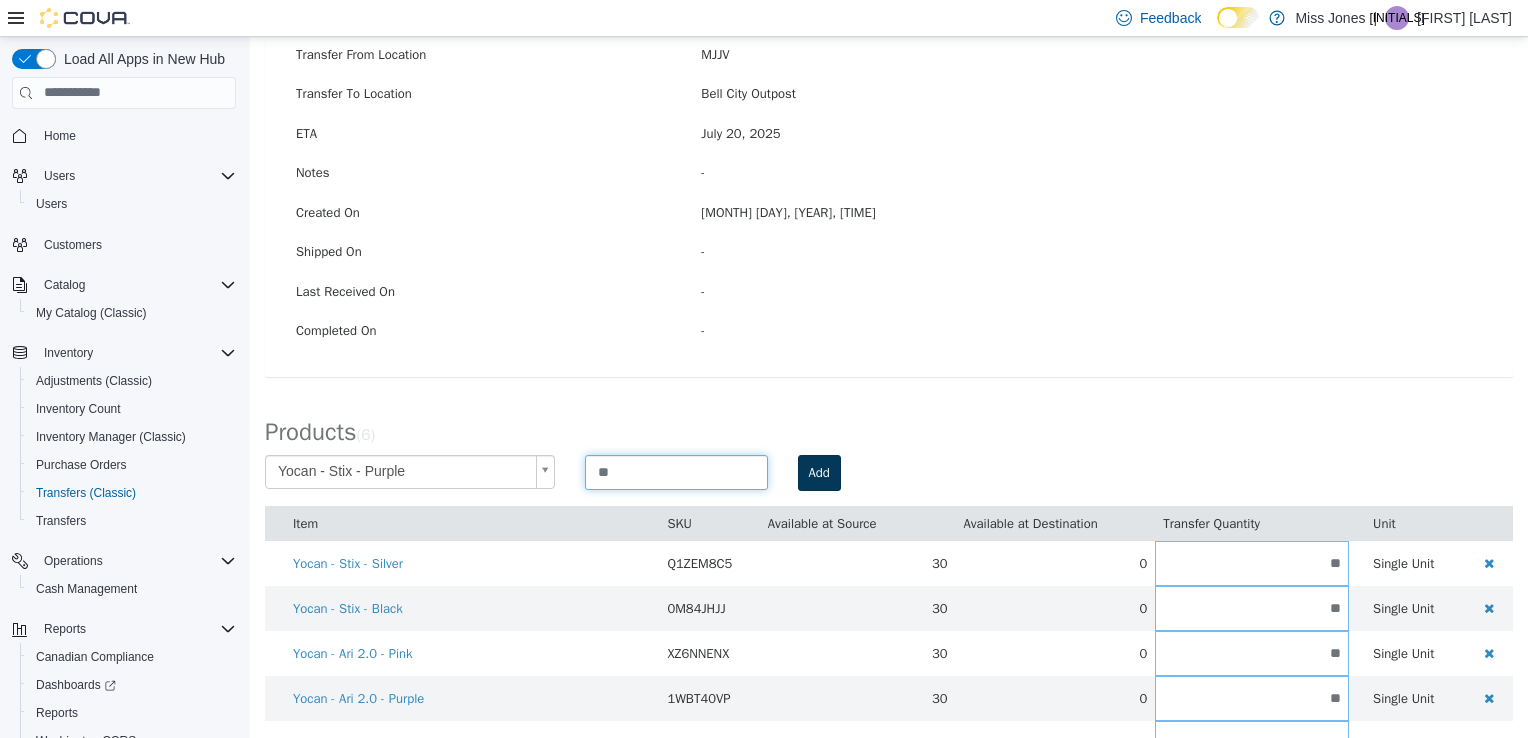 type on "**" 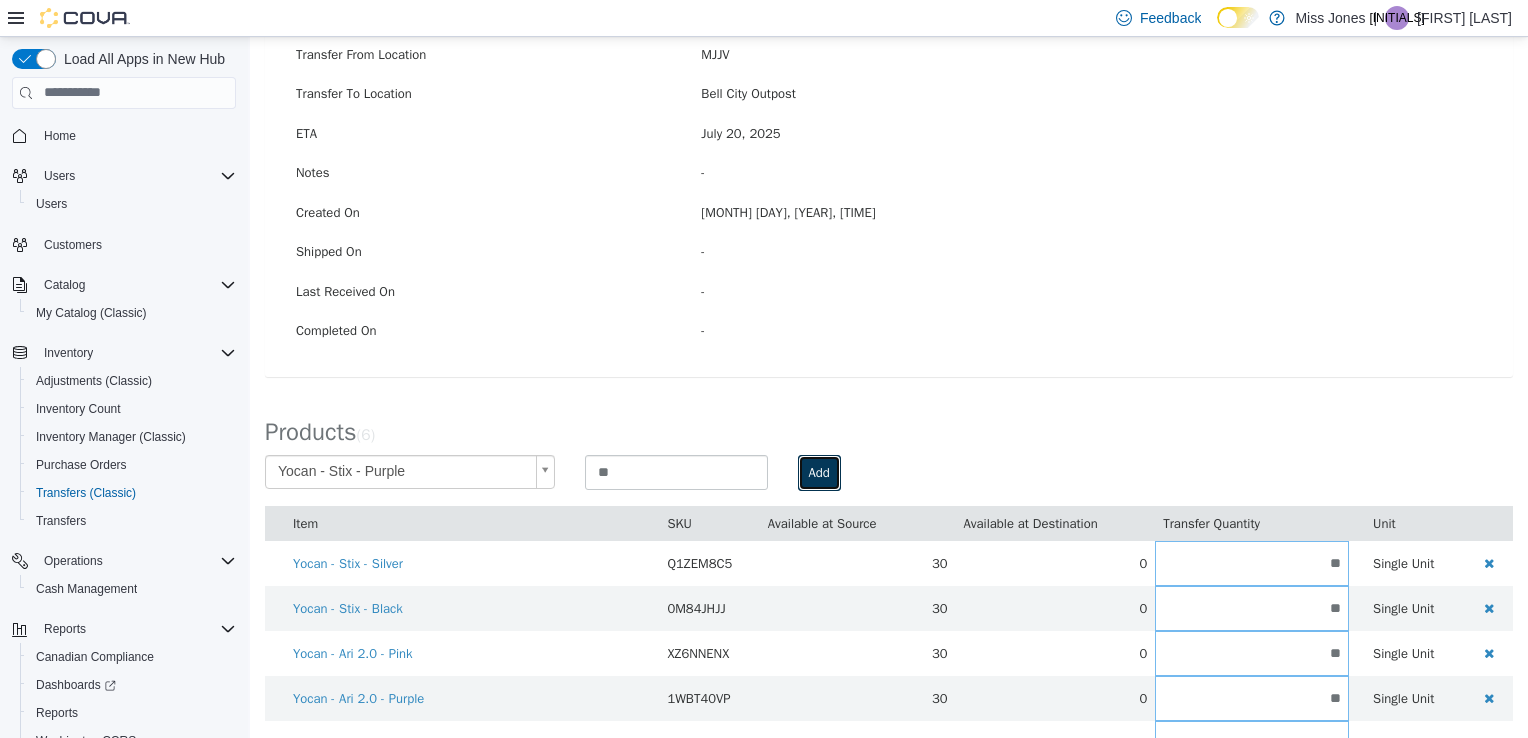 click on "Add" at bounding box center [819, 472] 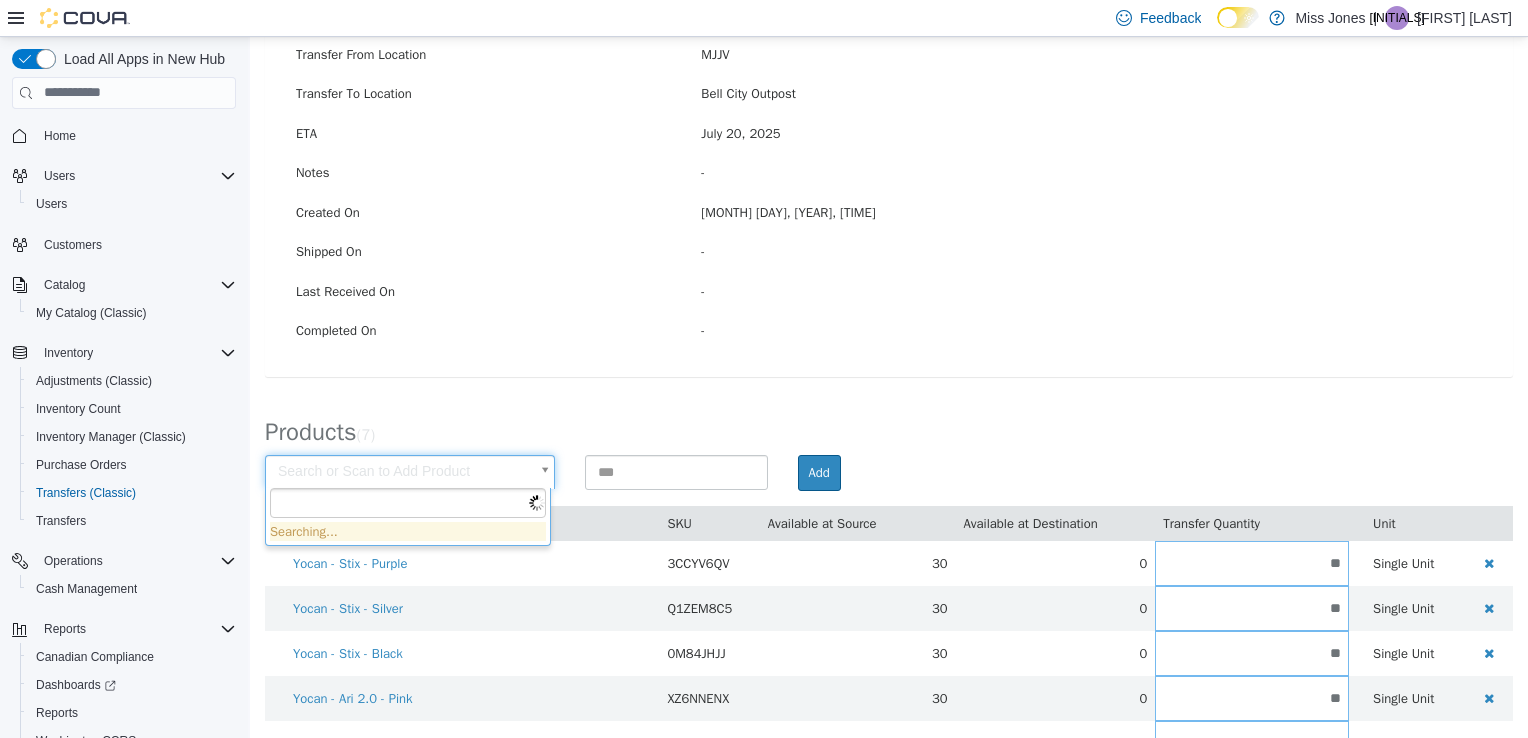 click on "×
Save successful.
Transfers
TR70QM-1934
Transfer #TR70QM-1934
Preparing Download...  Tools  PDF Download
Delete
Auto Complete Transfer Ship Transfer
Transfer Details  Edit Status
Pending
Transfer From Location
MJJV
Transfer To Location
Bell City Outpost
ETA [MONTH] [DAY], [YEAR] Notes -
Created On [MONTH] [DAY], [YEAR], [TIME] Shipped On - Last Received On - Completed On - Products  ( 7 )
Search or Scan to Add Product     Add
Item SKU Available at Source Available at Destination Transfer Quantity Unit [BRAND] - [BRAND] [SKU] [NUMBER]  0  ** Single Unit [BRAND] - [BRAND] [SKU] [NUMBER]  0  ** Single Unit [BRAND] - [BRAND] [SKU] [NUMBER]  0  ** Single Unit [BRAND] - [BRAND] - [COLOR] [SKU] [NUMBER]  0  ** Single Unit [BRAND] - [BRAND] - [COLOR] [SKU] [NUMBER]  0  ** Single Unit [BRAND] - [BRAND] - [COLOR] [SKU] [NUMBER]  0  ** Single Unit [BRAND] - [BRAND] - [COLOR] [SKU] [NUMBER]  0  ** Single Unit
Cancel Apply" at bounding box center (889, 337) 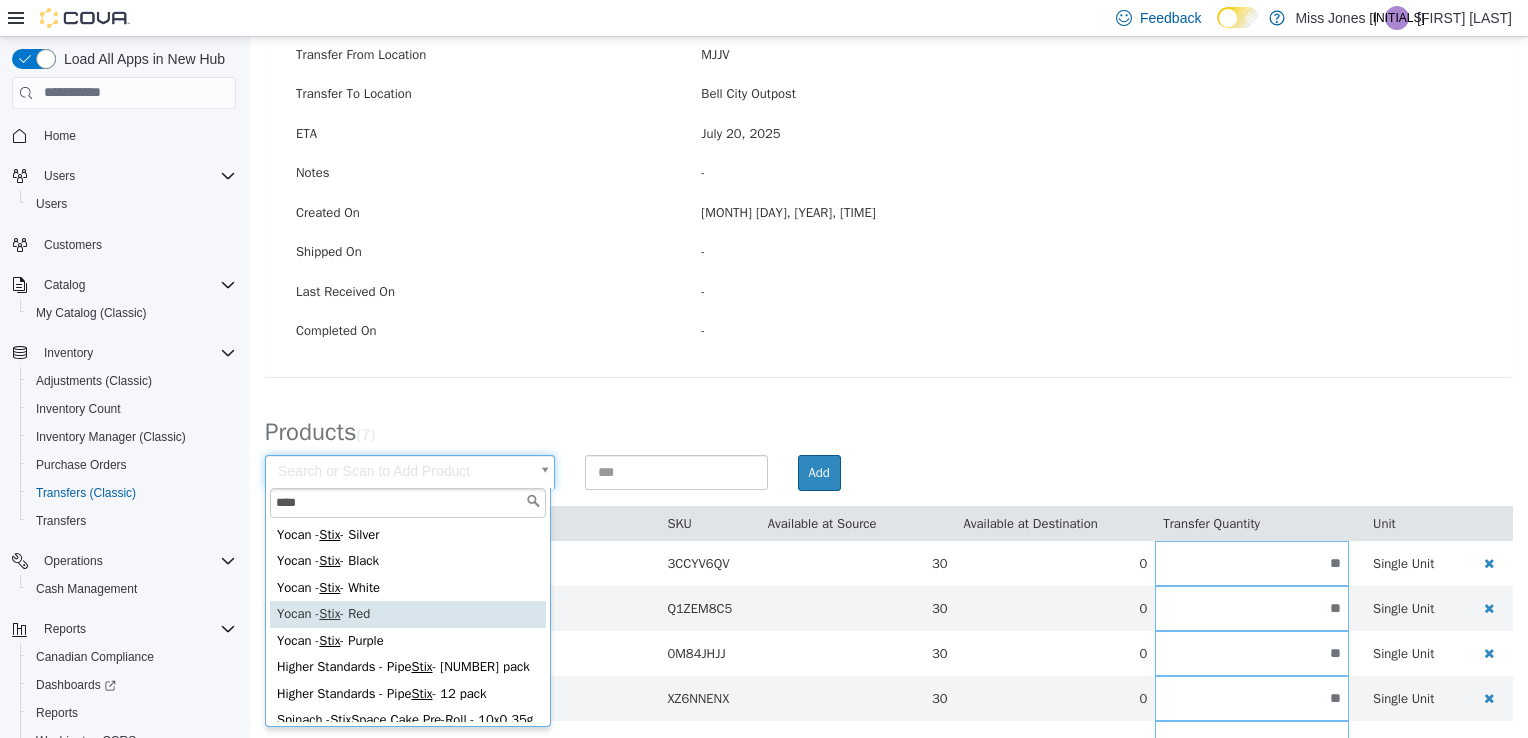 type on "****" 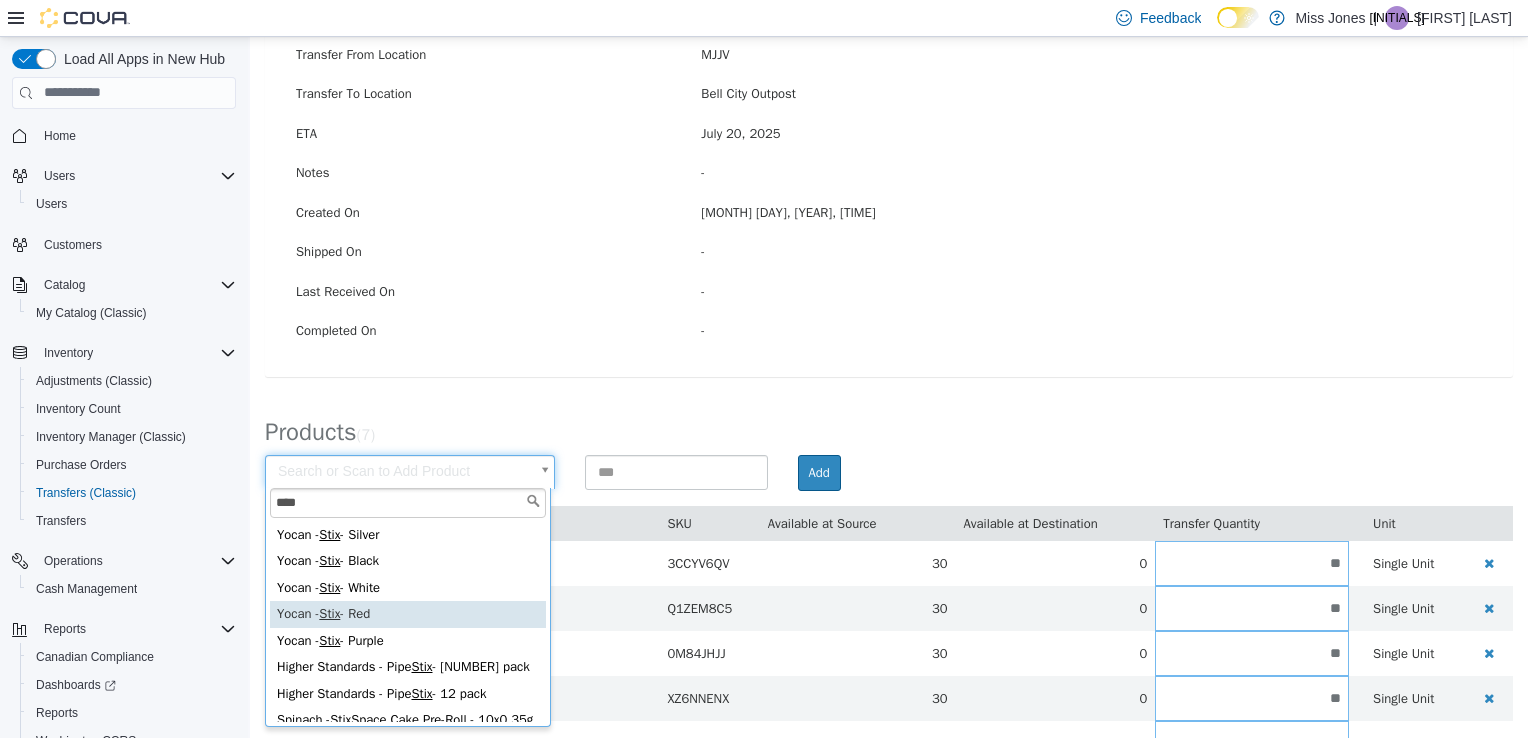 type on "**********" 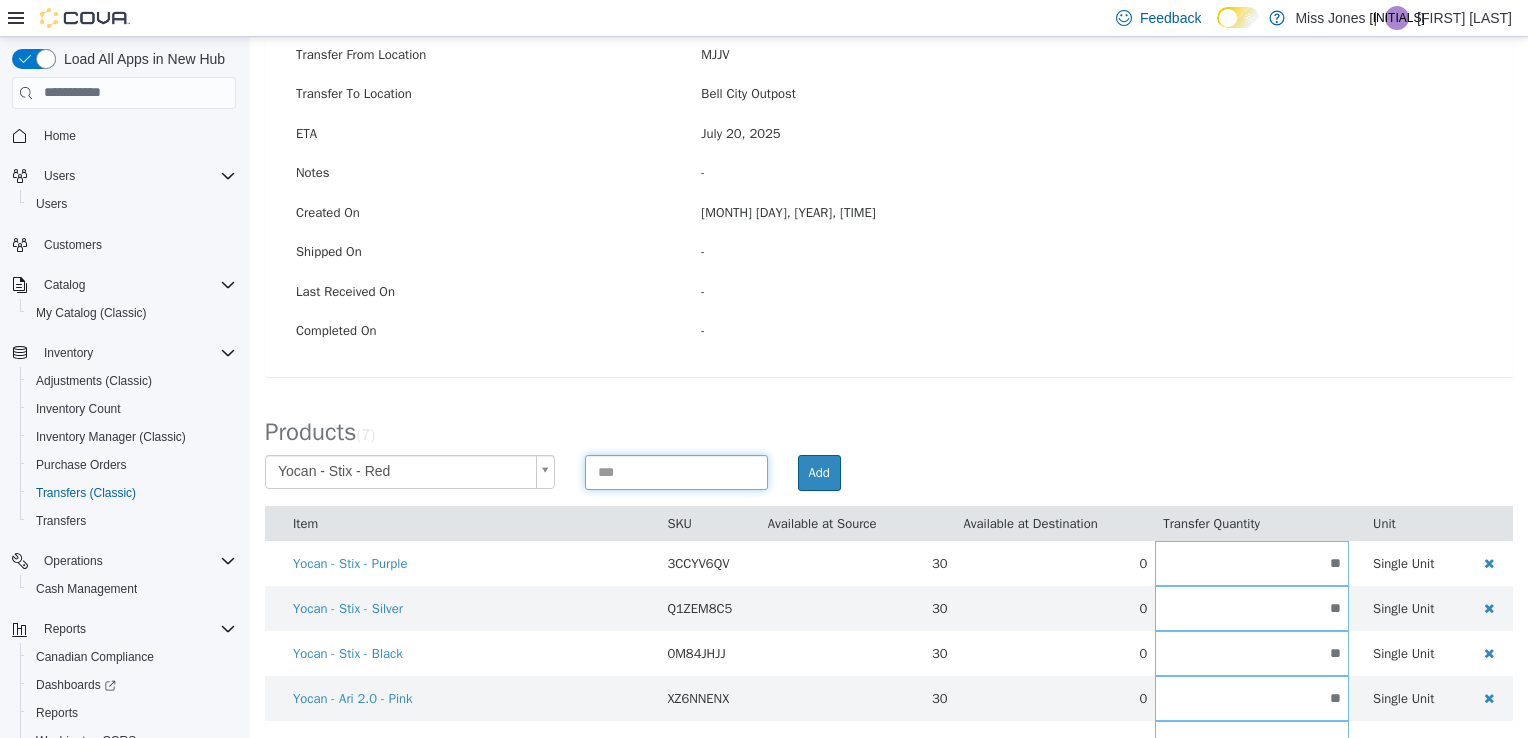 click at bounding box center [676, 471] 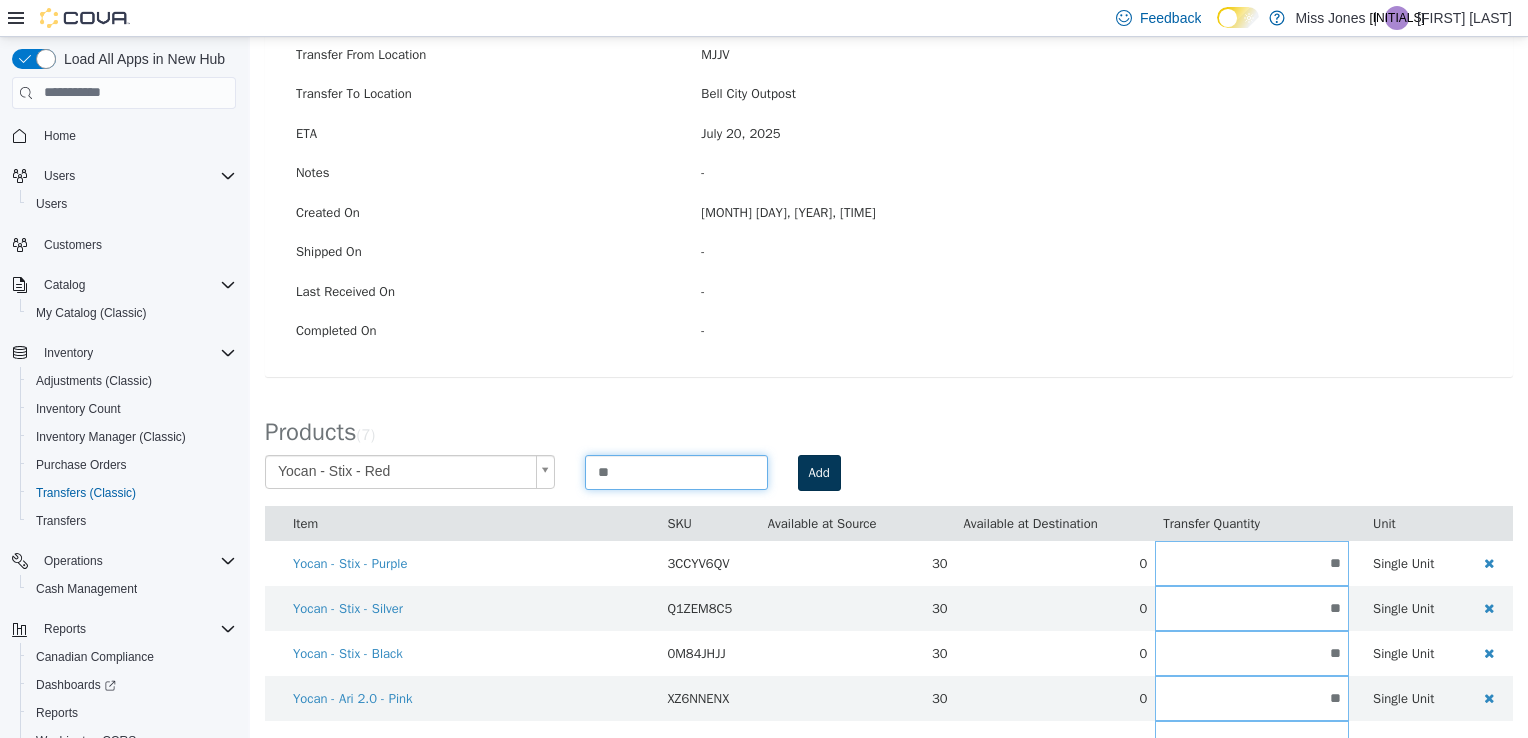 type on "**" 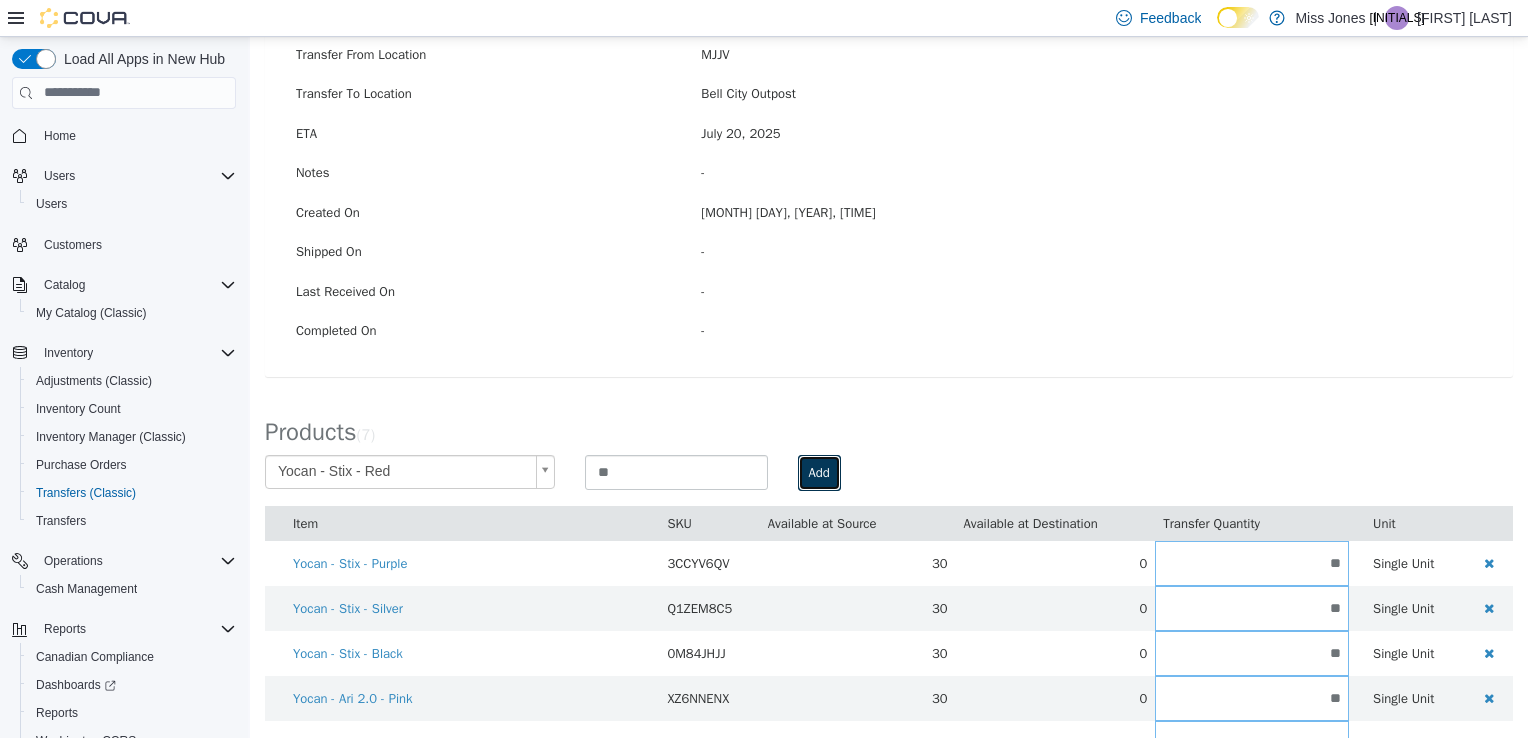 click on "Add" at bounding box center [819, 472] 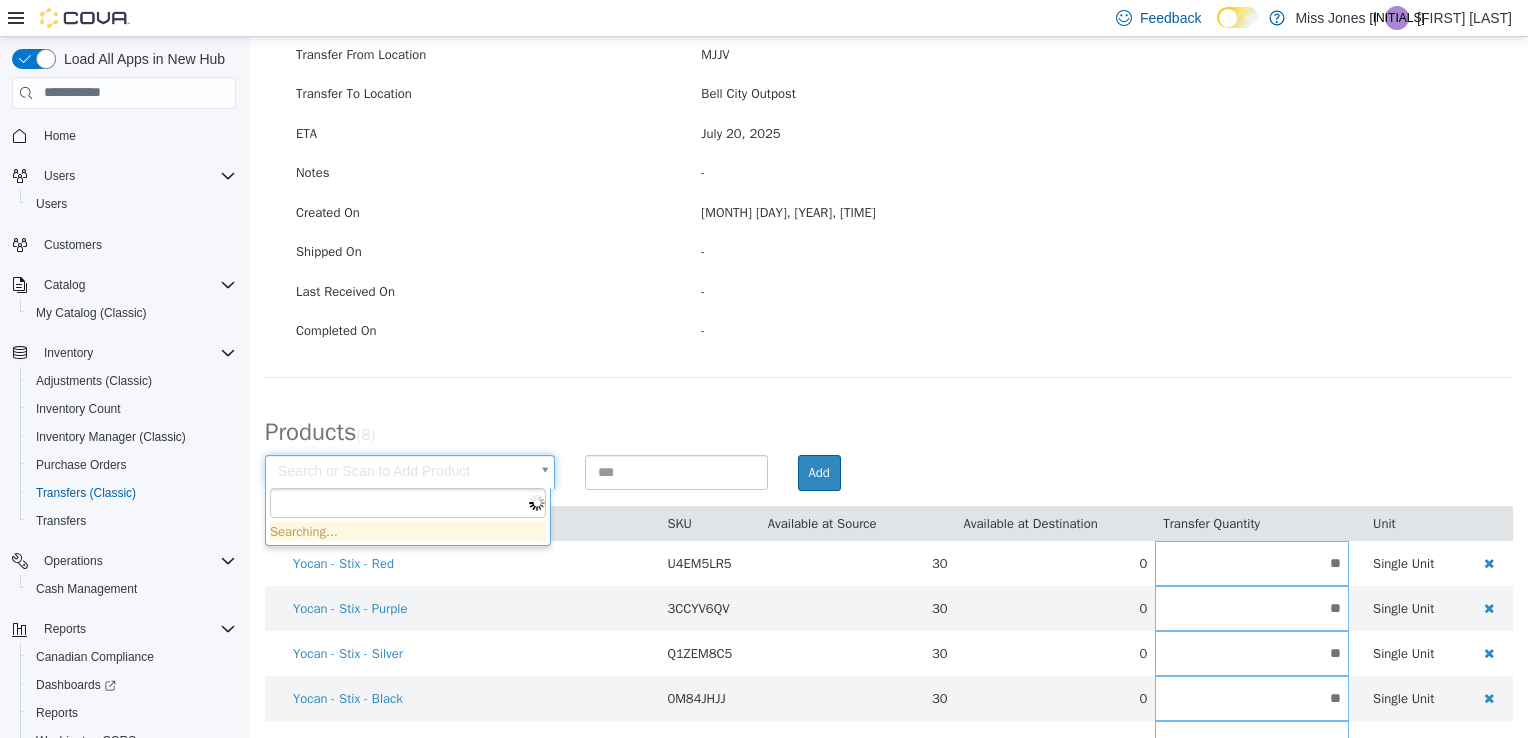 click on "Transfer From Location
MJJV
Transfer To Location
[CITY] Outpost" at bounding box center (889, 359) 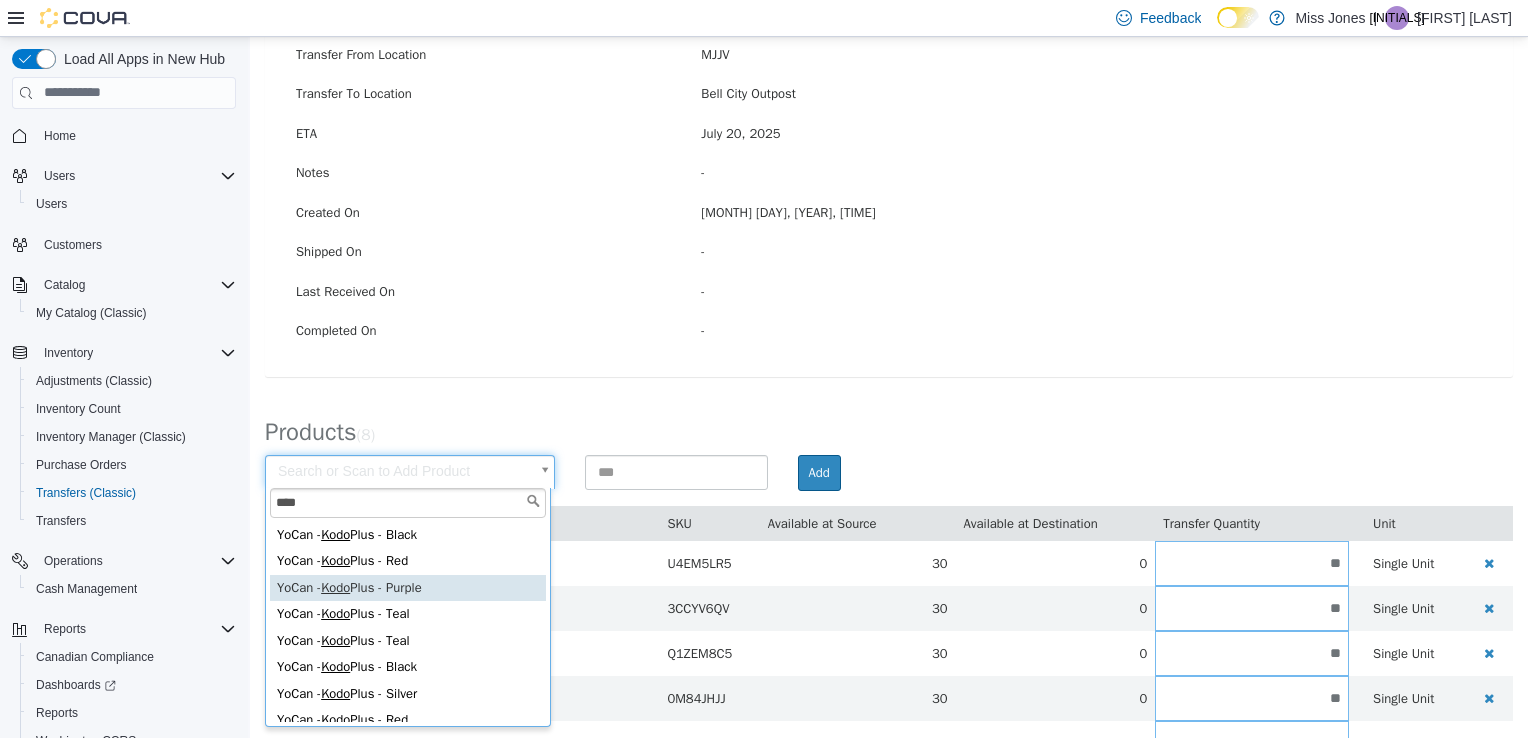 type on "****" 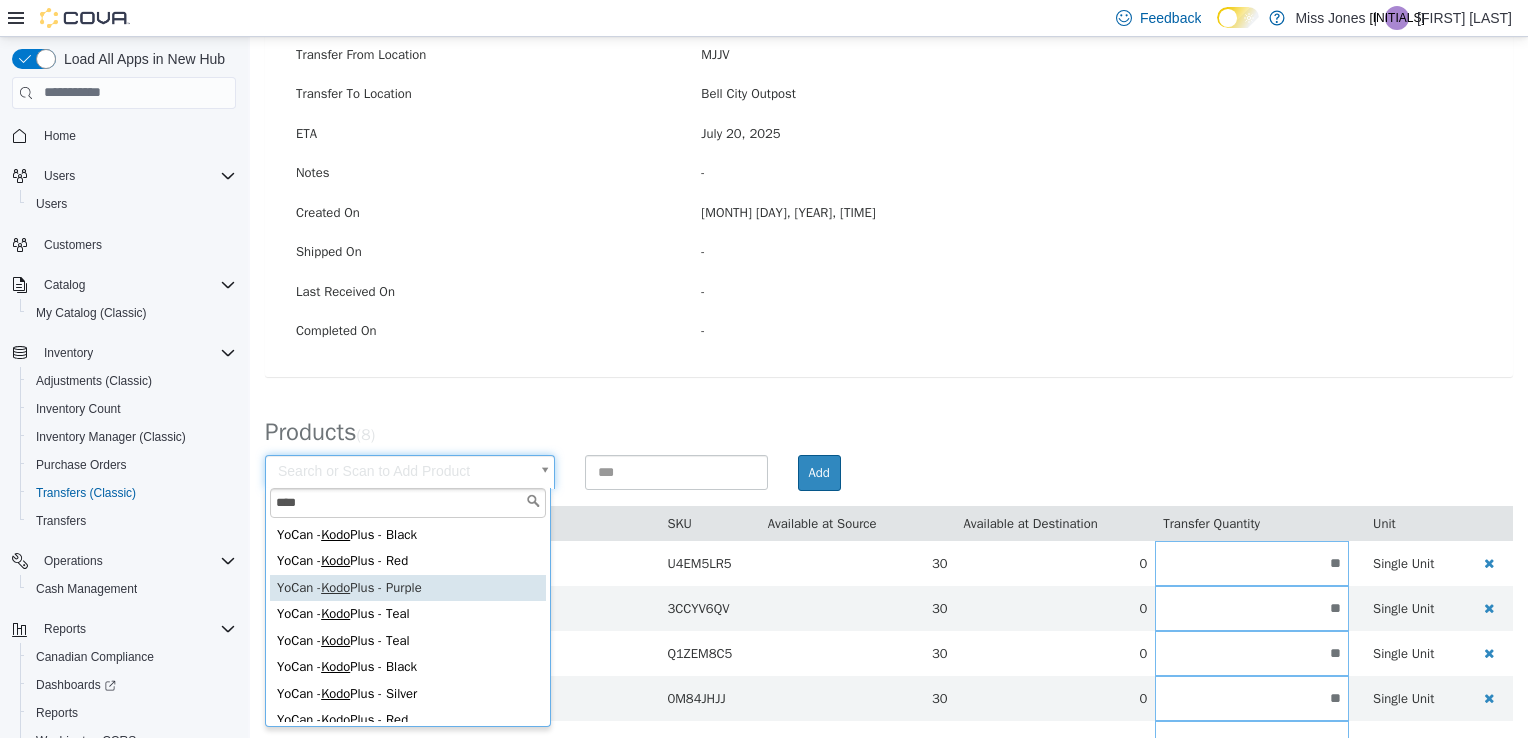 type on "**********" 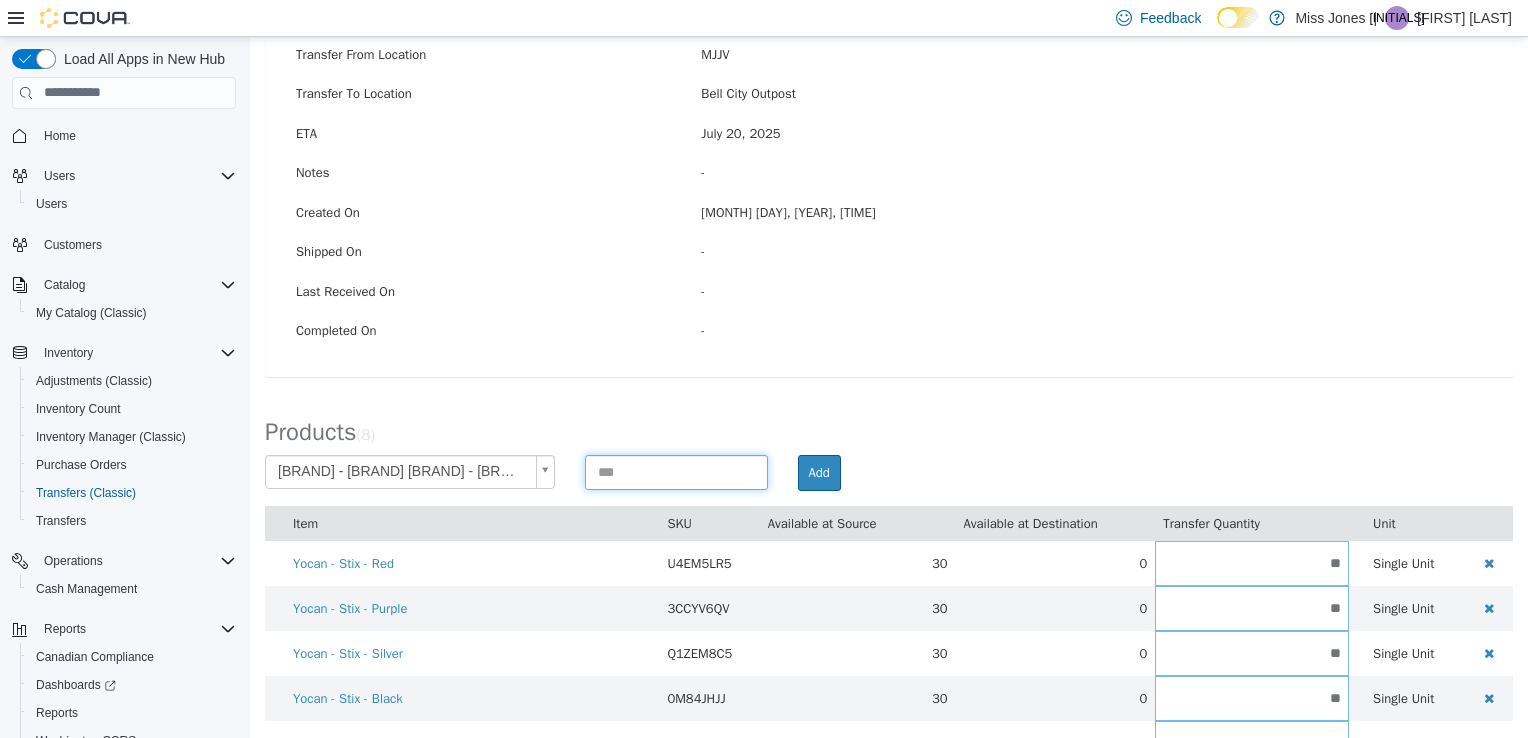 click at bounding box center (676, 471) 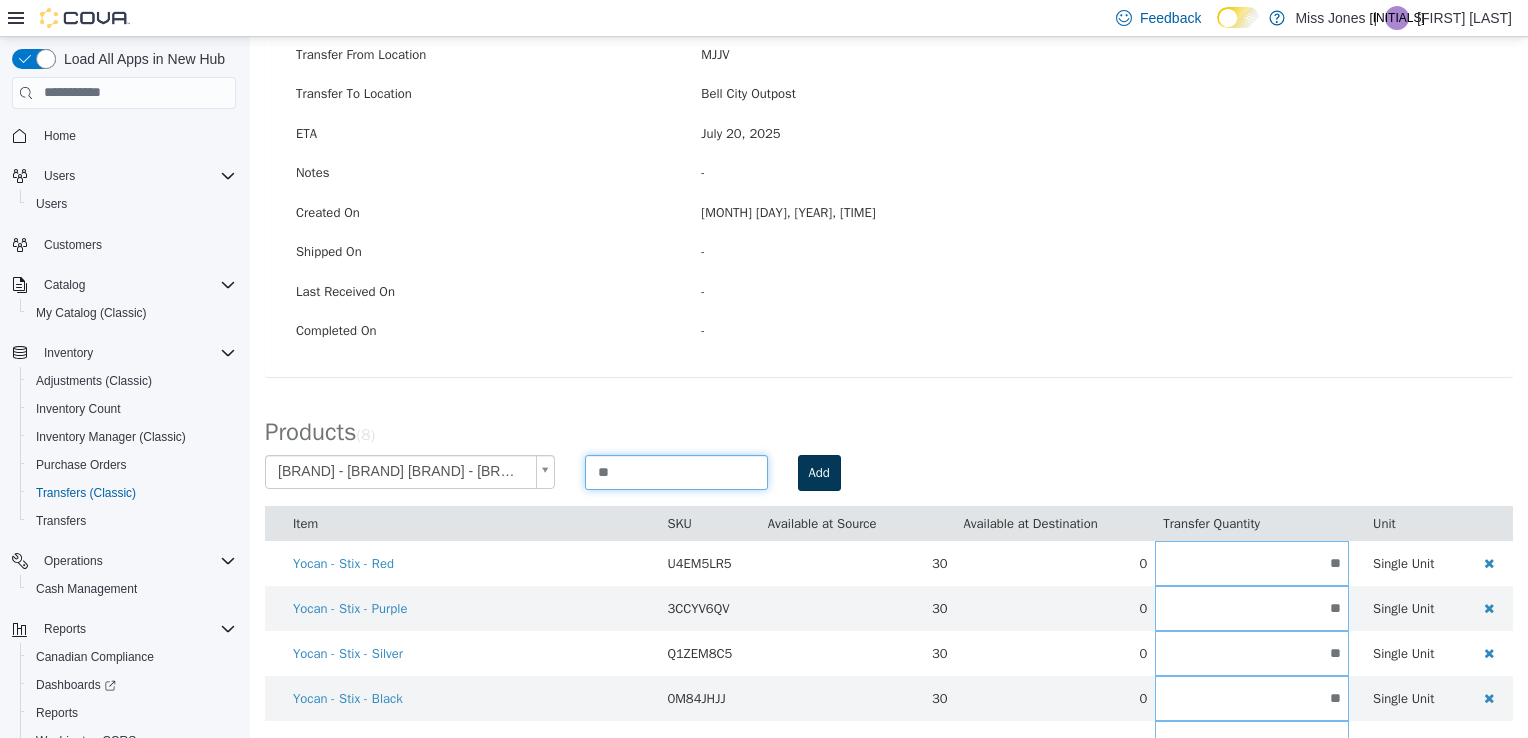 type on "**" 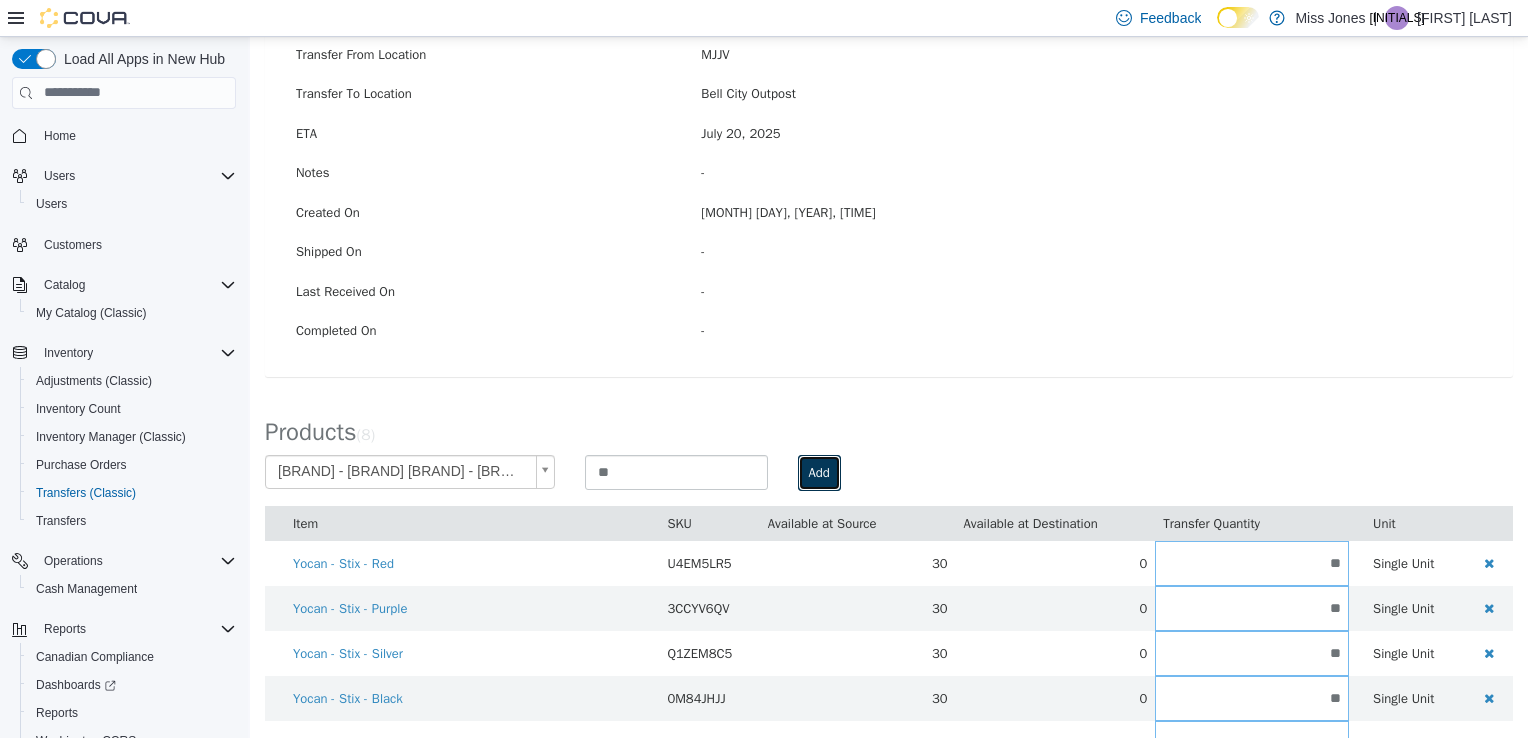click on "Add" at bounding box center (819, 472) 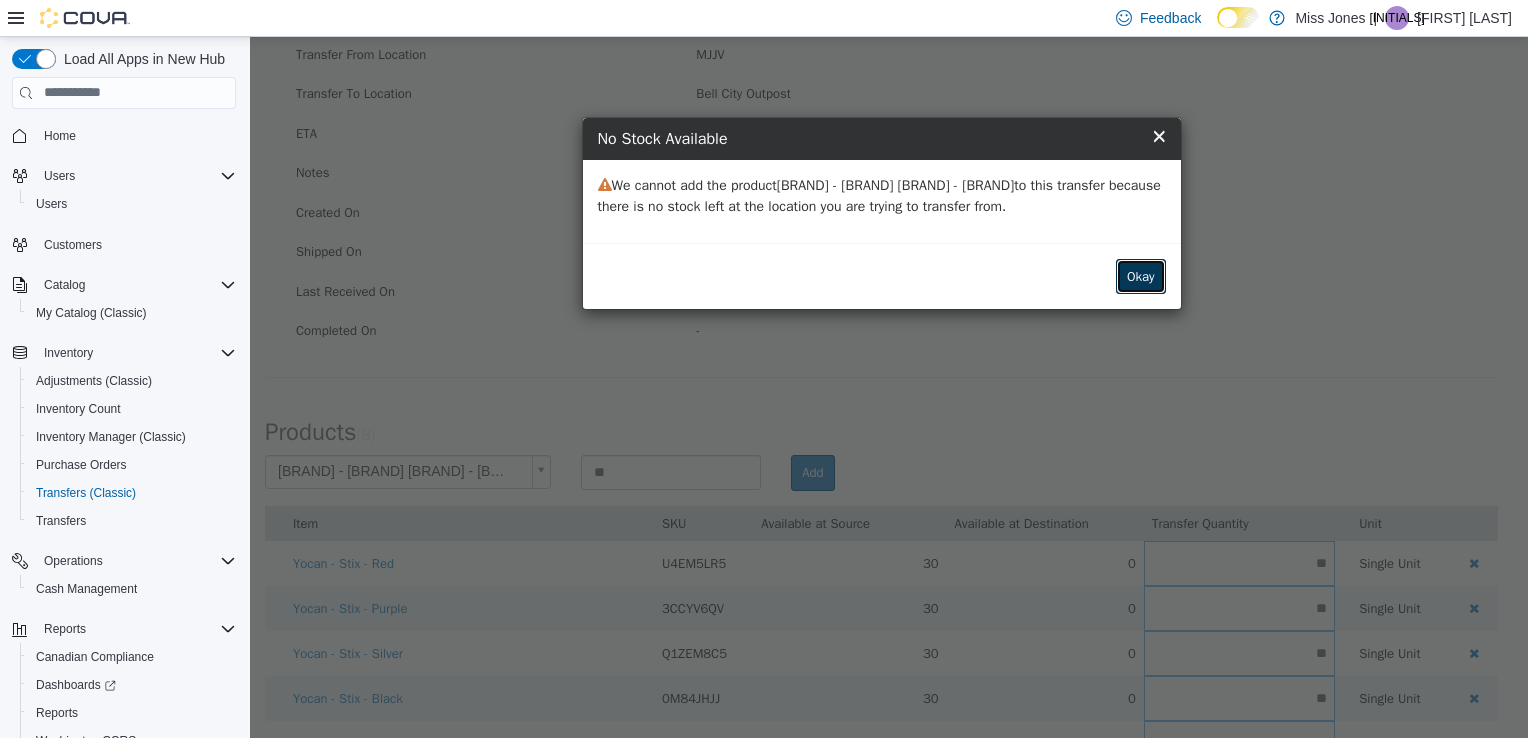 click on "Okay" at bounding box center (1141, 276) 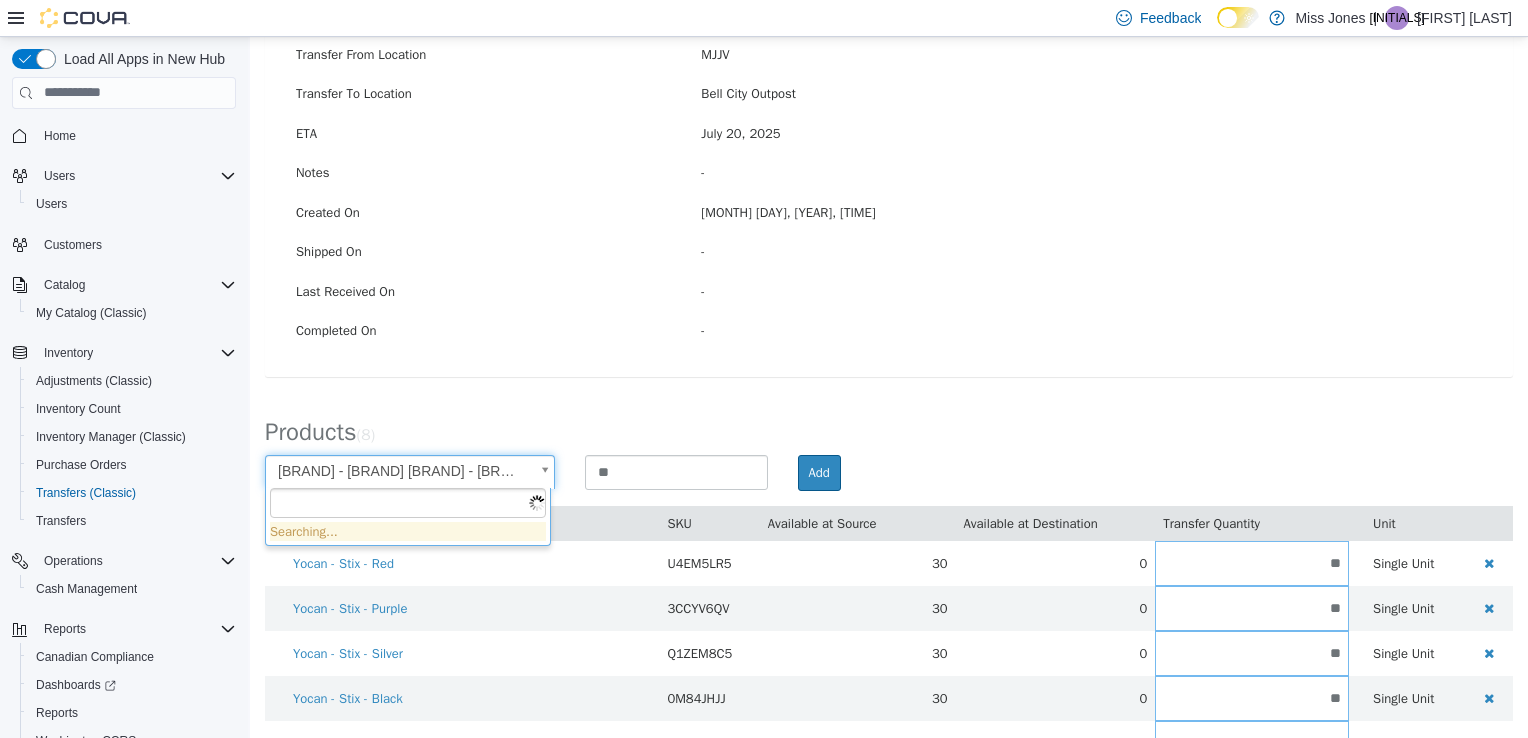 click on "**********" at bounding box center [889, 359] 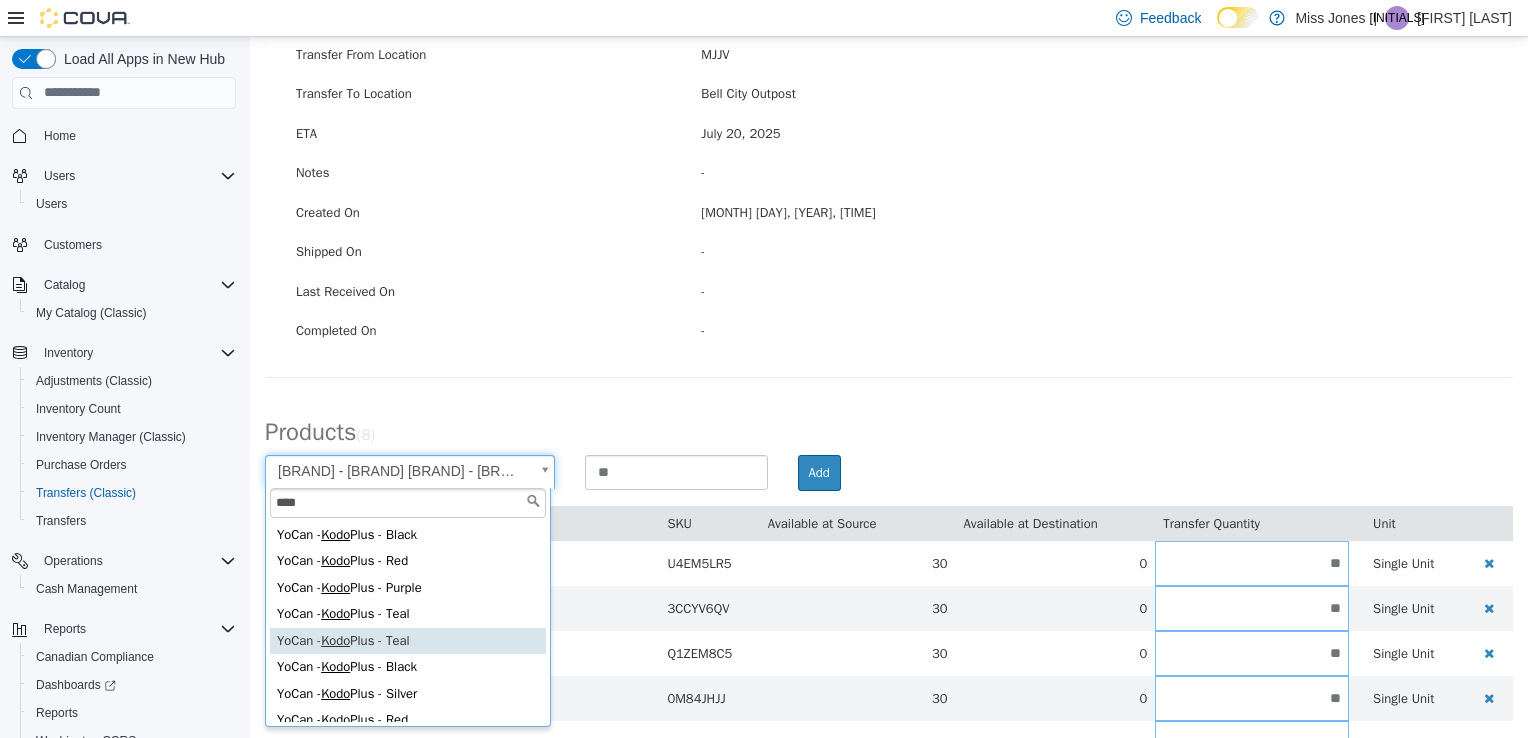 scroll, scrollTop: 38, scrollLeft: 0, axis: vertical 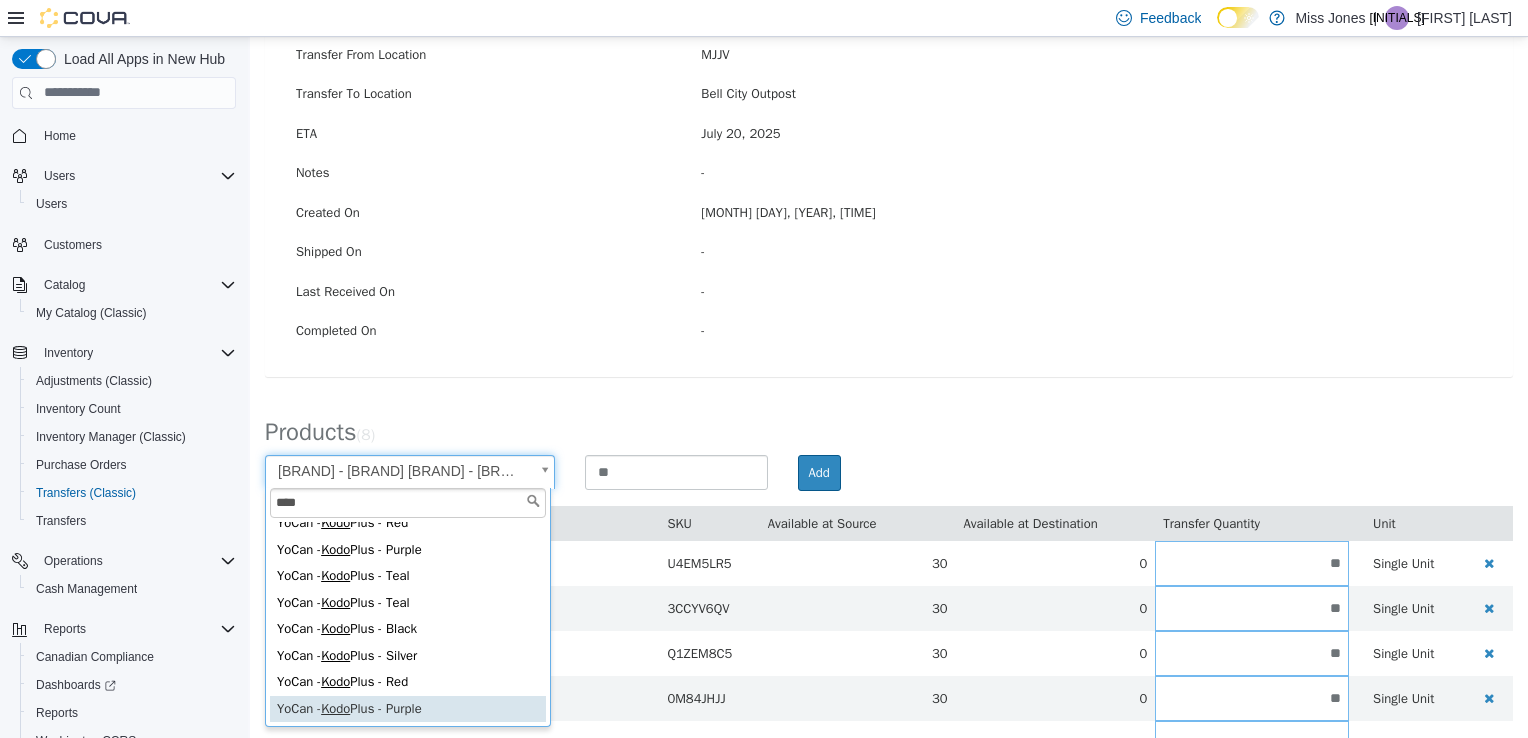type on "****" 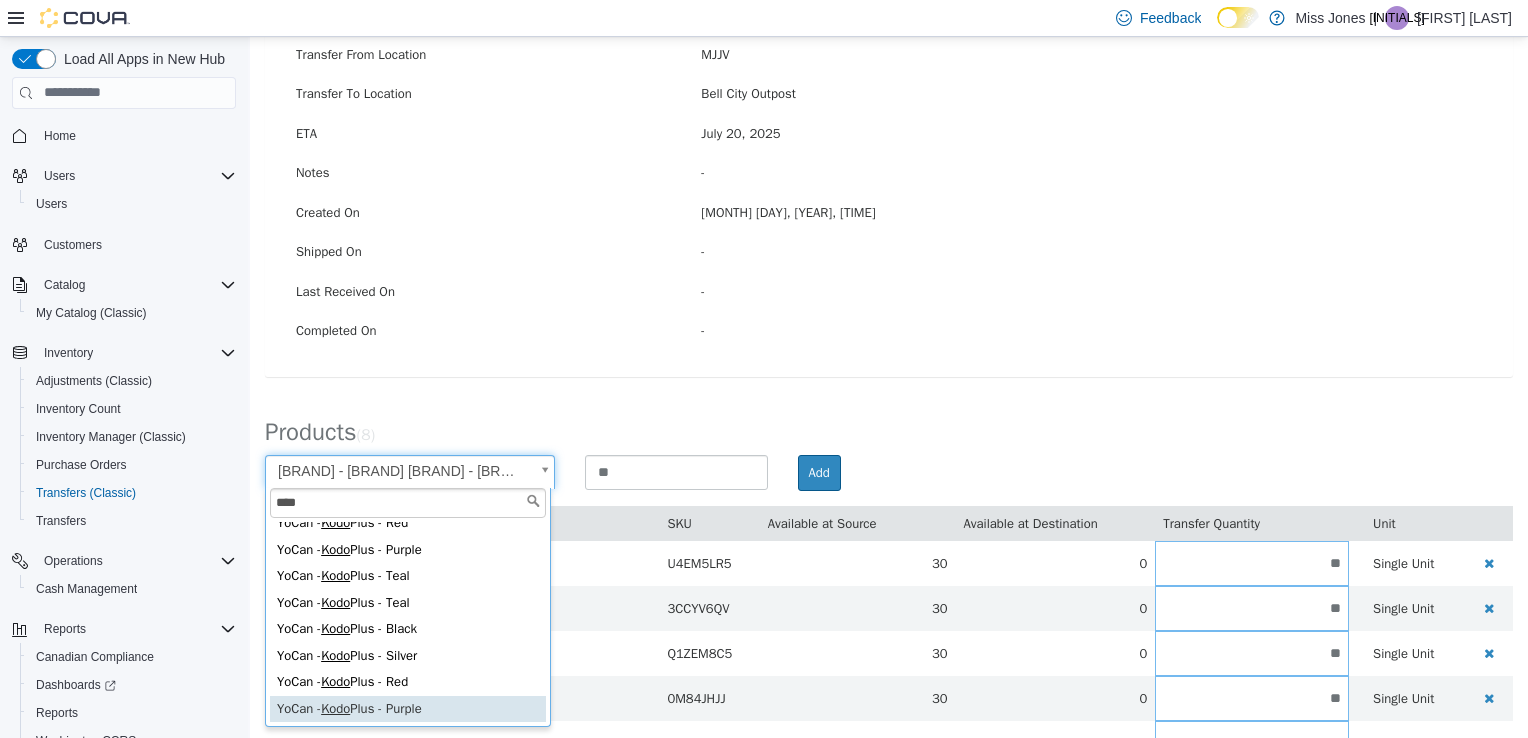 type on "**********" 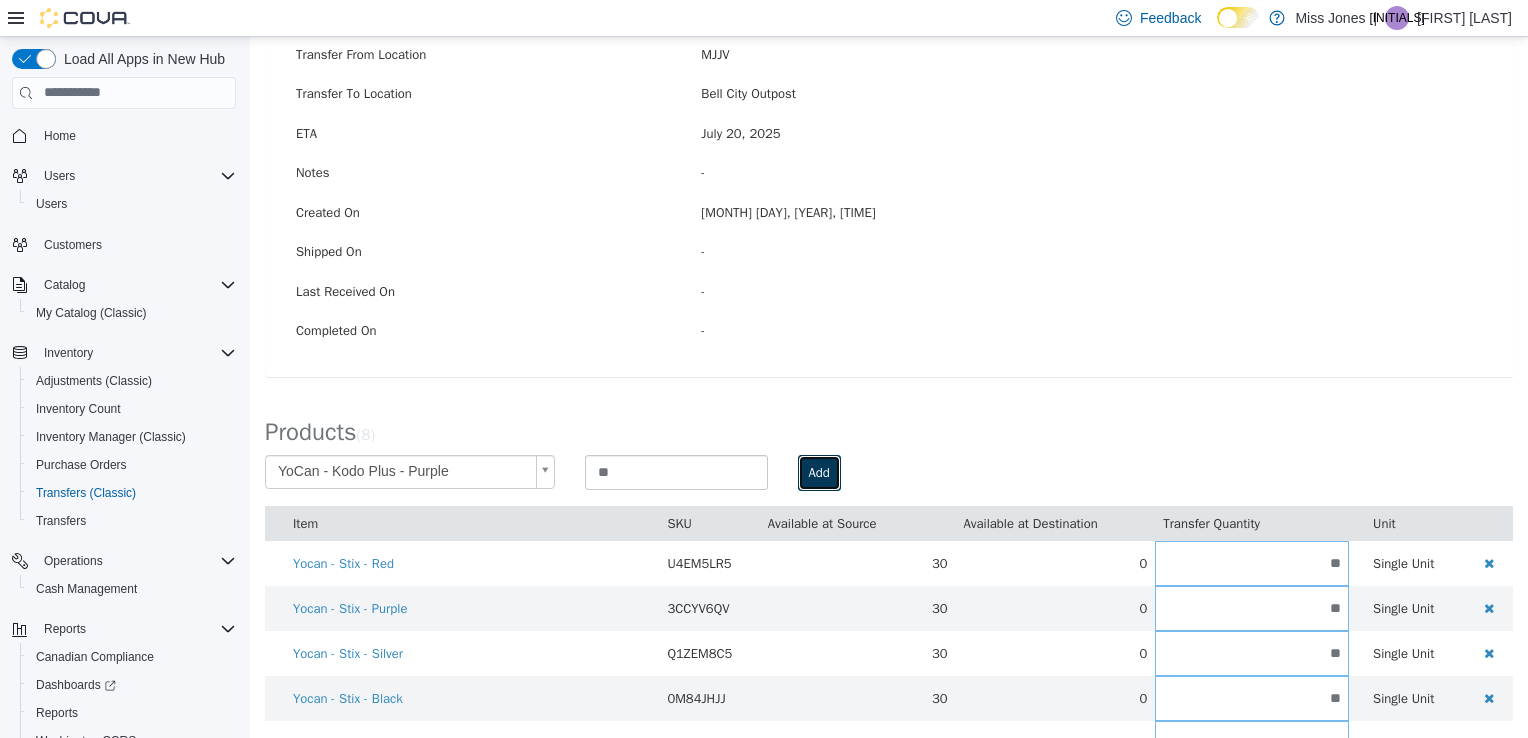 click on "Add" at bounding box center [819, 472] 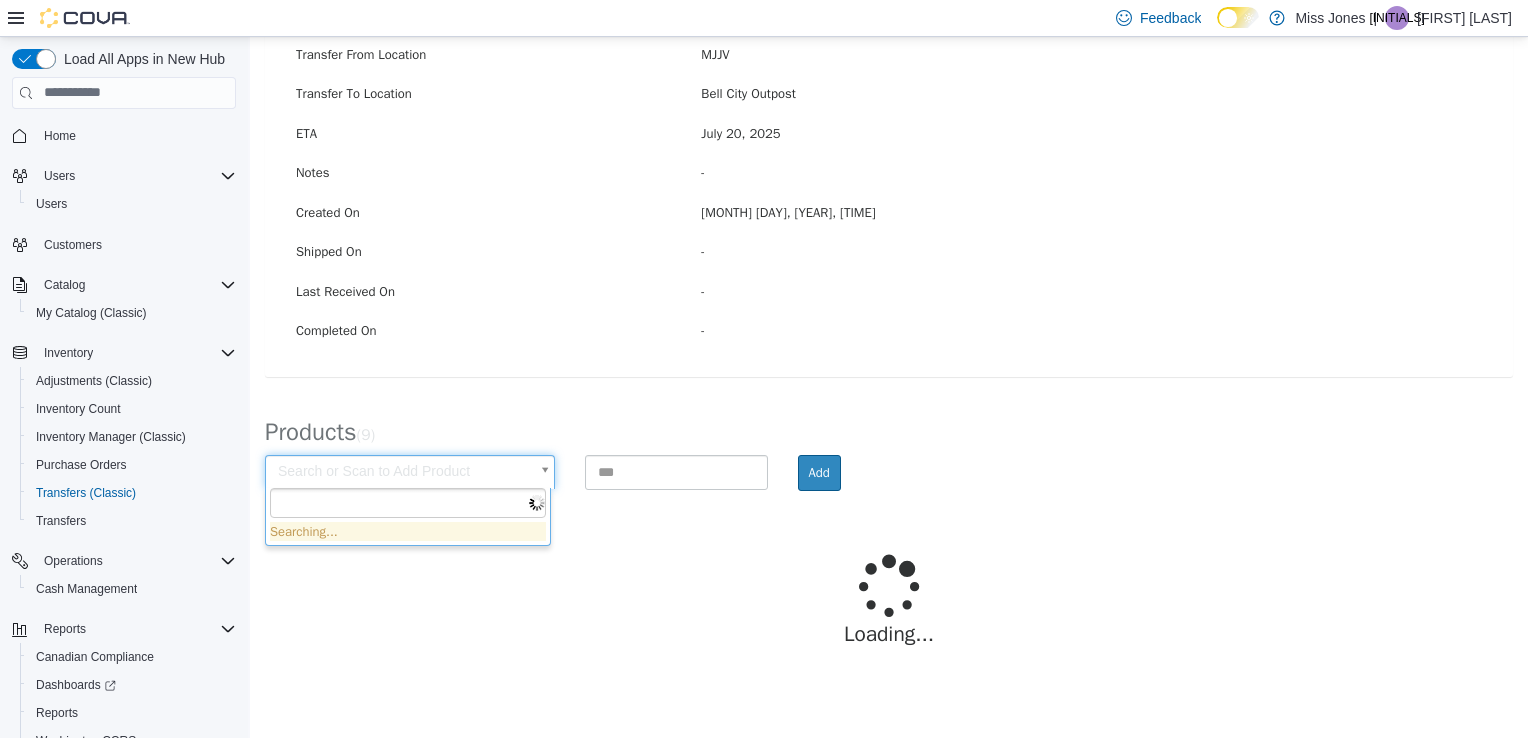 click on "×
Save successful.
Transfers
TR70QM-1934
Transfer #TR70QM-1934
Preparing Download...  Tools  PDF Download
Delete
Auto Complete Transfer Ship Transfer
Transfer Details  Edit Status
Pending
Transfer From Location
MJJV
Transfer To Location
[CITY] Outpost
ETA [DATE] [TIME] Notes -
Created On [DATE], [TIME] Shipped On - Last Received On - Completed On - Products  ( 9 )
Search or Scan to Add Product     Add
Loading...
× Close No Stock Available   We cannot add the product  YoCan - Kodo Plus - Purple  to this transfer because there is no stock left at the location
you are trying to transfer from. Okay
Cancel Apply" at bounding box center (889, 270) 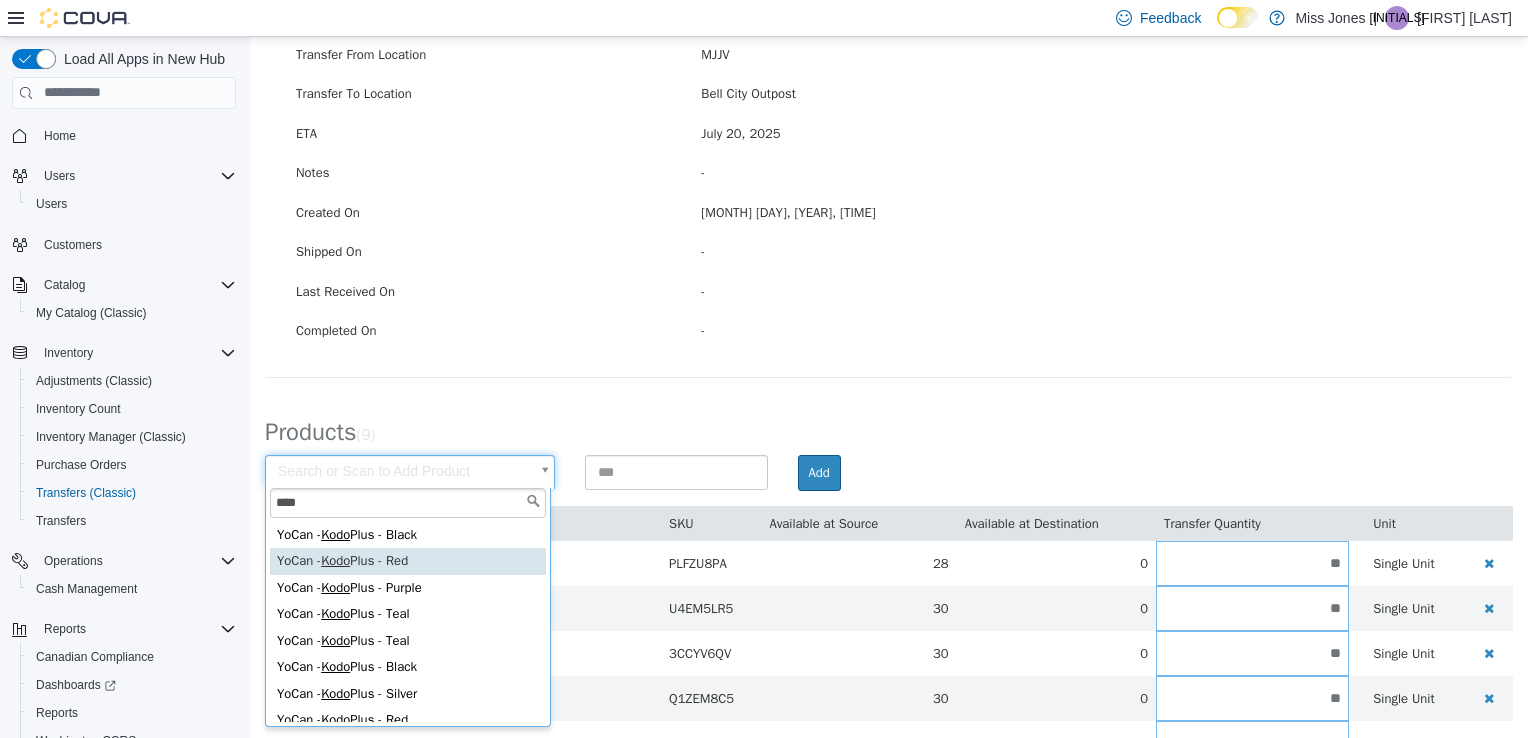 type on "****" 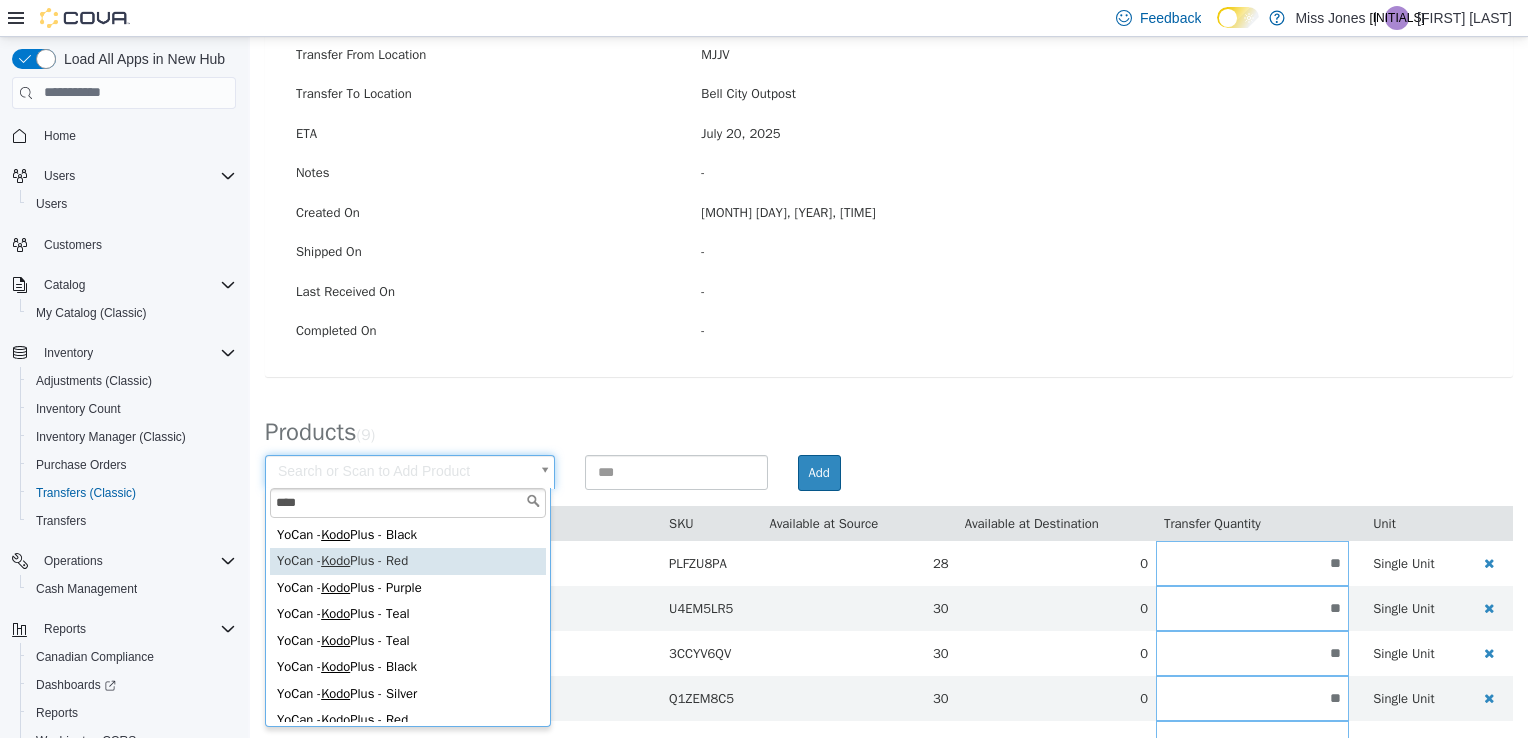 type on "**********" 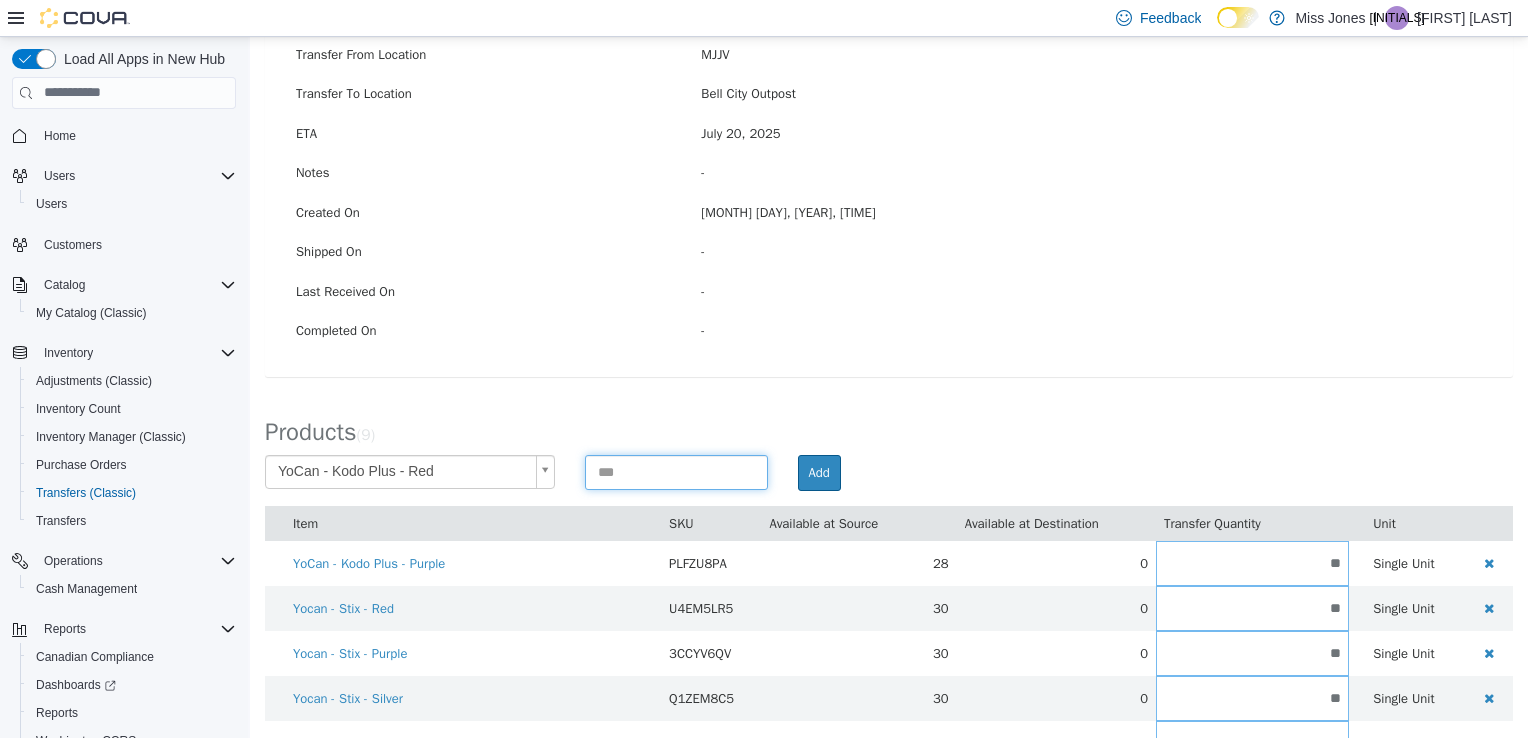 click at bounding box center (676, 471) 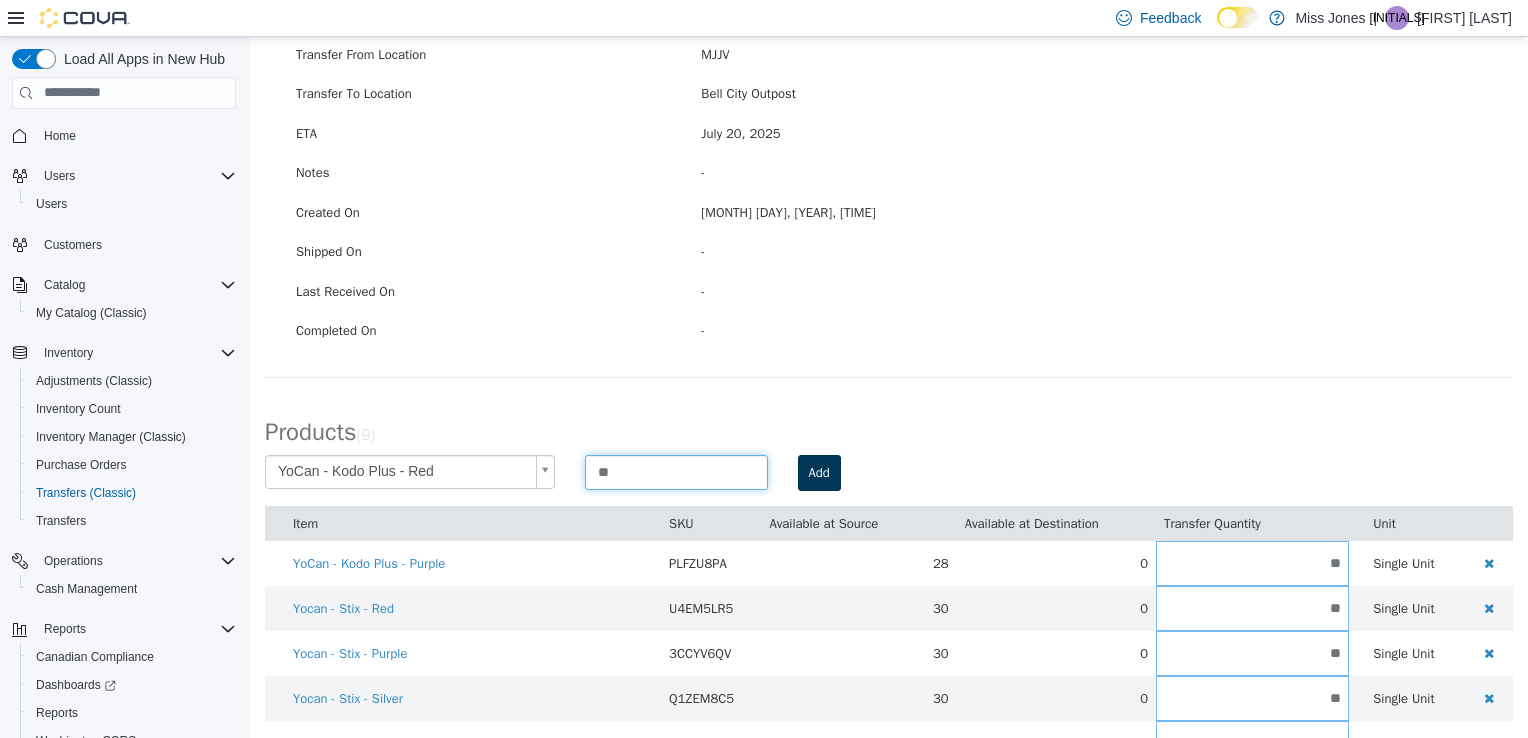 type on "**" 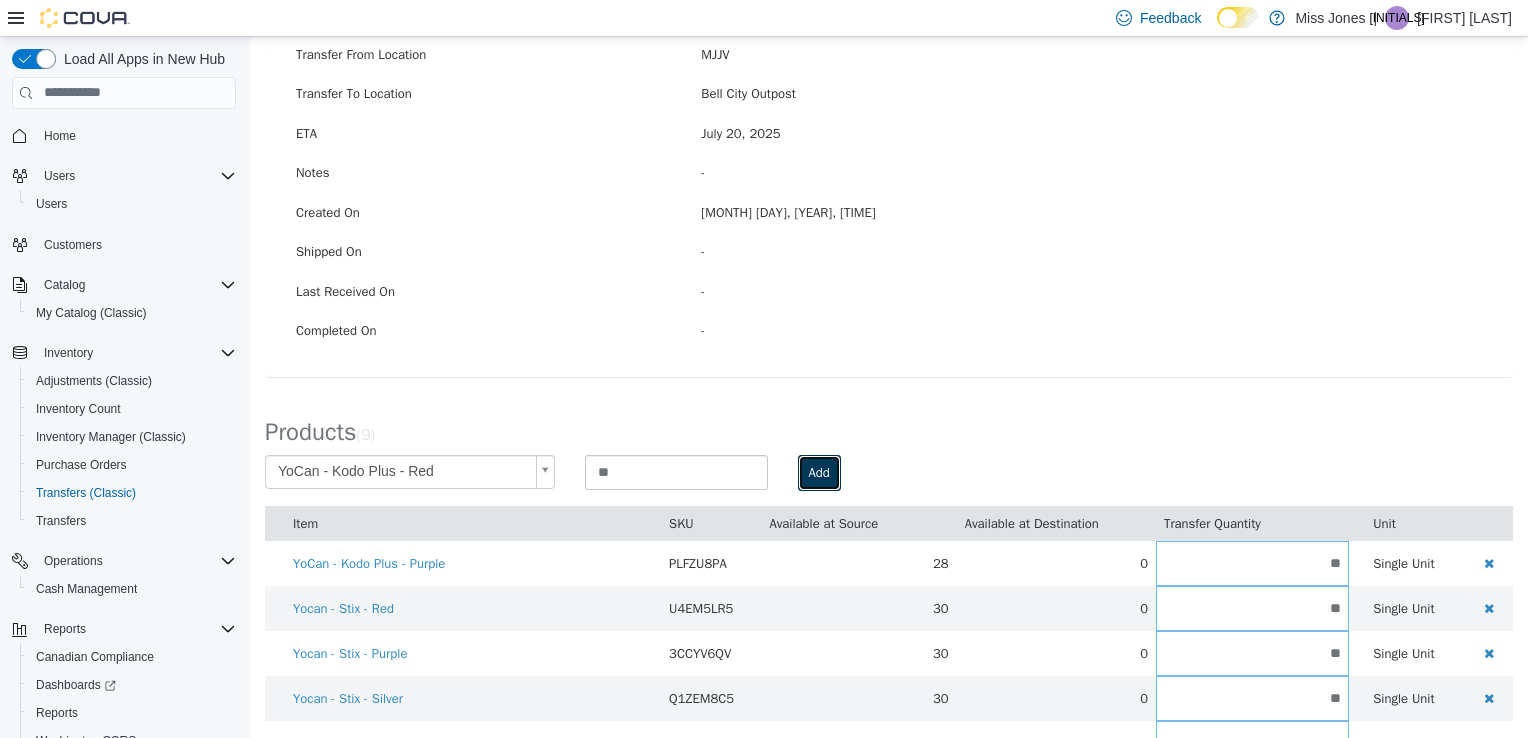 click on "Add" at bounding box center [819, 472] 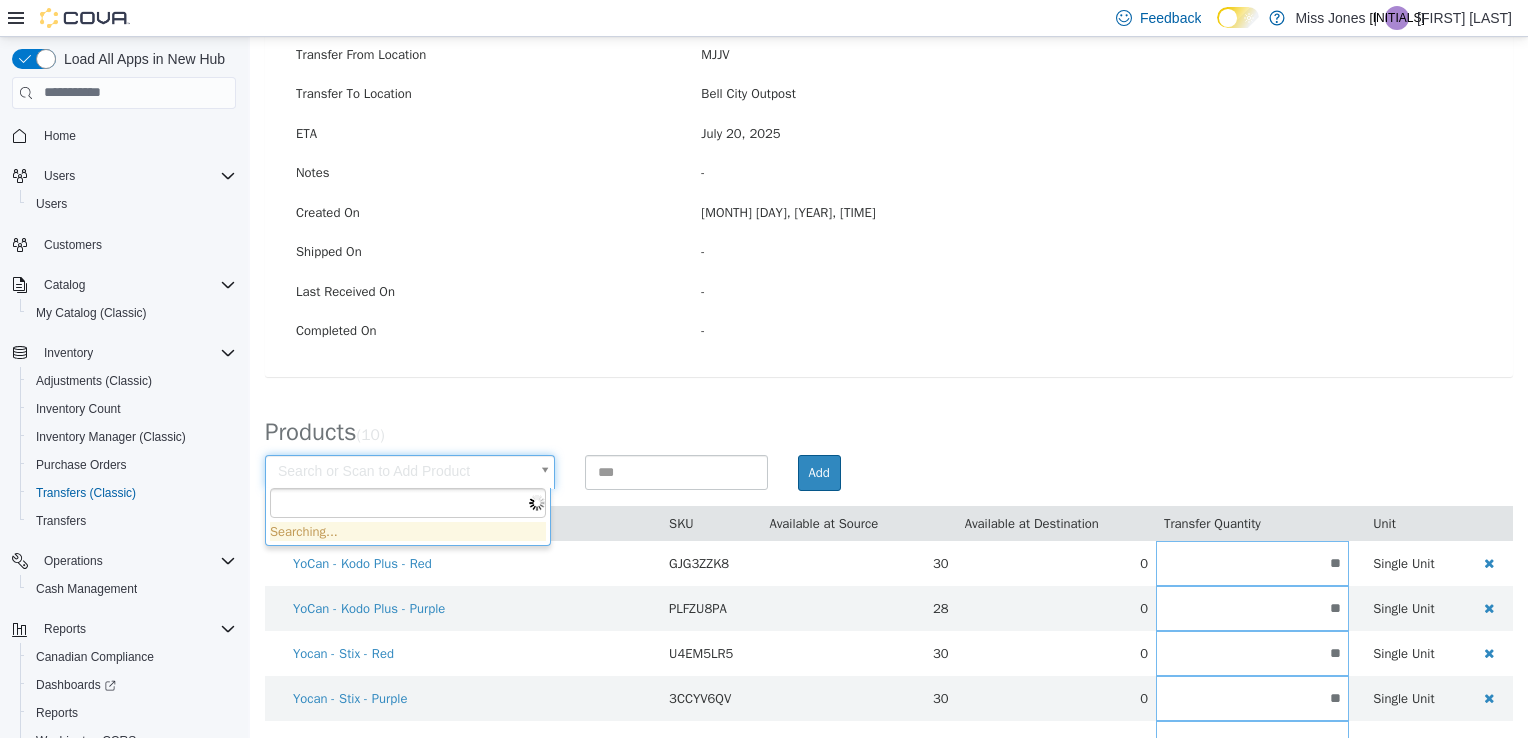 click on "×
Save successful.
Transfers
TR70QM-1934
Transfer #TR70QM-1934
Preparing Download...  Tools  PDF Download
Delete
Auto Complete Transfer Ship Transfer
Transfer Details  Edit Status
Pending
Transfer From Location
MJJV
Transfer To Location
Bell City Outpost
ETA [MONTH] [DAY], [YEAR] Notes -
Created On [MONTH] [DAY], [YEAR], [TIME] Shipped On - Last Received On - Completed On - Products  ( 10 )
Search or Scan to Add Product     Add
Item SKU Available at Source Available at Destination Transfer Quantity Unit [BRAND] - [BRAND] [COLOR] [SKU] [NUMBER]  0  ** Single Unit [BRAND] - [BRAND] [COLOR] [SKU] [NUMBER]  0  ** Single Unit [BRAND] - [BRAND] - [COLOR] [SKU] [NUMBER]  0  ** Single Unit [BRAND] - [BRAND] - [COLOR] [SKU] [NUMBER]  0  ** Single Unit [BRAND] - [BRAND] - [COLOR] [SKU] [NUMBER]  0  ** Single Unit [BRAND] - [BRAND] - [COLOR] [SKU] [NUMBER]  0  ** Single Unit [BRAND] - [BRAND] - [COLOR] [SKU] [NUMBER]  0  ** Single Unit [BRAND] - [BRAND] - [COLOR] [SKU] [NUMBER]  0  ** Single Unit
Cancel Apply" at bounding box center [889, 404] 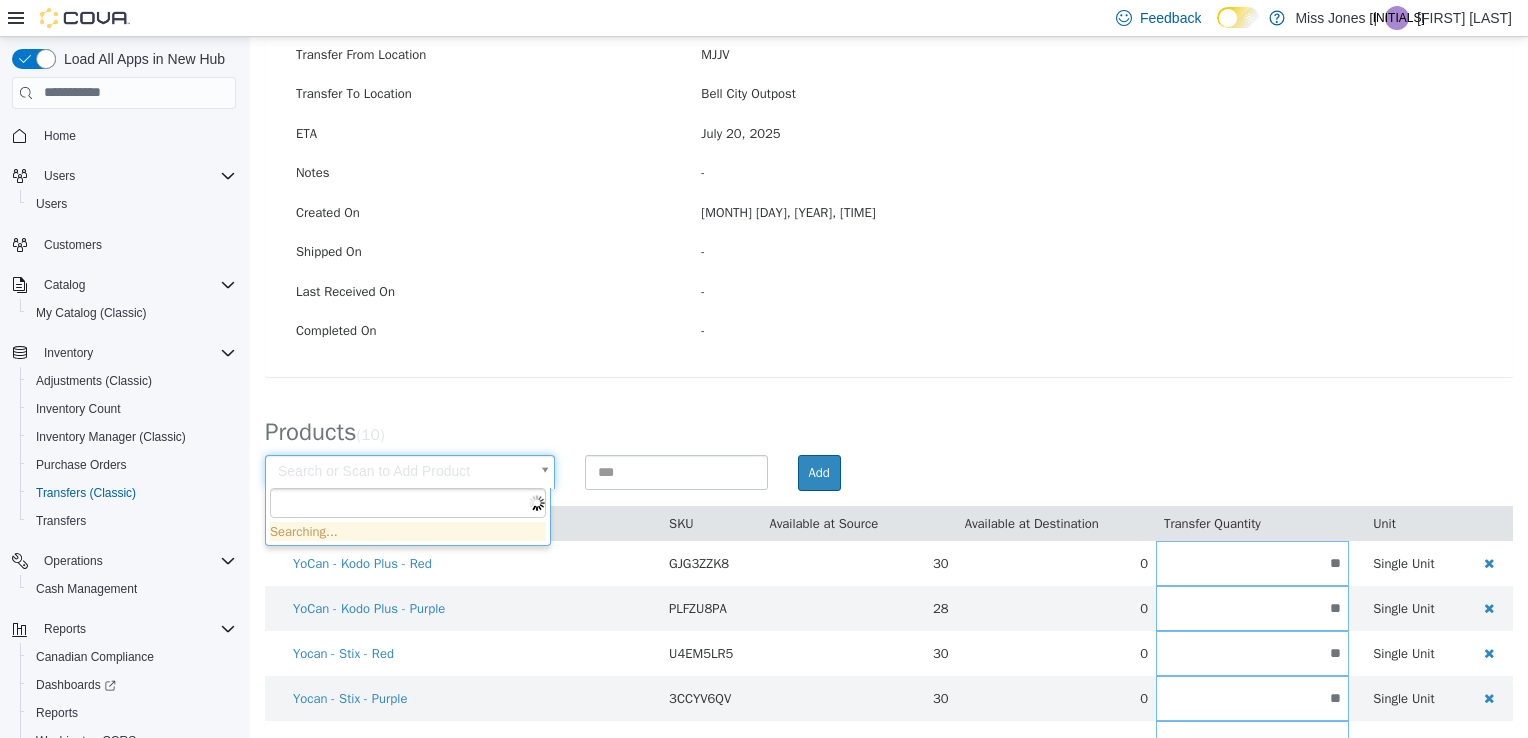 type on "*" 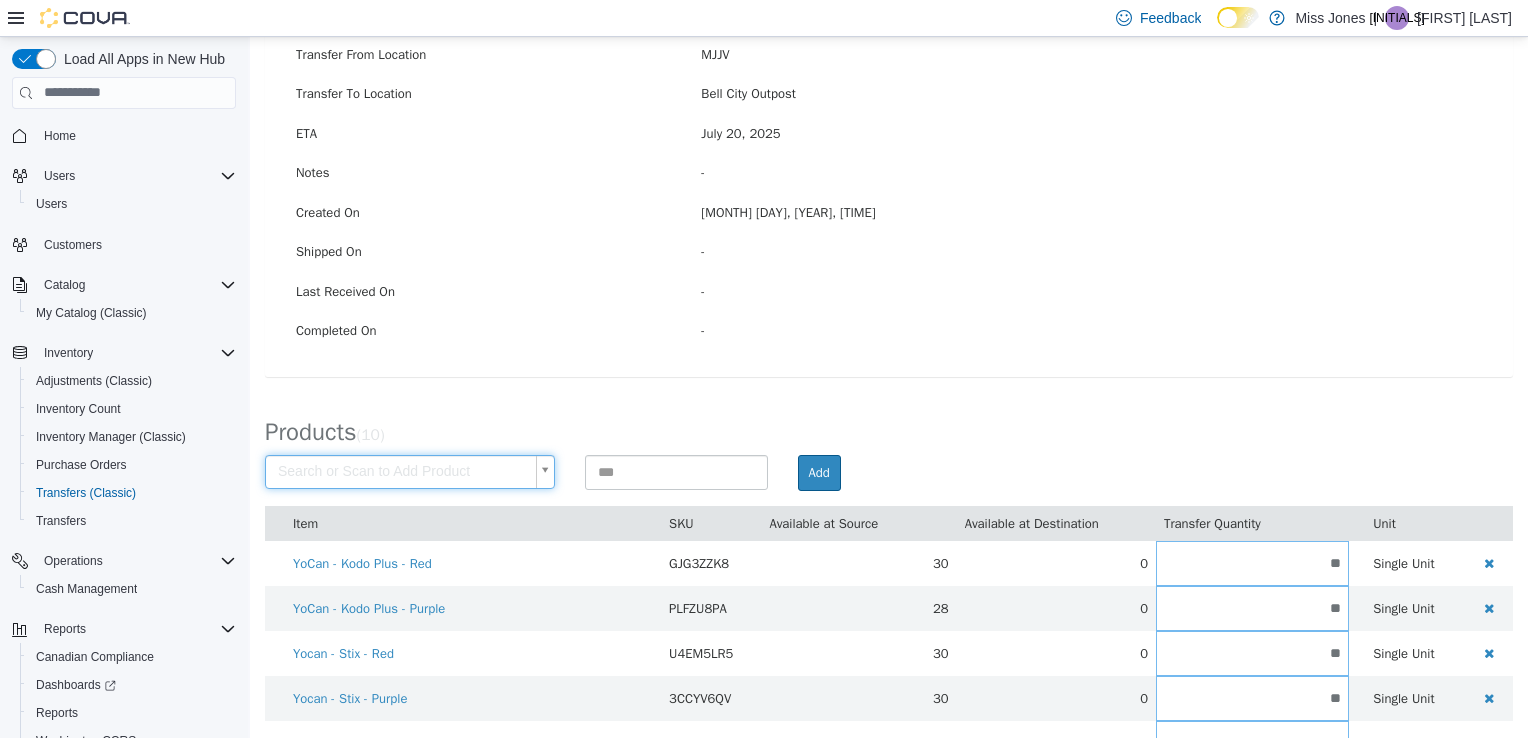 click on "×
Save successful.
Transfers
TR70QM-1934
Transfer #TR70QM-1934
Preparing Download...  Tools  PDF Download
Delete
Auto Complete Transfer Ship Transfer
Transfer Details  Edit Status
Pending
Transfer From Location
MJJV
Transfer To Location
Bell City Outpost
ETA [MONTH] [DAY], [YEAR] Notes -
Created On [MONTH] [DAY], [YEAR], [TIME] Shipped On - Last Received On - Completed On - Products  ( 10 )
Search or Scan to Add Product     Add
Item SKU Available at Source Available at Destination Transfer Quantity Unit [BRAND] - [BRAND] [COLOR] [SKU] [NUMBER]  0  ** Single Unit [BRAND] - [BRAND] [COLOR] [SKU] [NUMBER]  0  ** Single Unit [BRAND] - [BRAND] - [COLOR] [SKU] [NUMBER]  0  ** Single Unit [BRAND] - [BRAND] - [COLOR] [SKU] [NUMBER]  0  ** Single Unit [BRAND] - [BRAND] - [COLOR] [SKU] [NUMBER]  0  ** Single Unit [BRAND] - [BRAND] - [COLOR] [SKU] [NUMBER]  0  ** Single Unit [BRAND] - [BRAND] - [COLOR] [SKU] [NUMBER]  0  ** Single Unit [BRAND] - [BRAND] - [COLOR] [SKU] [NUMBER]  0  ** Single Unit
Cancel Apply" at bounding box center [889, 404] 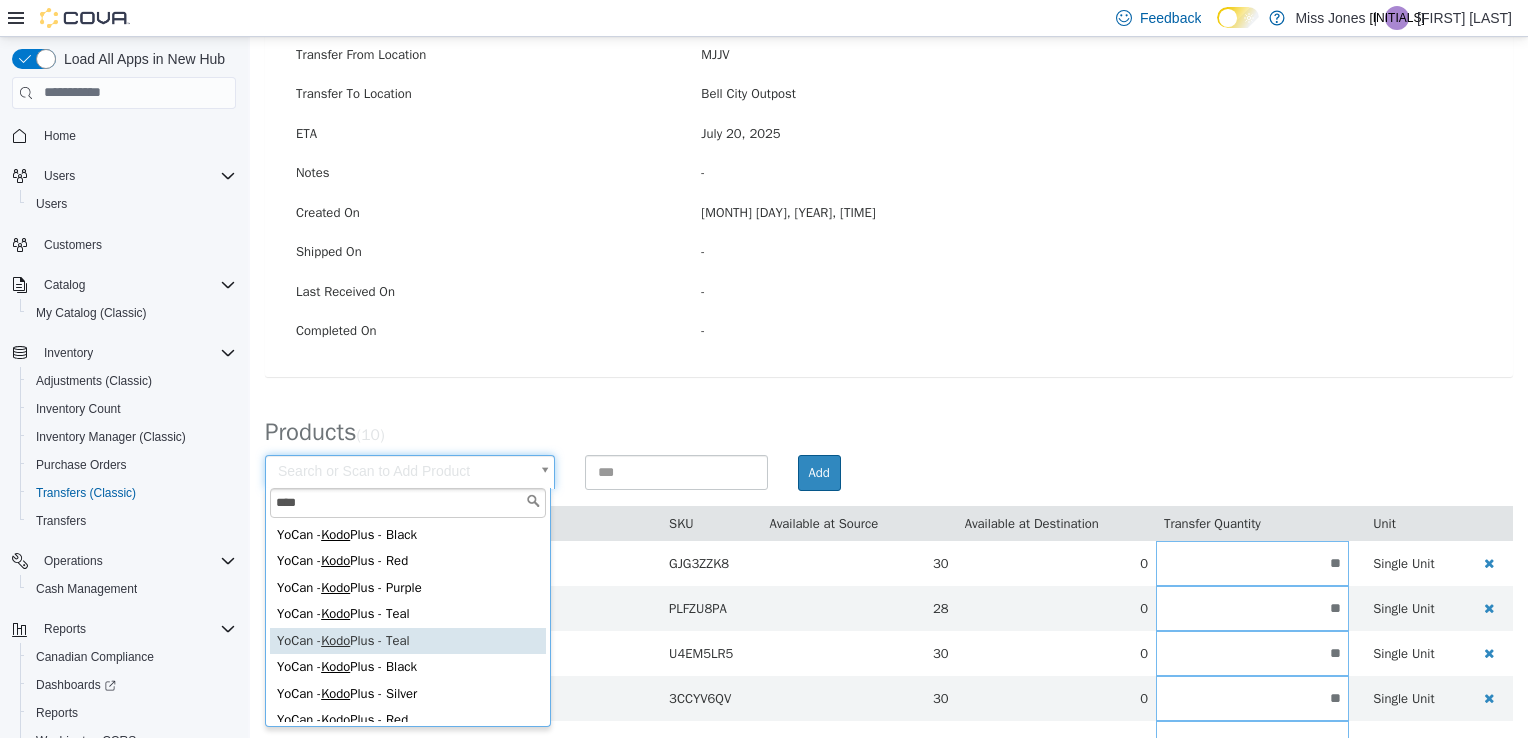 type on "****" 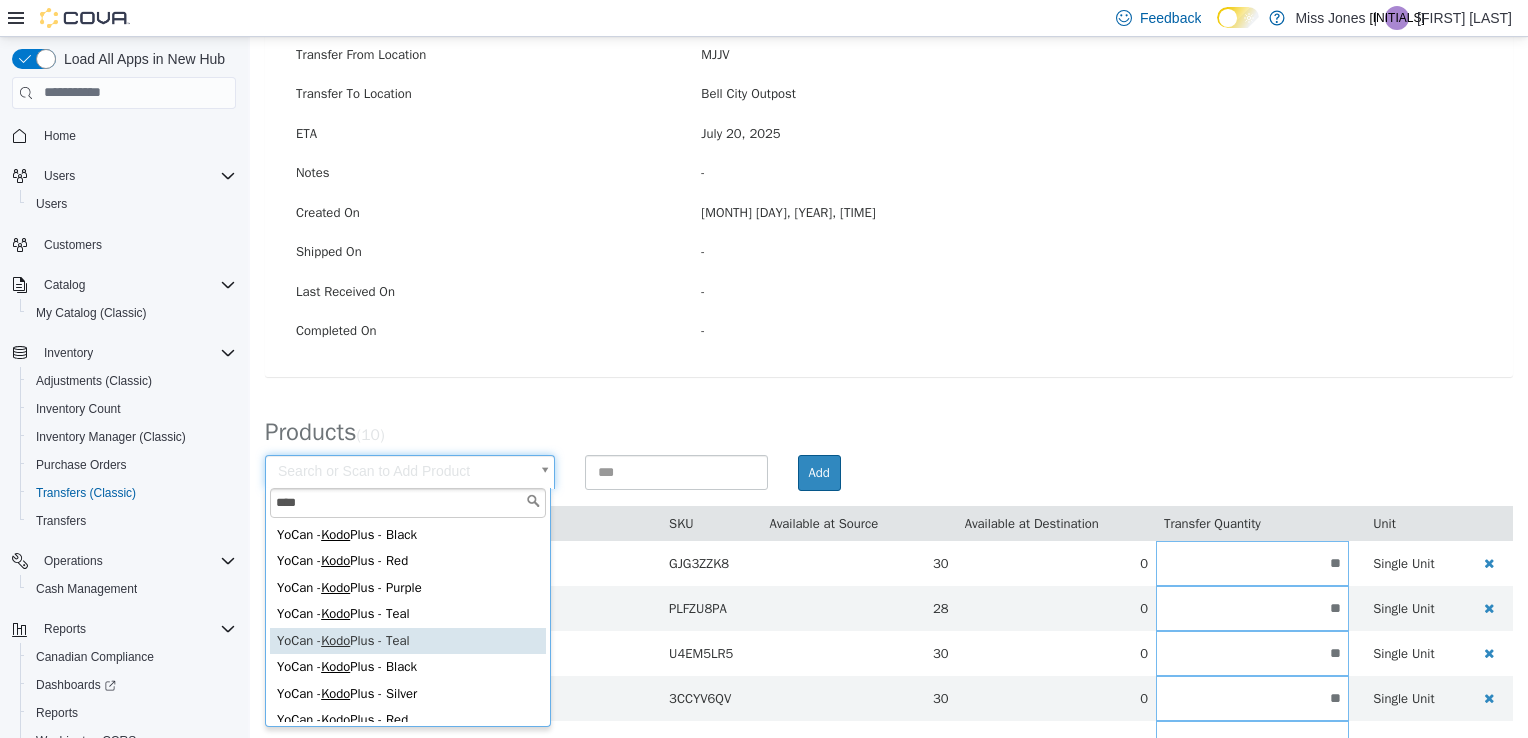 type on "**********" 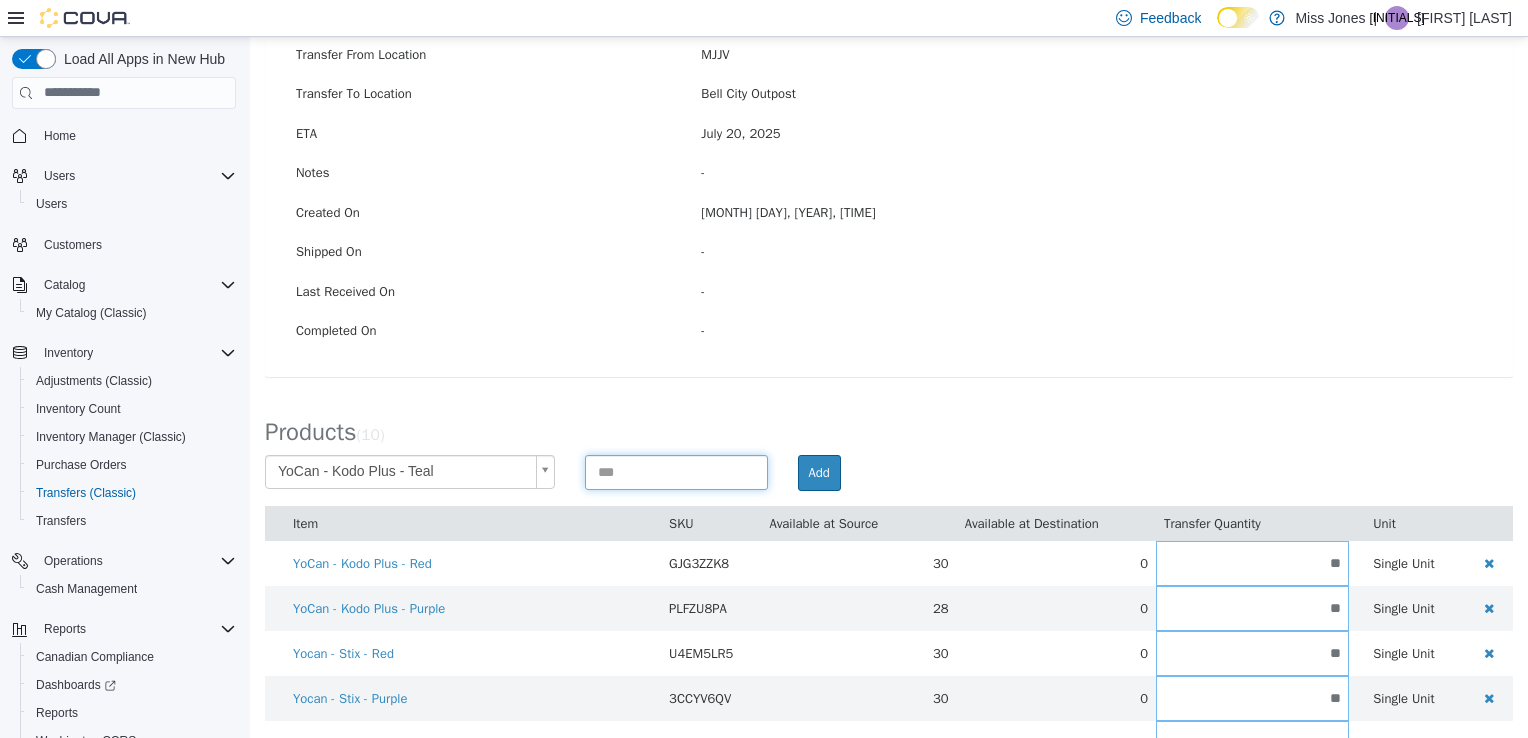 click at bounding box center [676, 471] 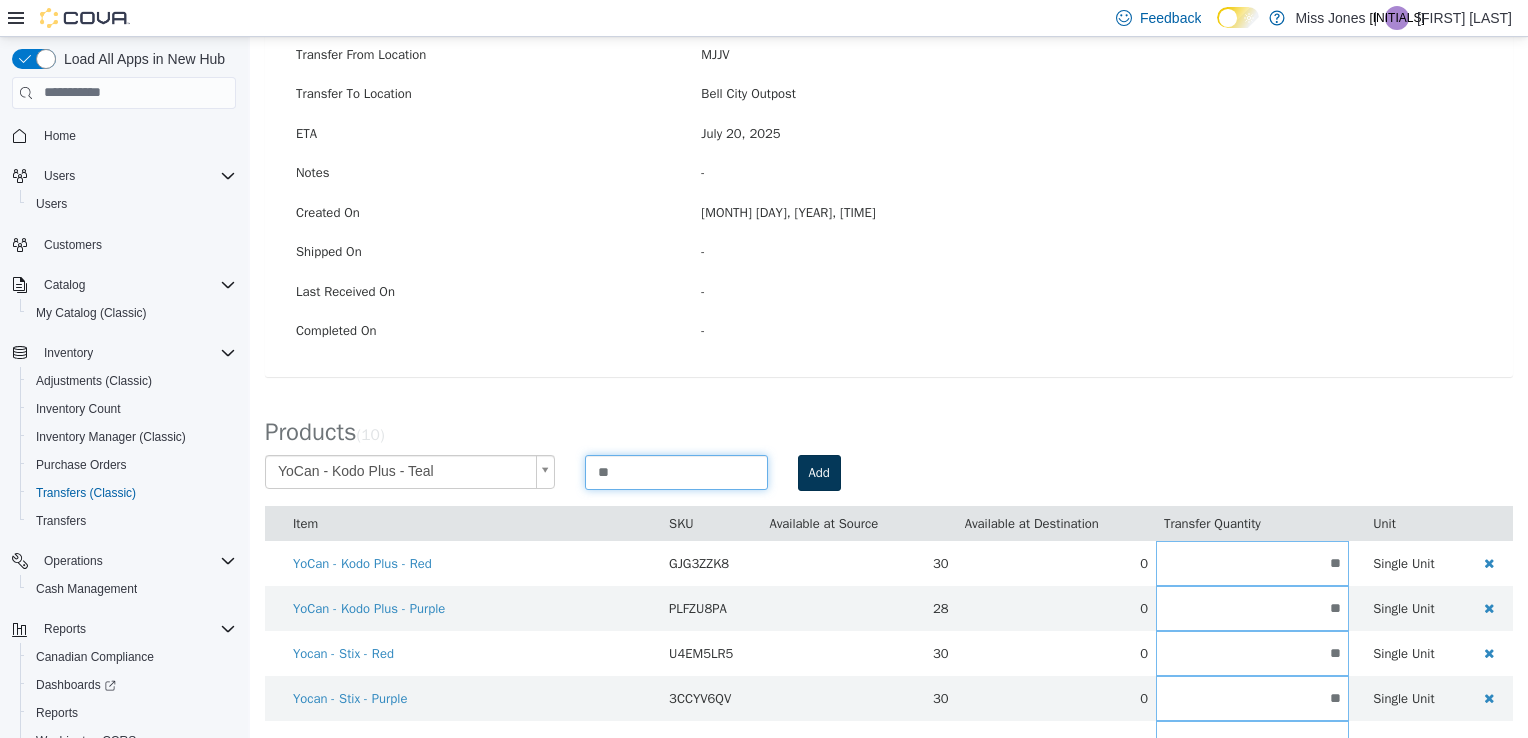 type on "**" 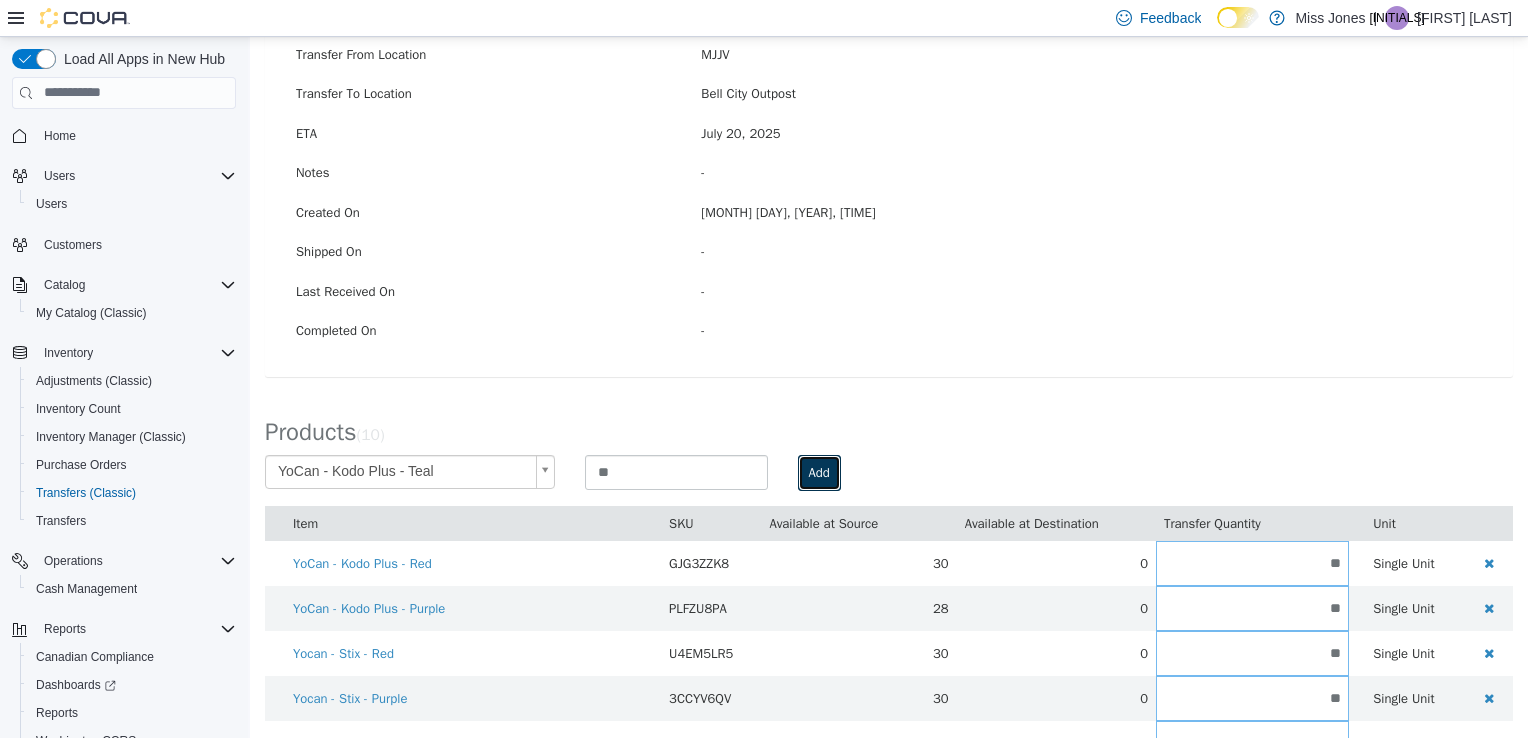 click on "Add" at bounding box center (819, 472) 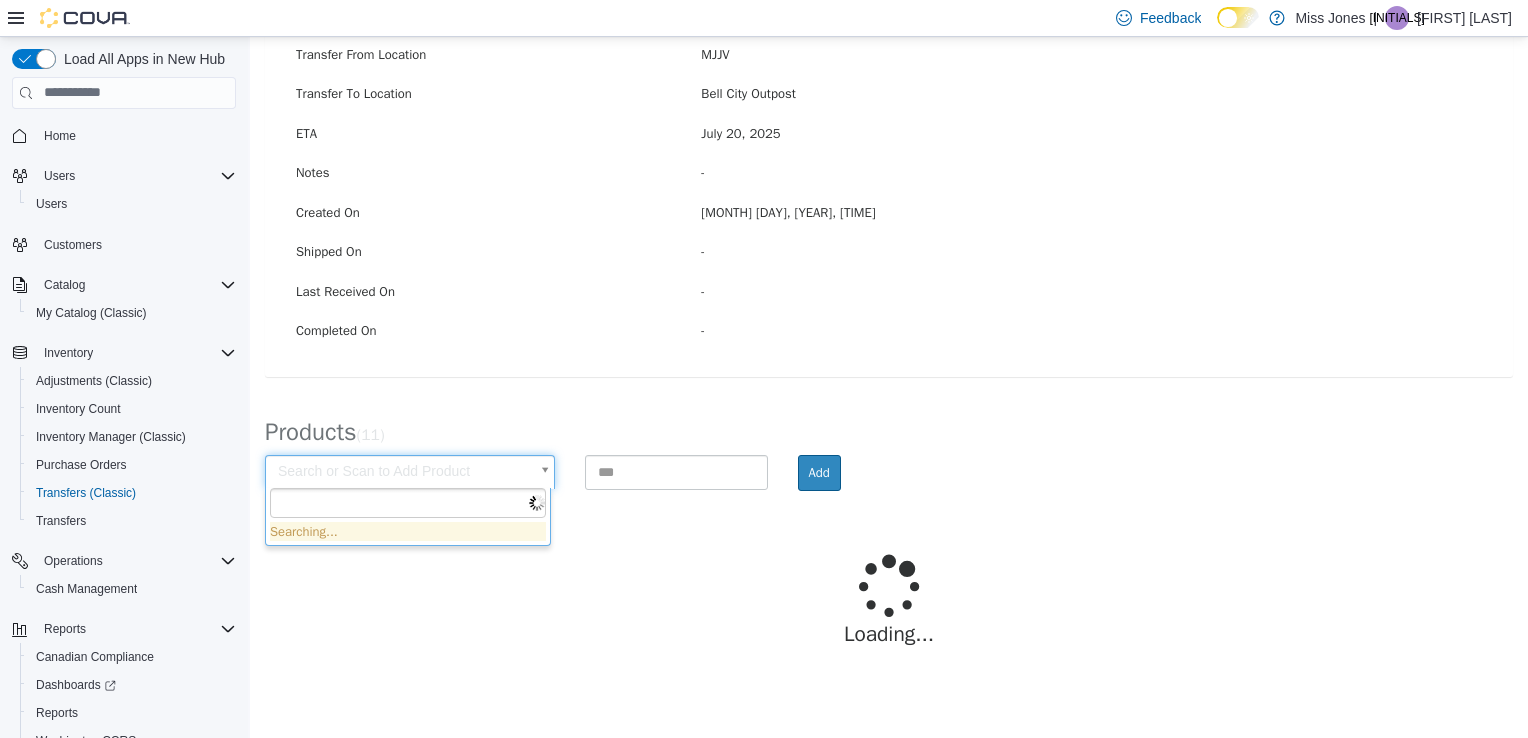 click on "×
Save successful.
Transfers
TR70QM-1934
Transfer #TR70QM-1934
Preparing Download...  Tools  PDF Download
Delete
Auto Complete Transfer Ship Transfer
Transfer Details  Edit Status
Pending
Transfer From Location
MJJV
Transfer To Location
[CITY] Outpost
ETA [DATE] [TIME] Notes -
Created On [DATE], [TIME] Shipped On - Last Received On - Completed On - Products  ( 11 )
Search or Scan to Add Product     Add
Loading...
× Close No Stock Available   We cannot add the product  YoCan - Kodo Plus - Purple  to this transfer because there is no stock left at the location
you are trying to transfer from. Okay
Cancel Apply" at bounding box center [889, 270] 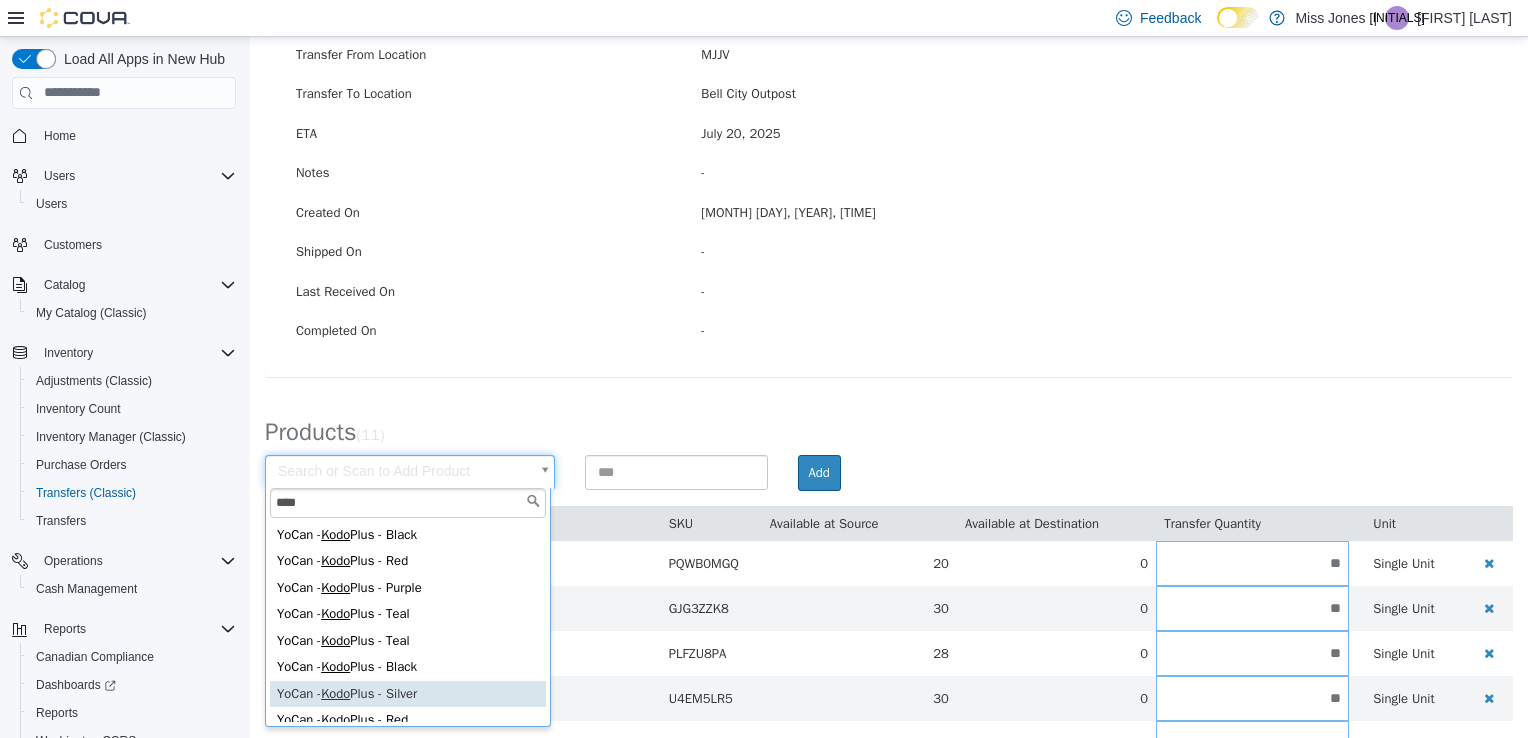 type on "****" 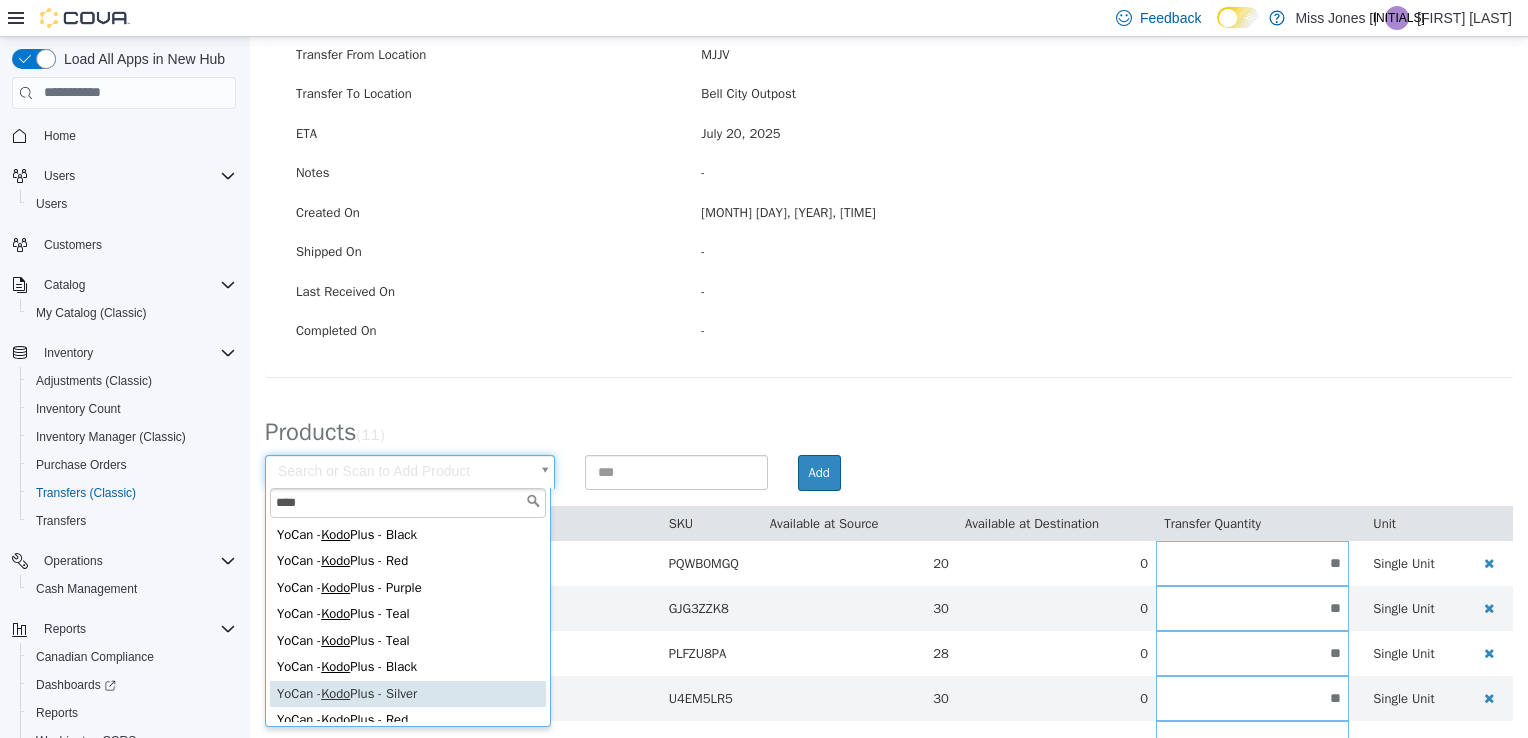 type on "**********" 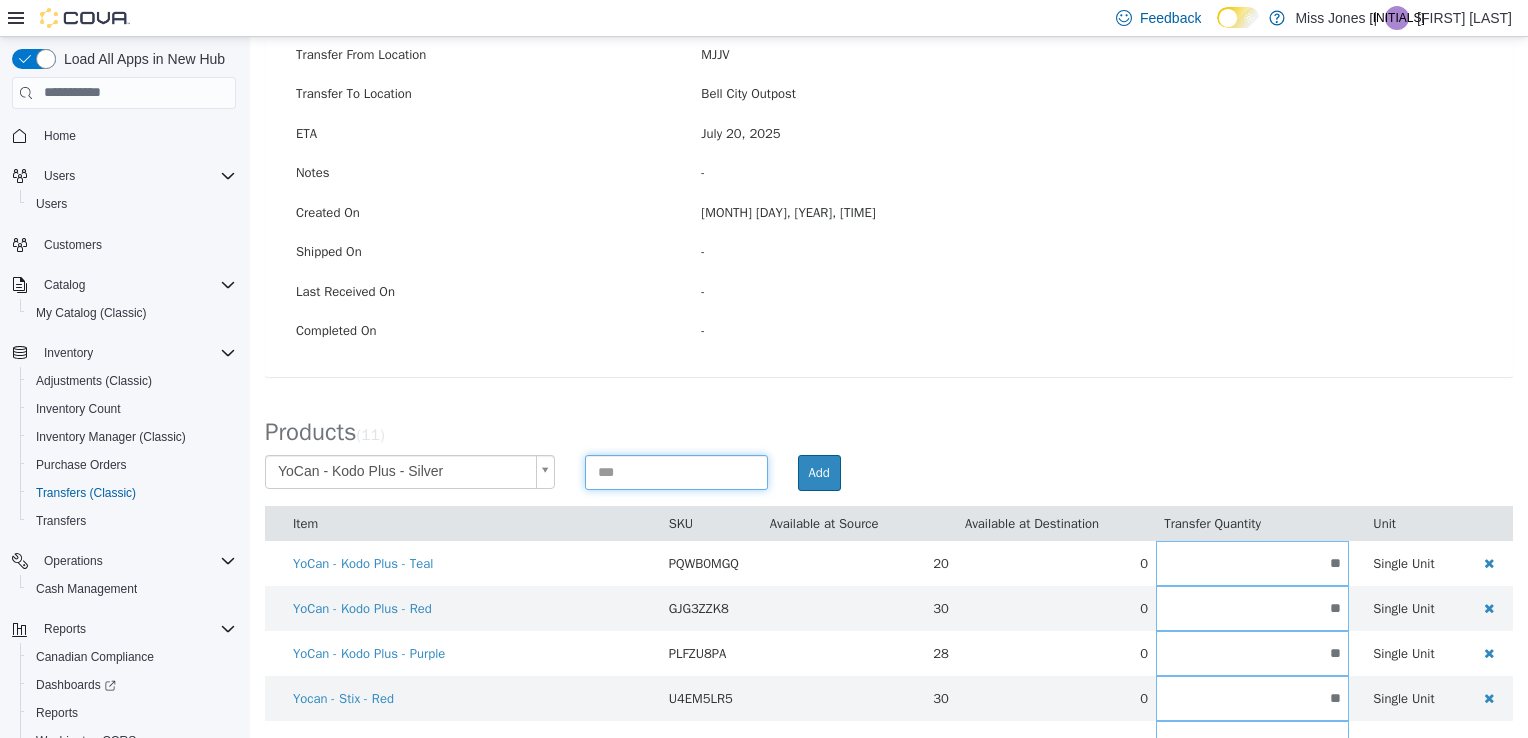 click at bounding box center (676, 471) 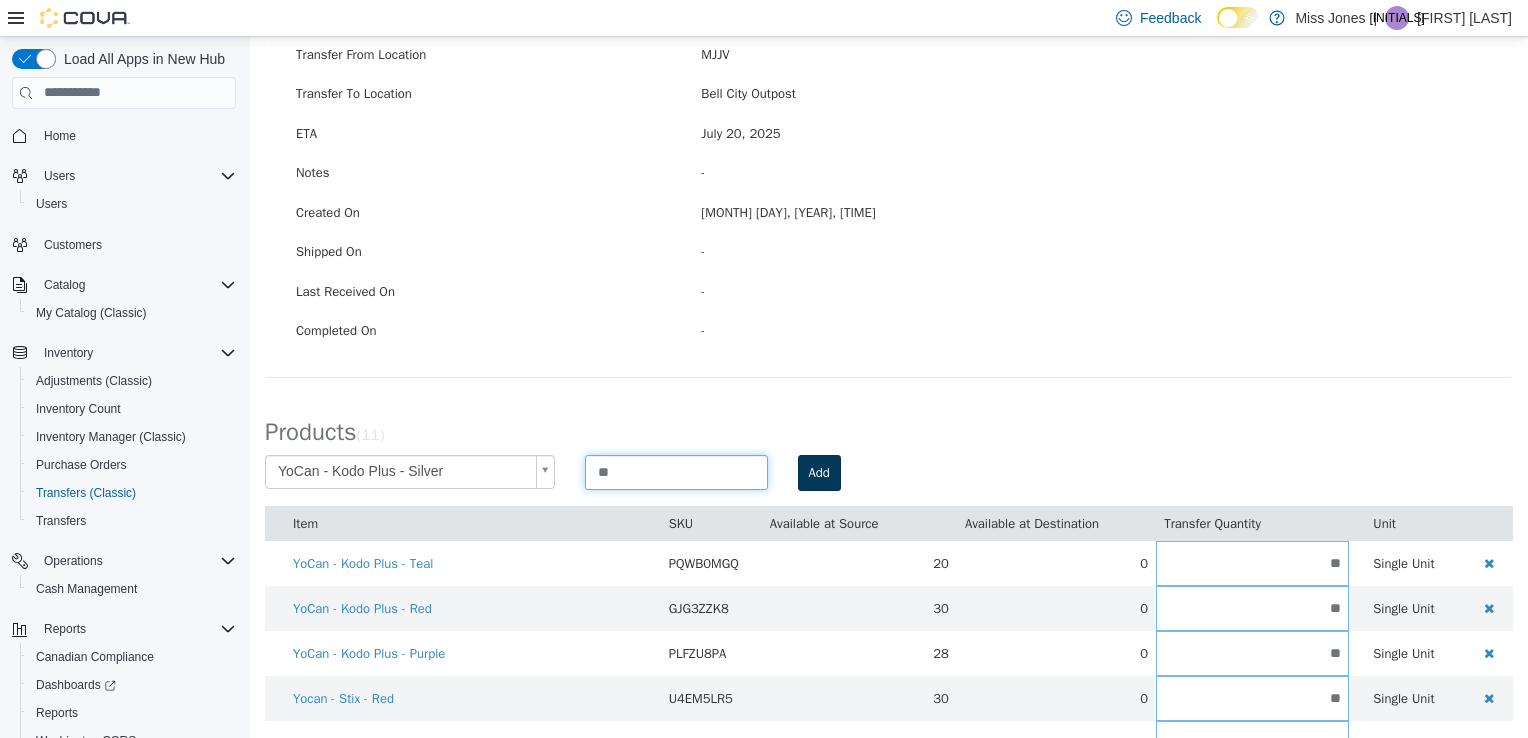 type on "**" 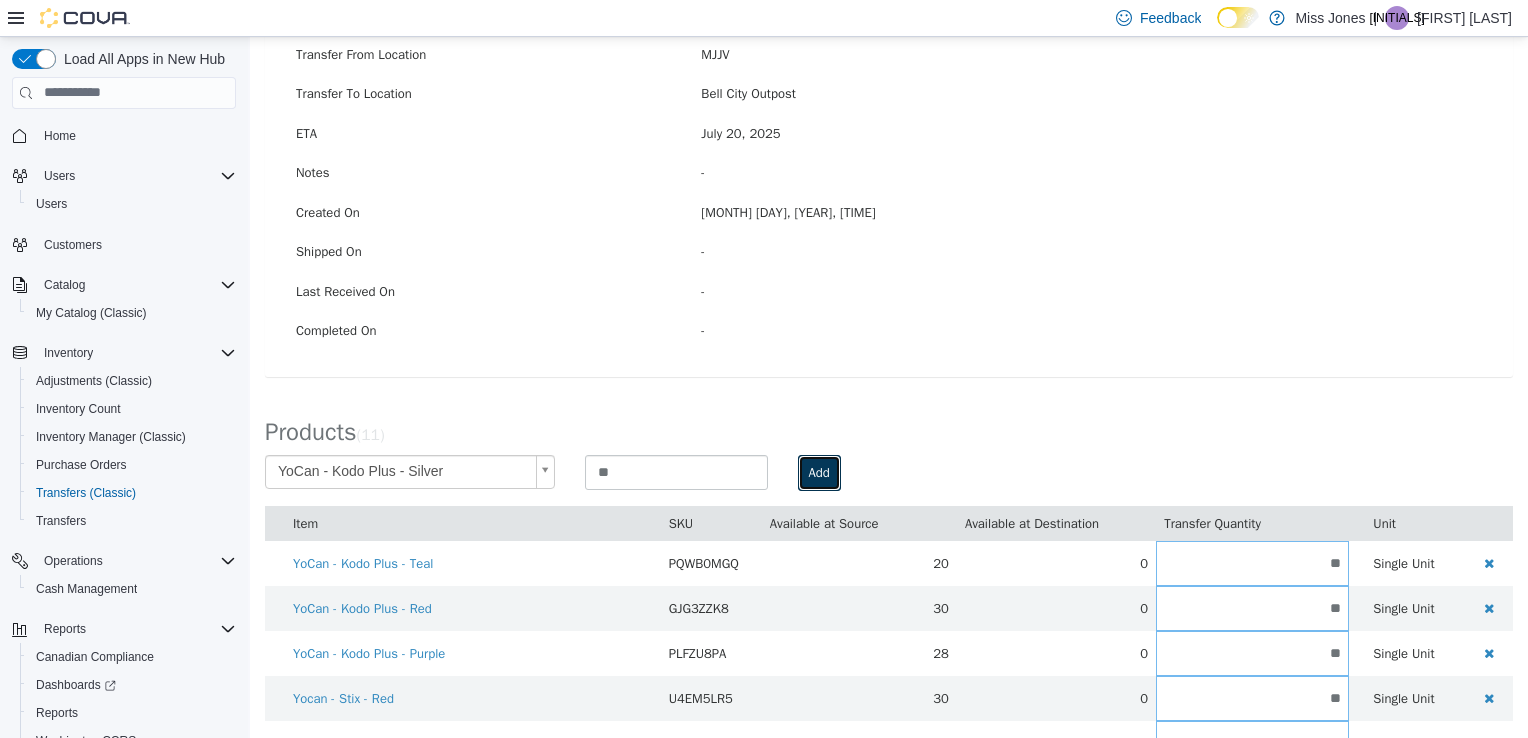 click on "Add" at bounding box center [819, 472] 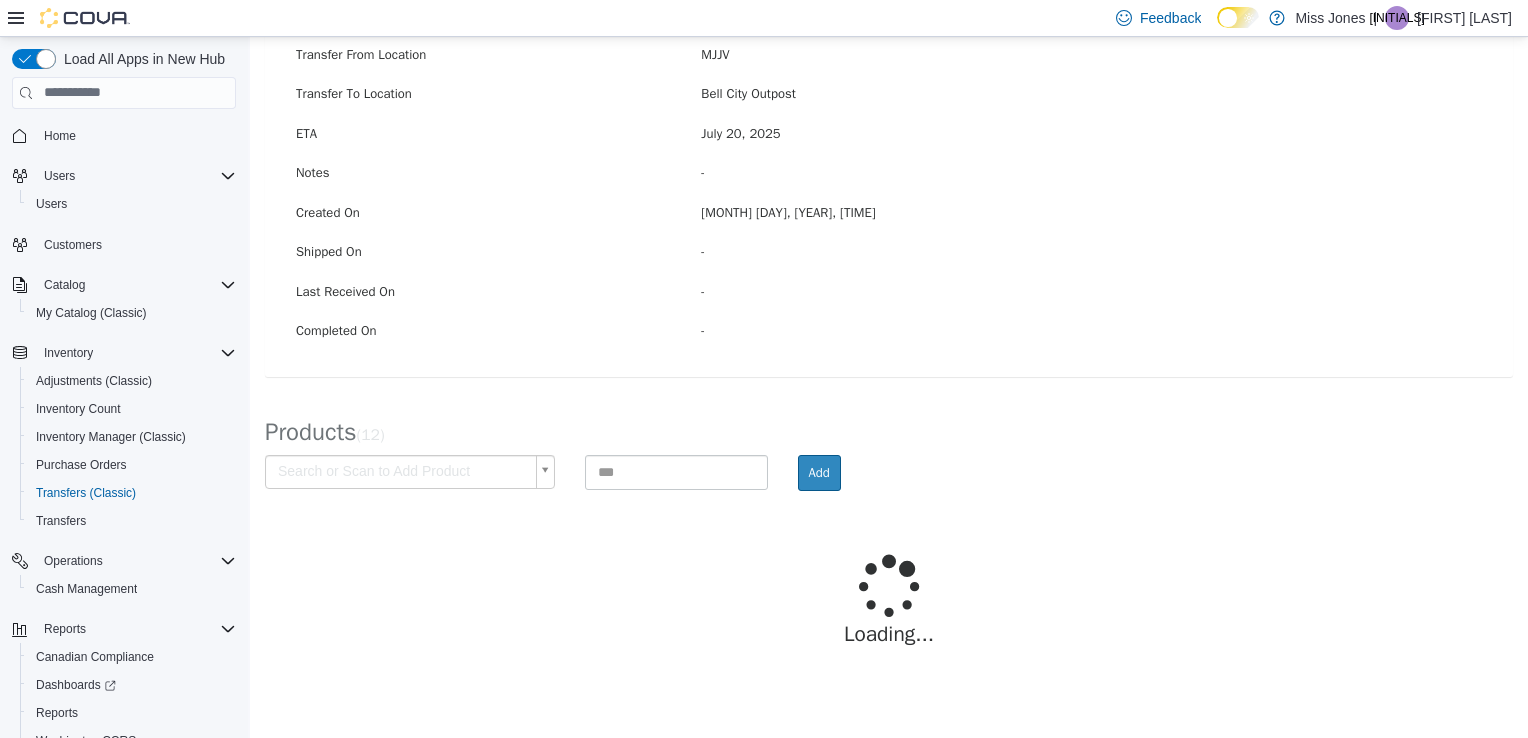 click on "Transfer From Location
MJJV
Transfer To Location
[CITY] Outpost" at bounding box center (889, 270) 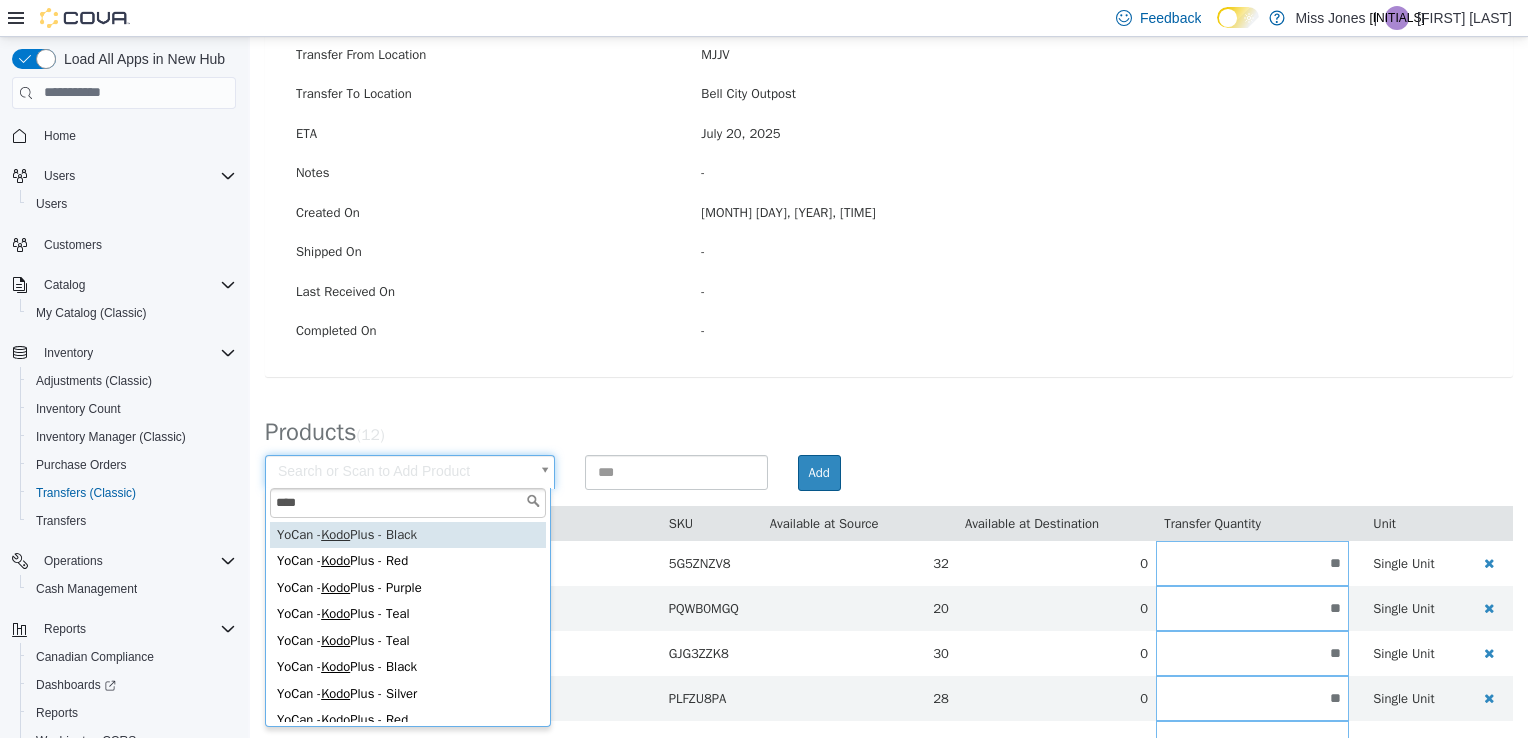 type on "****" 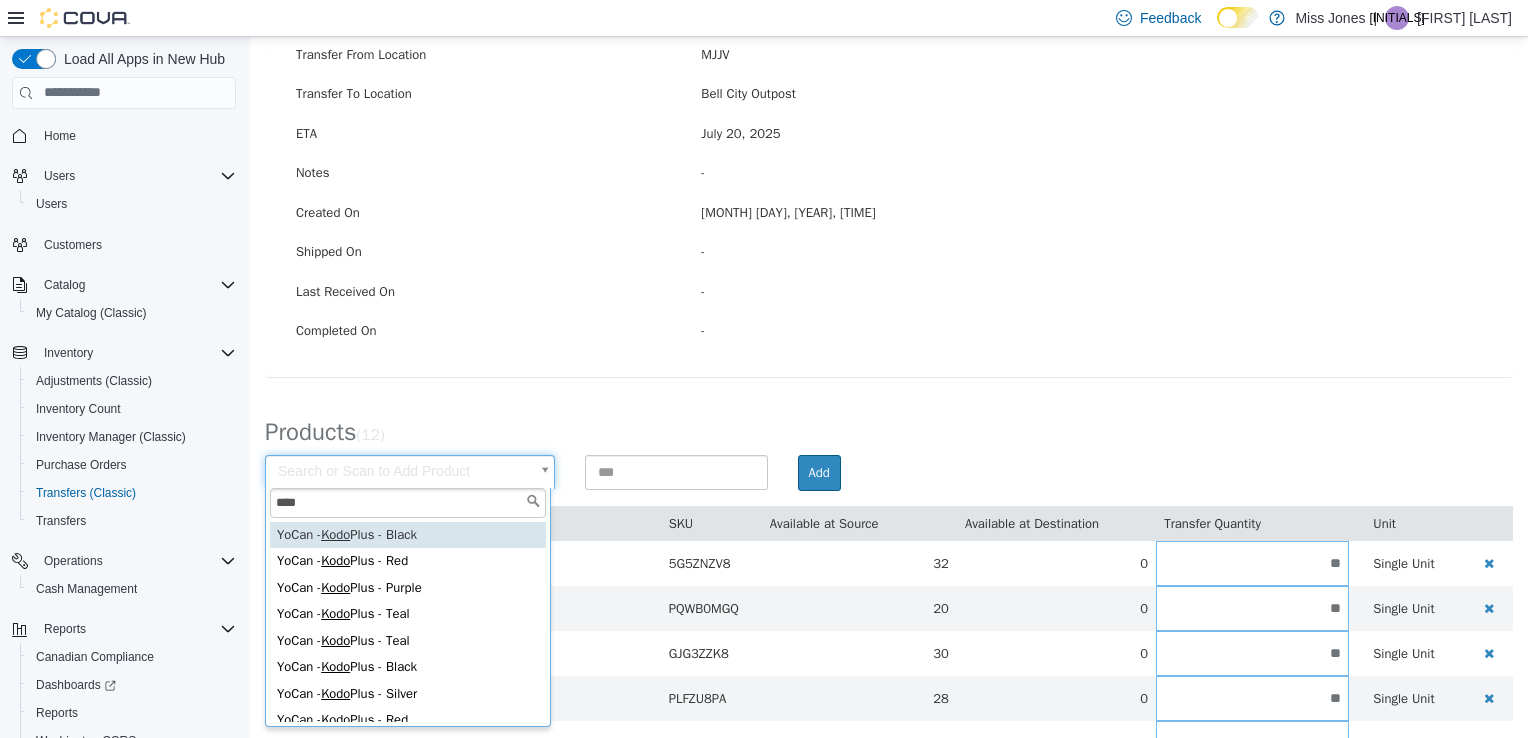 type on "**********" 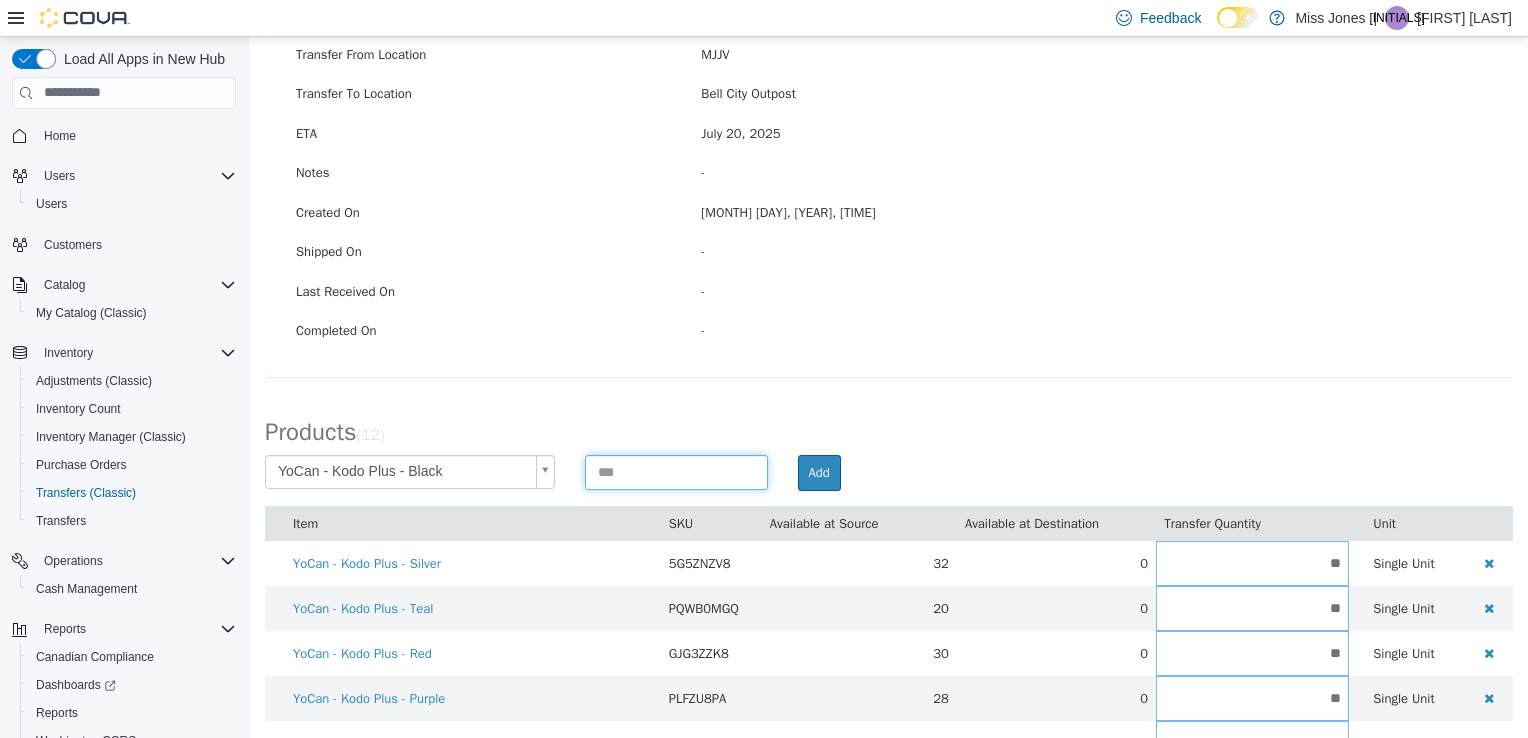 click at bounding box center [676, 471] 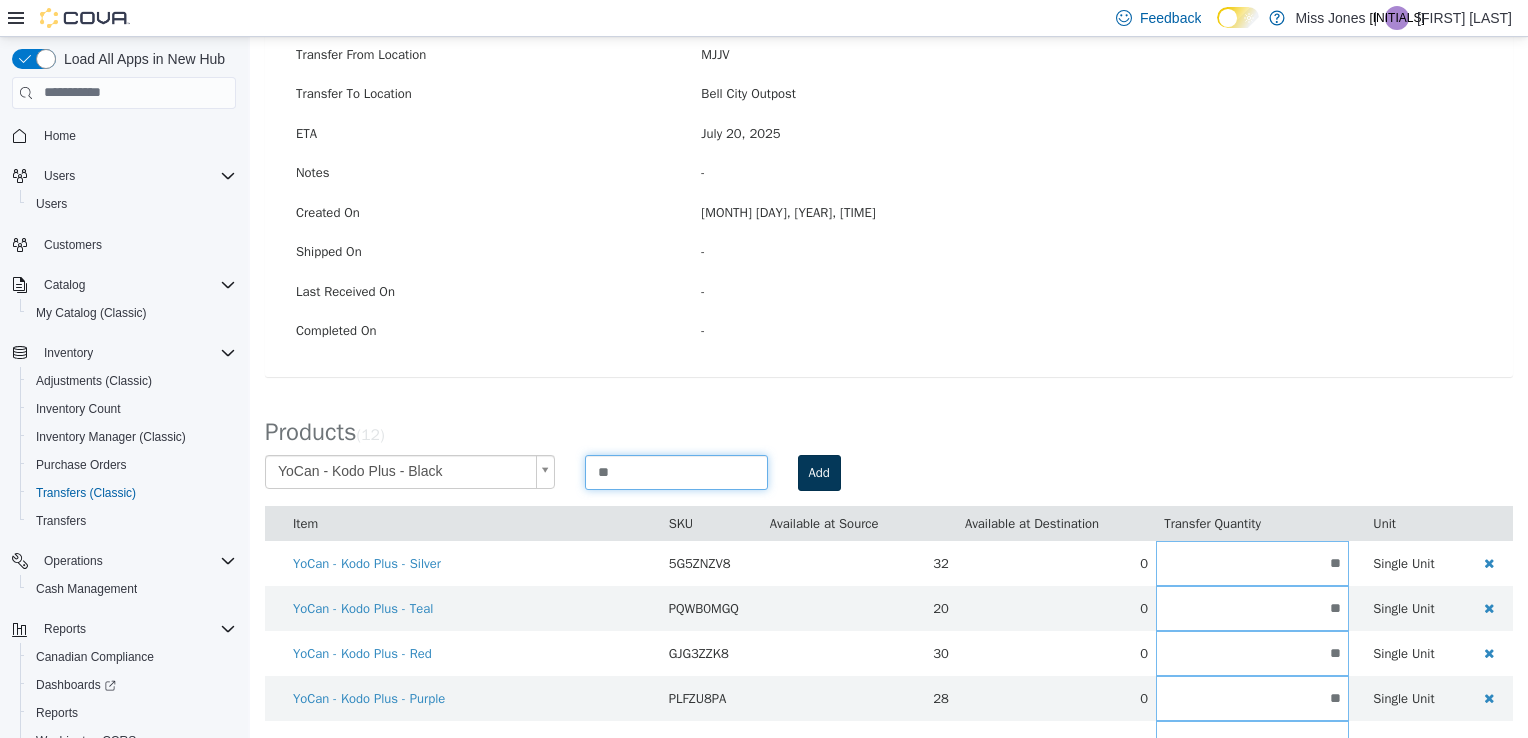 type on "**" 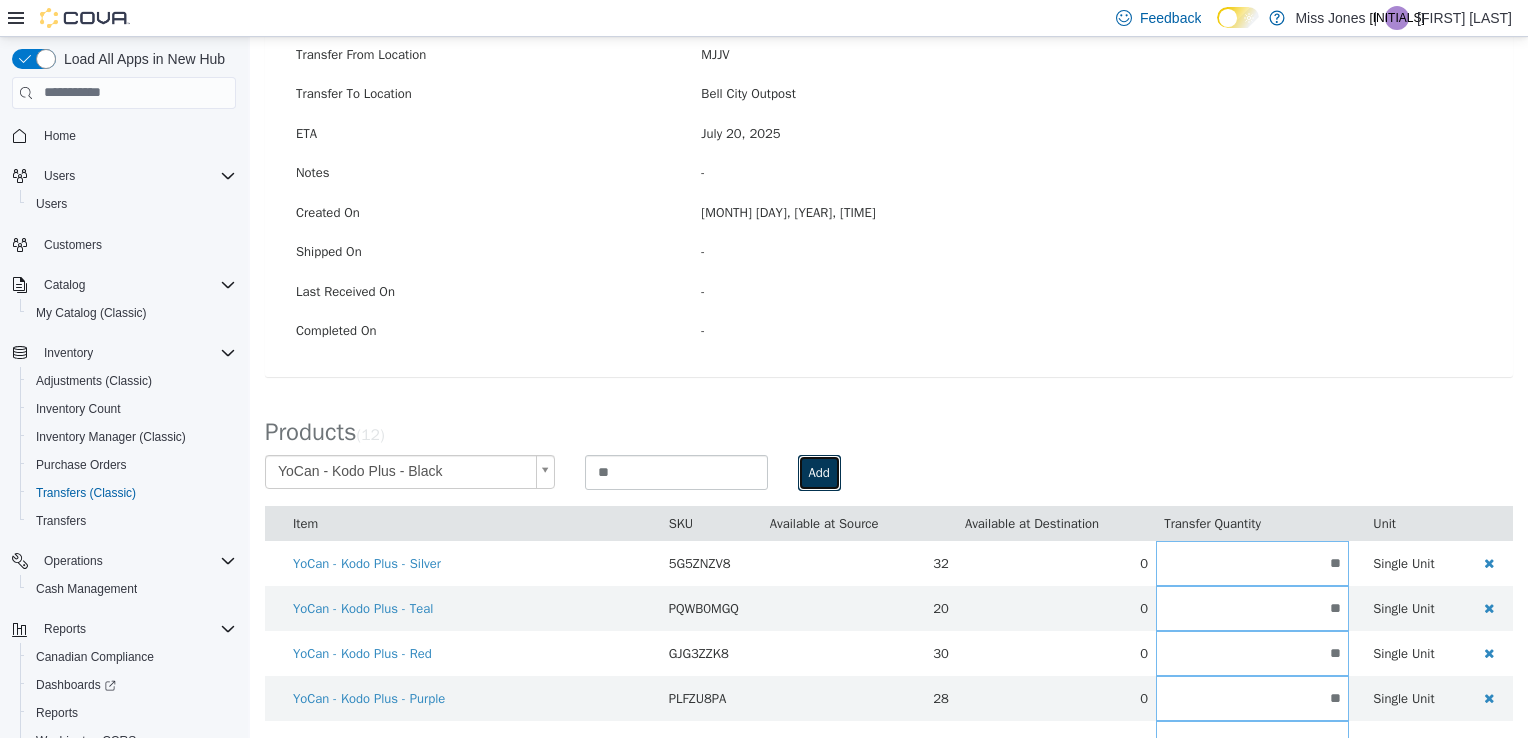 click on "Add" at bounding box center (819, 472) 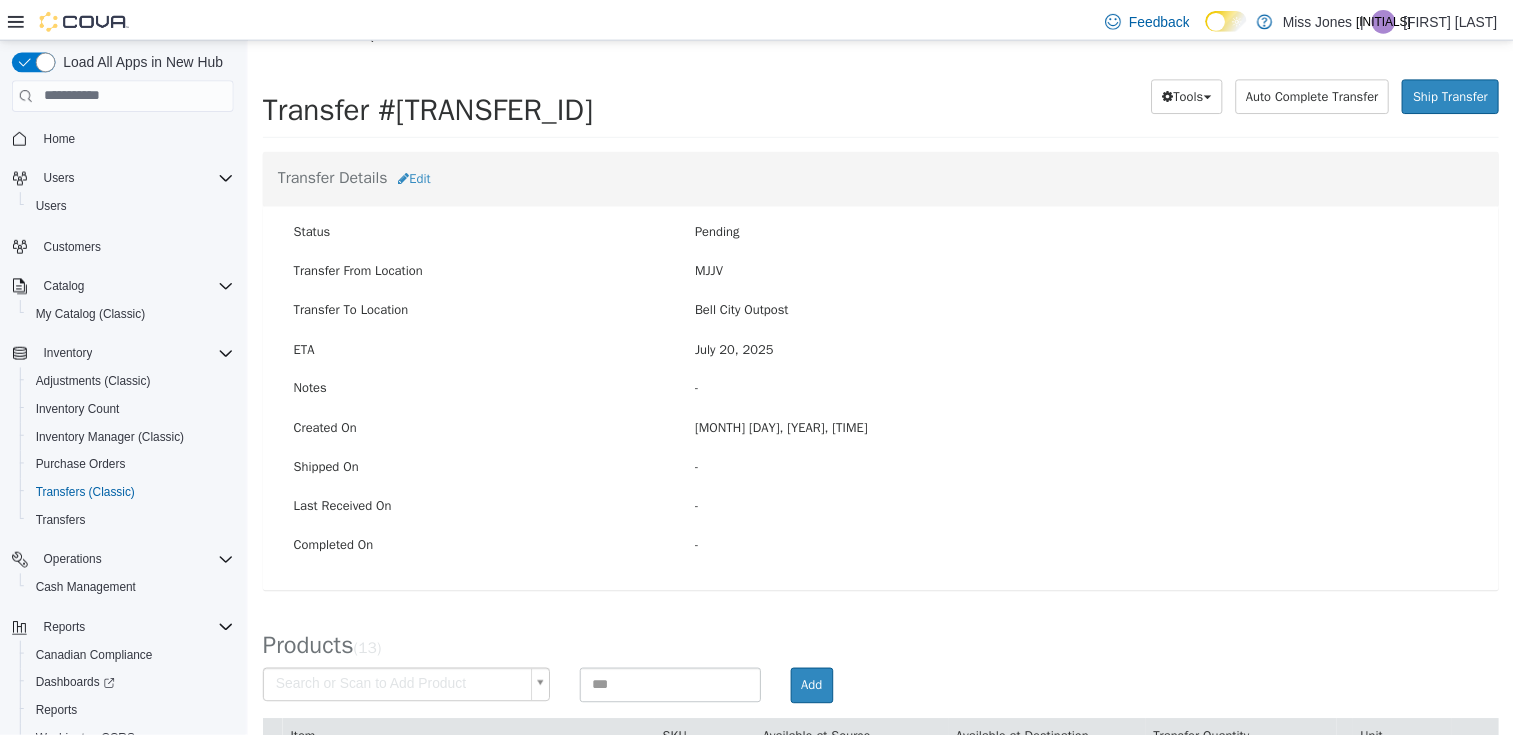 scroll, scrollTop: 0, scrollLeft: 0, axis: both 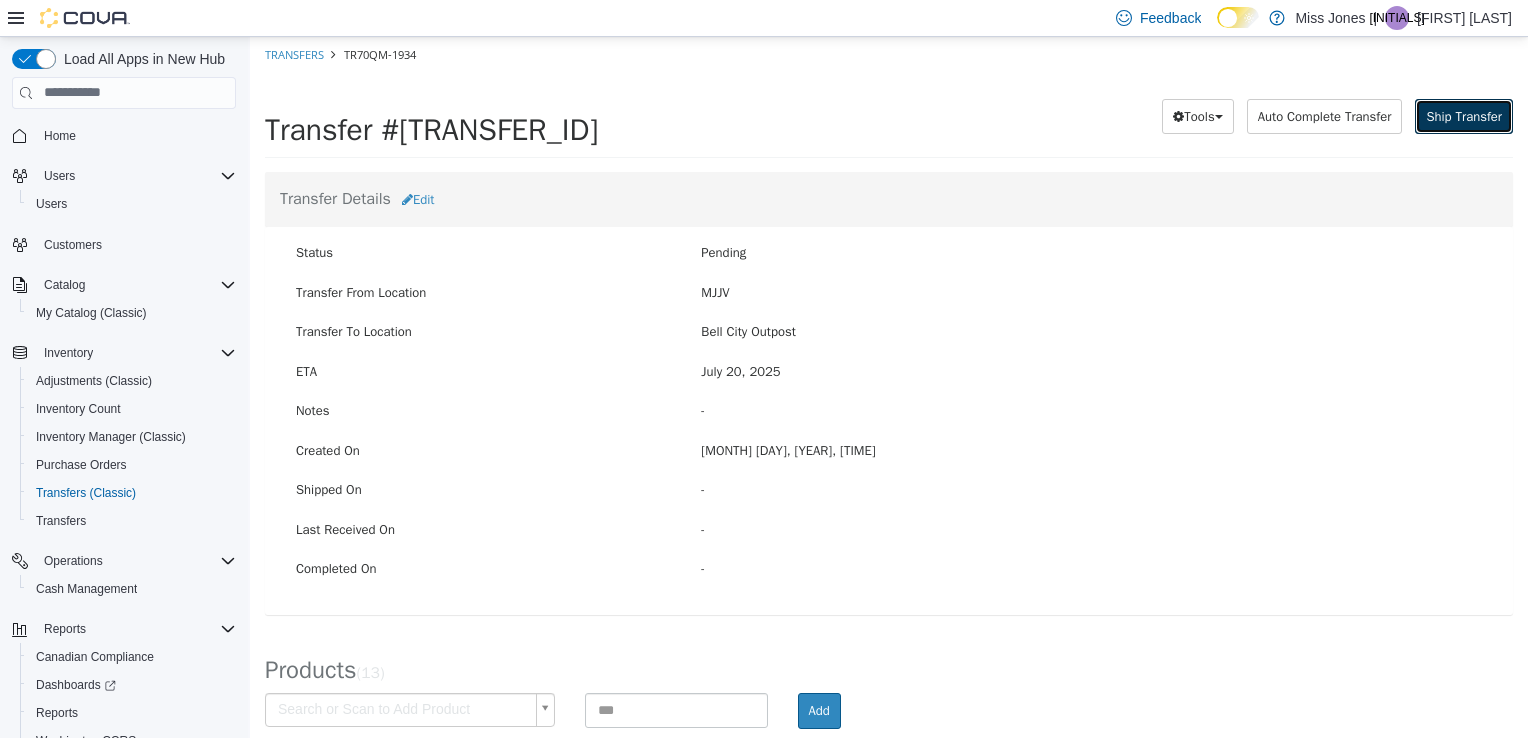 click on "Ship Transfer" at bounding box center (1464, 115) 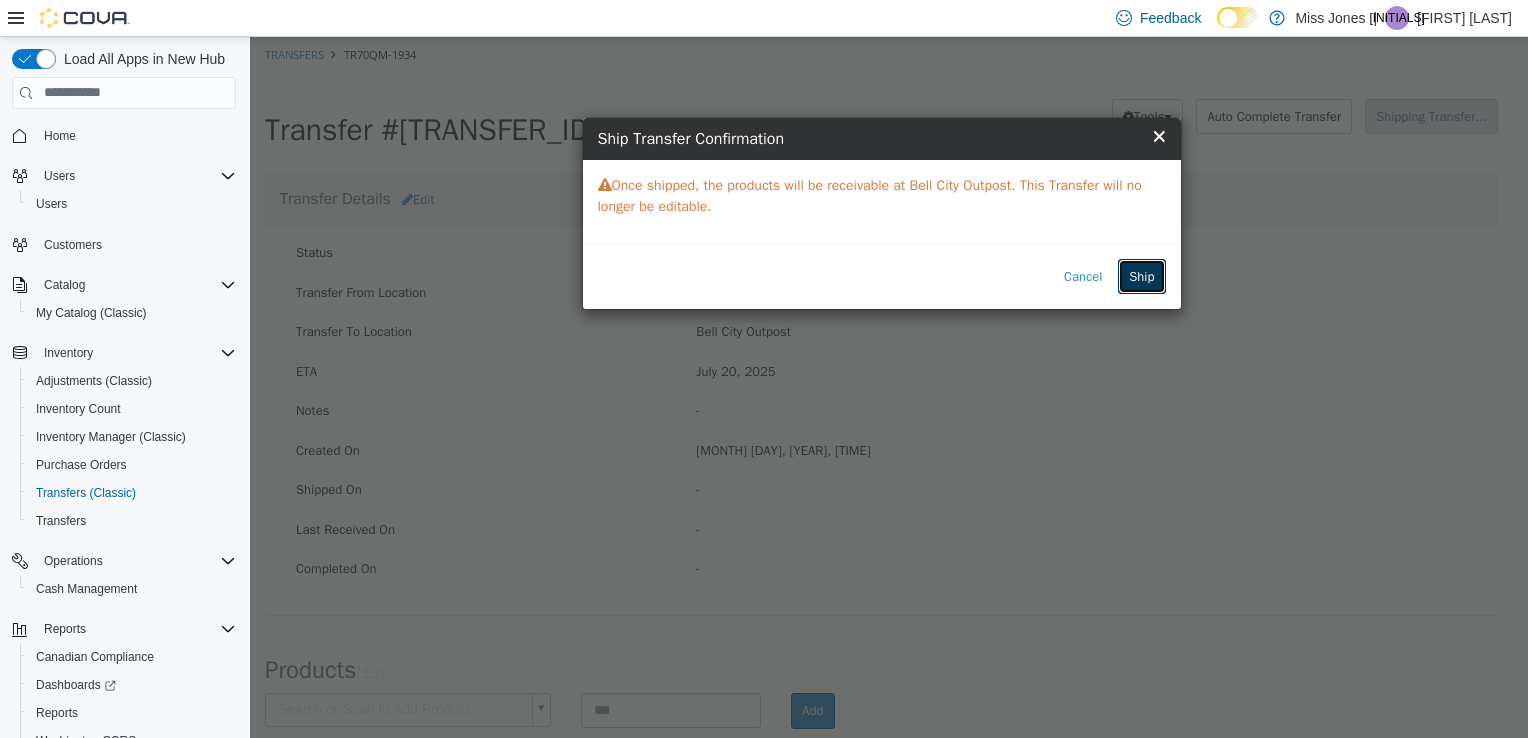 click on "Ship" at bounding box center [1141, 276] 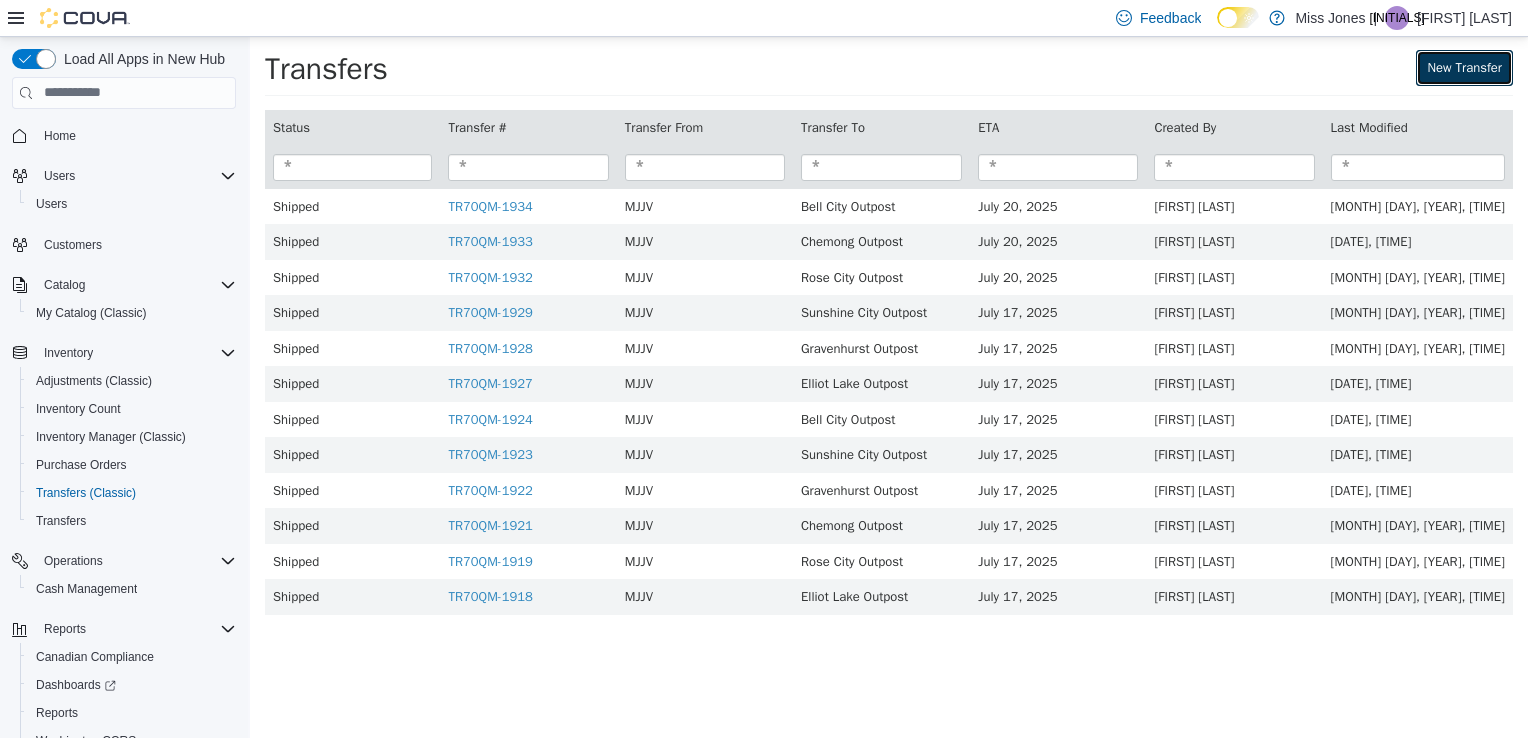 click on "New Transfer" at bounding box center (1464, 67) 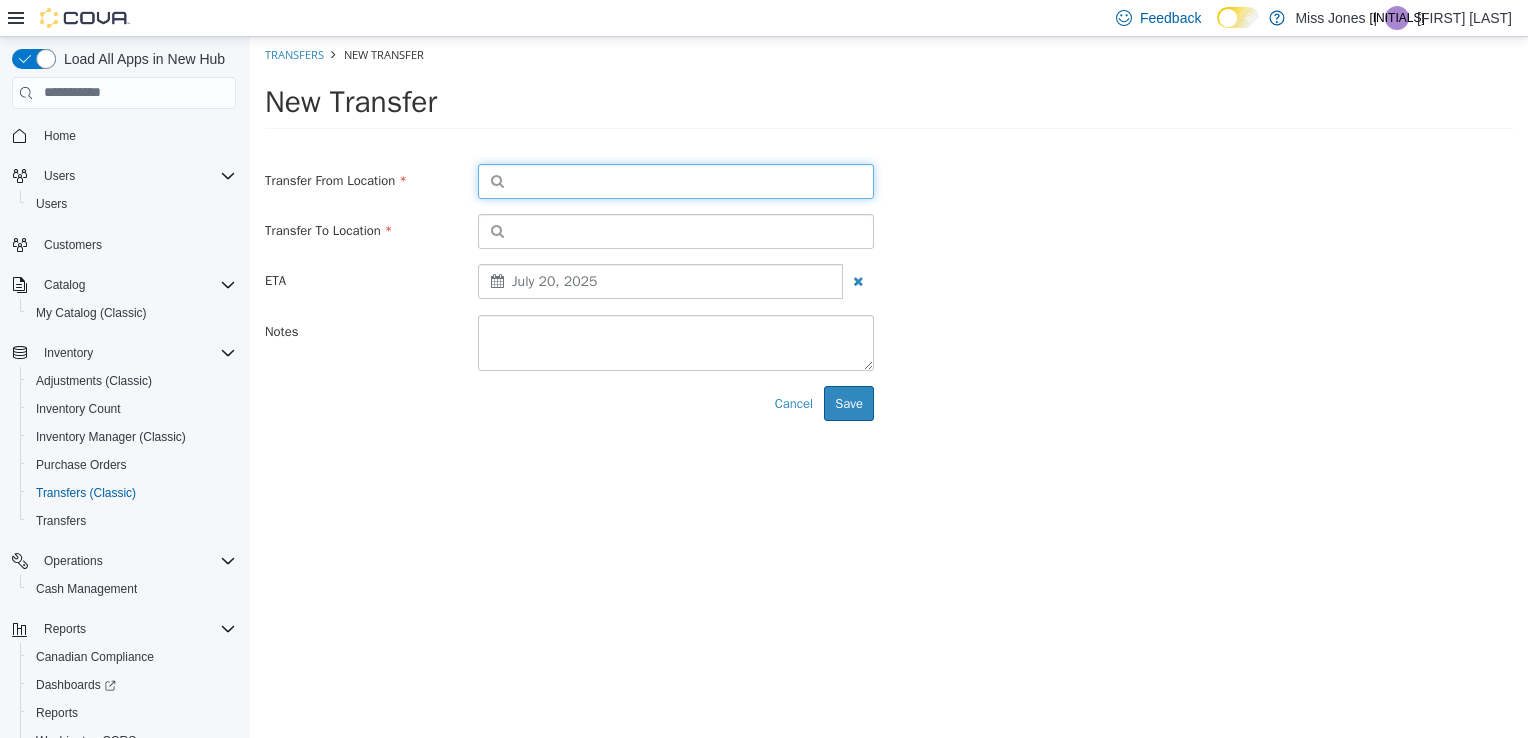 click at bounding box center (676, 180) 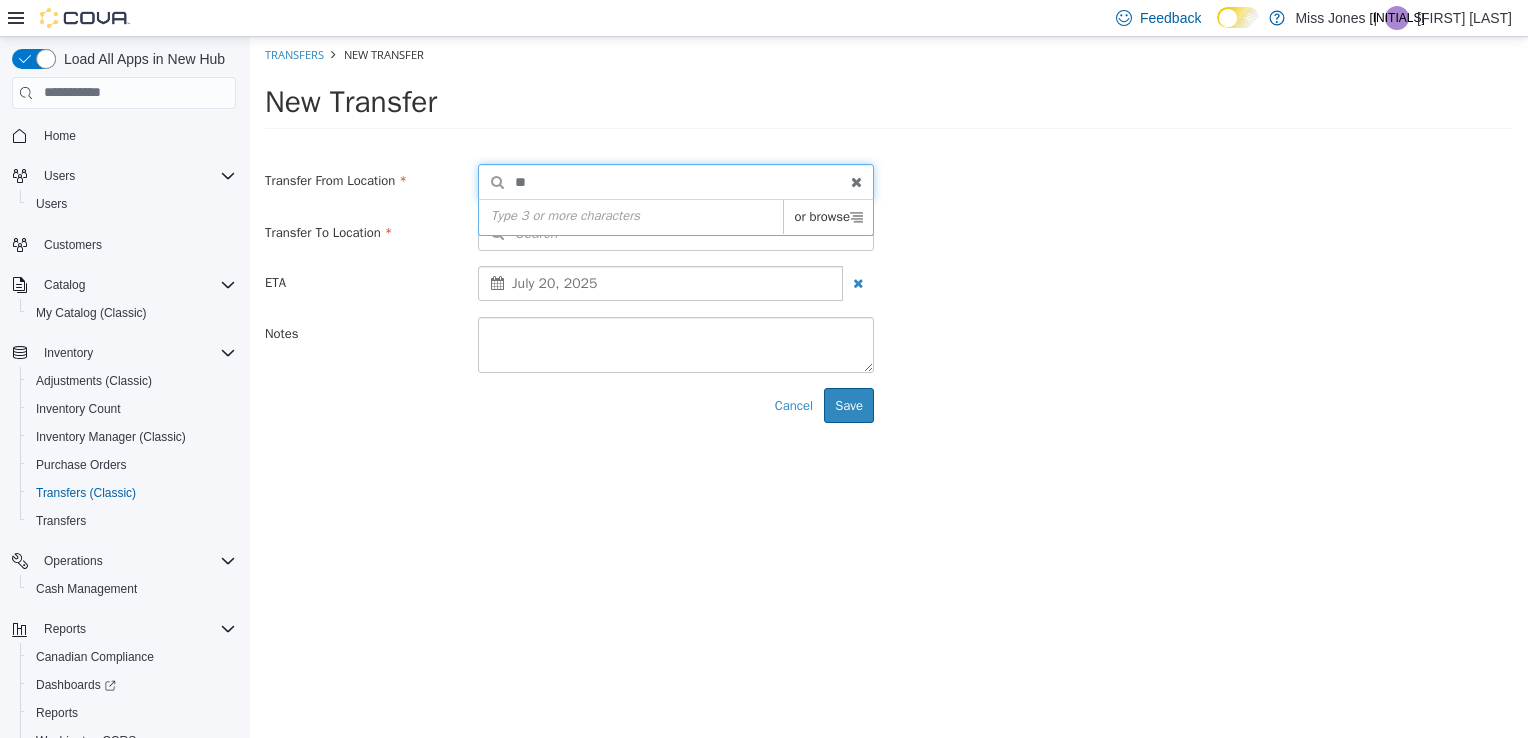 type on "*" 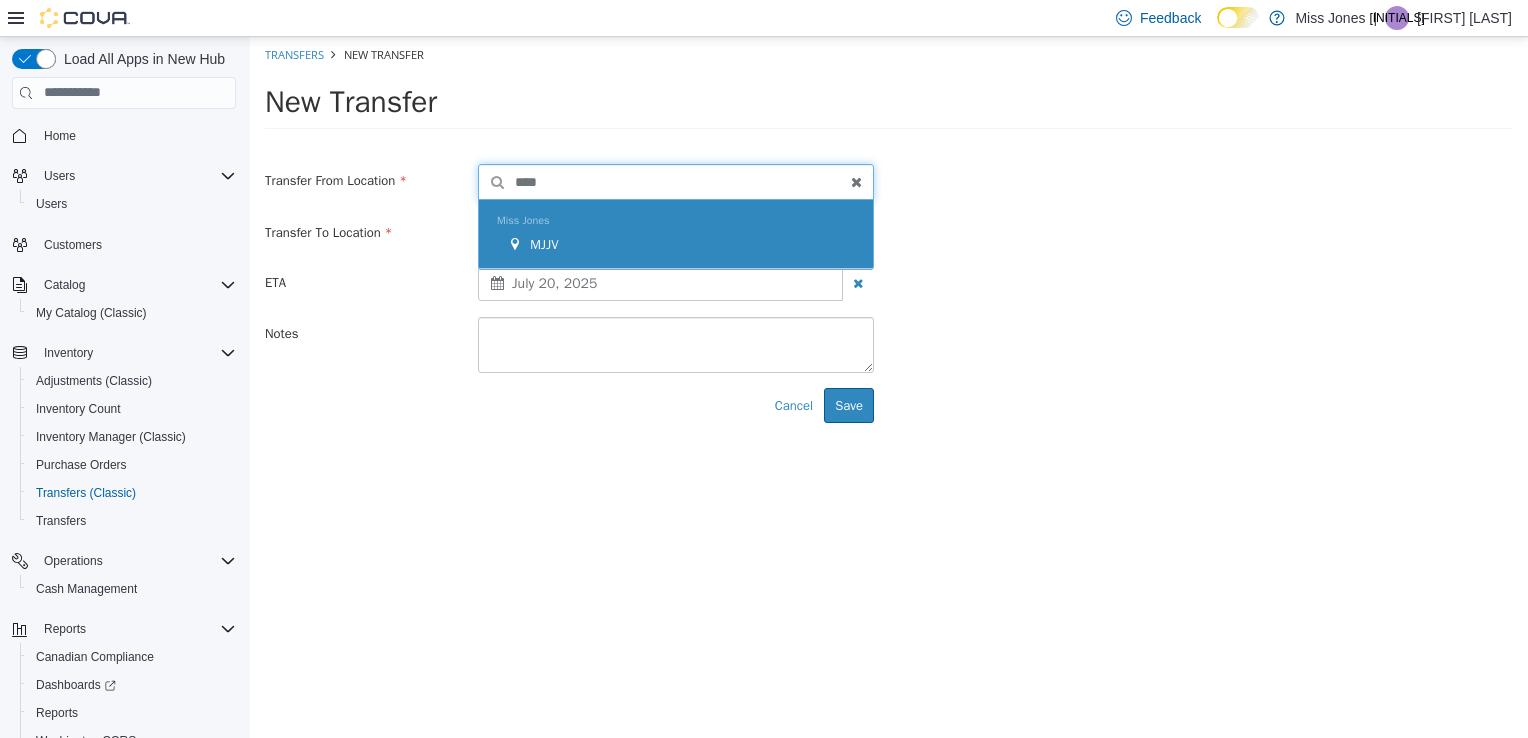 type on "****" 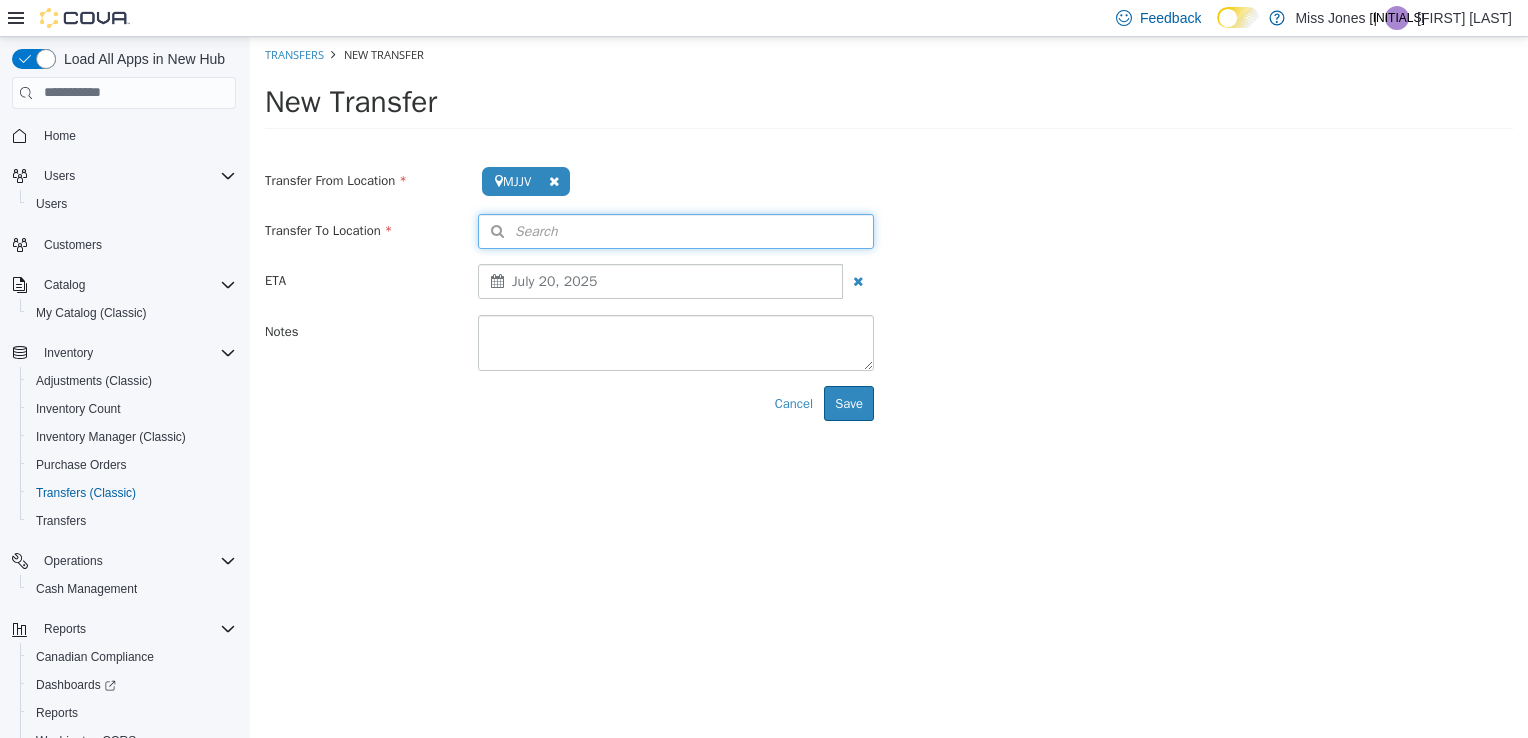 click on "Search" at bounding box center (676, 230) 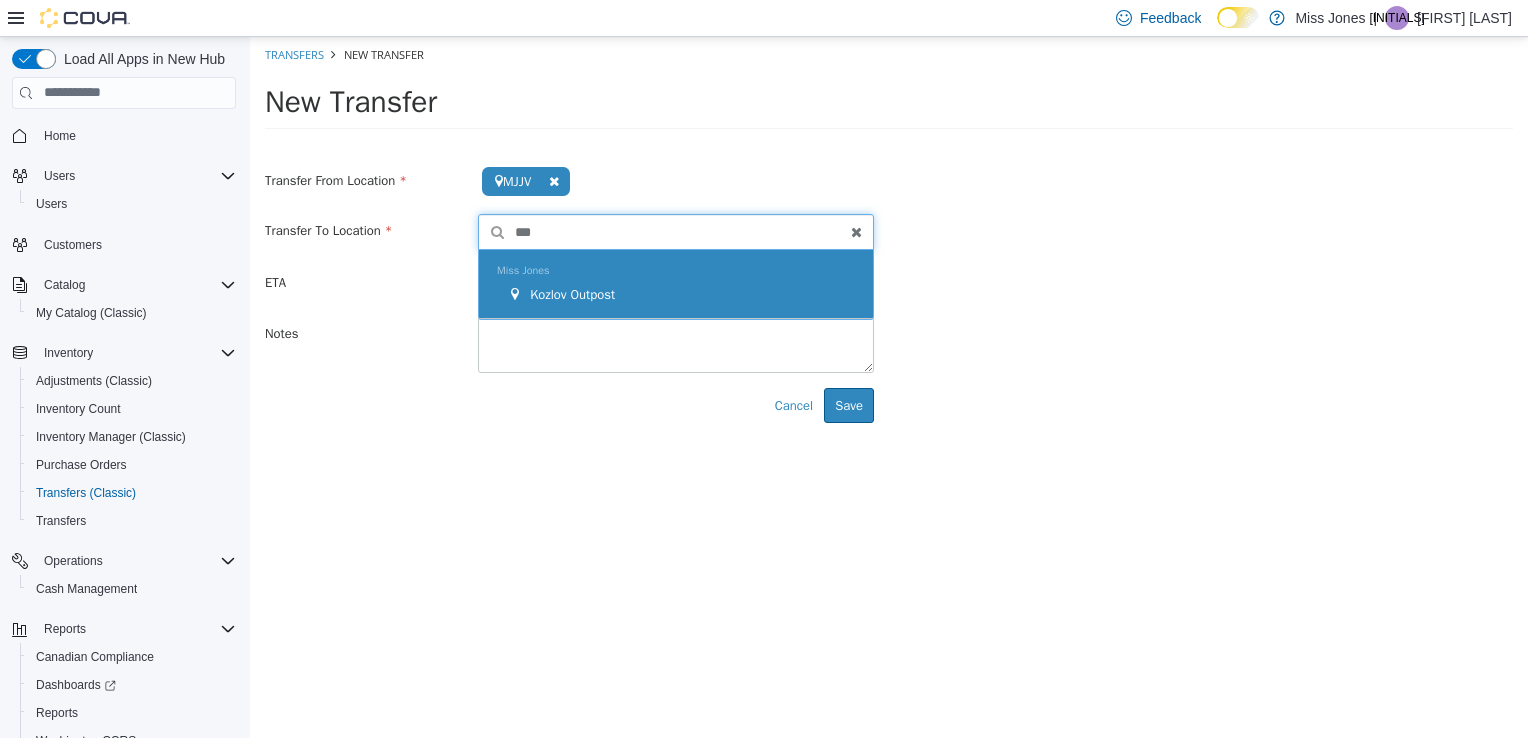 type on "***" 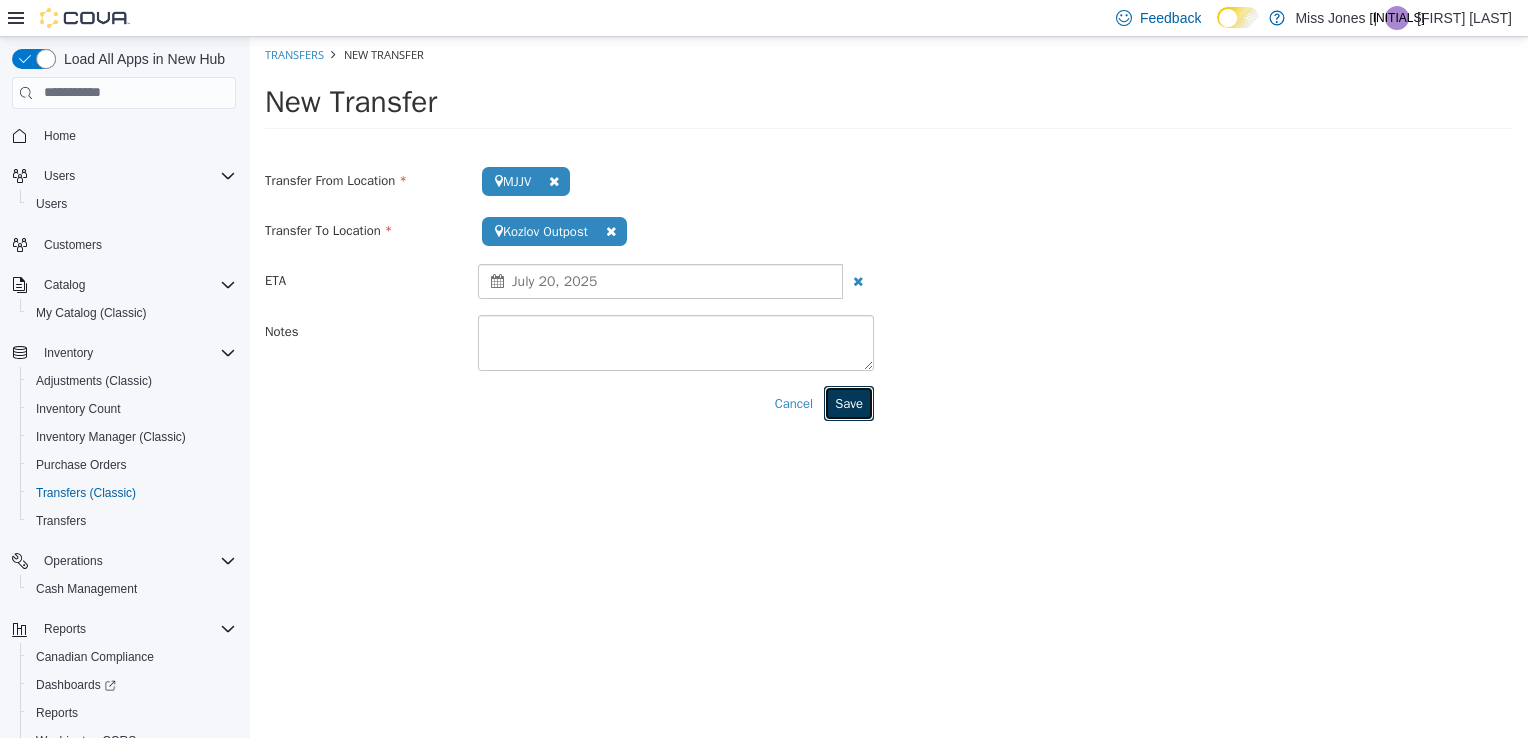 click on "Save" at bounding box center [849, 403] 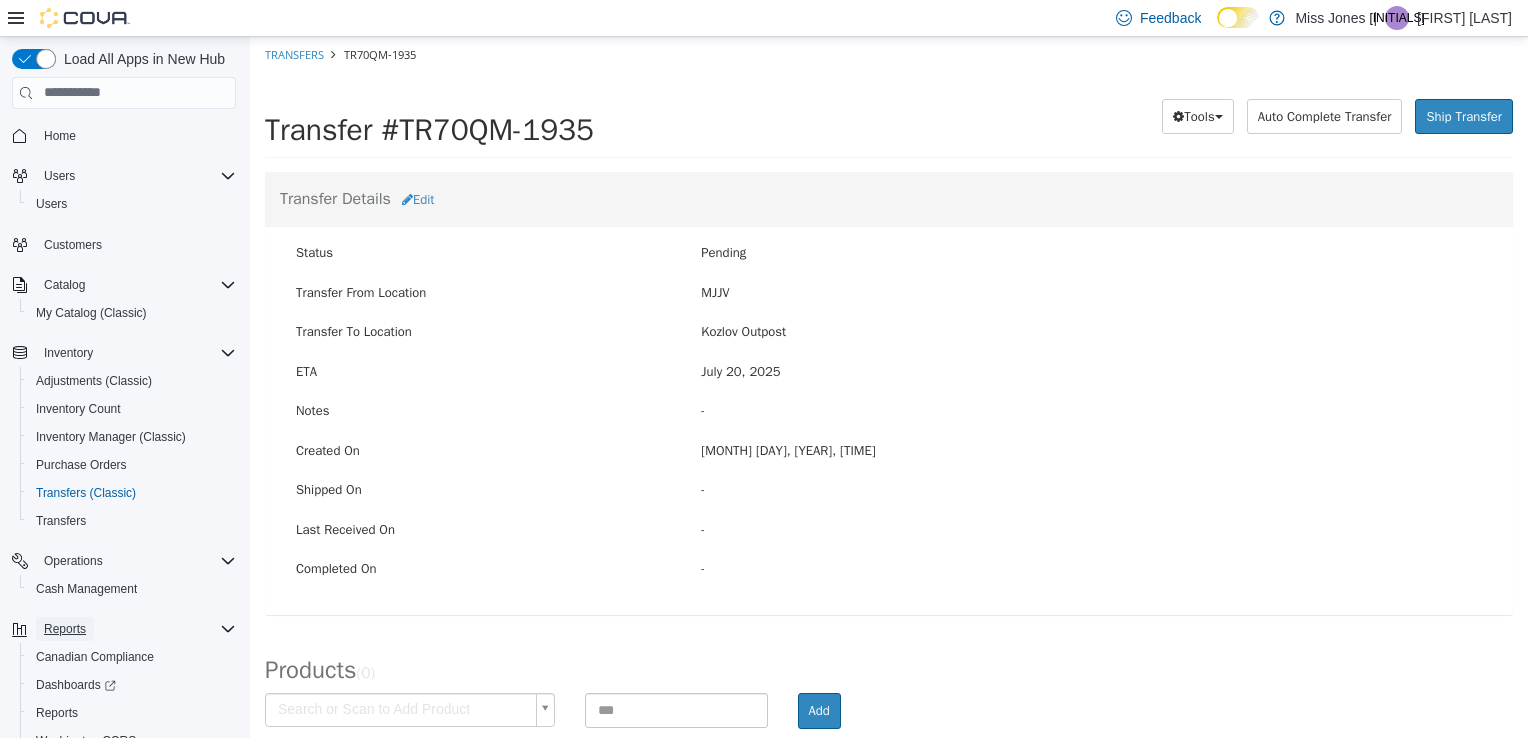 click on "Reports" at bounding box center (65, 629) 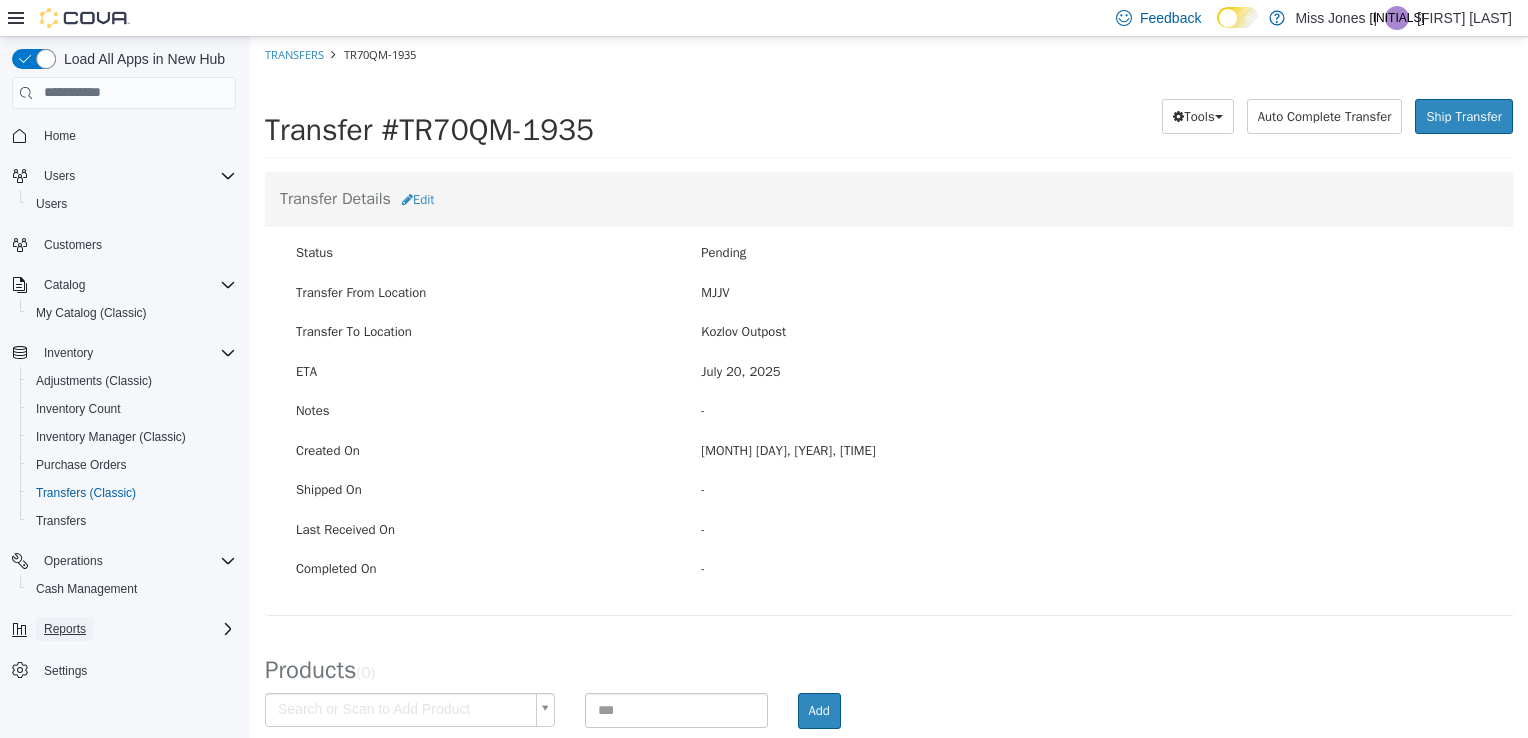 click on "Reports" at bounding box center (65, 629) 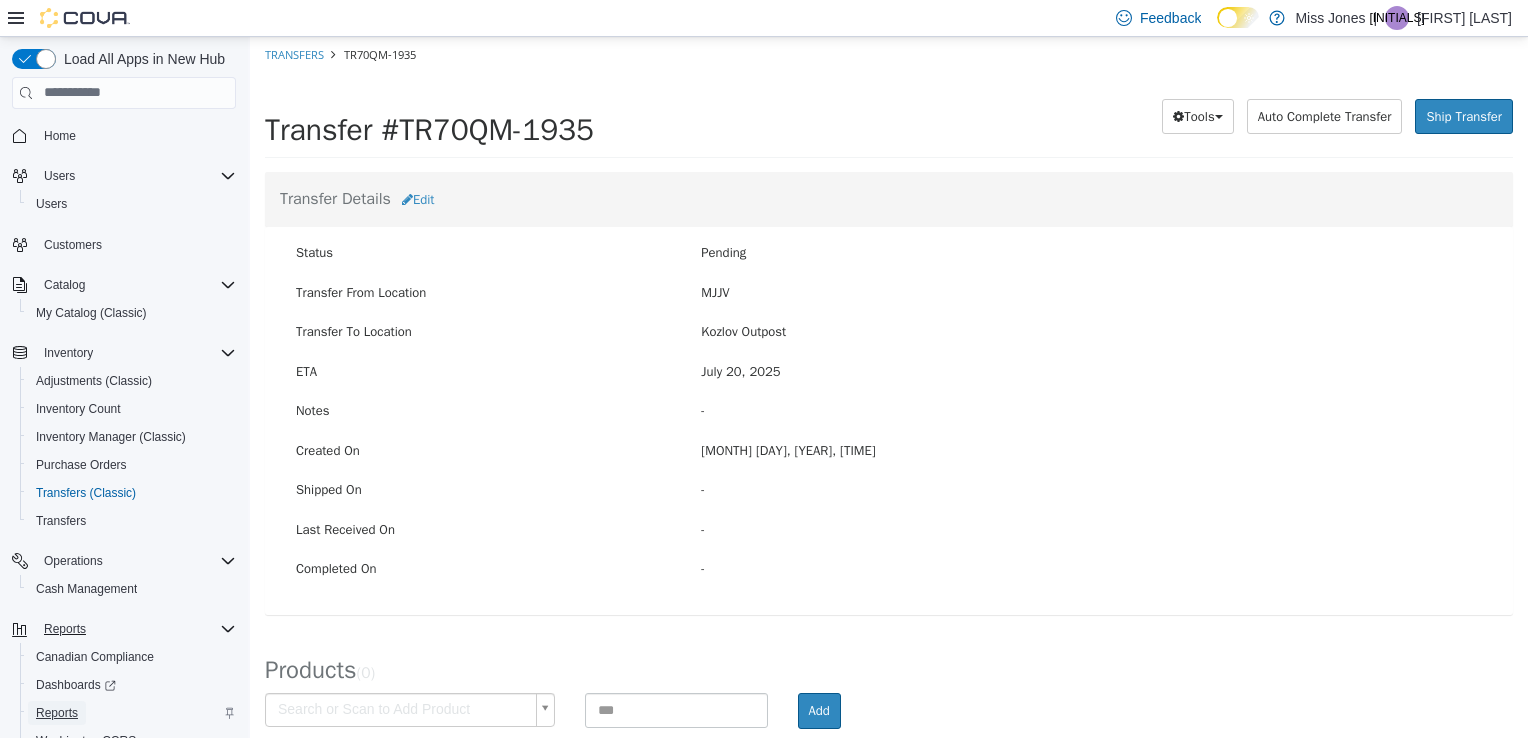 click on "Reports" at bounding box center (57, 713) 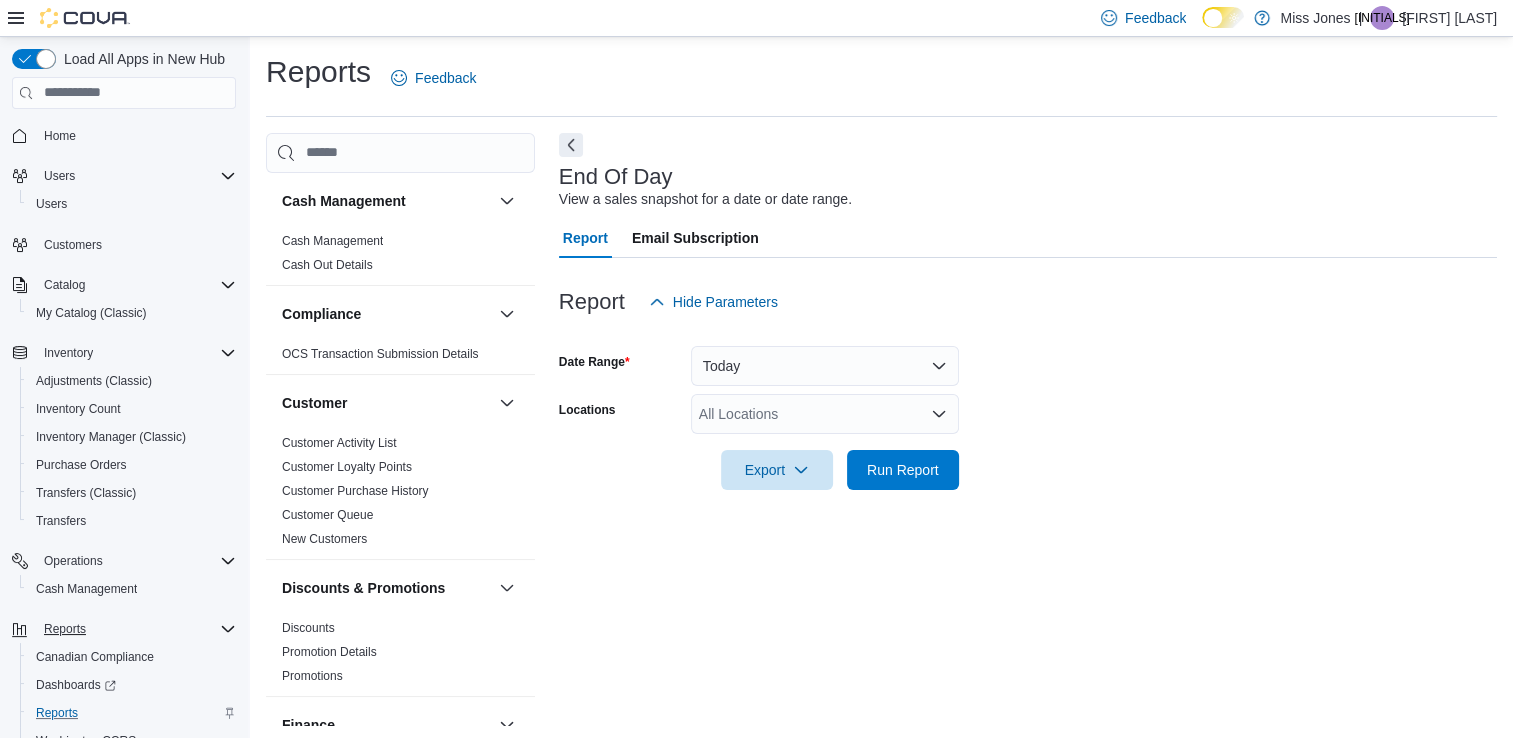 scroll, scrollTop: 5, scrollLeft: 0, axis: vertical 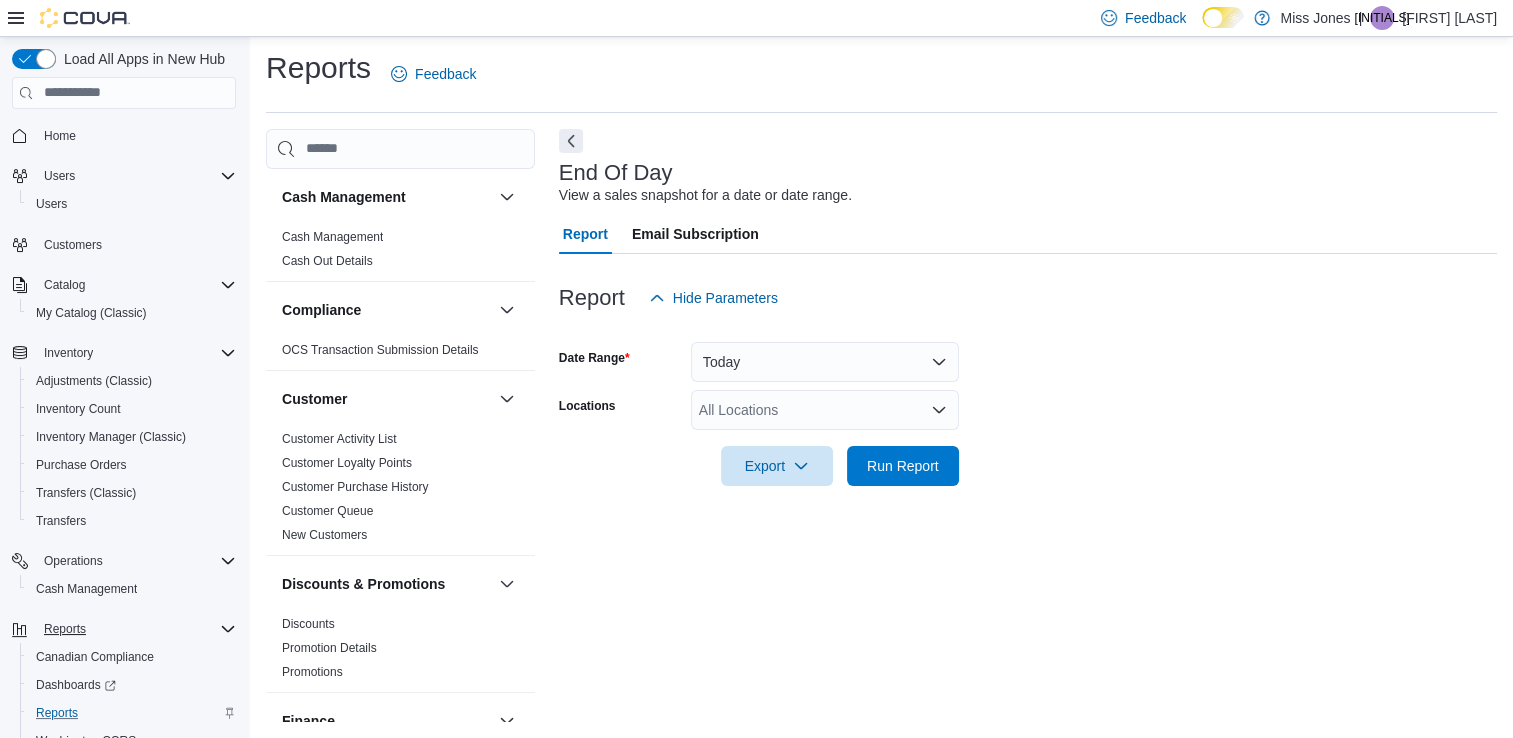 click at bounding box center [1028, 438] 